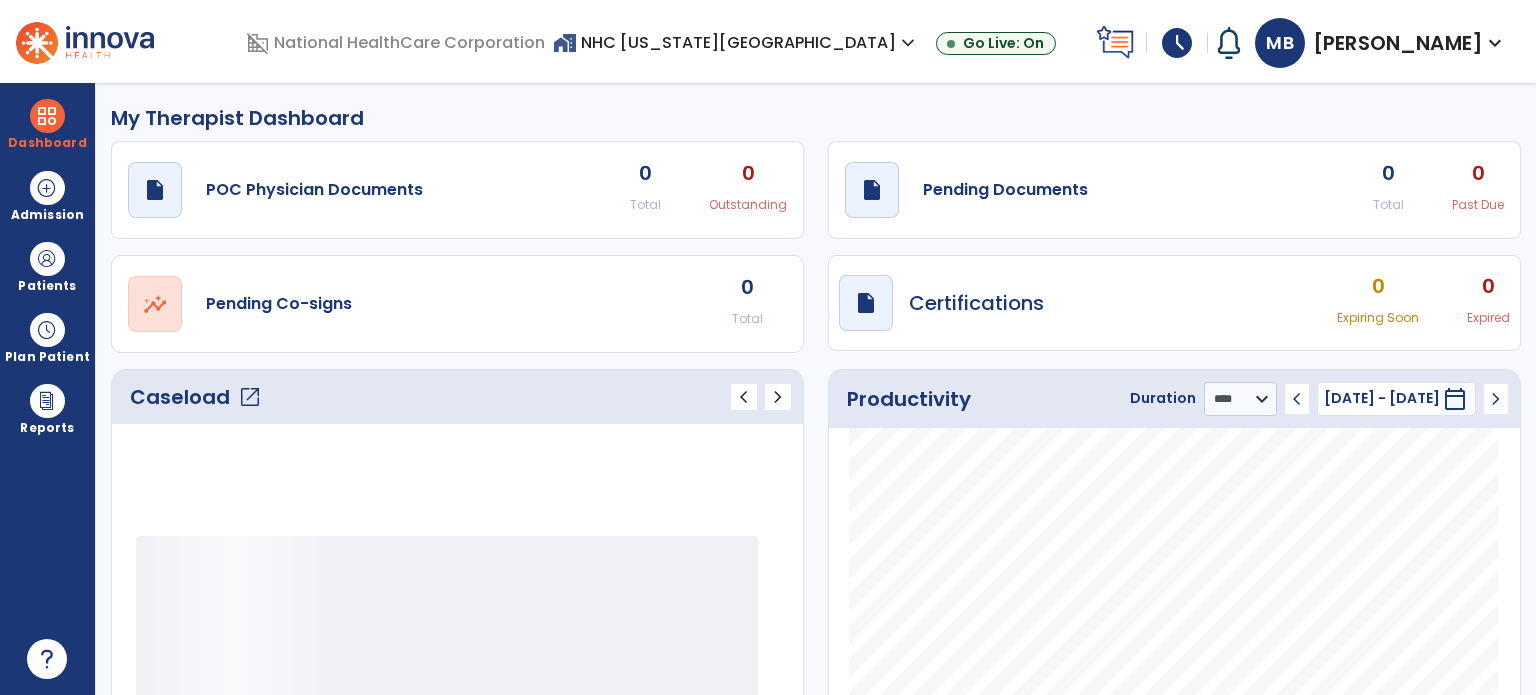select on "****" 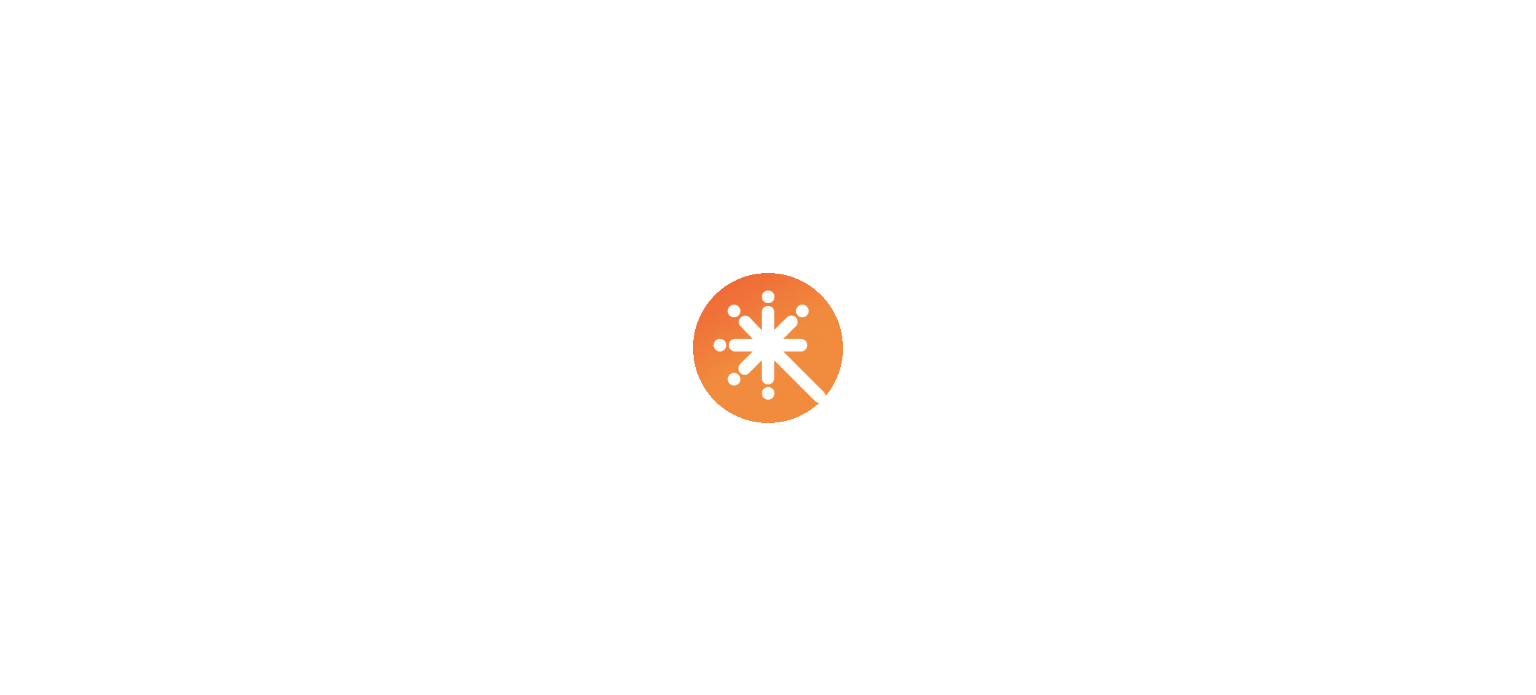 scroll, scrollTop: 0, scrollLeft: 0, axis: both 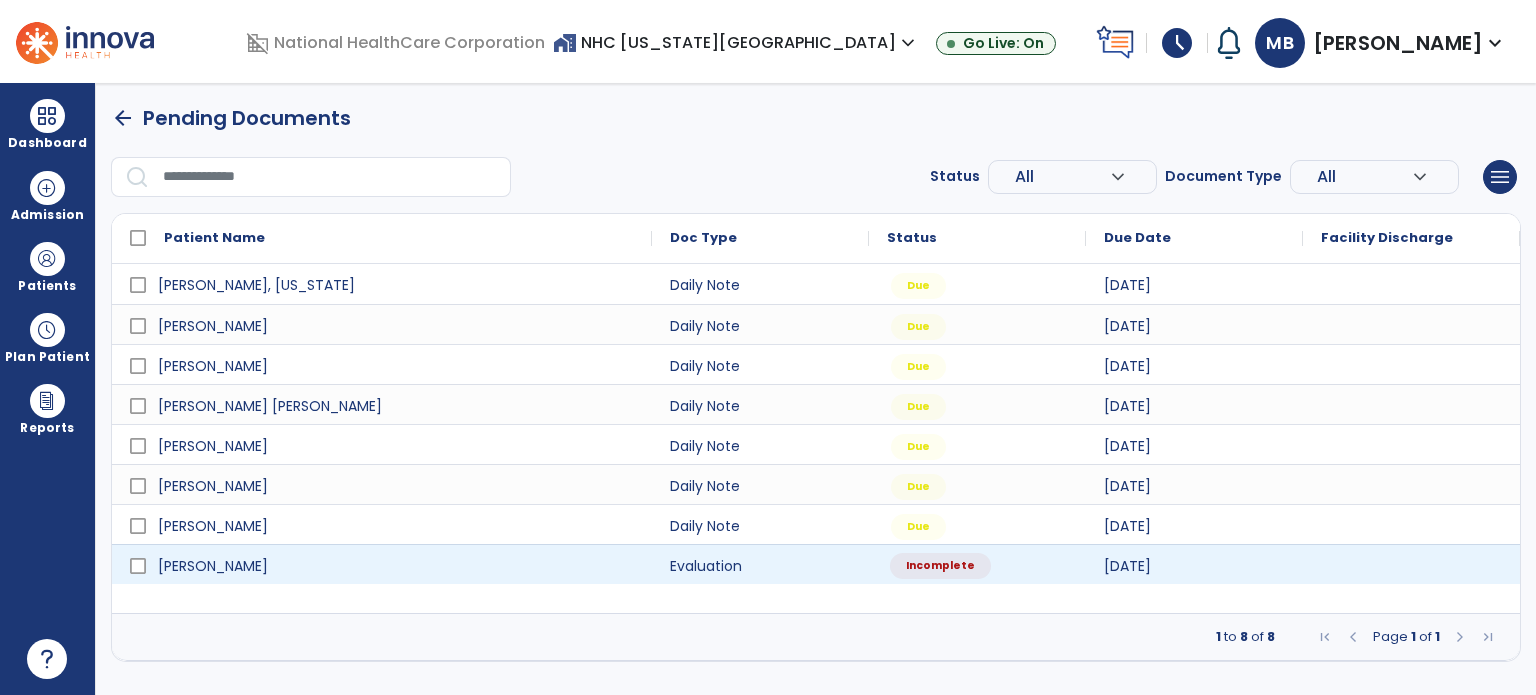 click on "Incomplete" at bounding box center (940, 566) 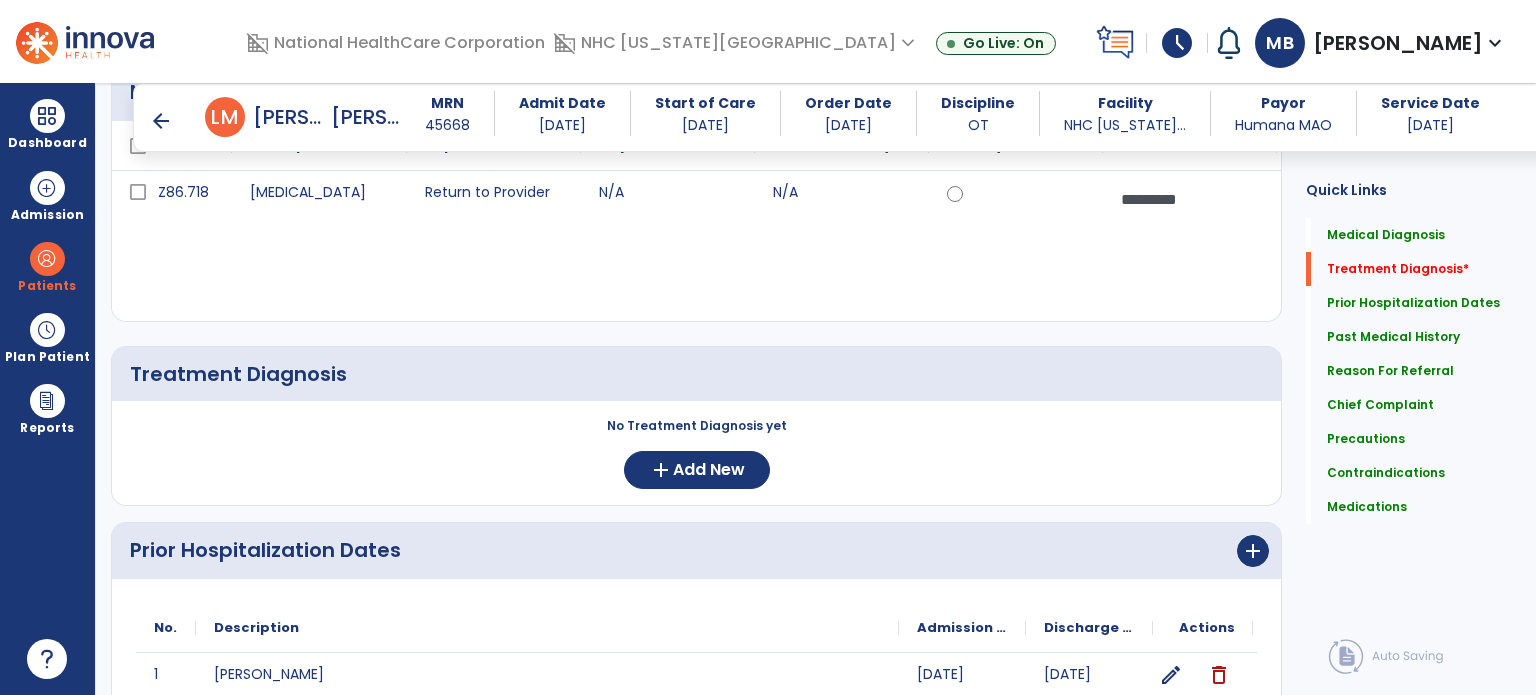 scroll, scrollTop: 270, scrollLeft: 0, axis: vertical 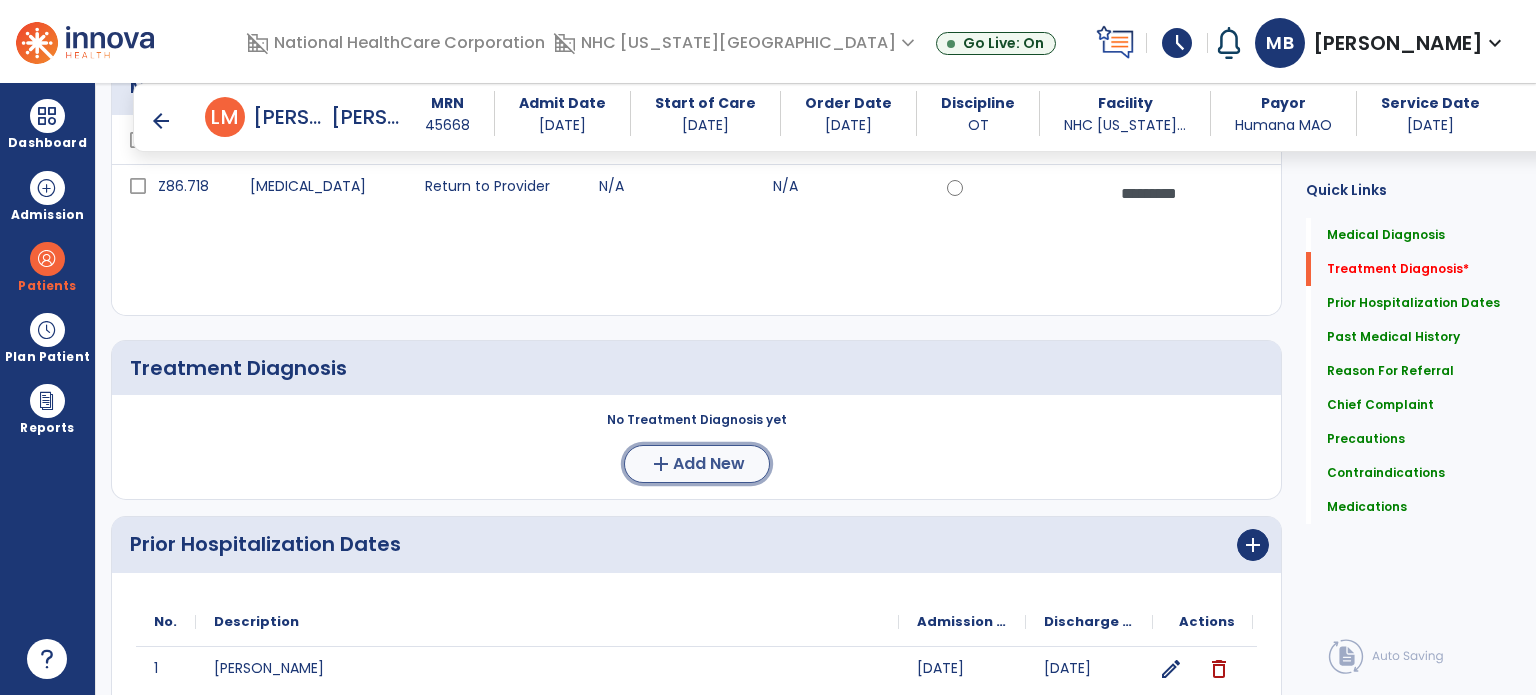 click on "Add New" 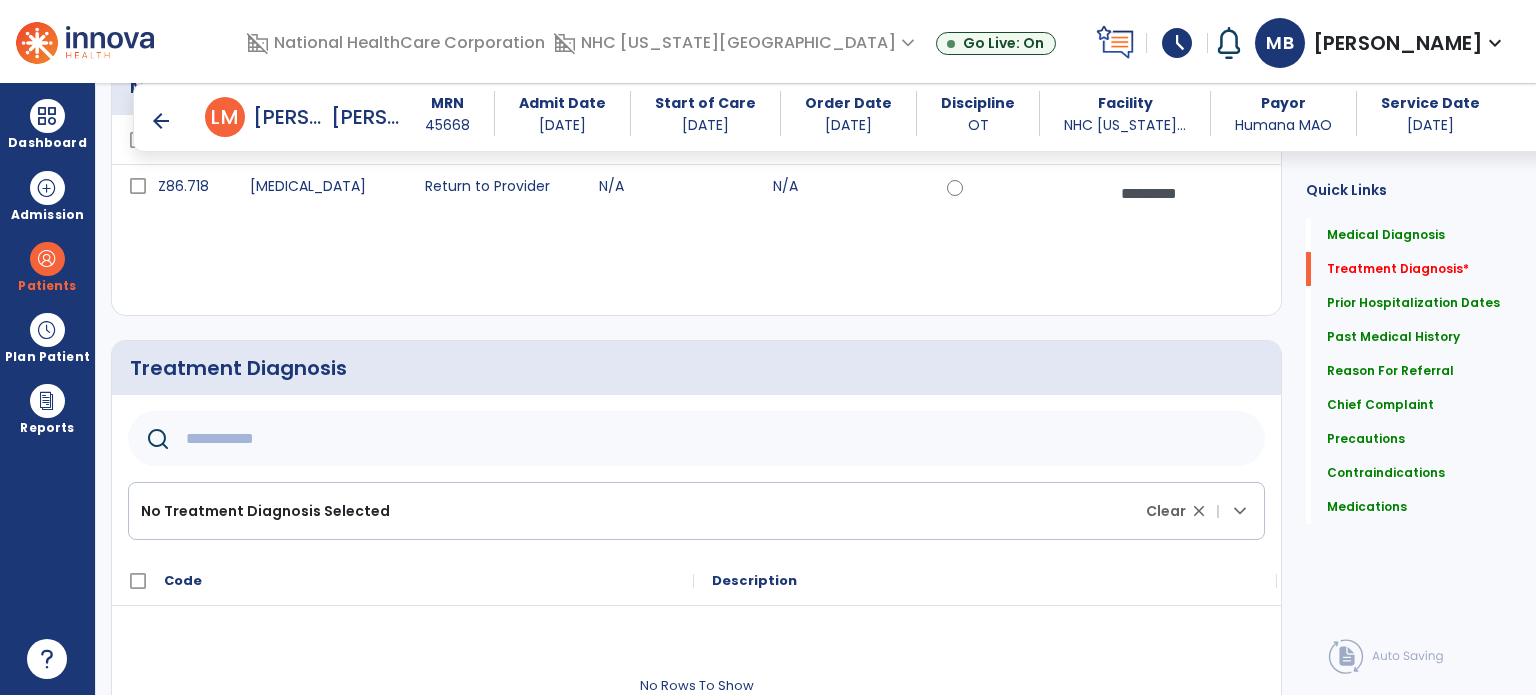 click 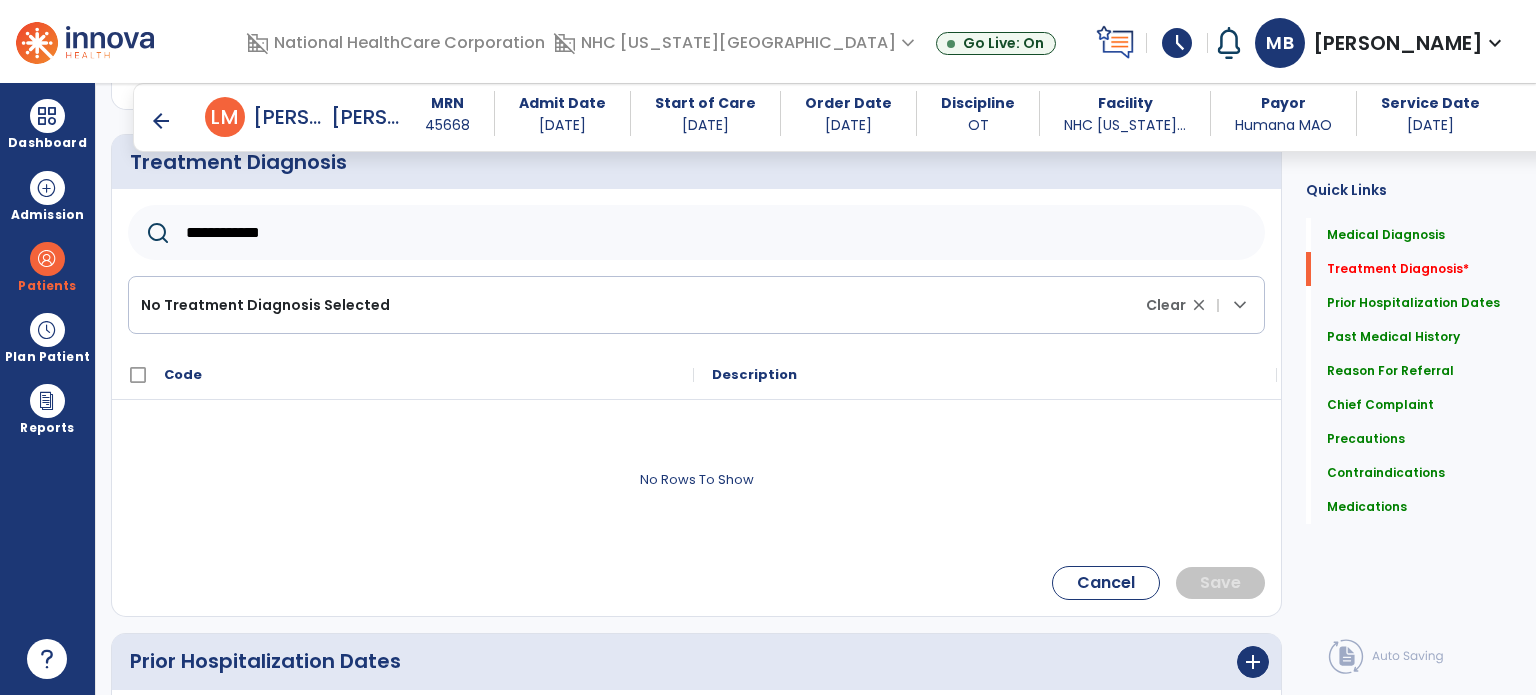 scroll, scrollTop: 480, scrollLeft: 0, axis: vertical 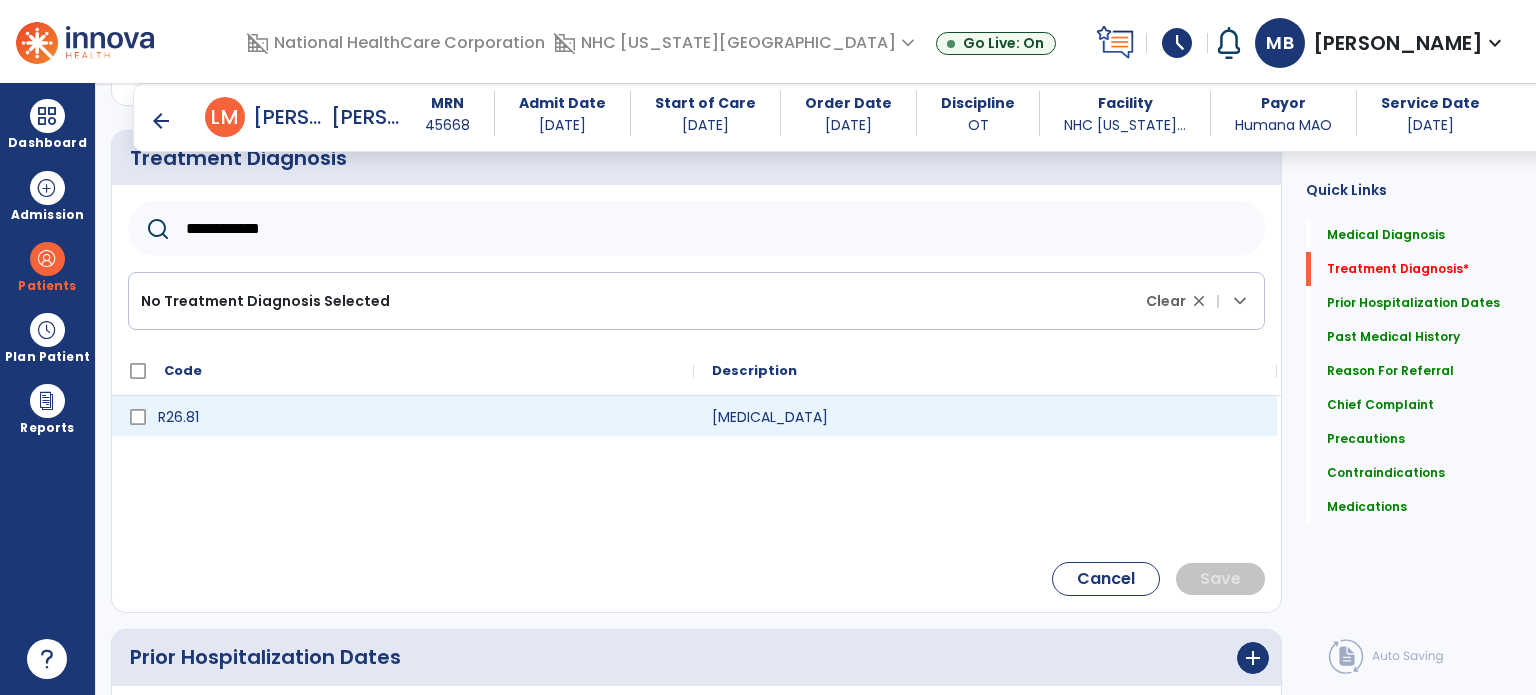 type on "**********" 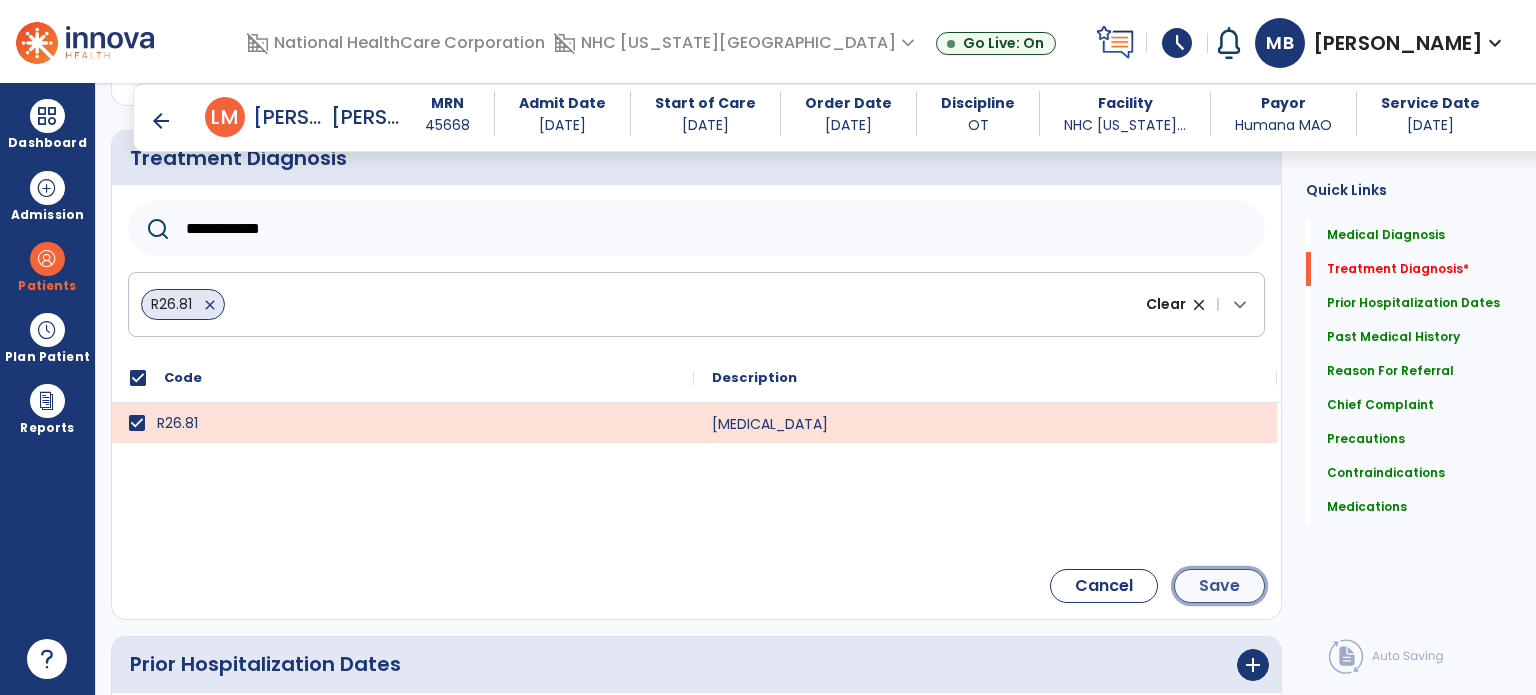 click on "Save" 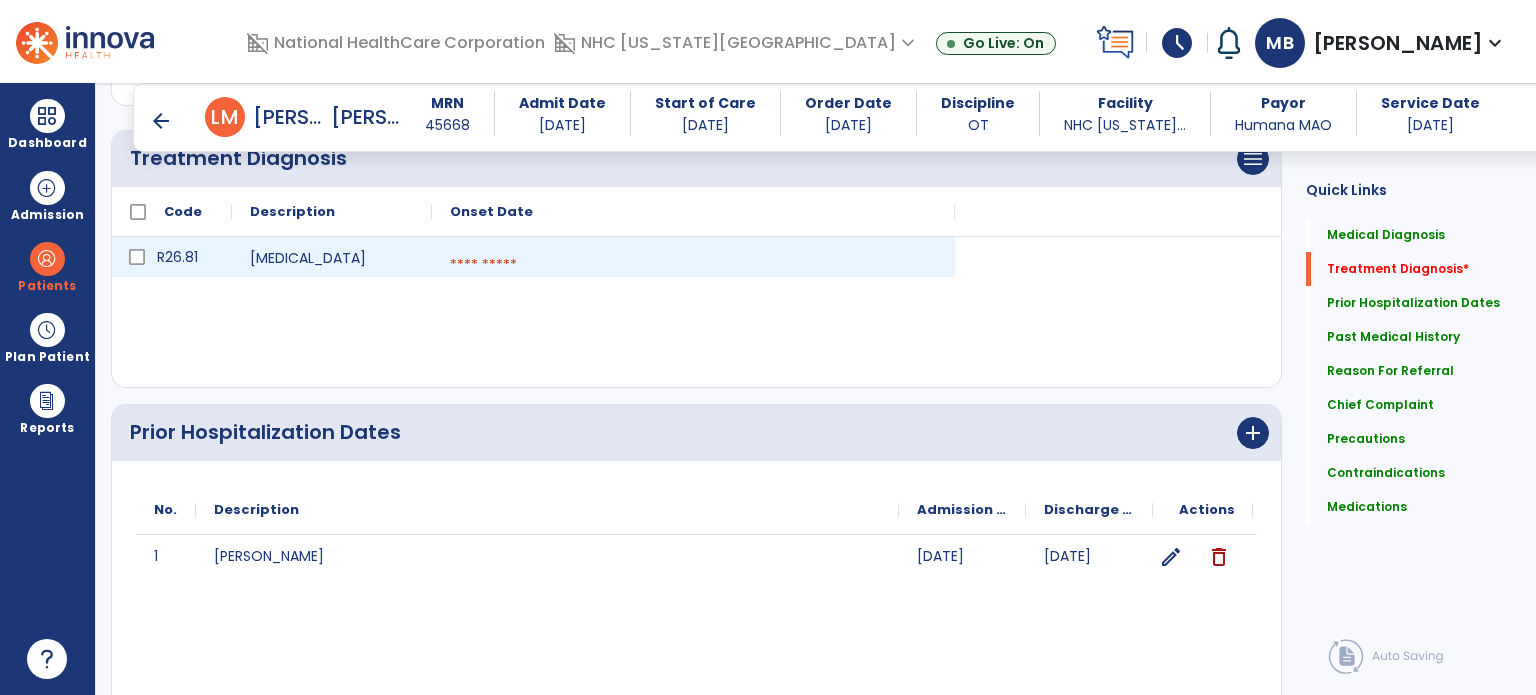 click at bounding box center [693, 265] 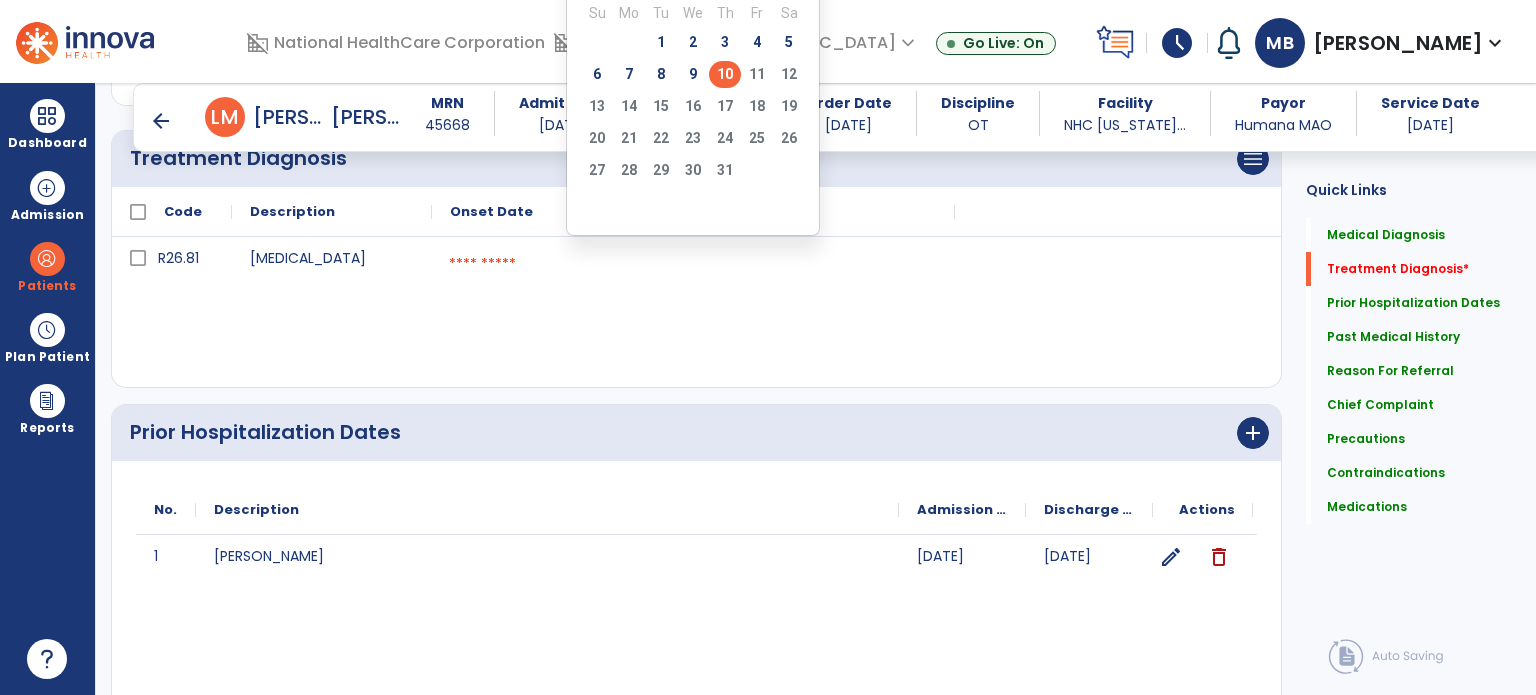 click on "10" 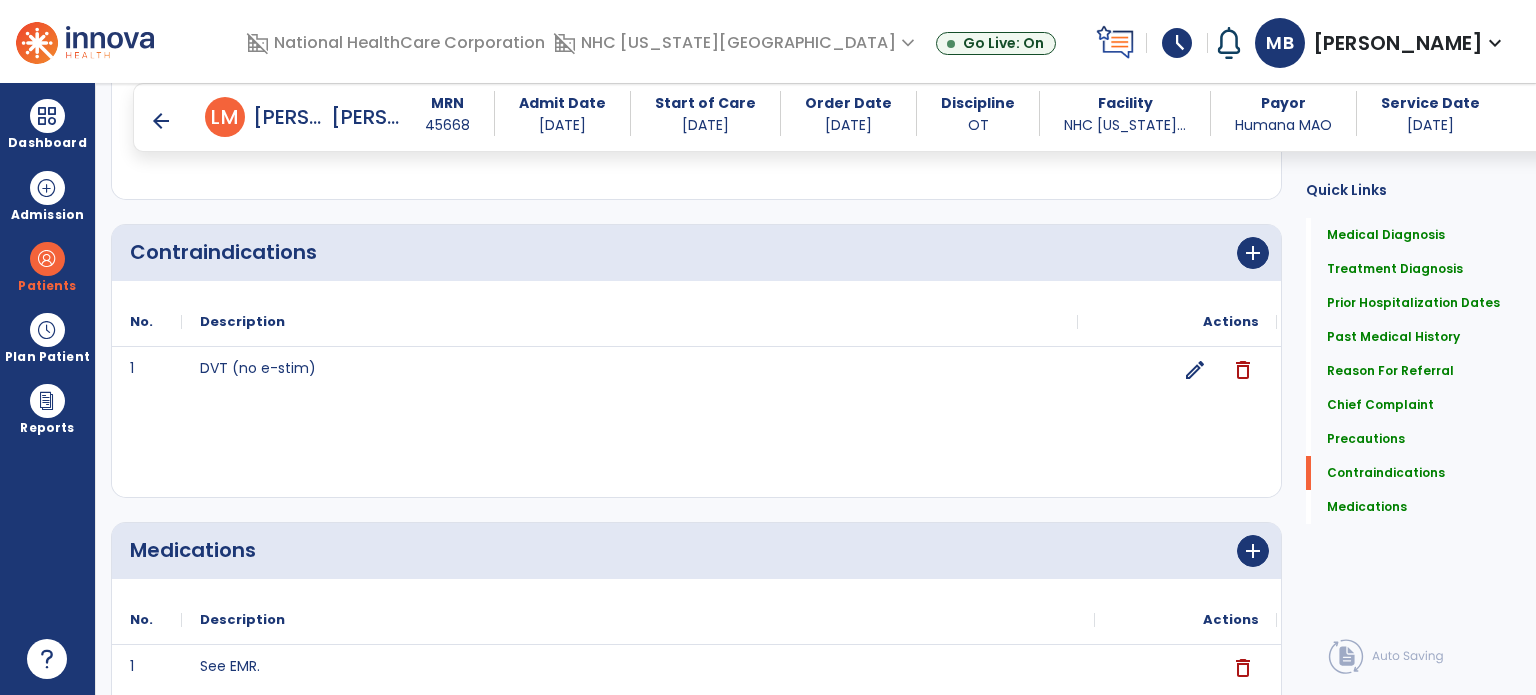scroll, scrollTop: 2308, scrollLeft: 0, axis: vertical 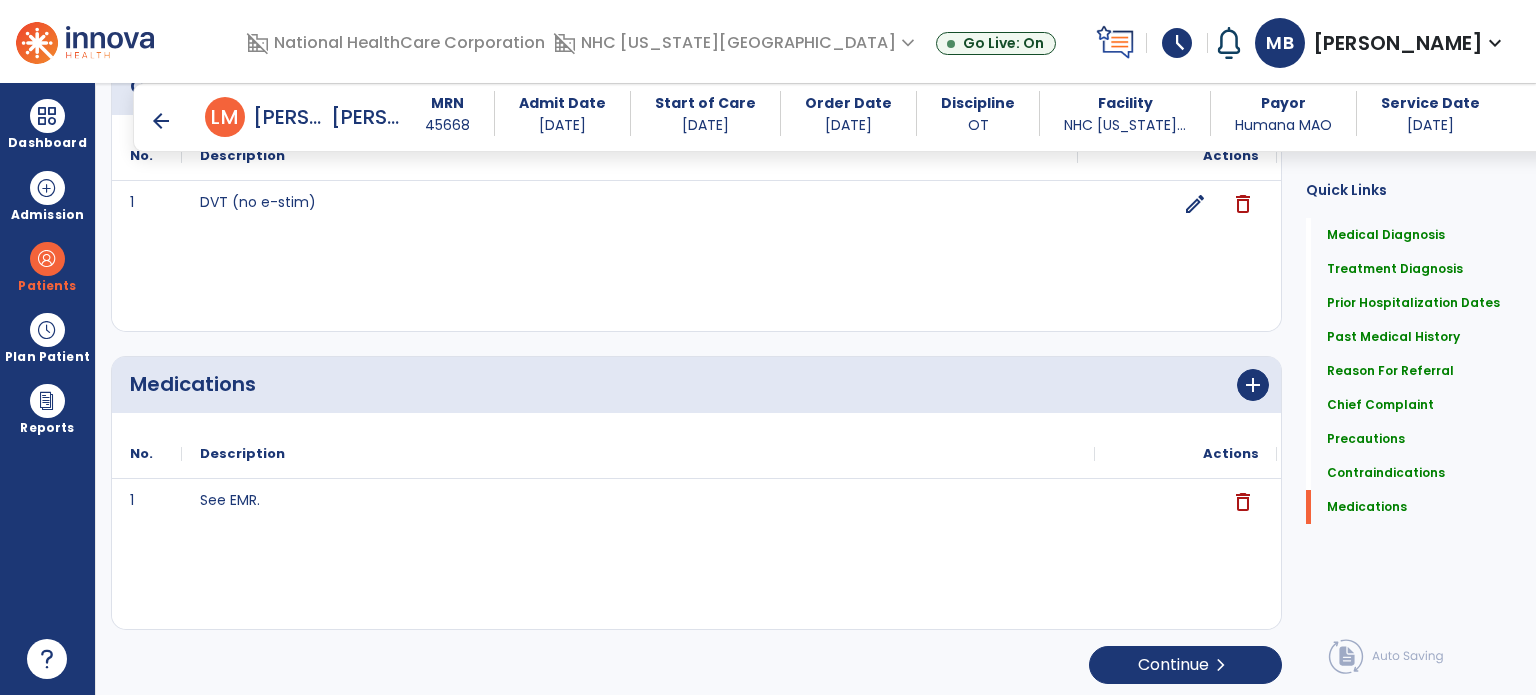 click on "Medical Diagnosis      menu   Add Medical Diagnosis   Delete Medical Diagnosis
Code
Description
Pdpm Clinical Category" 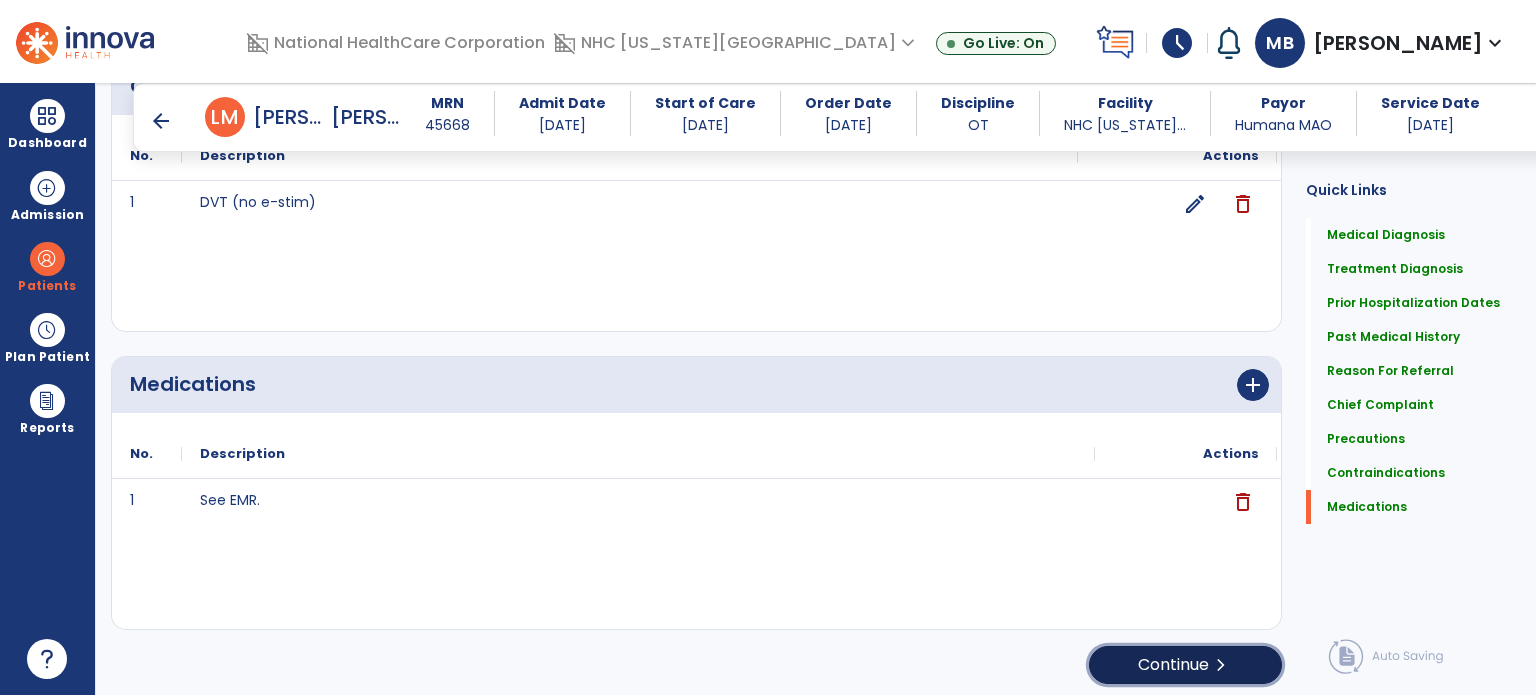 click on "Continue  chevron_right" 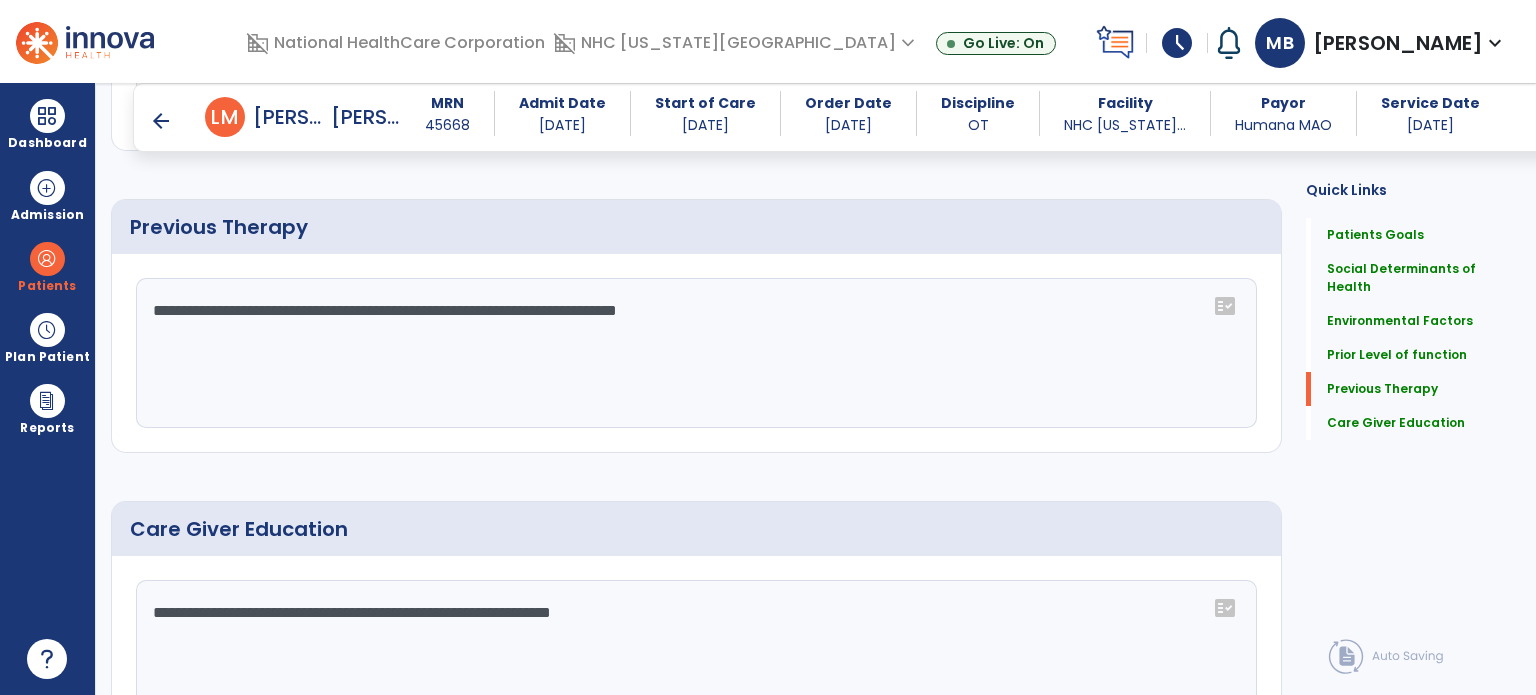scroll, scrollTop: 1523, scrollLeft: 0, axis: vertical 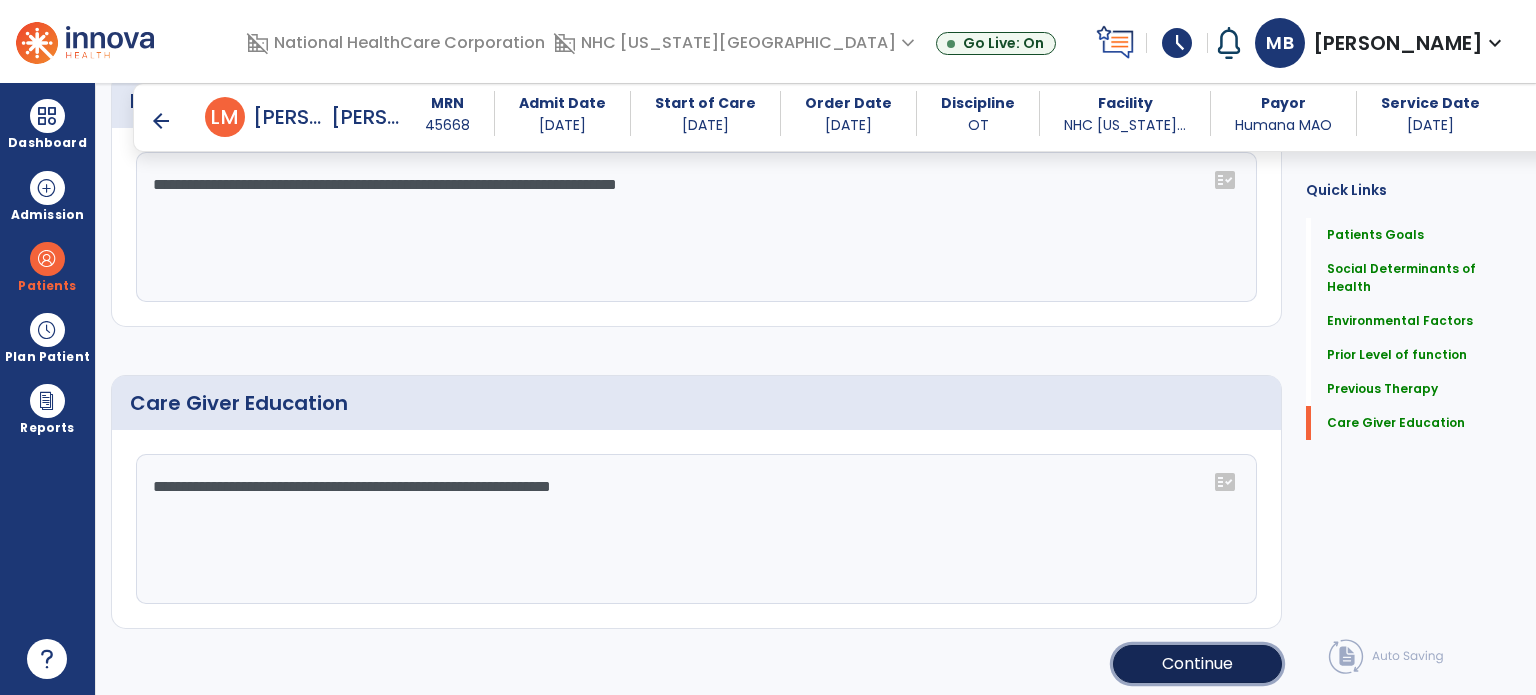 click on "Continue" 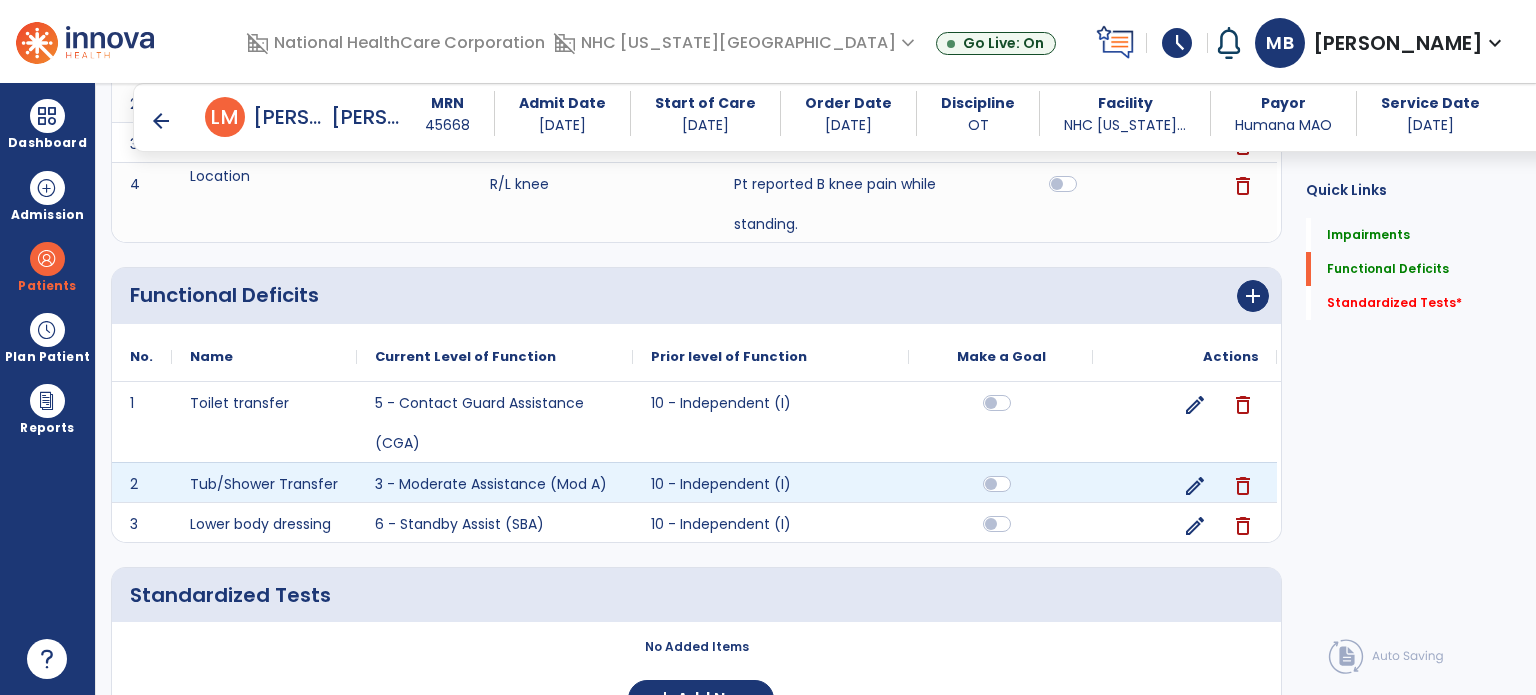 scroll, scrollTop: 484, scrollLeft: 0, axis: vertical 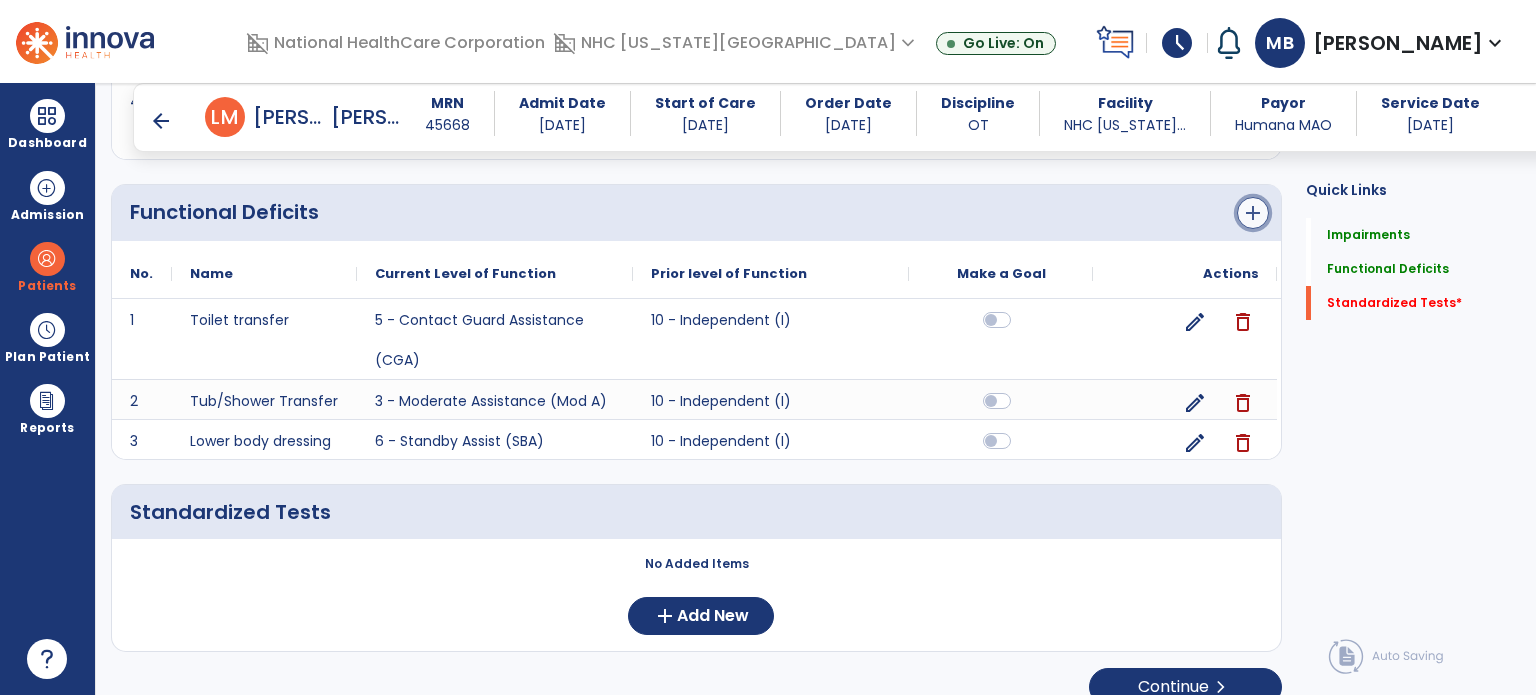 click on "add" 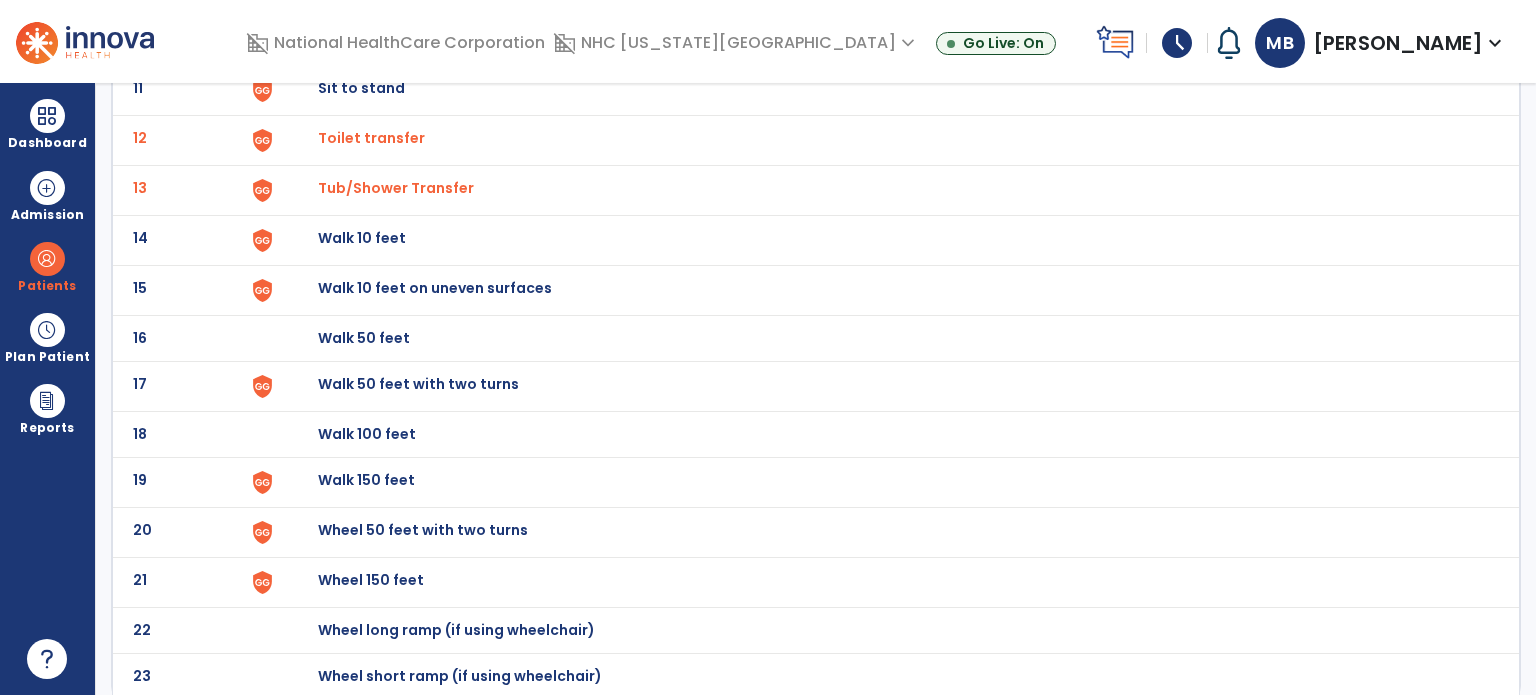 scroll, scrollTop: 0, scrollLeft: 0, axis: both 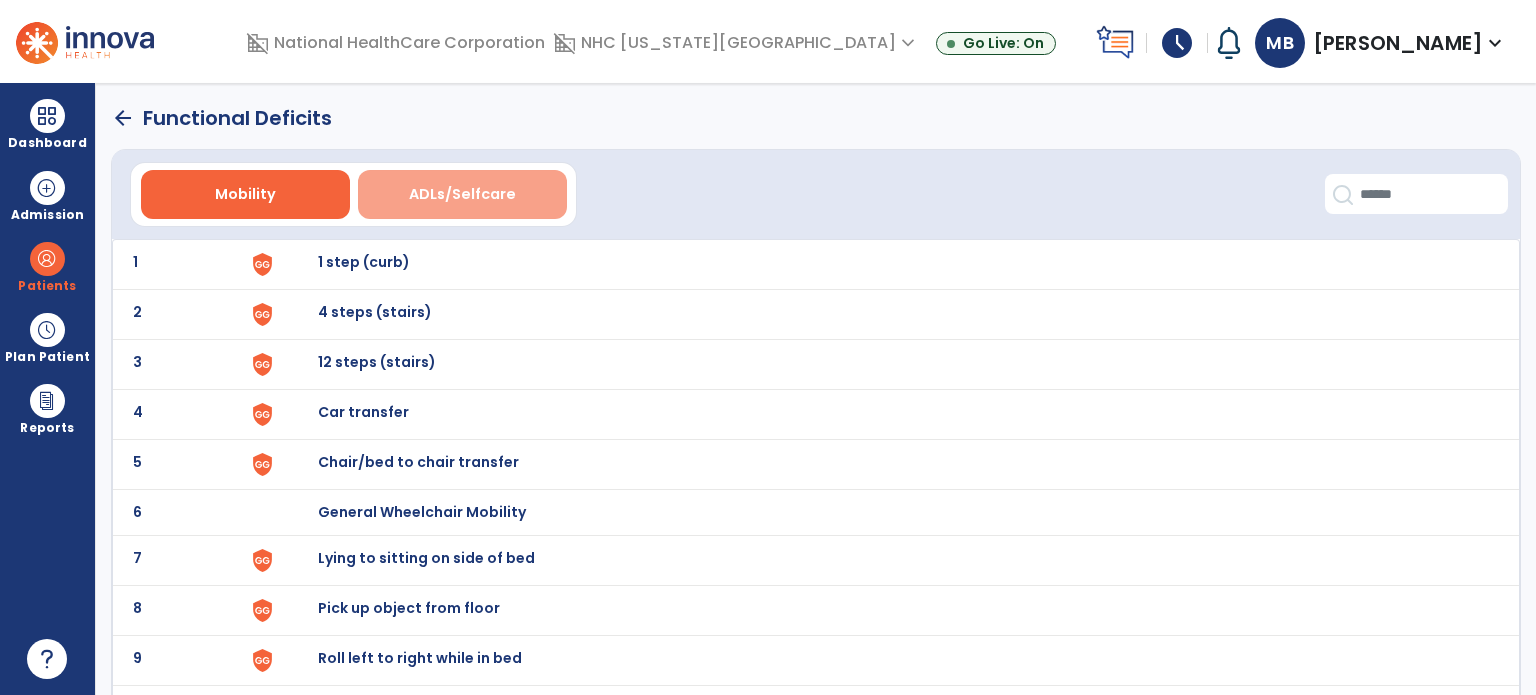 click on "ADLs/Selfcare" at bounding box center (462, 194) 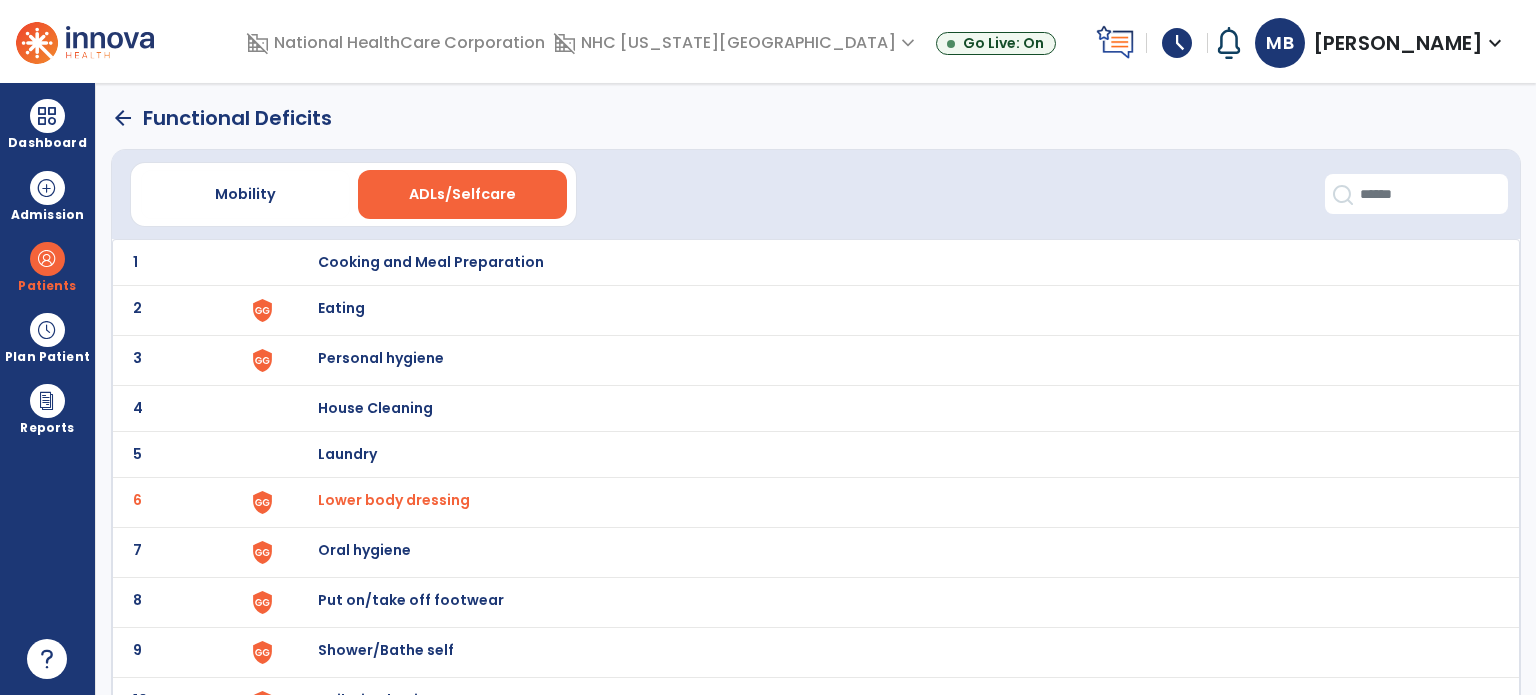 scroll, scrollTop: 172, scrollLeft: 0, axis: vertical 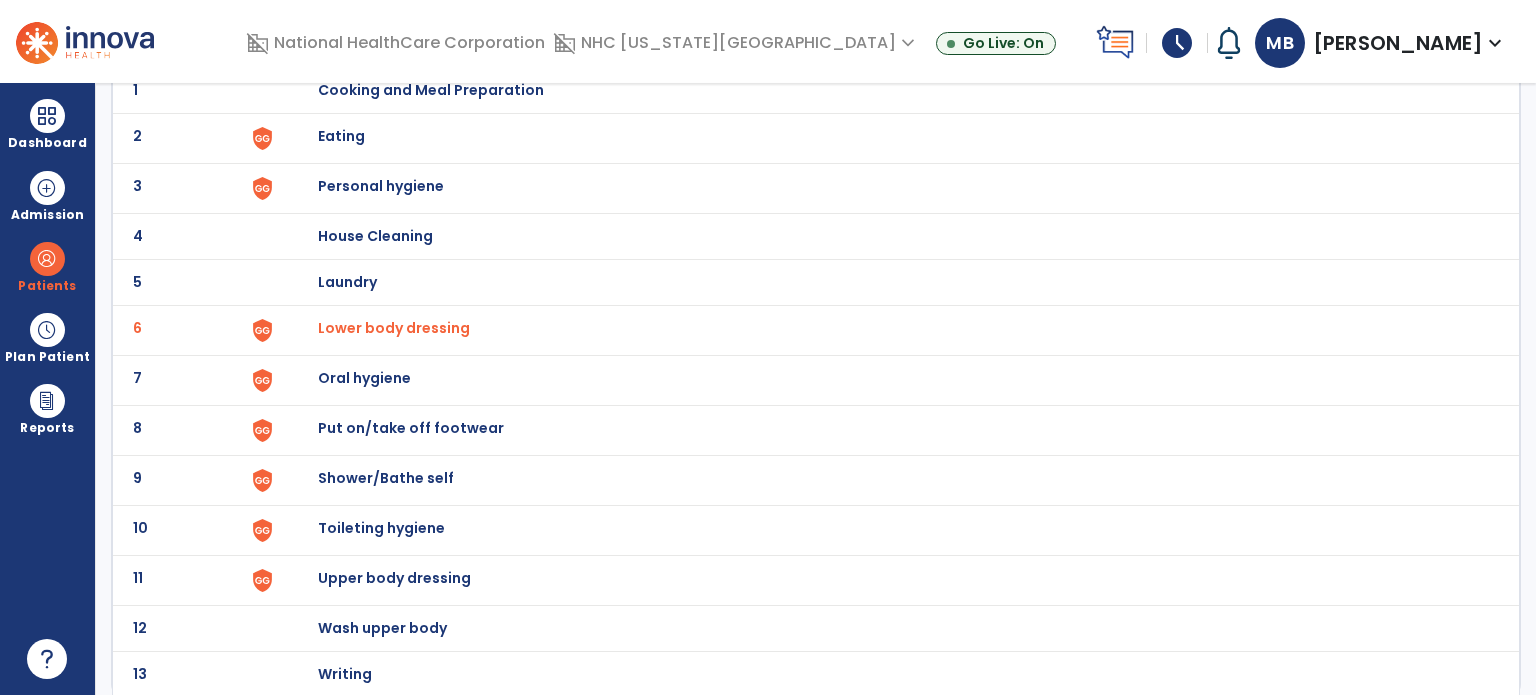 click on "Upper body dressing" at bounding box center (431, 90) 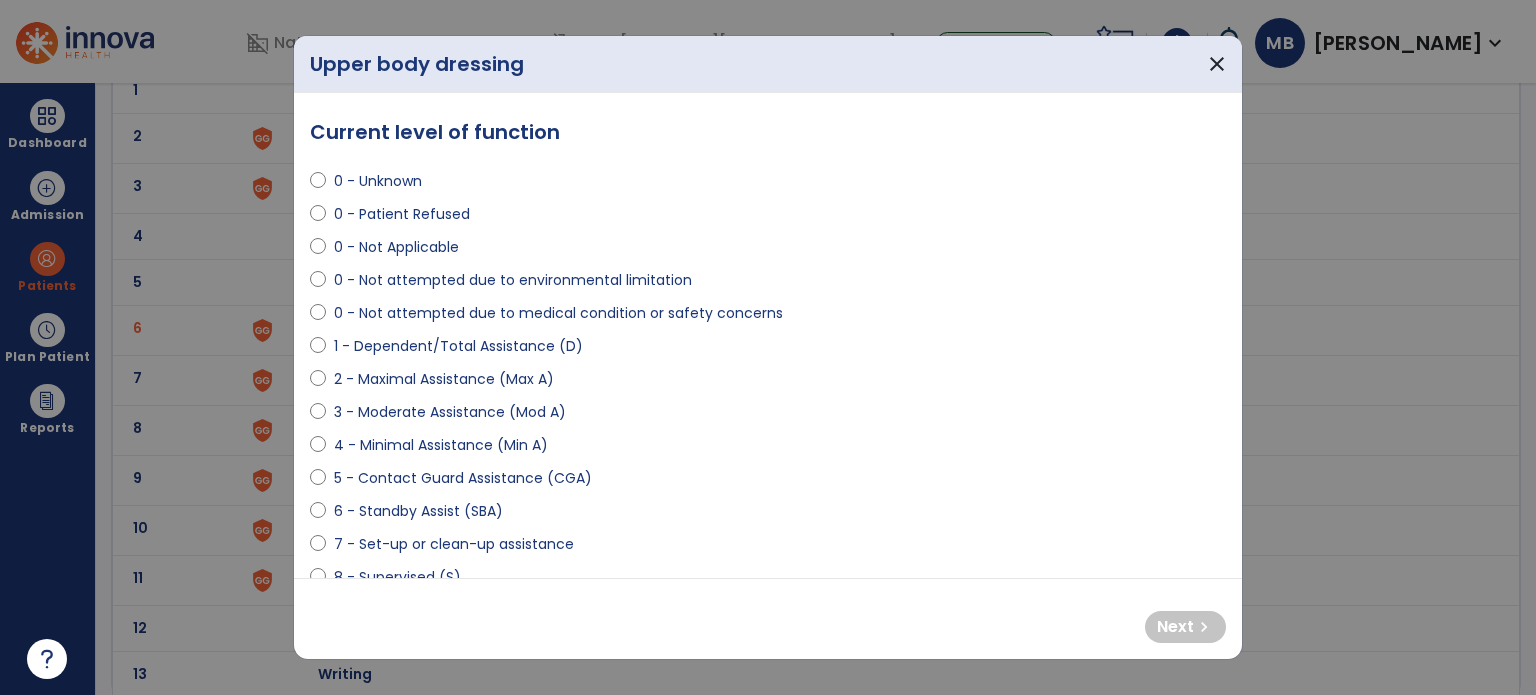 click on "4 - Minimal Assistance (Min A)" at bounding box center (441, 445) 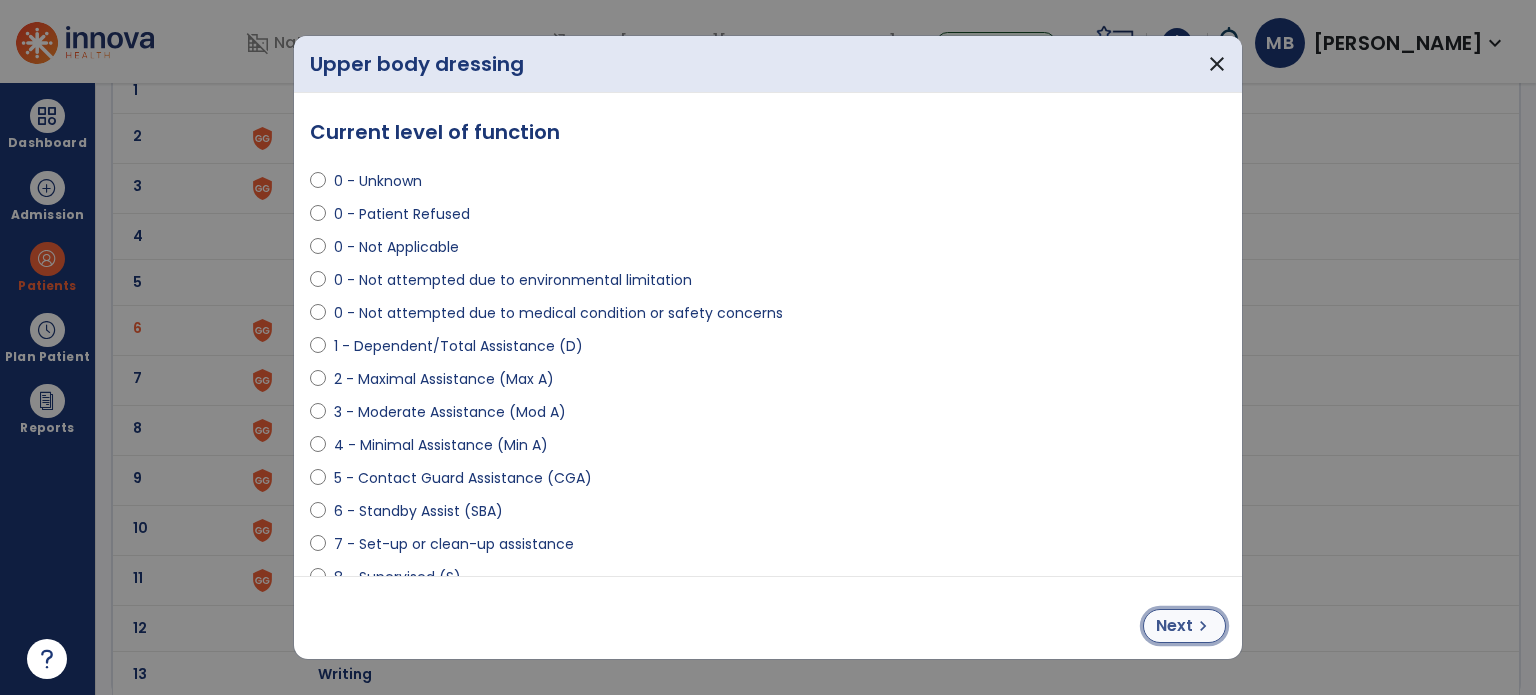 click on "chevron_right" at bounding box center [1203, 626] 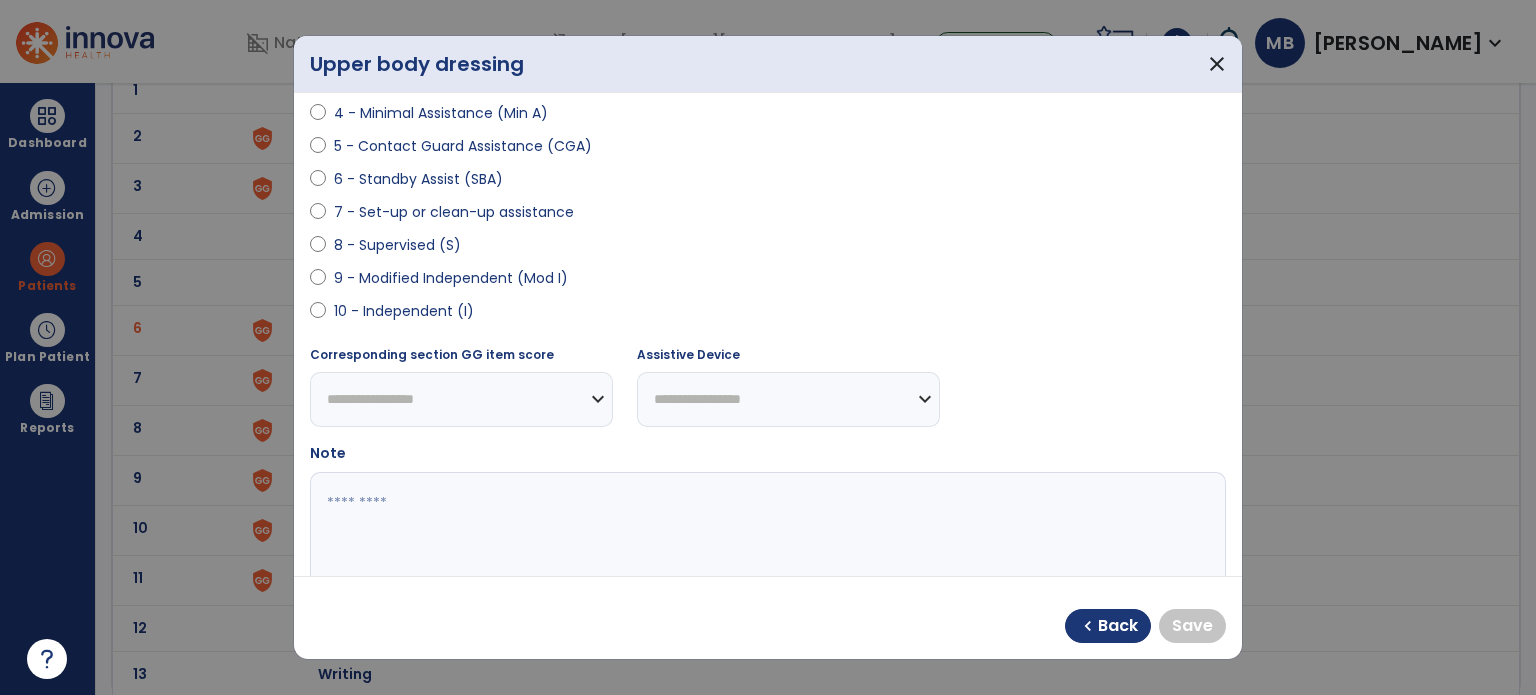 scroll, scrollTop: 368, scrollLeft: 0, axis: vertical 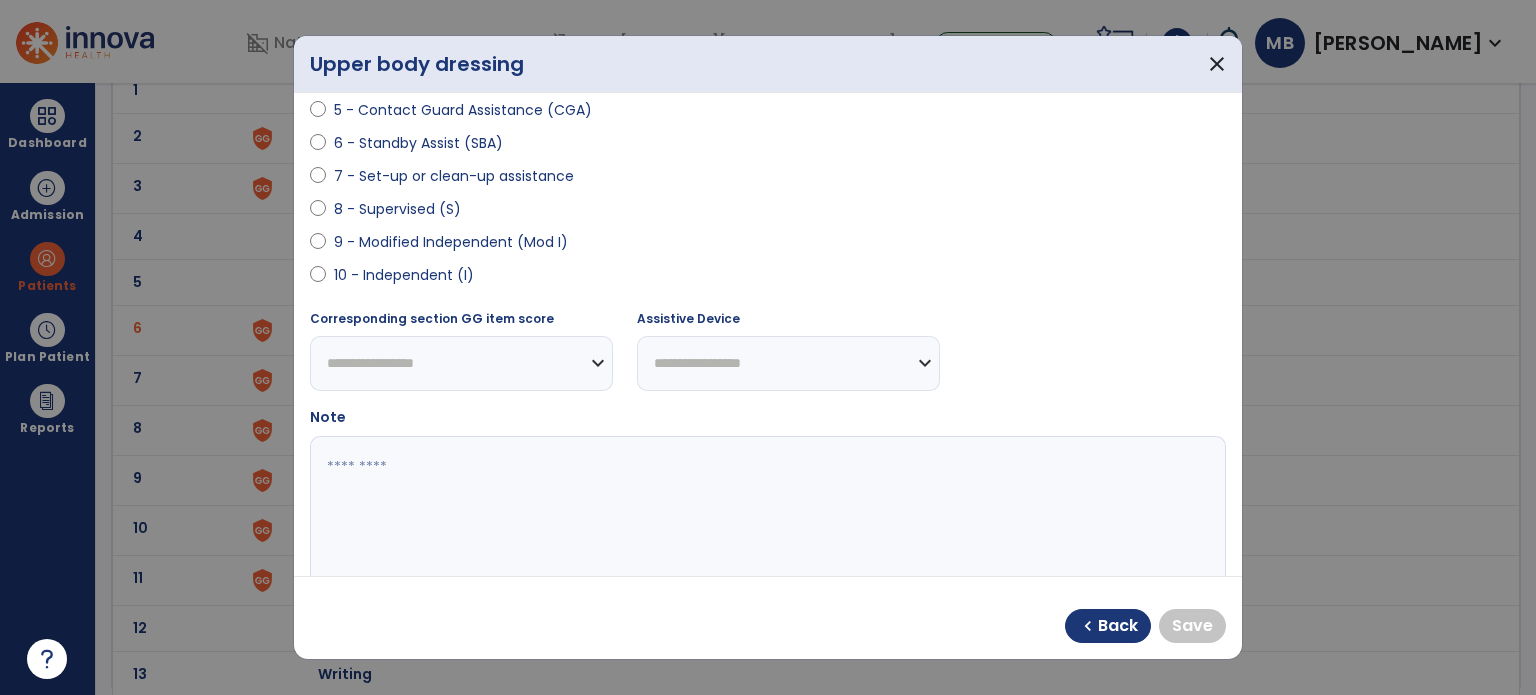click on "10 - Independent (I)" at bounding box center [404, 275] 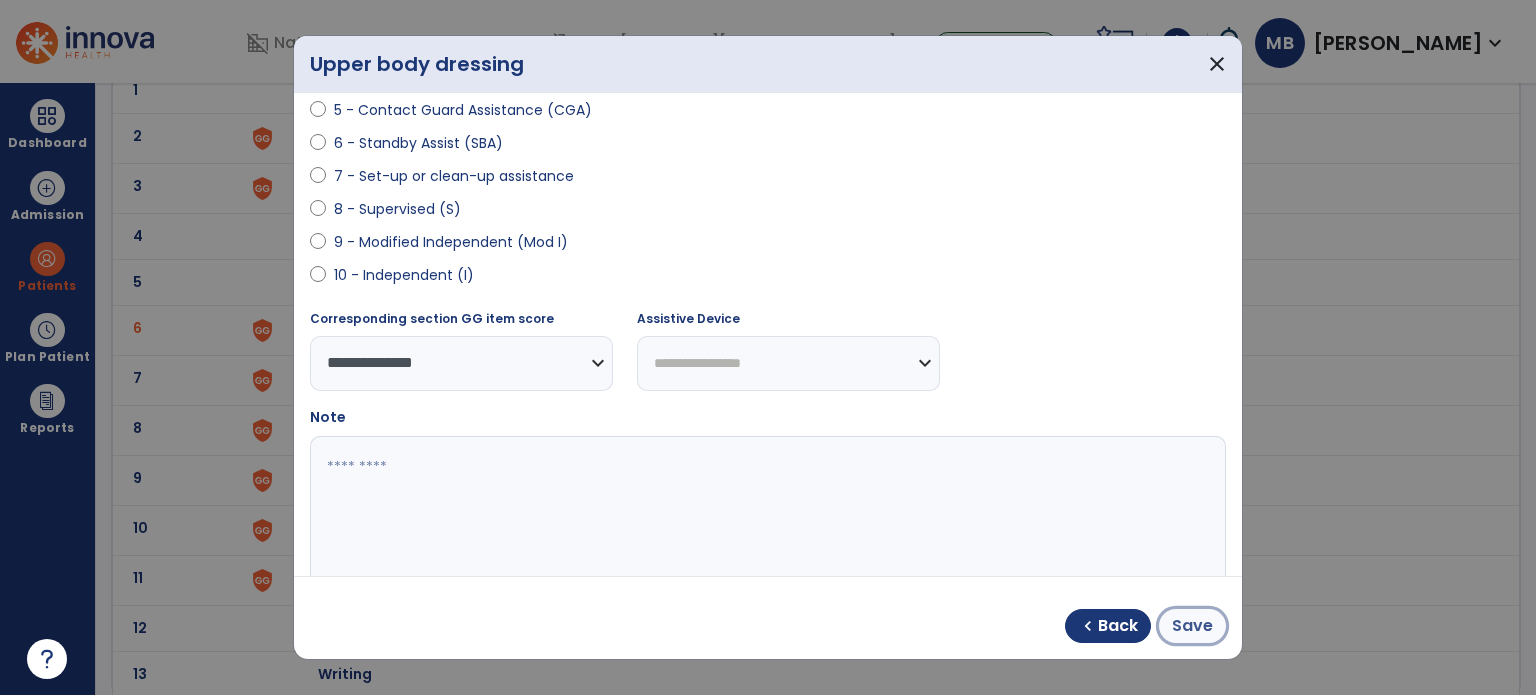 click on "Save" at bounding box center (1192, 626) 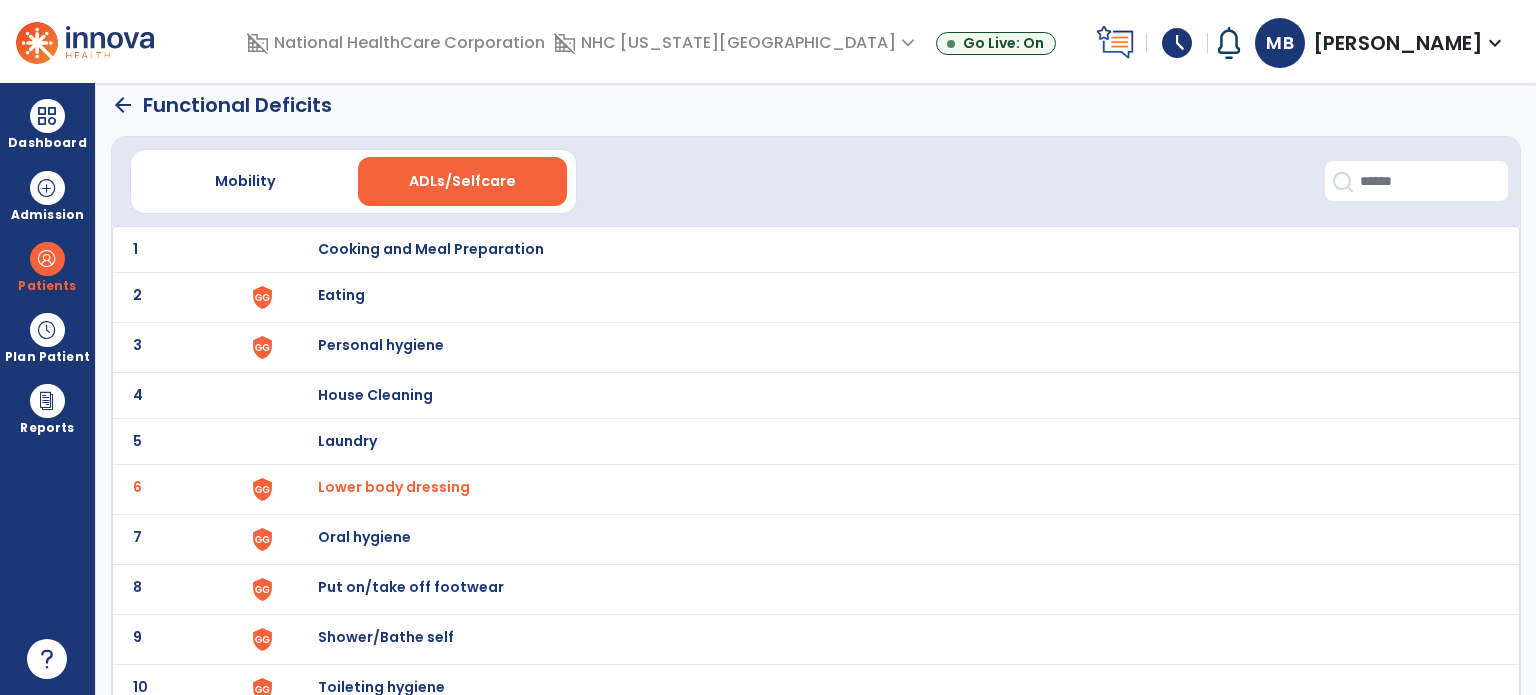 scroll, scrollTop: 0, scrollLeft: 0, axis: both 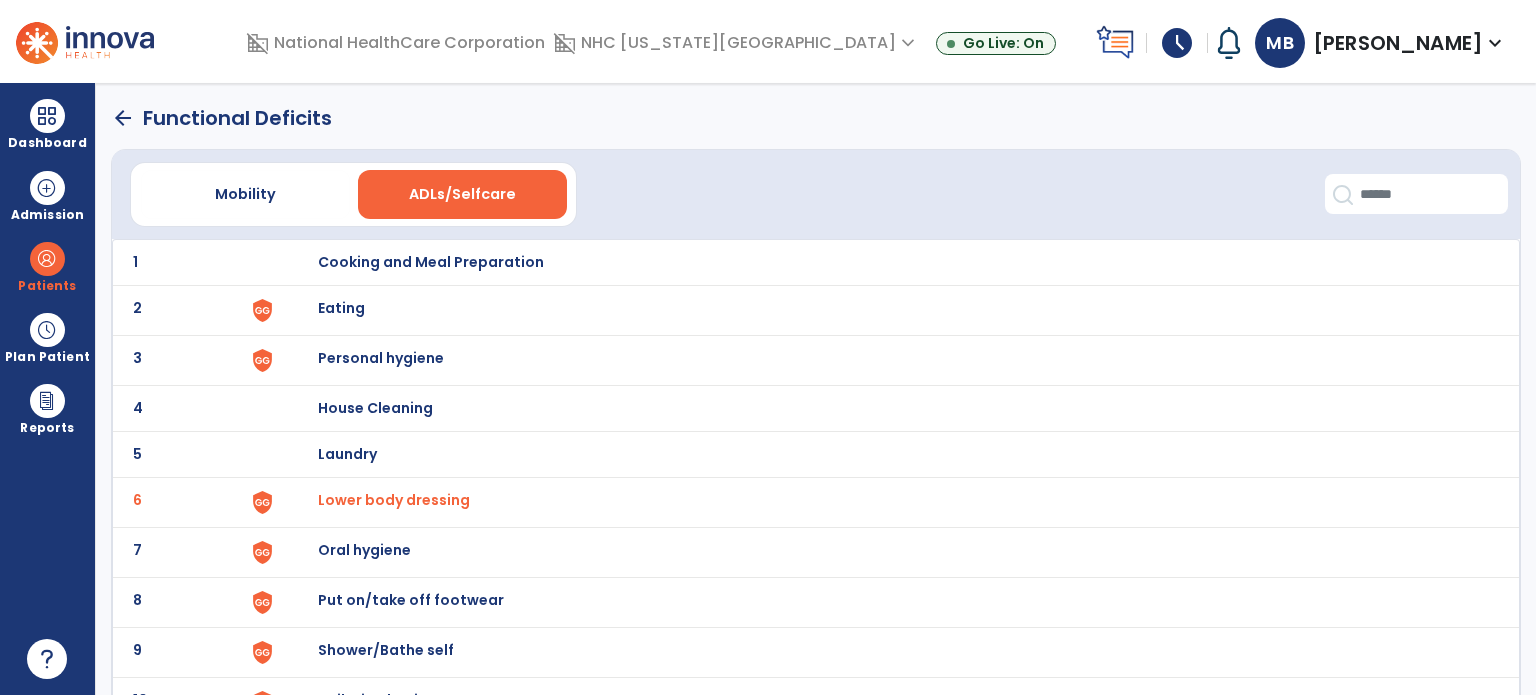 click on "arrow_back" 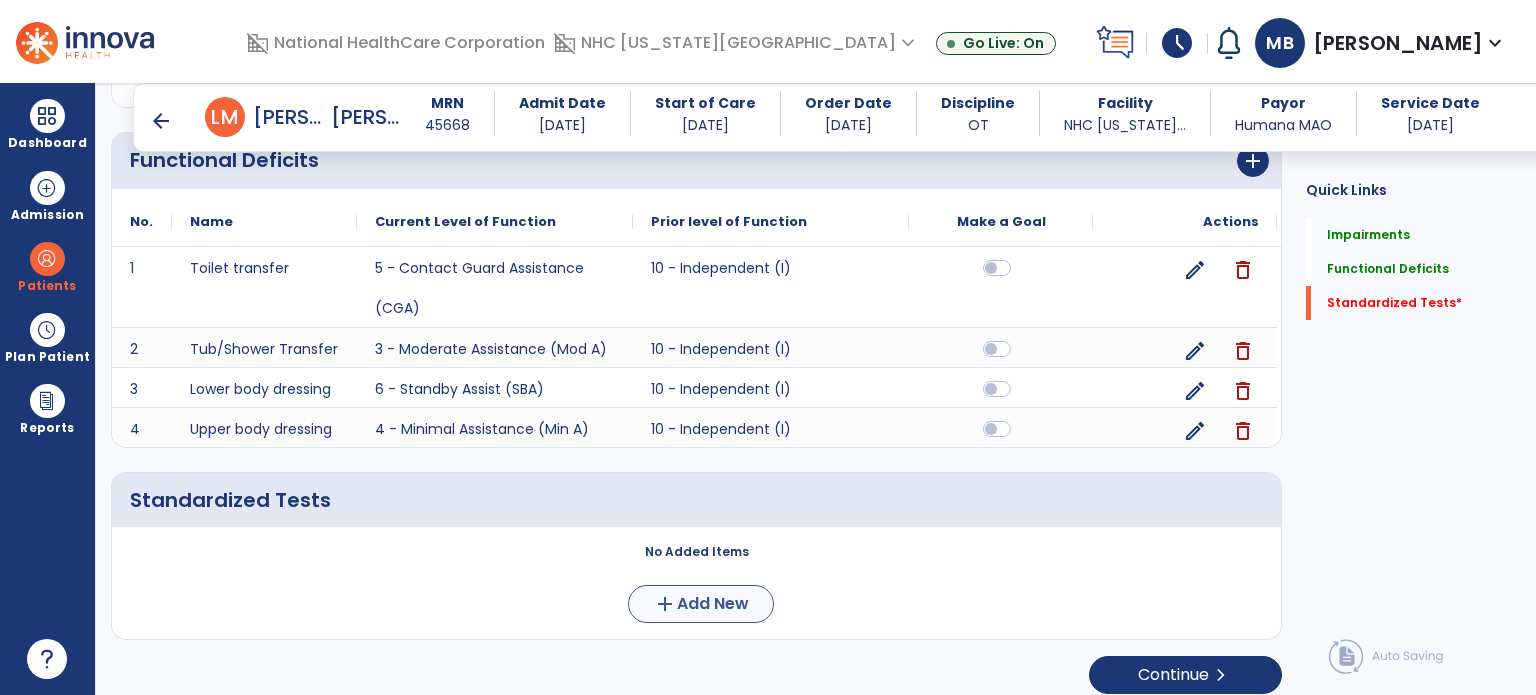 scroll, scrollTop: 548, scrollLeft: 0, axis: vertical 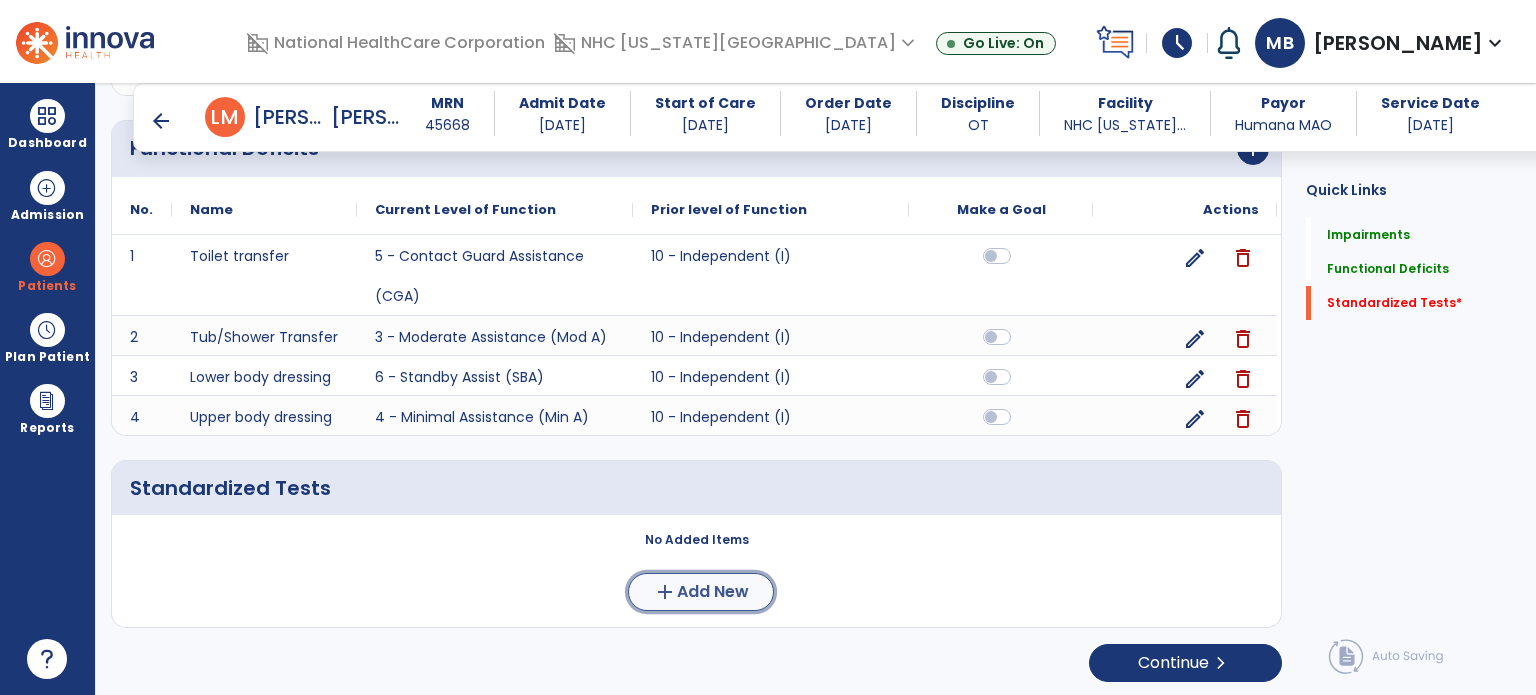 click on "Add New" 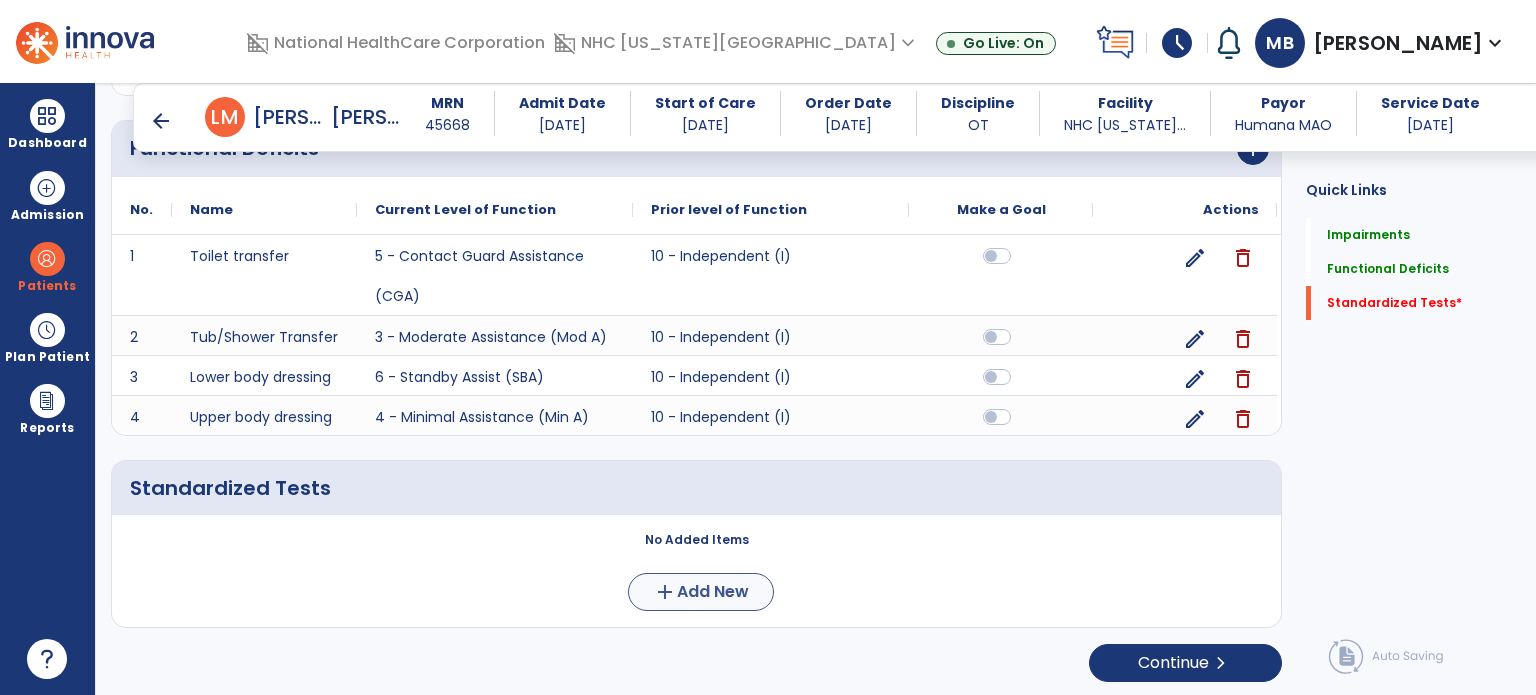 scroll, scrollTop: 0, scrollLeft: 0, axis: both 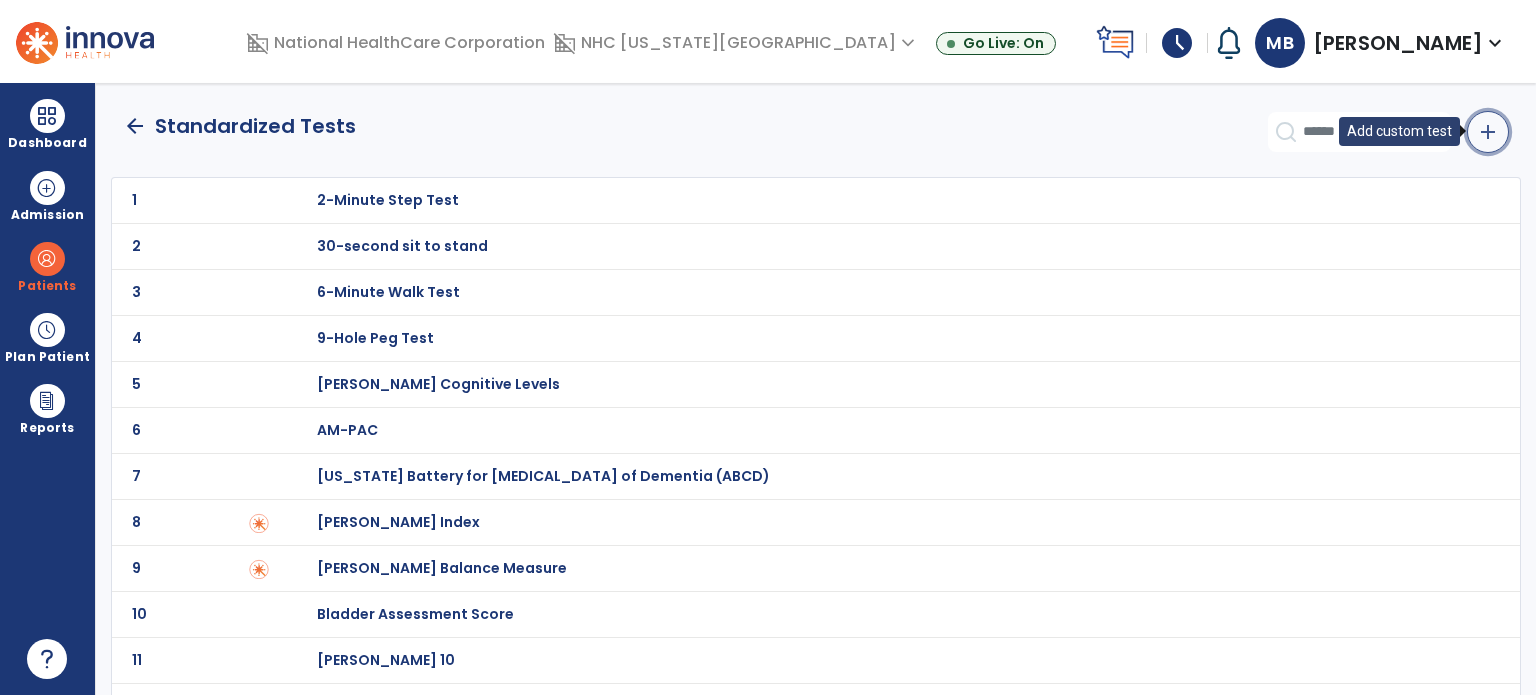 click on "add" 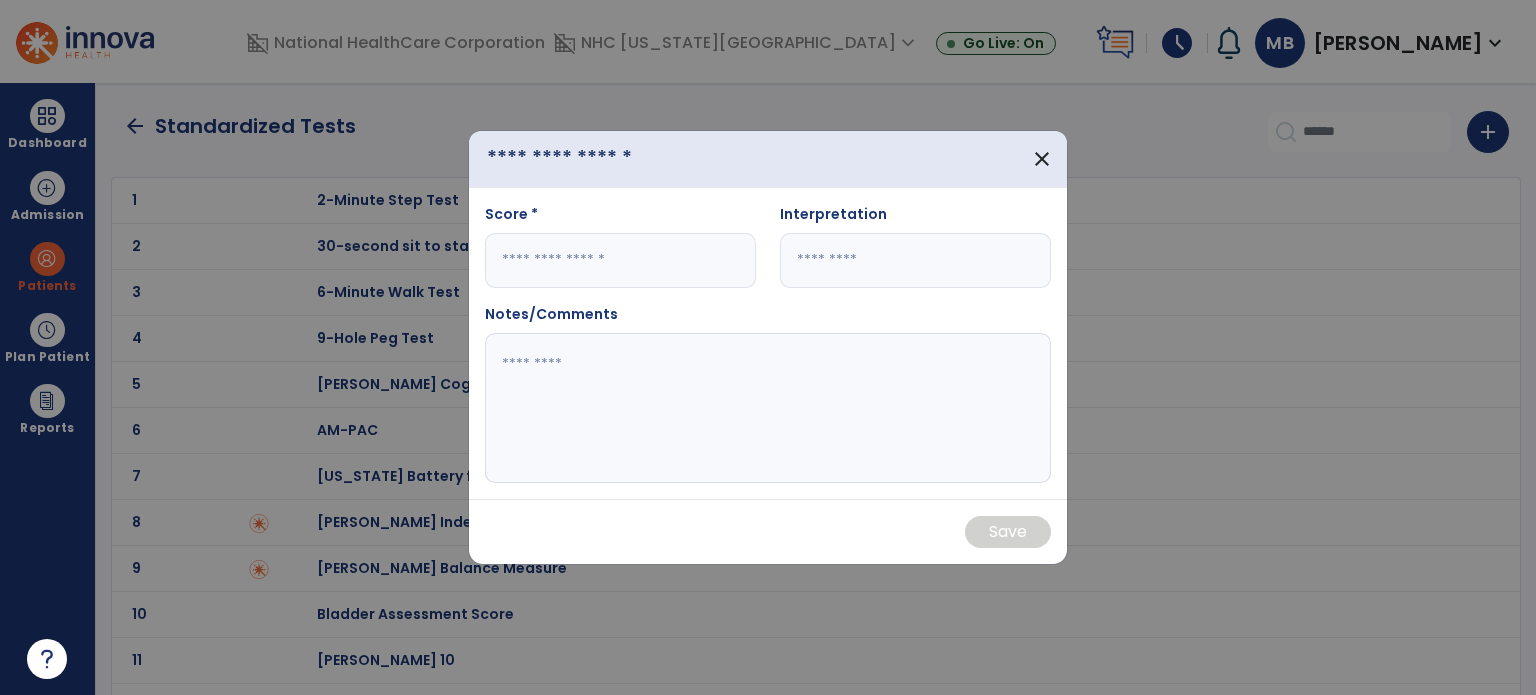 click at bounding box center [600, 159] 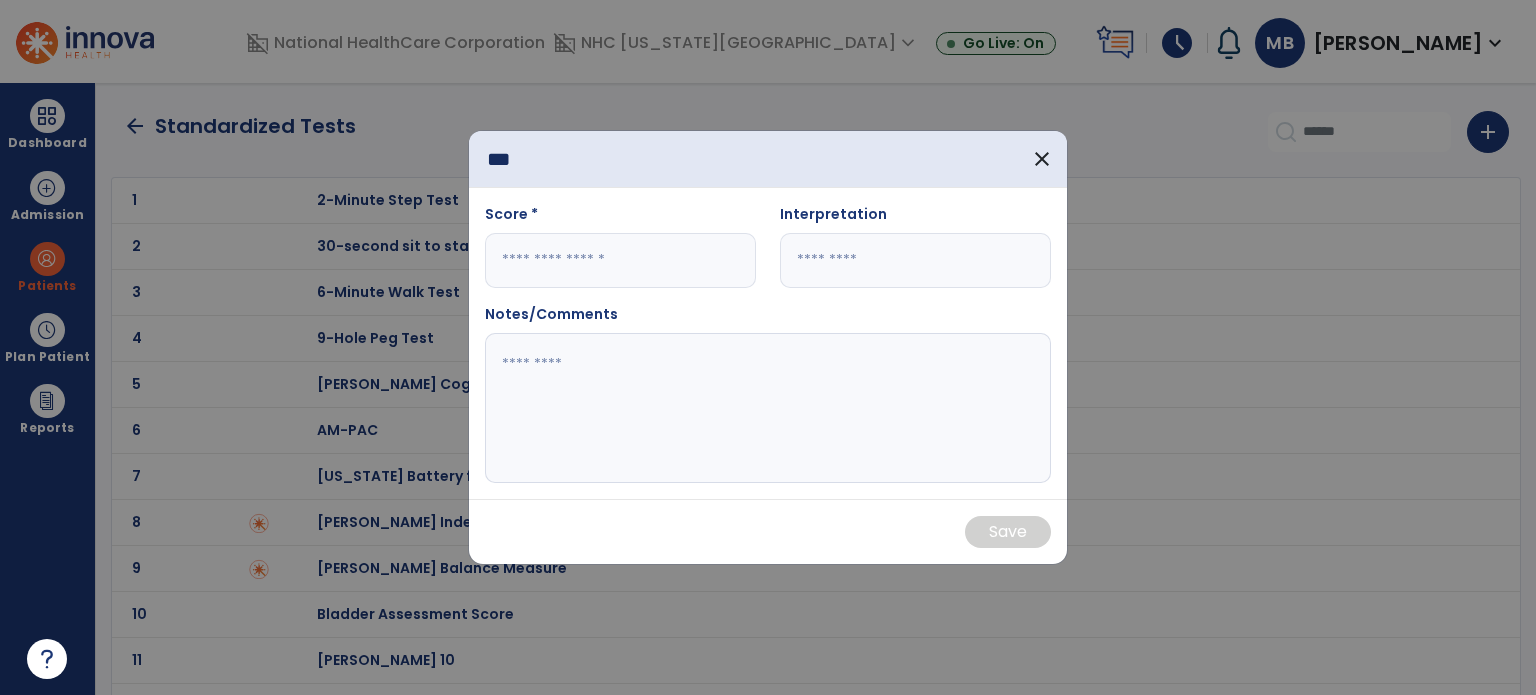 type on "***" 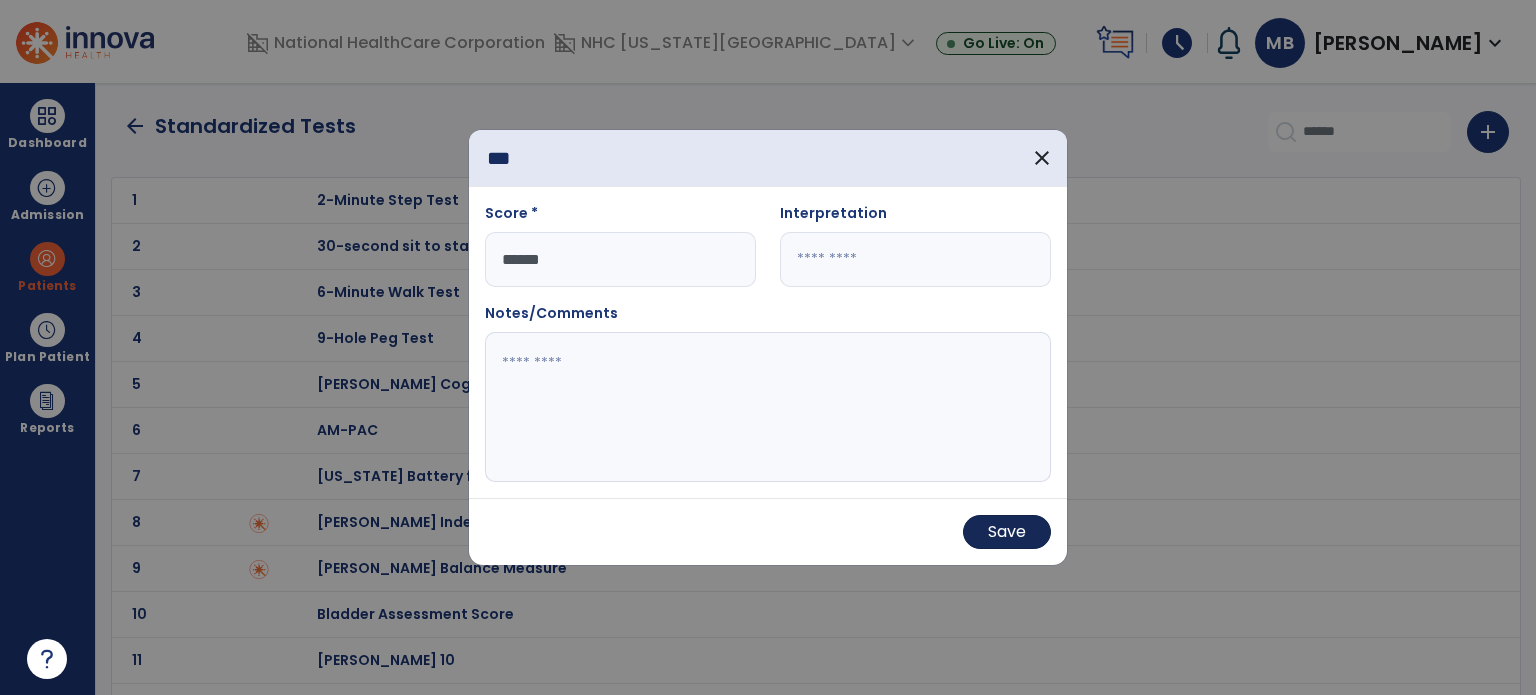type on "******" 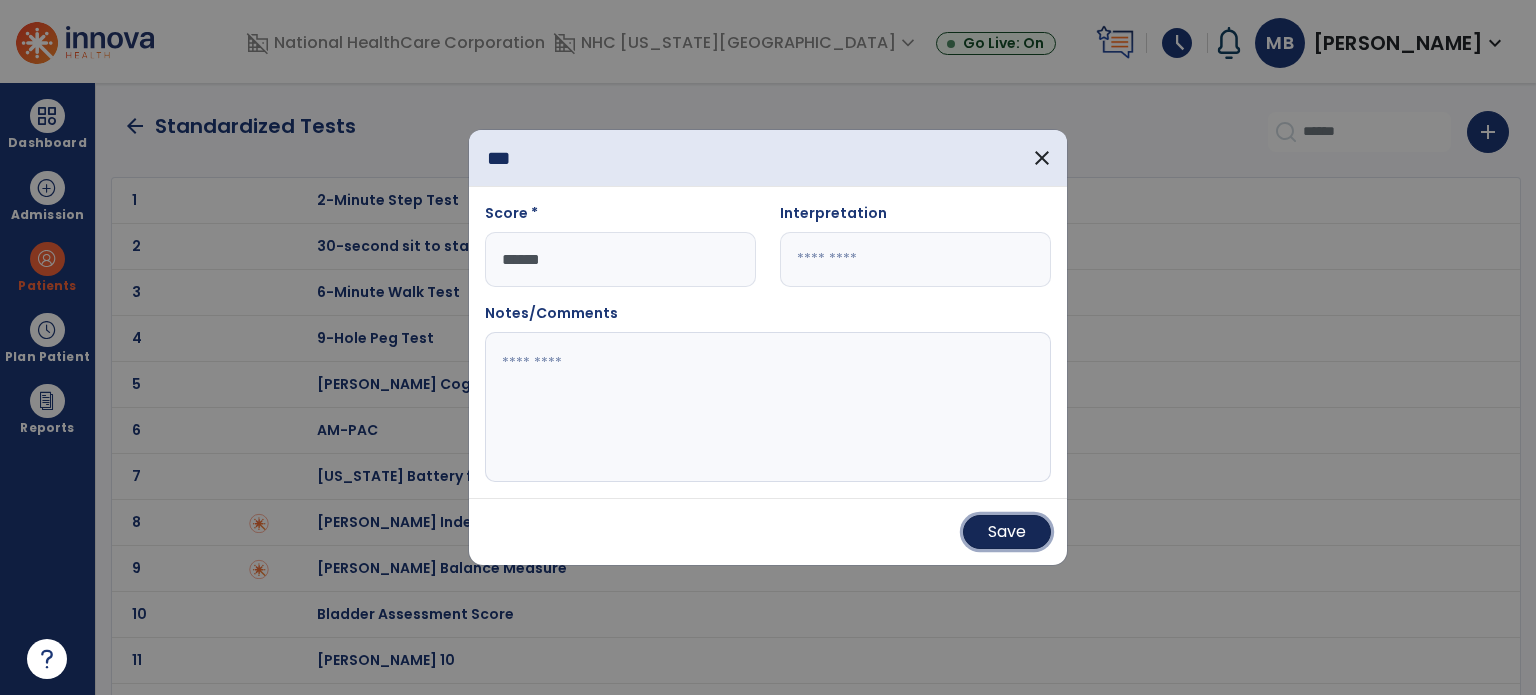 click on "Save" at bounding box center (1007, 532) 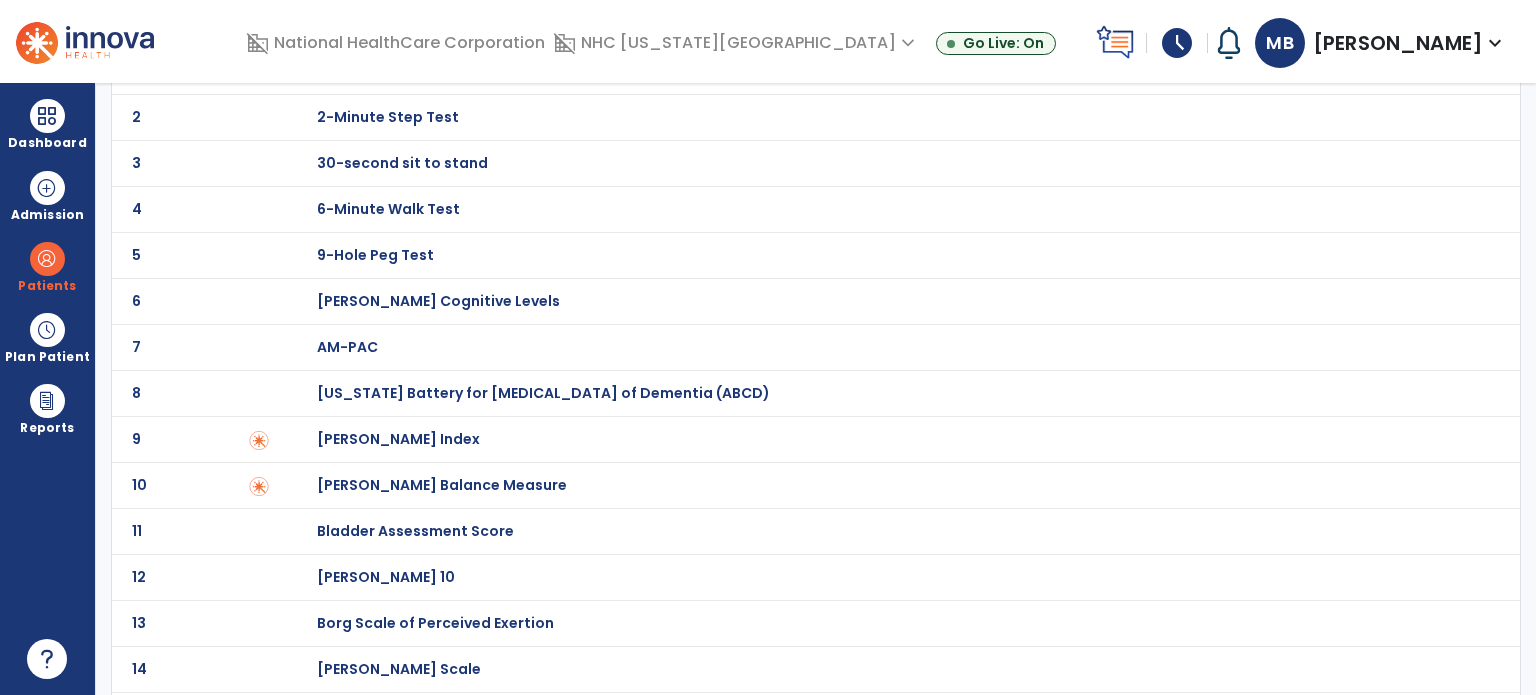 scroll, scrollTop: 0, scrollLeft: 0, axis: both 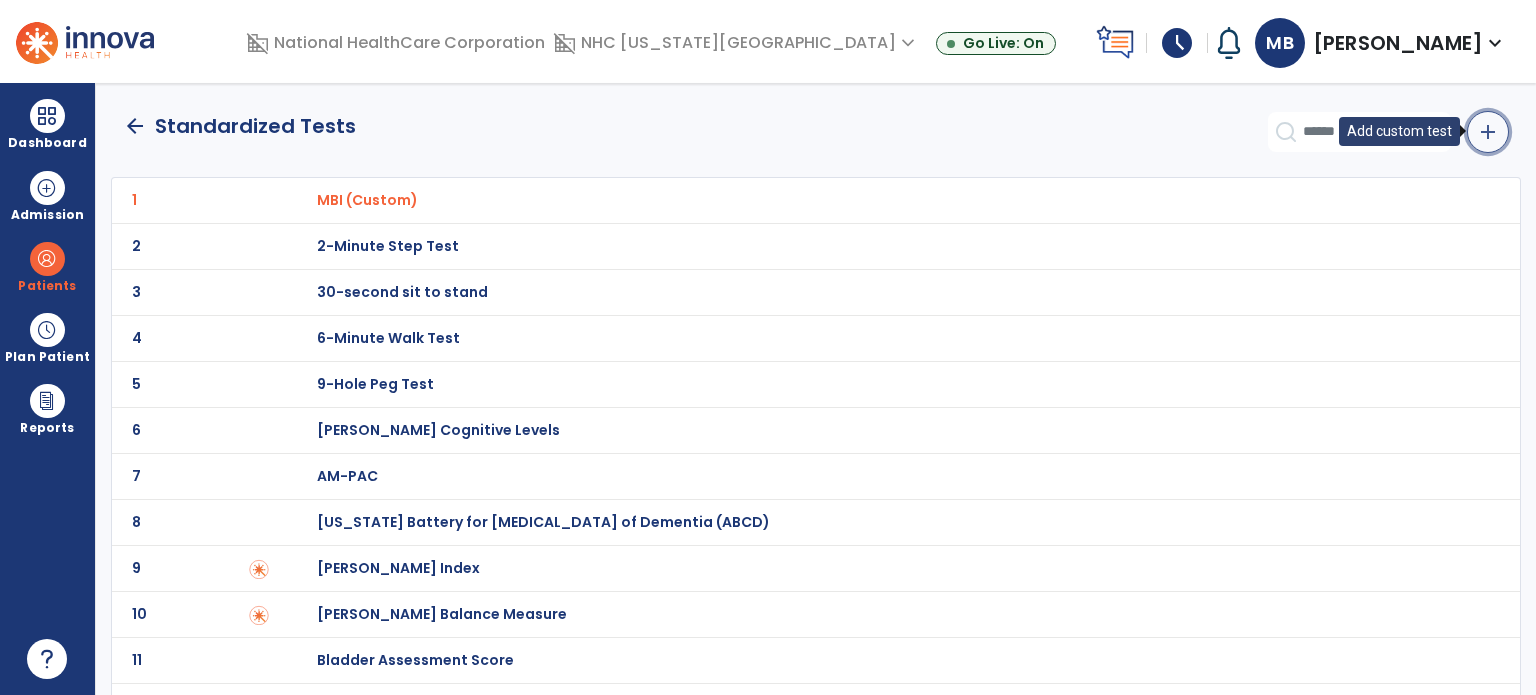 click on "add" 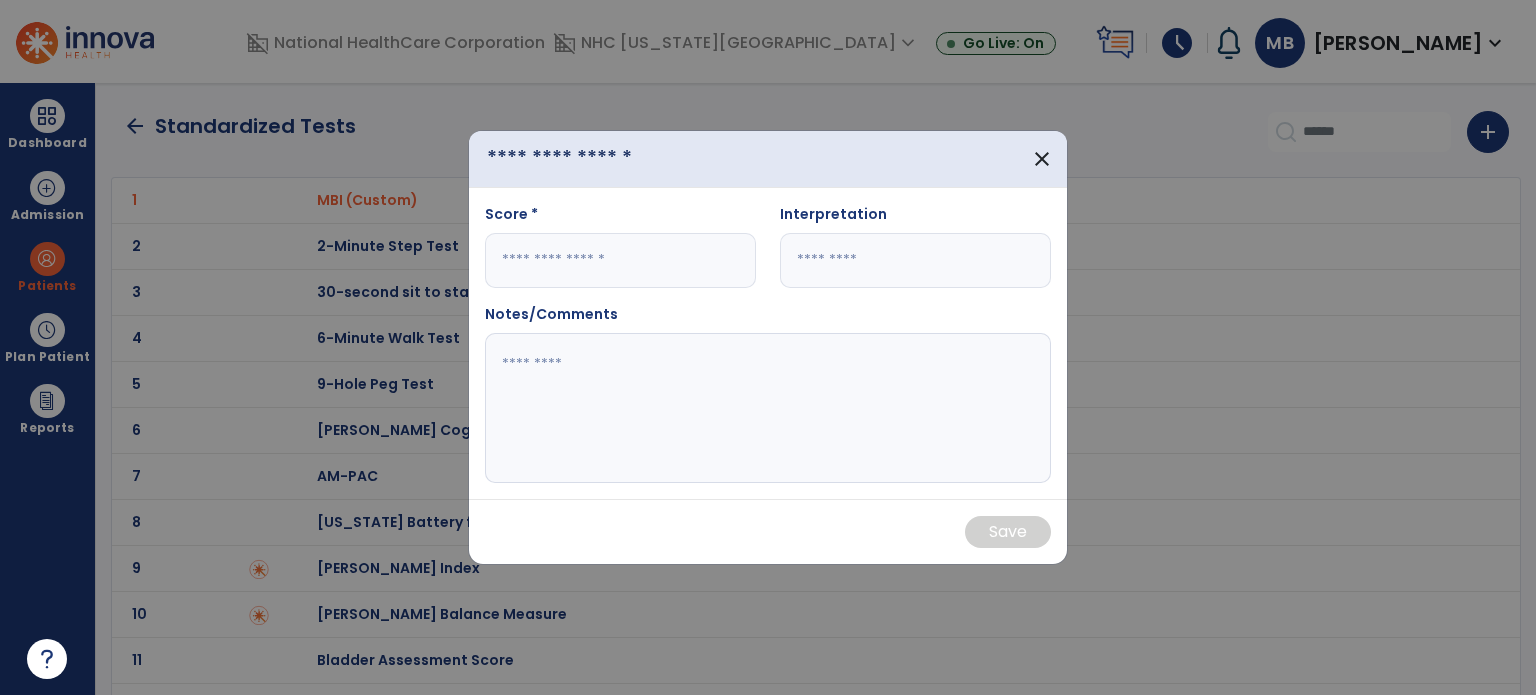 click at bounding box center (600, 159) 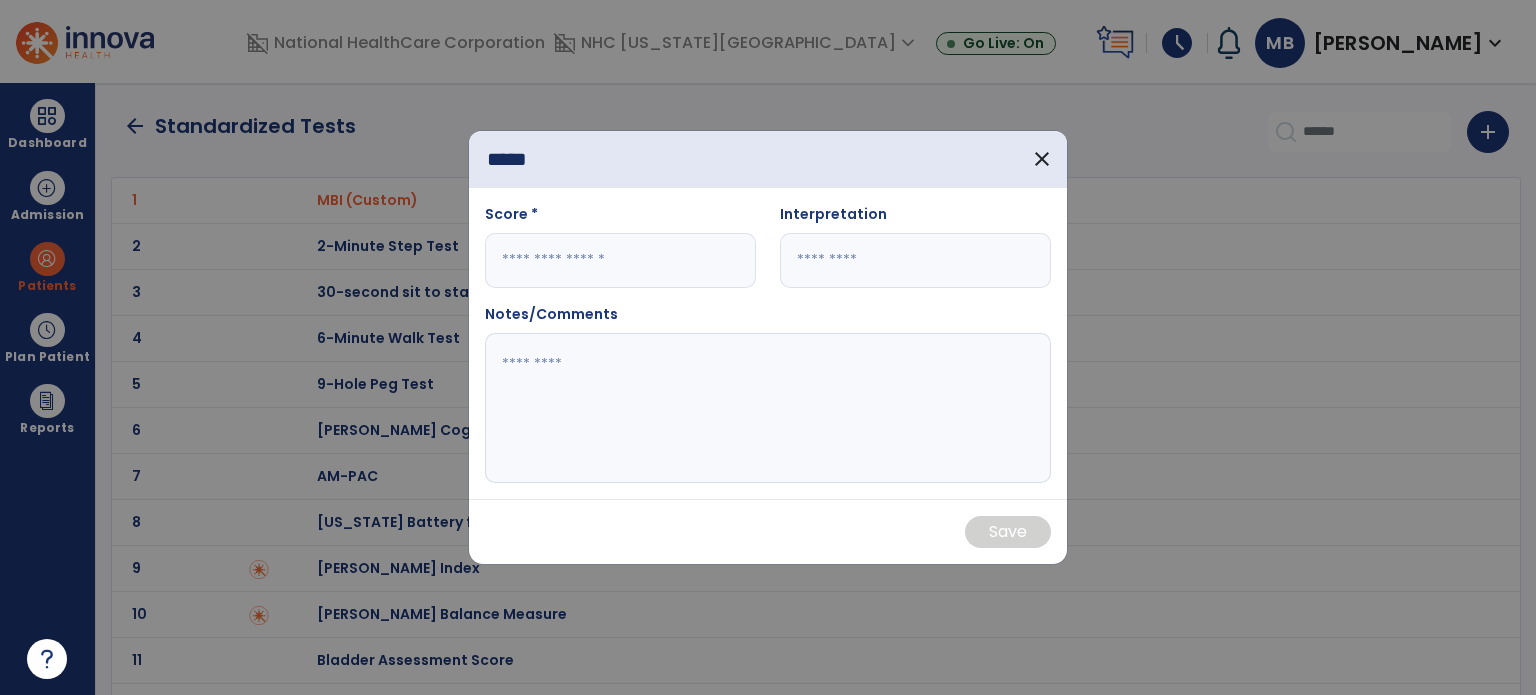 type on "*****" 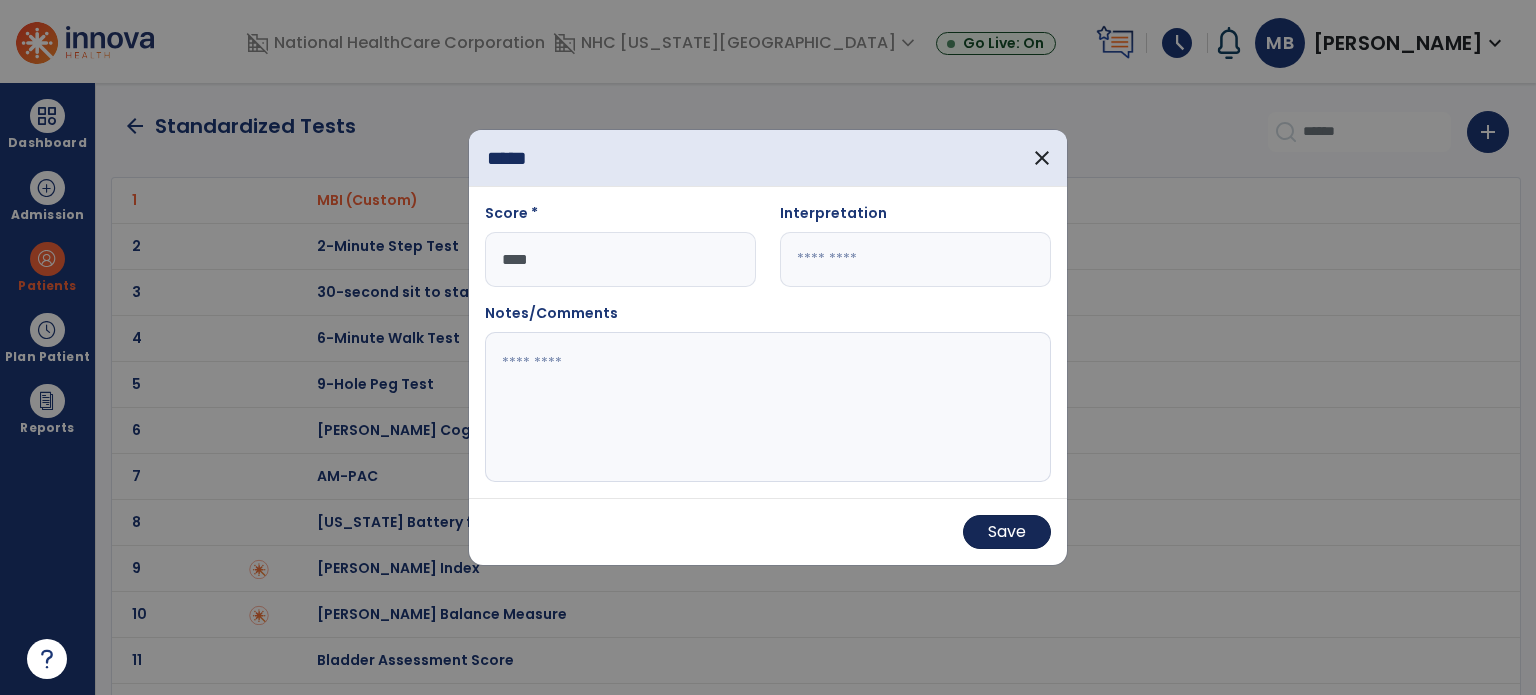 type on "****" 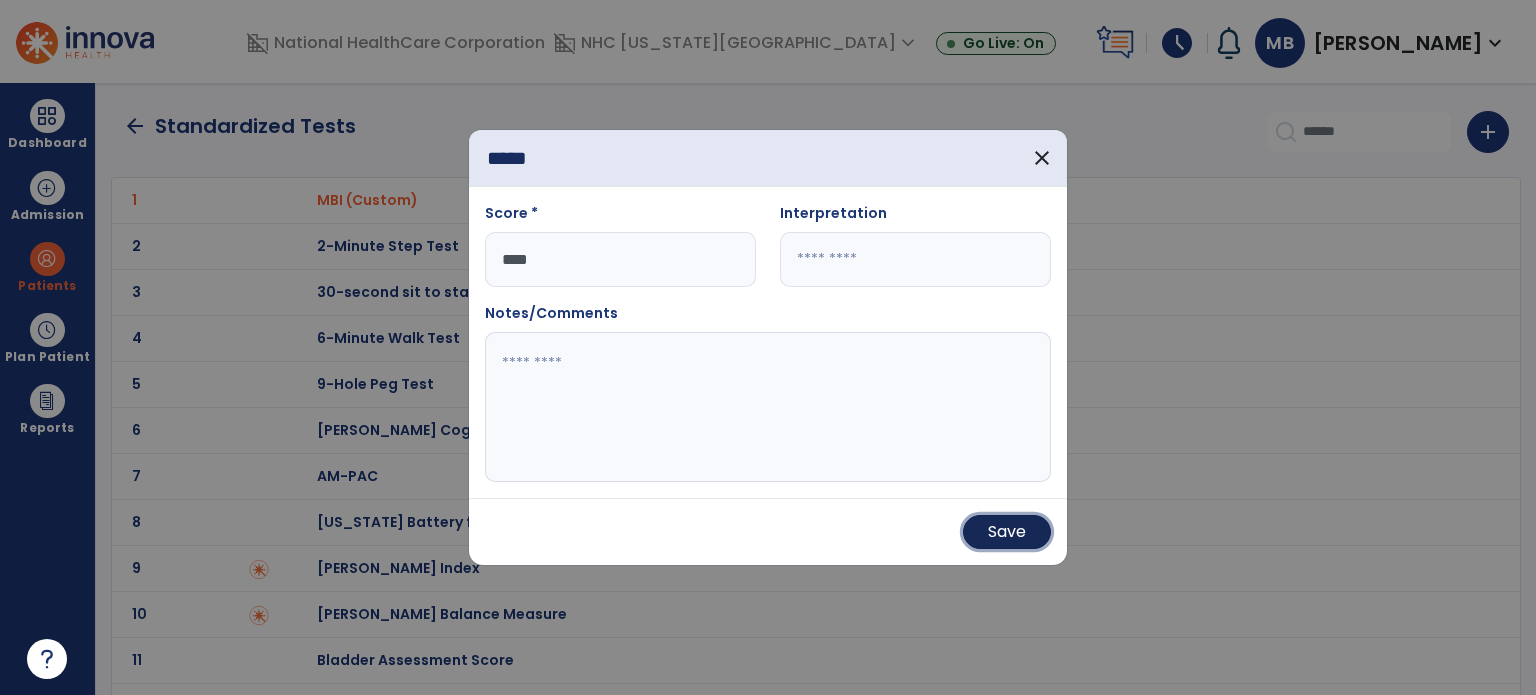 click on "Save" at bounding box center (1007, 532) 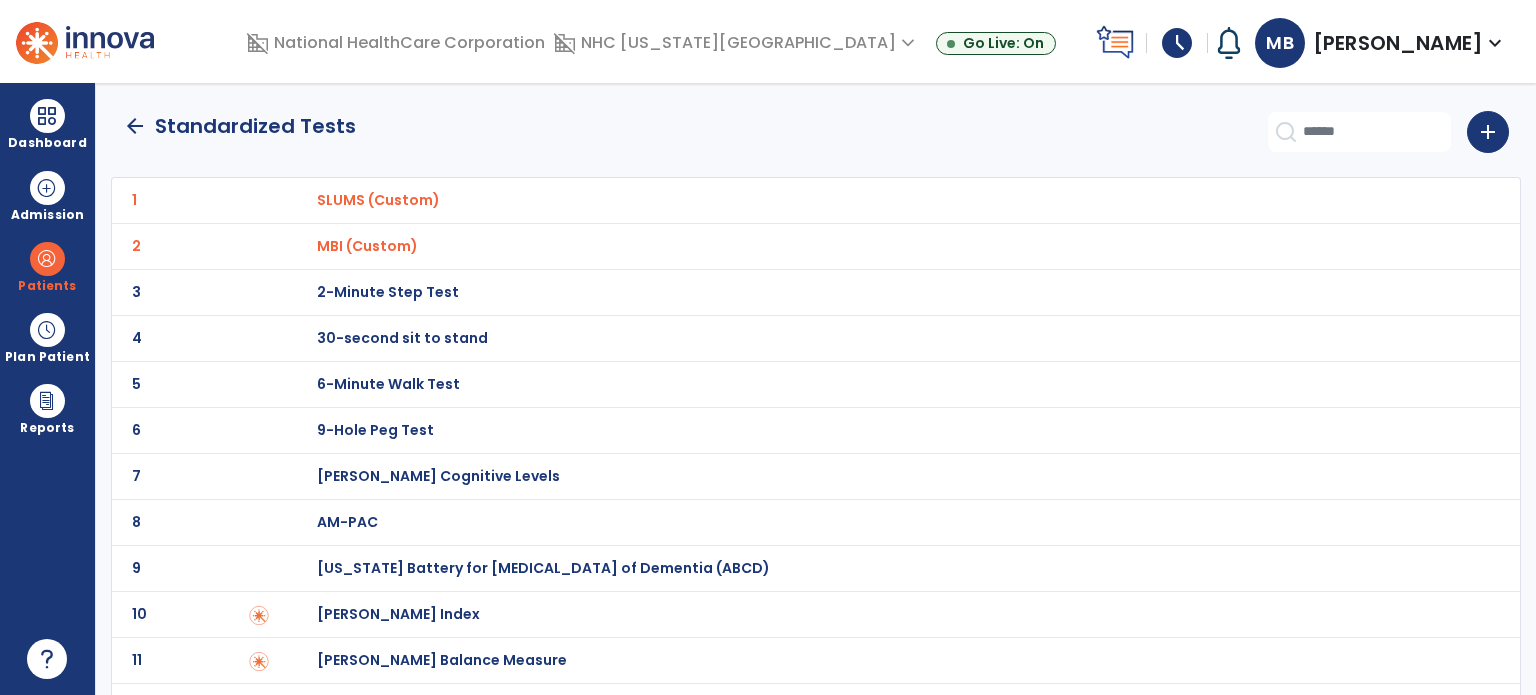 click on "arrow_back" 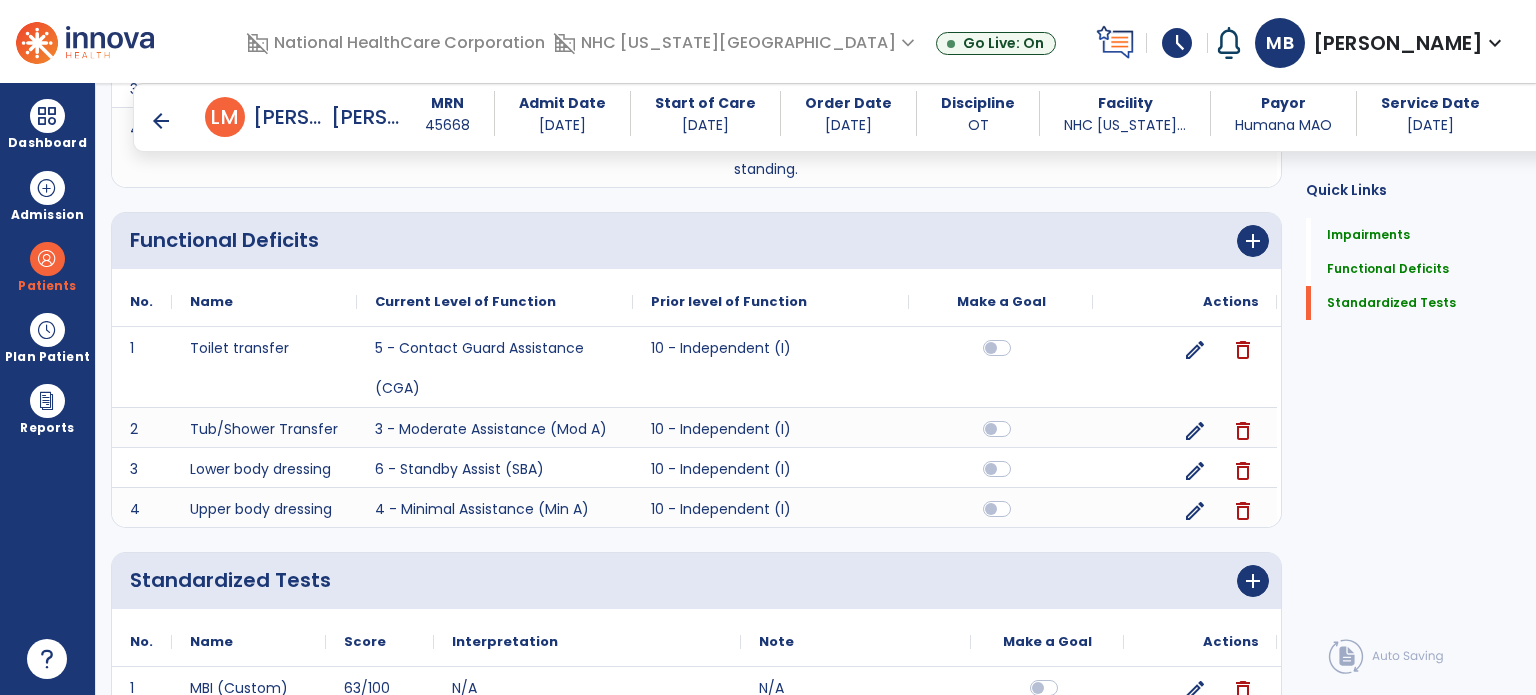 scroll, scrollTop: 450, scrollLeft: 0, axis: vertical 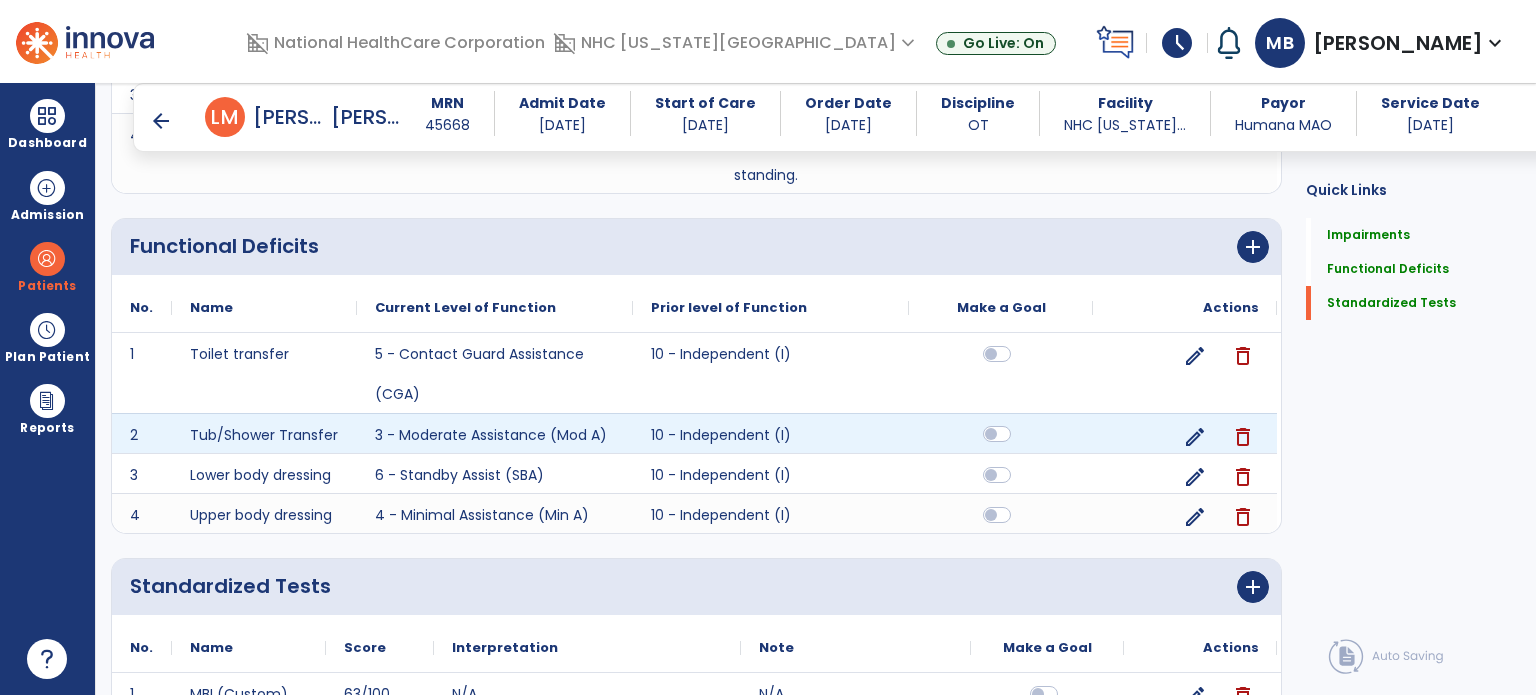 click 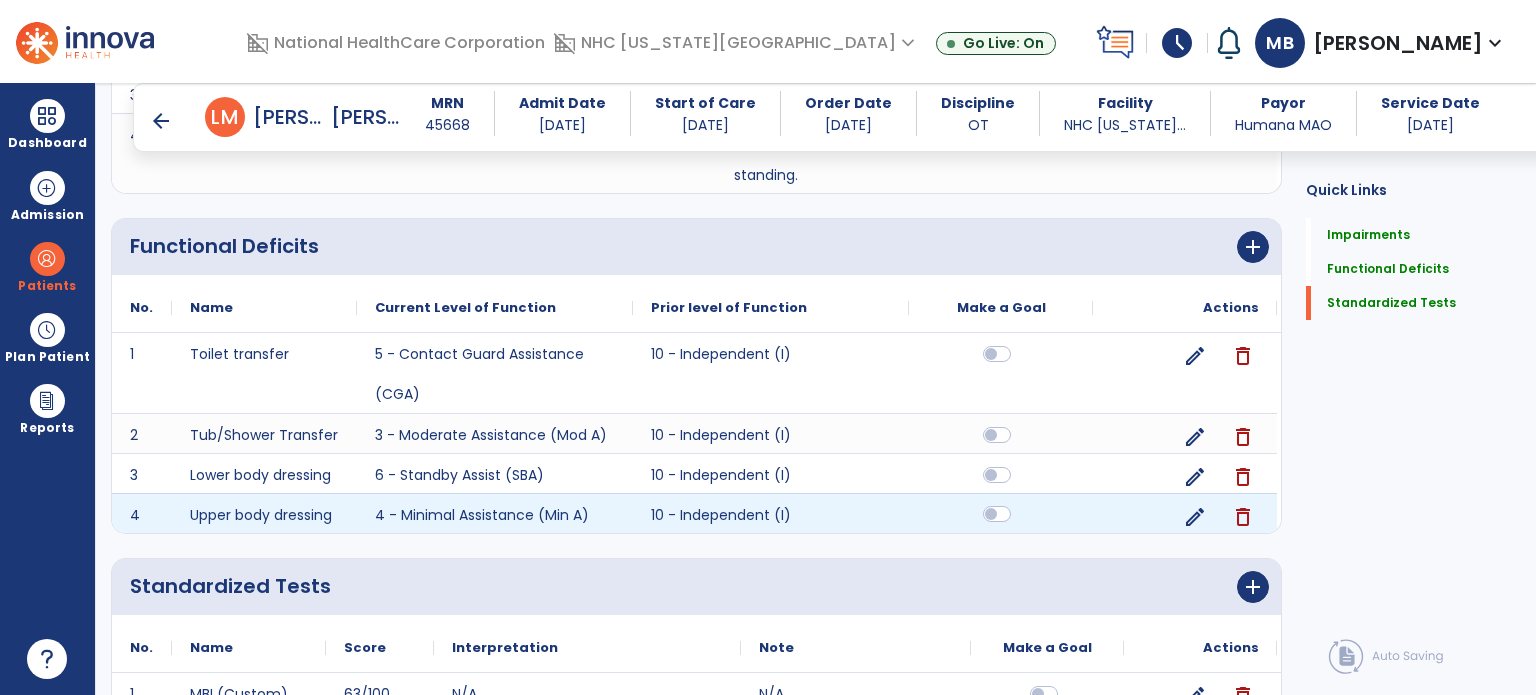 click 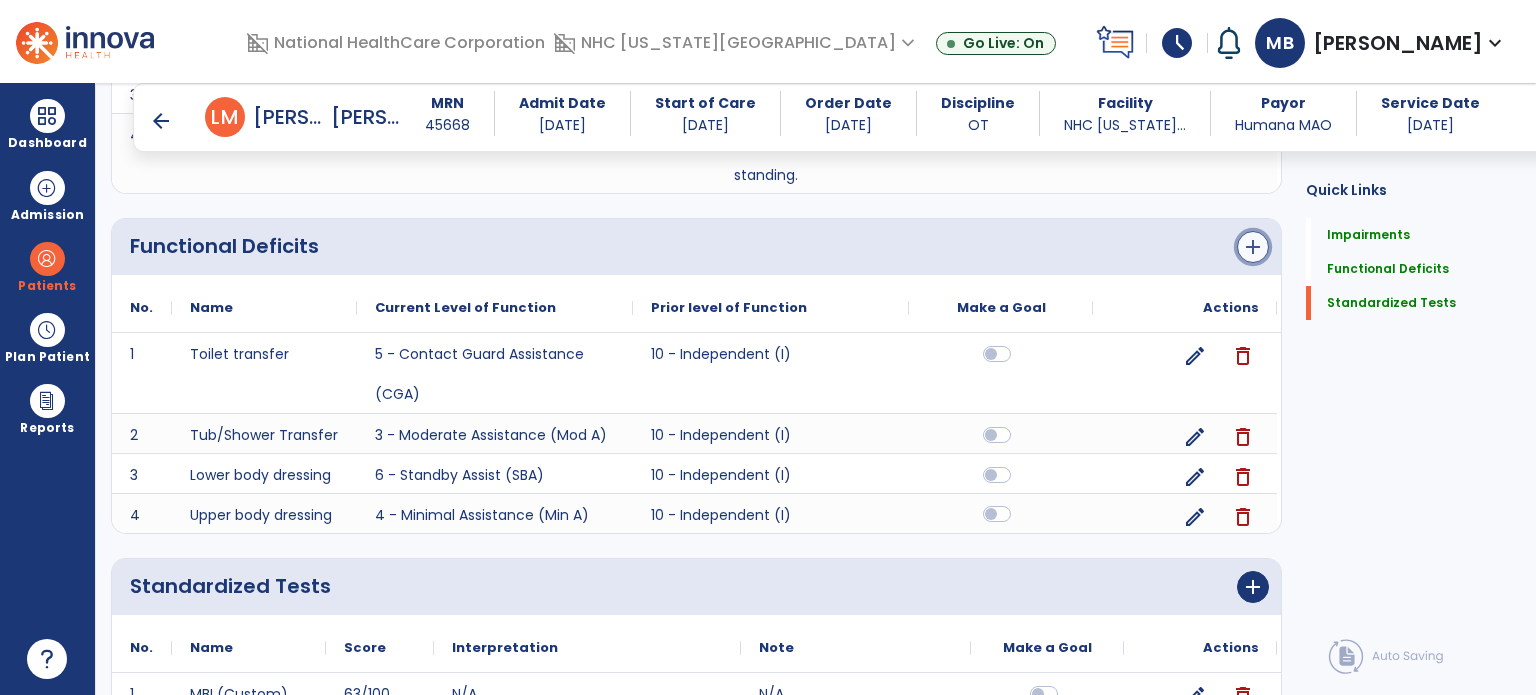 click on "add" 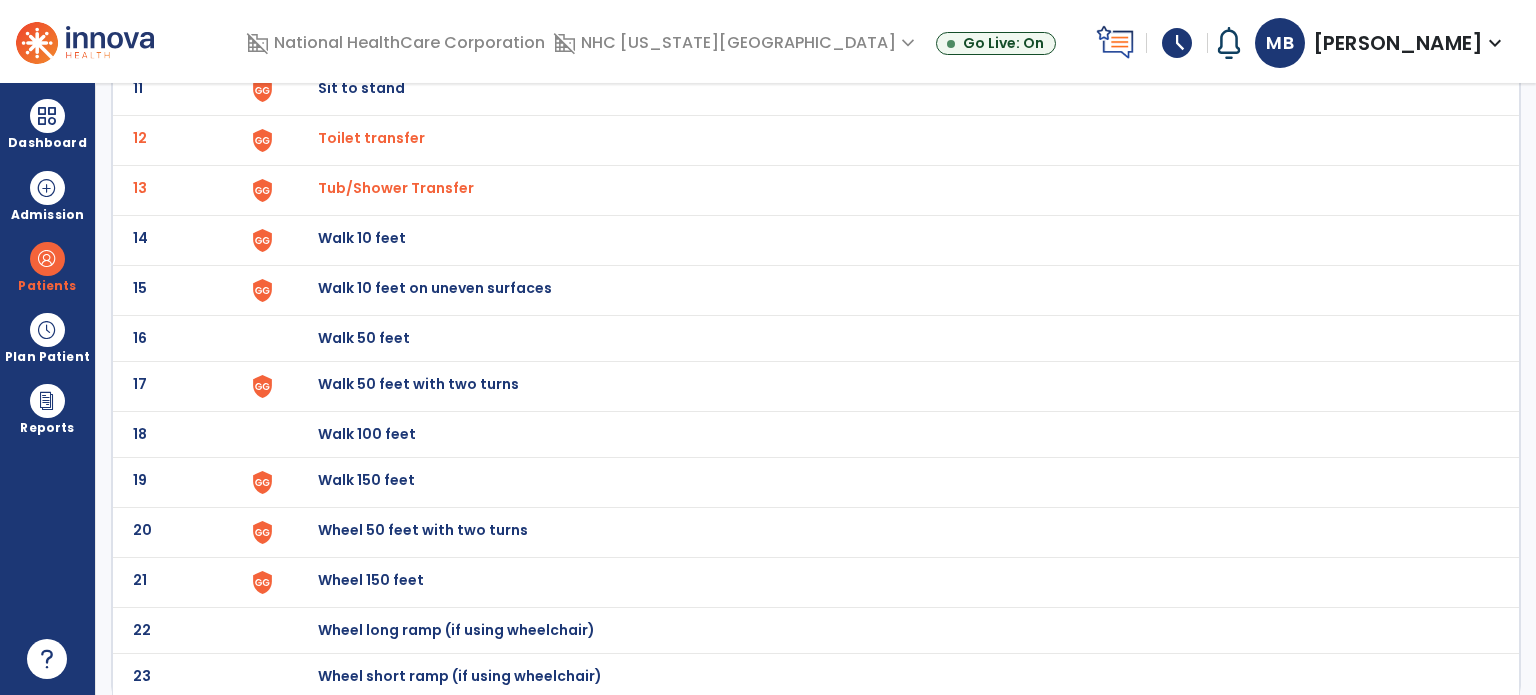 scroll, scrollTop: 0, scrollLeft: 0, axis: both 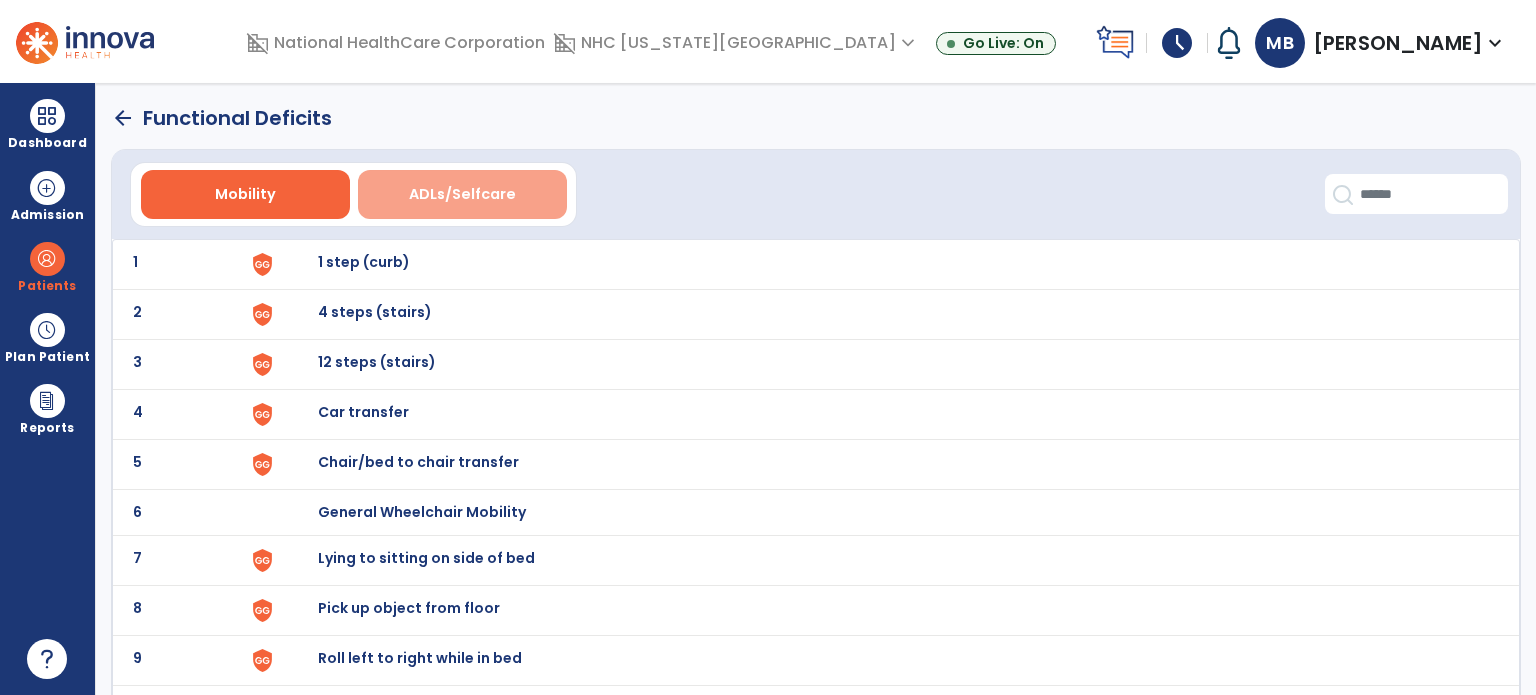 click on "ADLs/Selfcare" at bounding box center [462, 194] 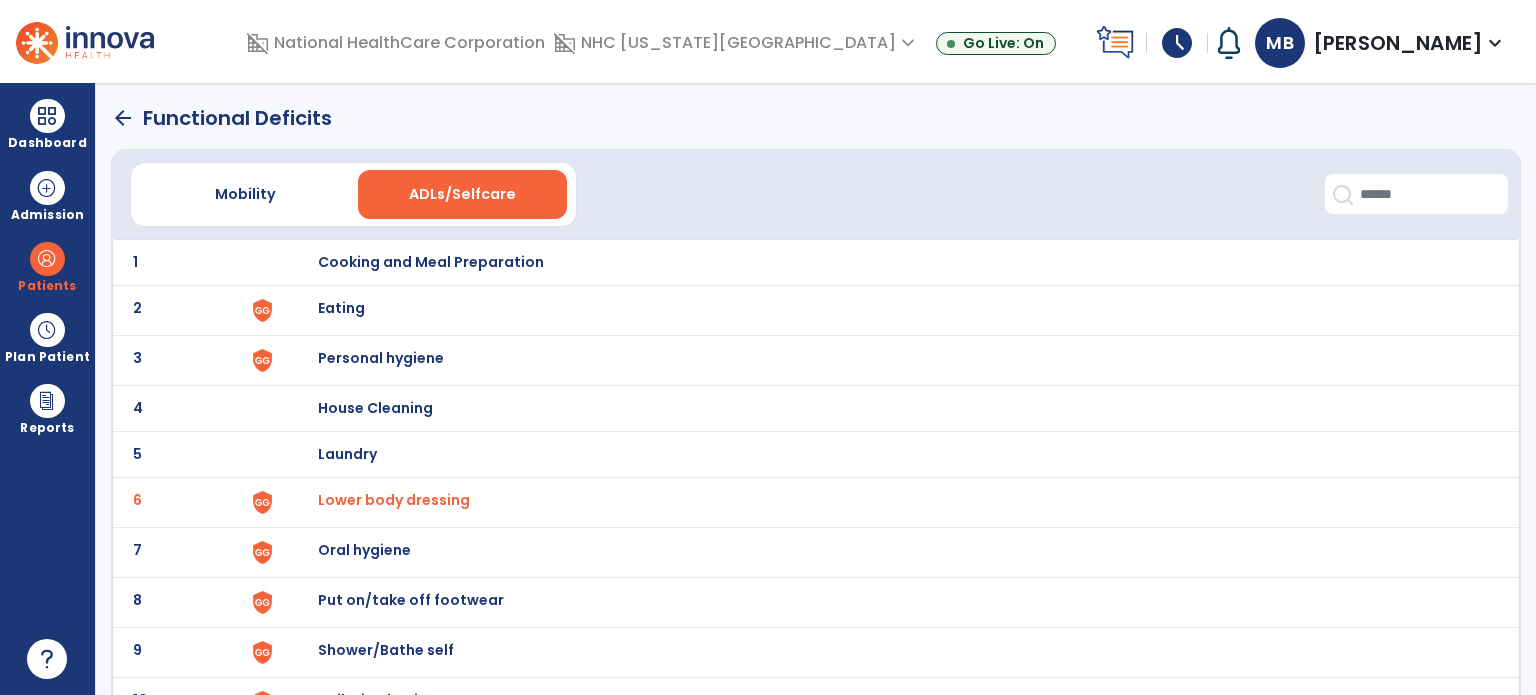 scroll, scrollTop: 172, scrollLeft: 0, axis: vertical 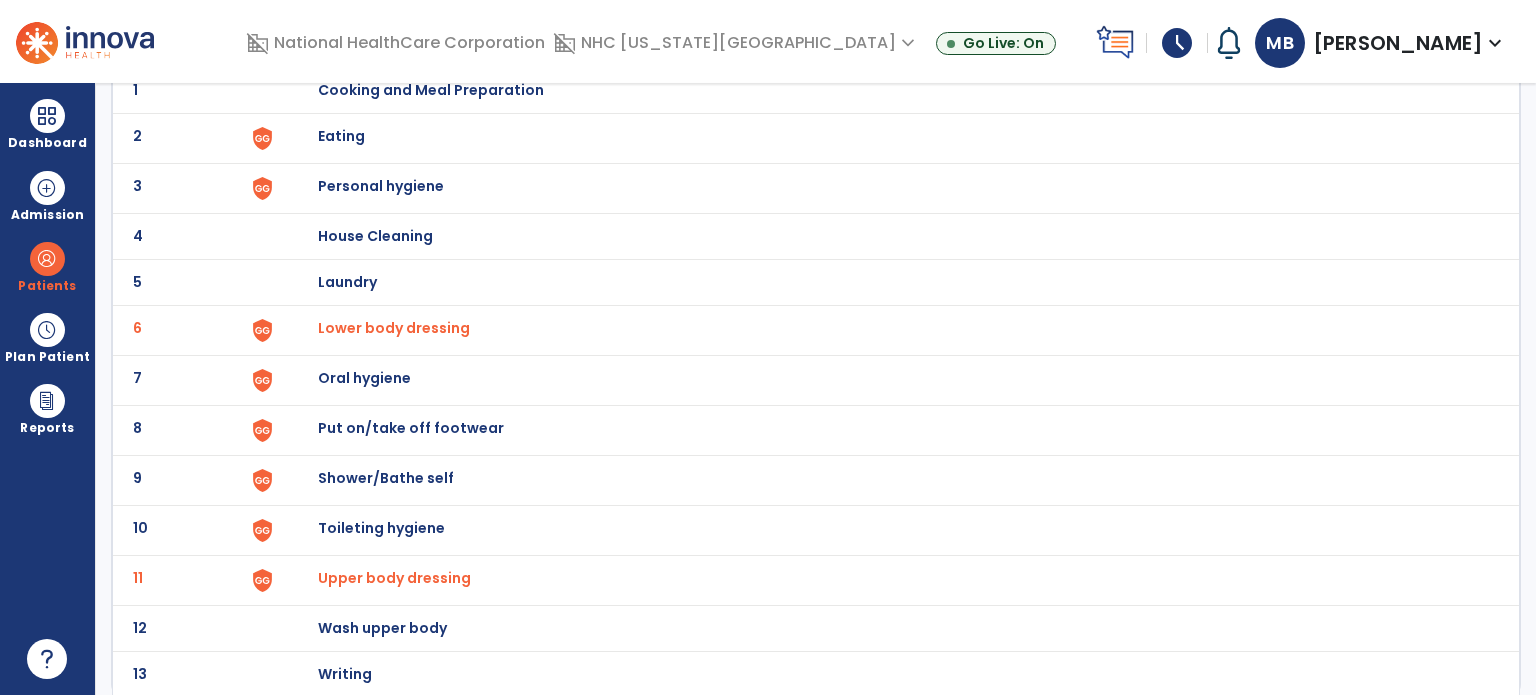 click on "Toileting hygiene" at bounding box center [888, 90] 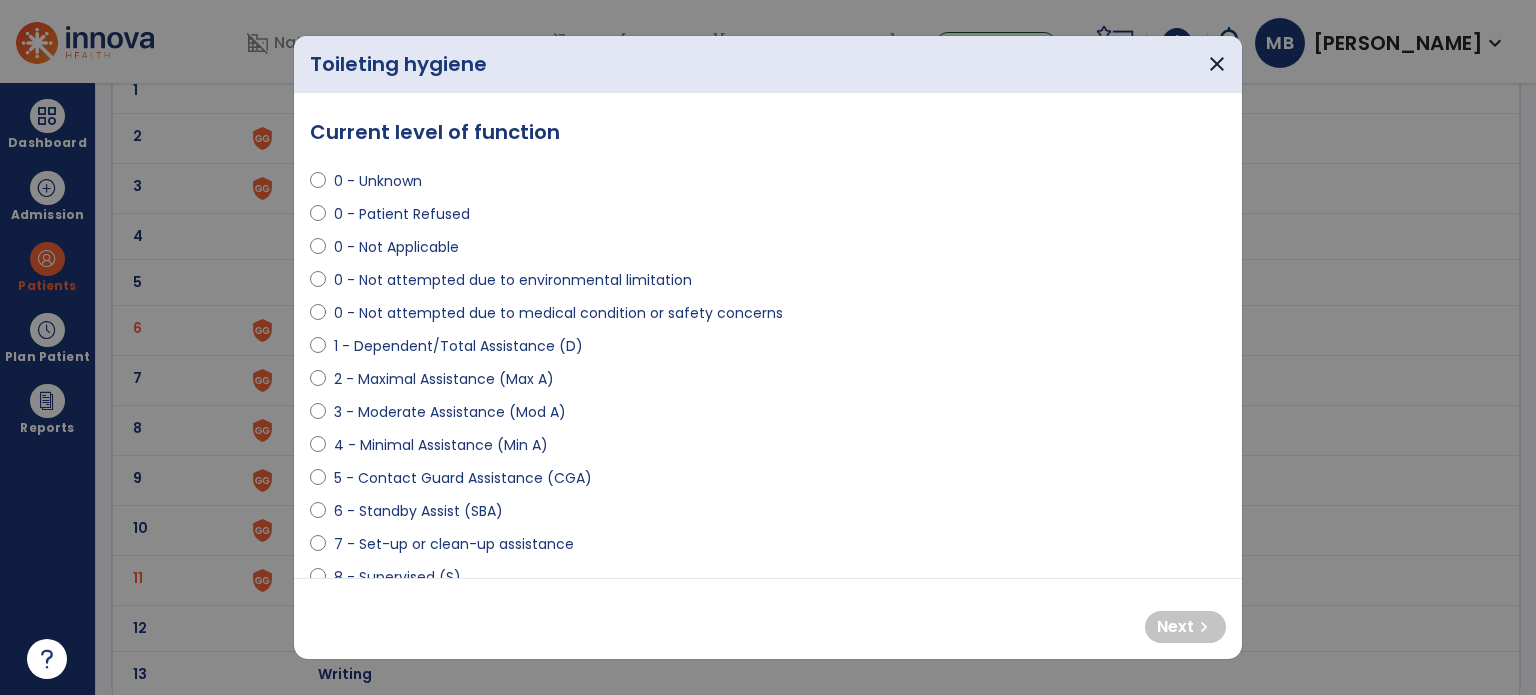 click on "4 - Minimal Assistance (Min A)" at bounding box center [441, 445] 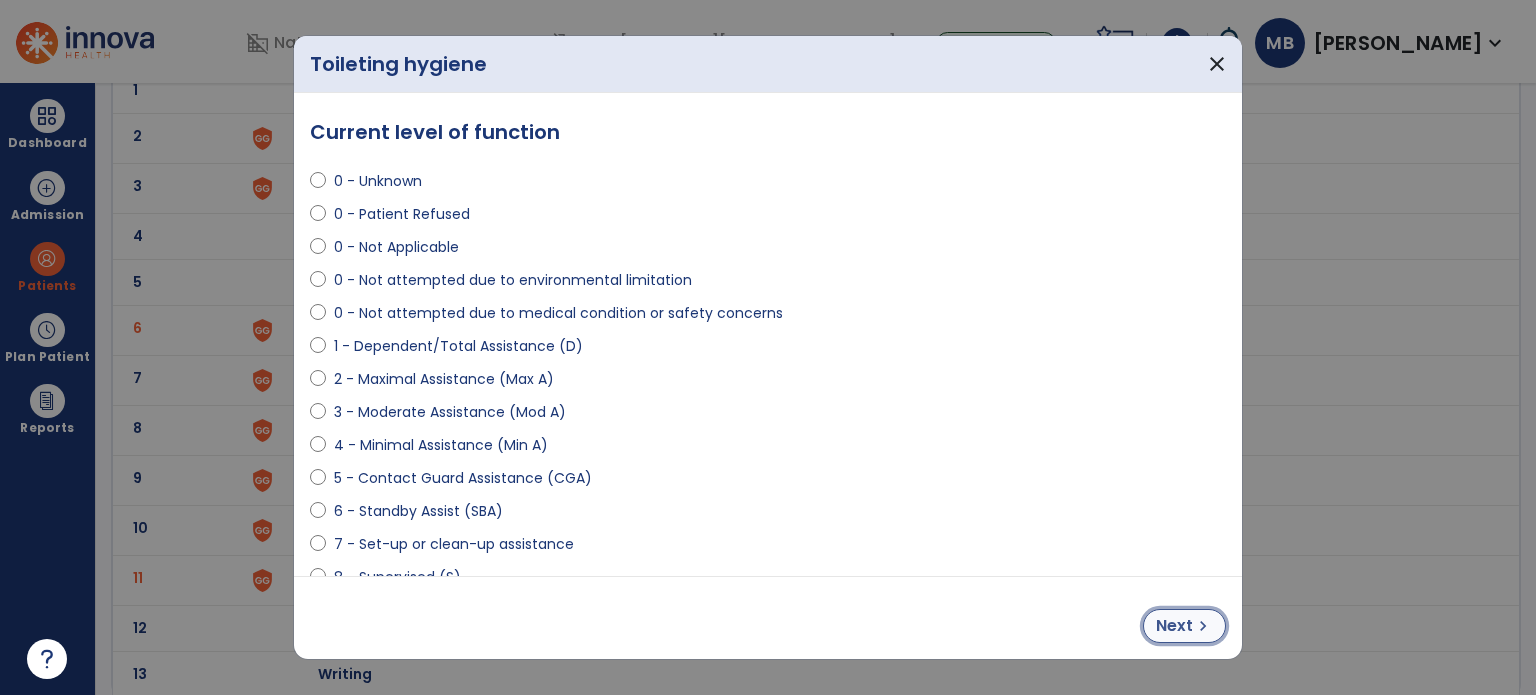 click on "chevron_right" at bounding box center (1203, 626) 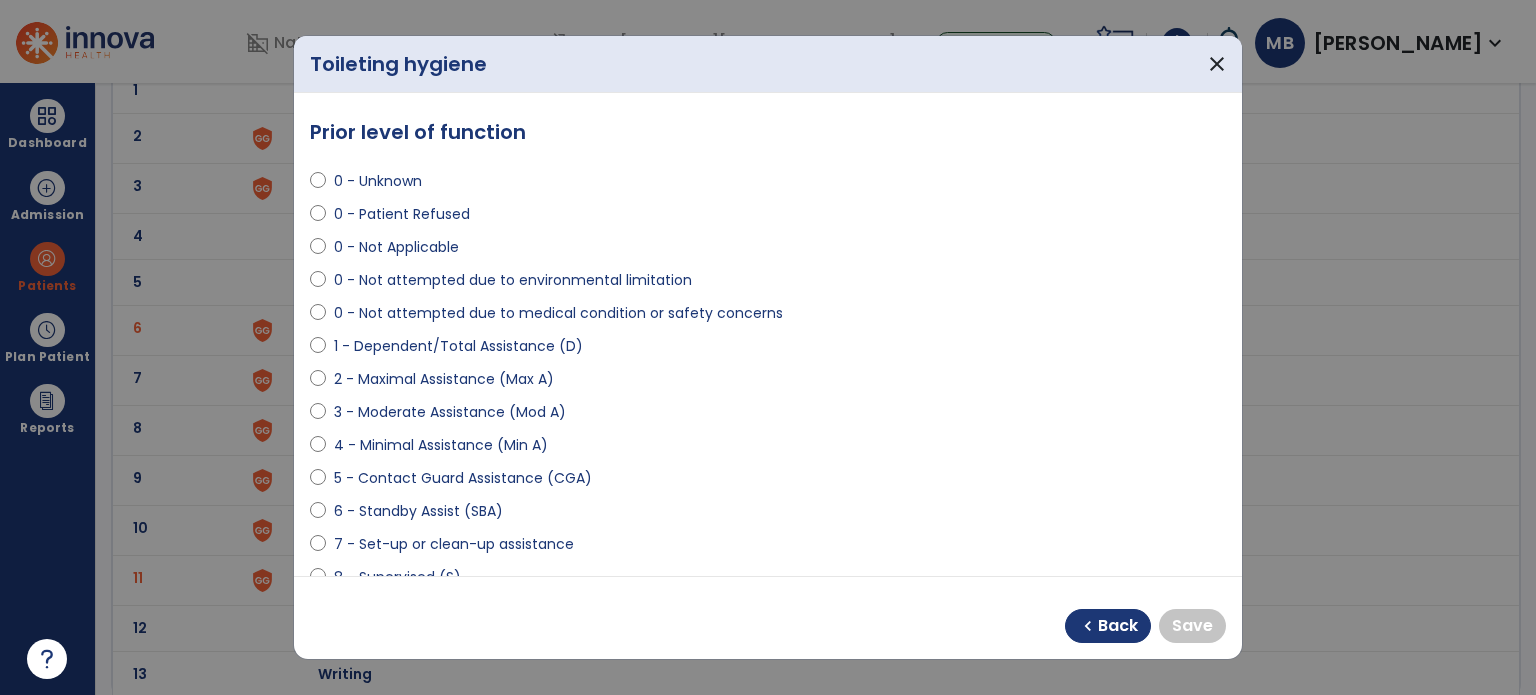 scroll, scrollTop: 291, scrollLeft: 0, axis: vertical 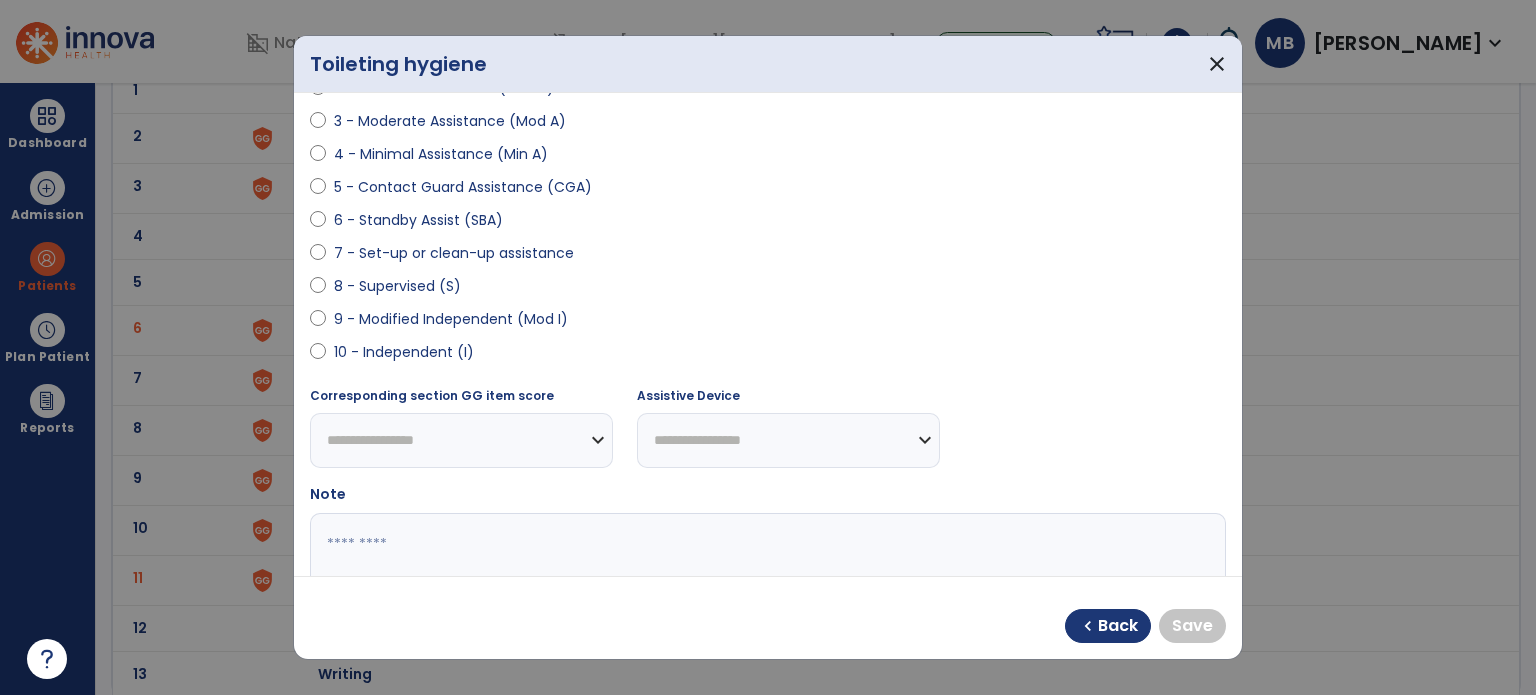 click on "10 - Independent (I)" at bounding box center (404, 352) 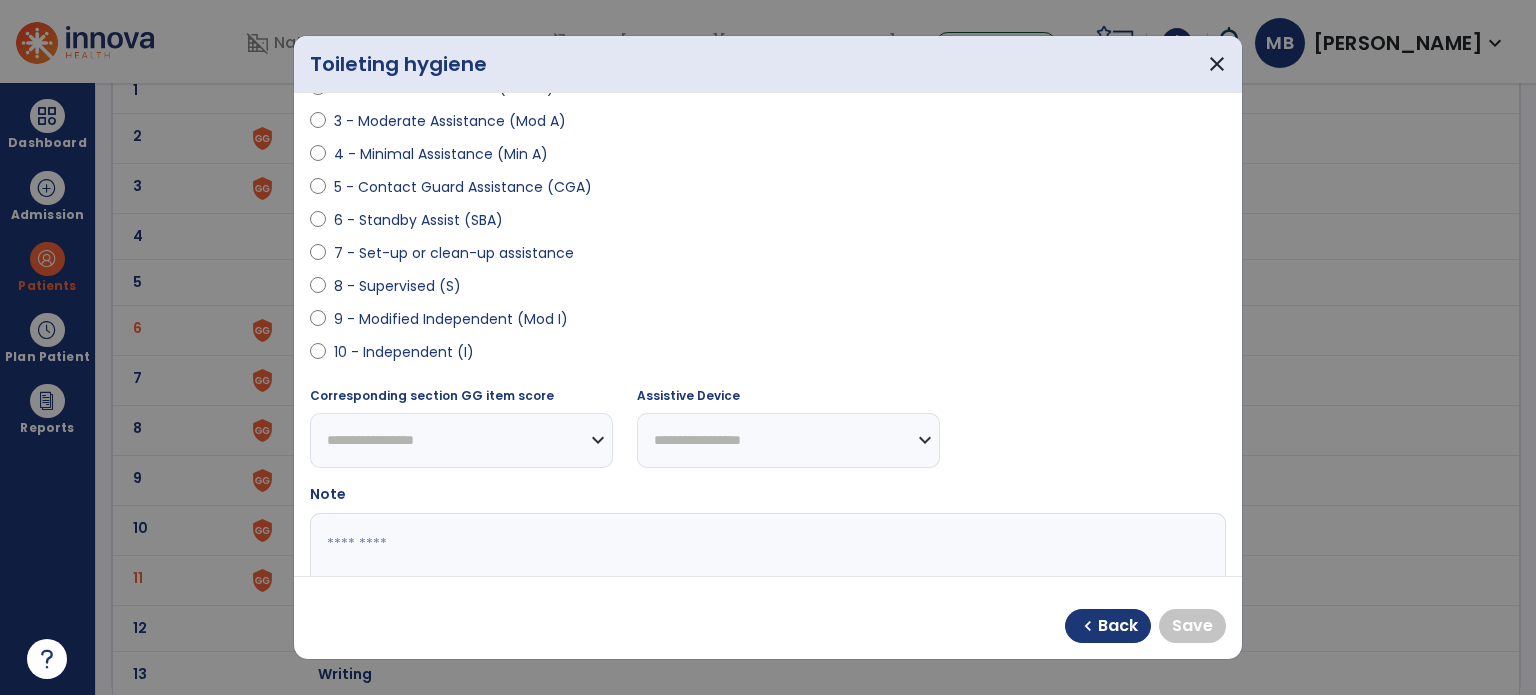 select on "**********" 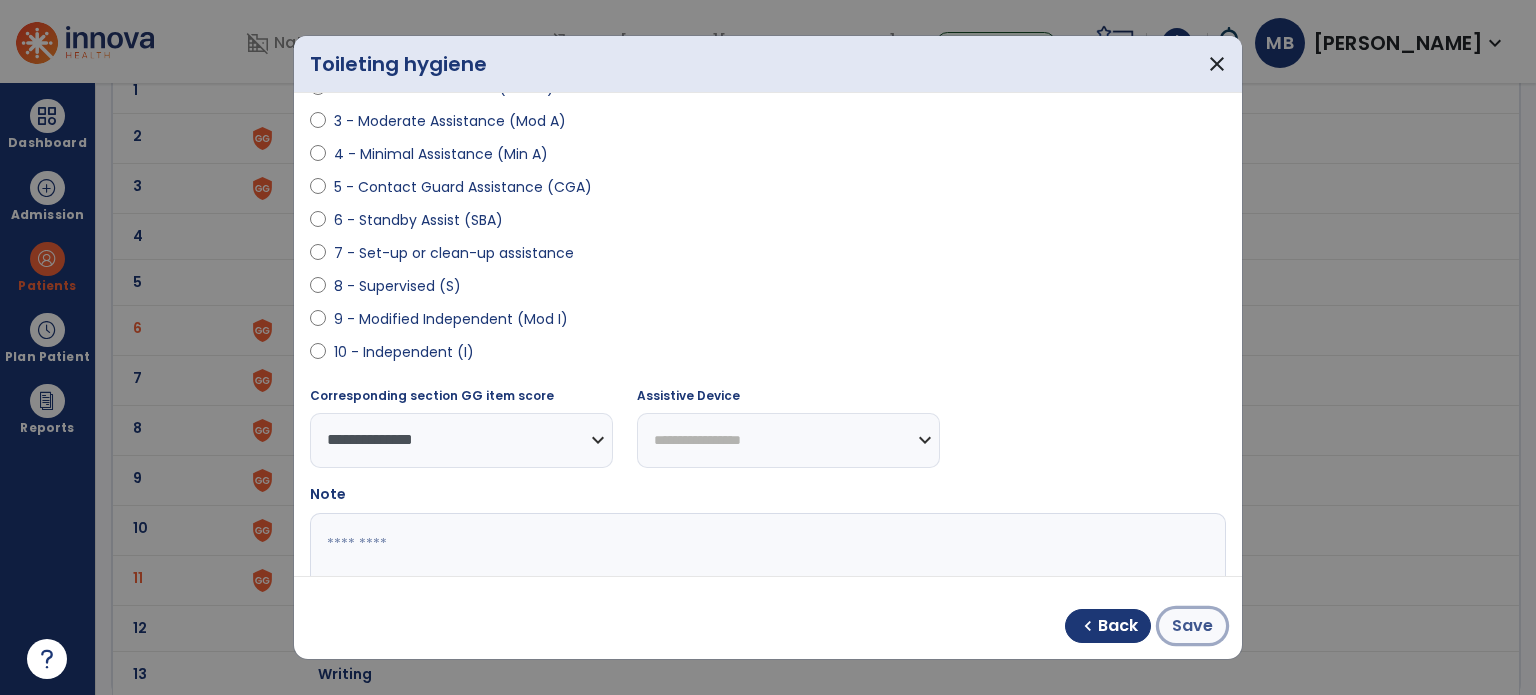 click on "Save" at bounding box center [1192, 626] 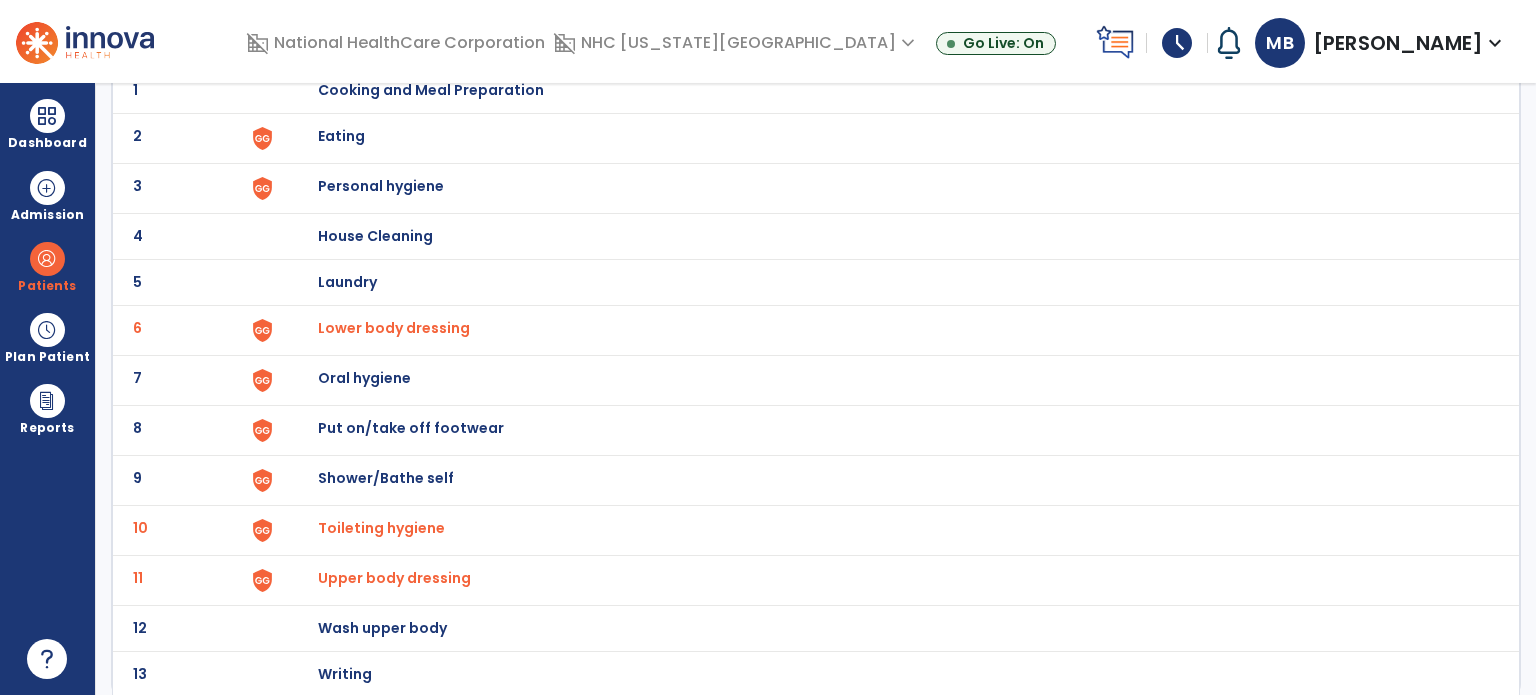 click on "Shower/Bathe self" at bounding box center [888, 90] 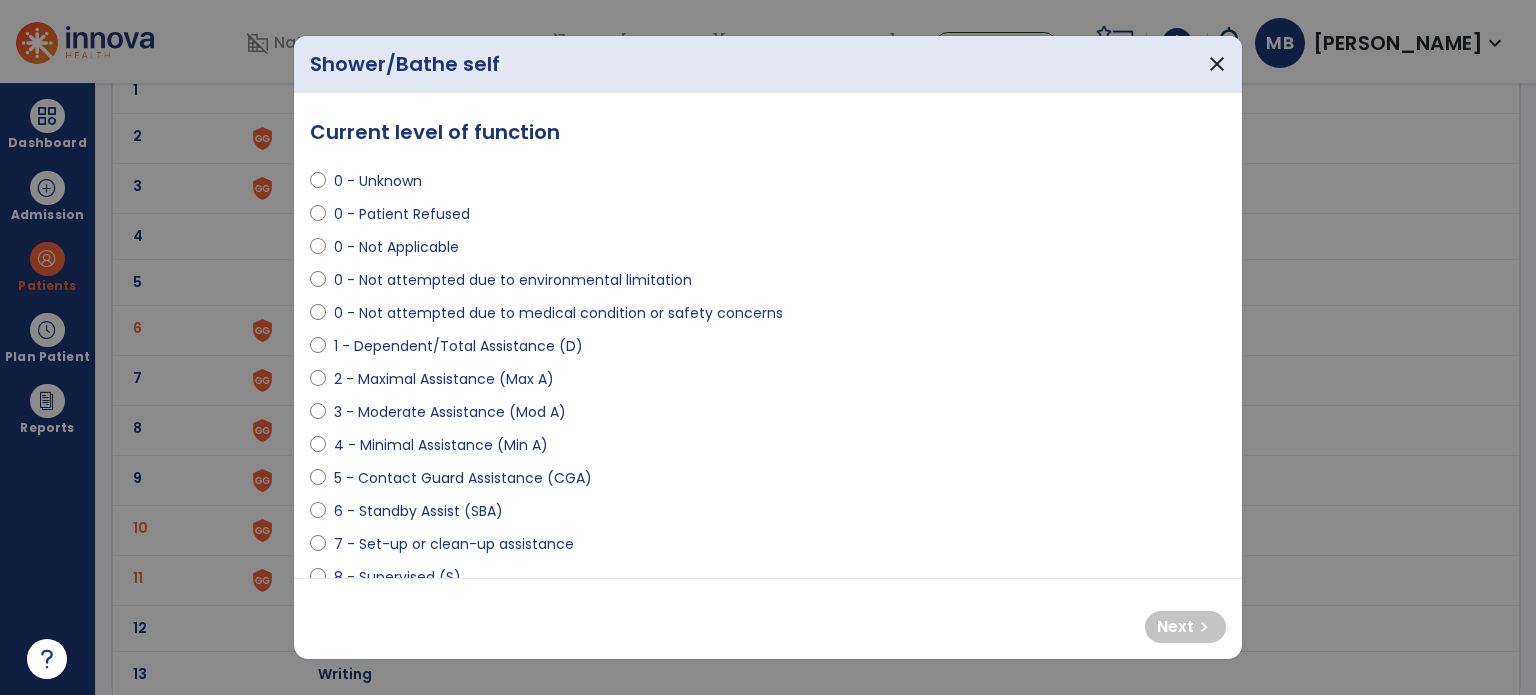 click on "3 - Moderate Assistance (Mod A)" at bounding box center (768, 416) 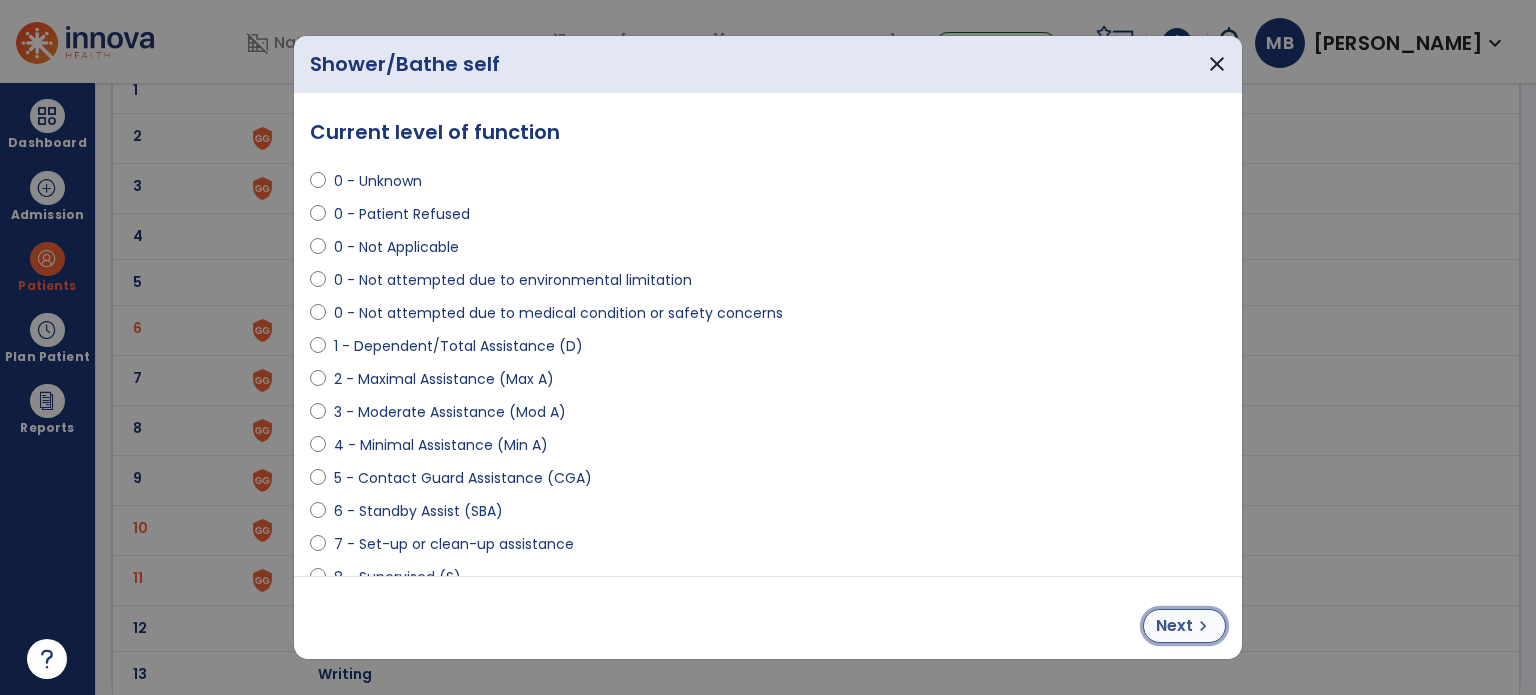 click on "chevron_right" at bounding box center [1203, 626] 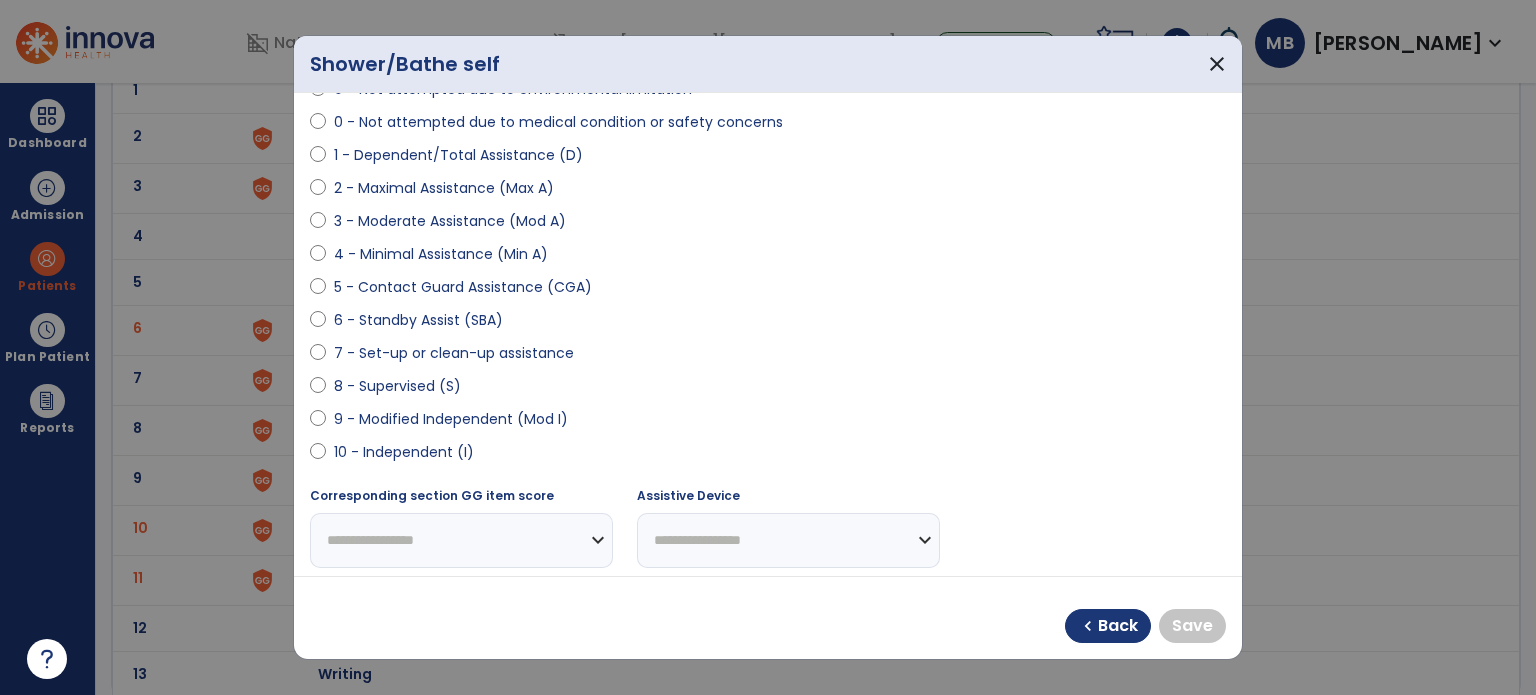 scroll, scrollTop: 192, scrollLeft: 0, axis: vertical 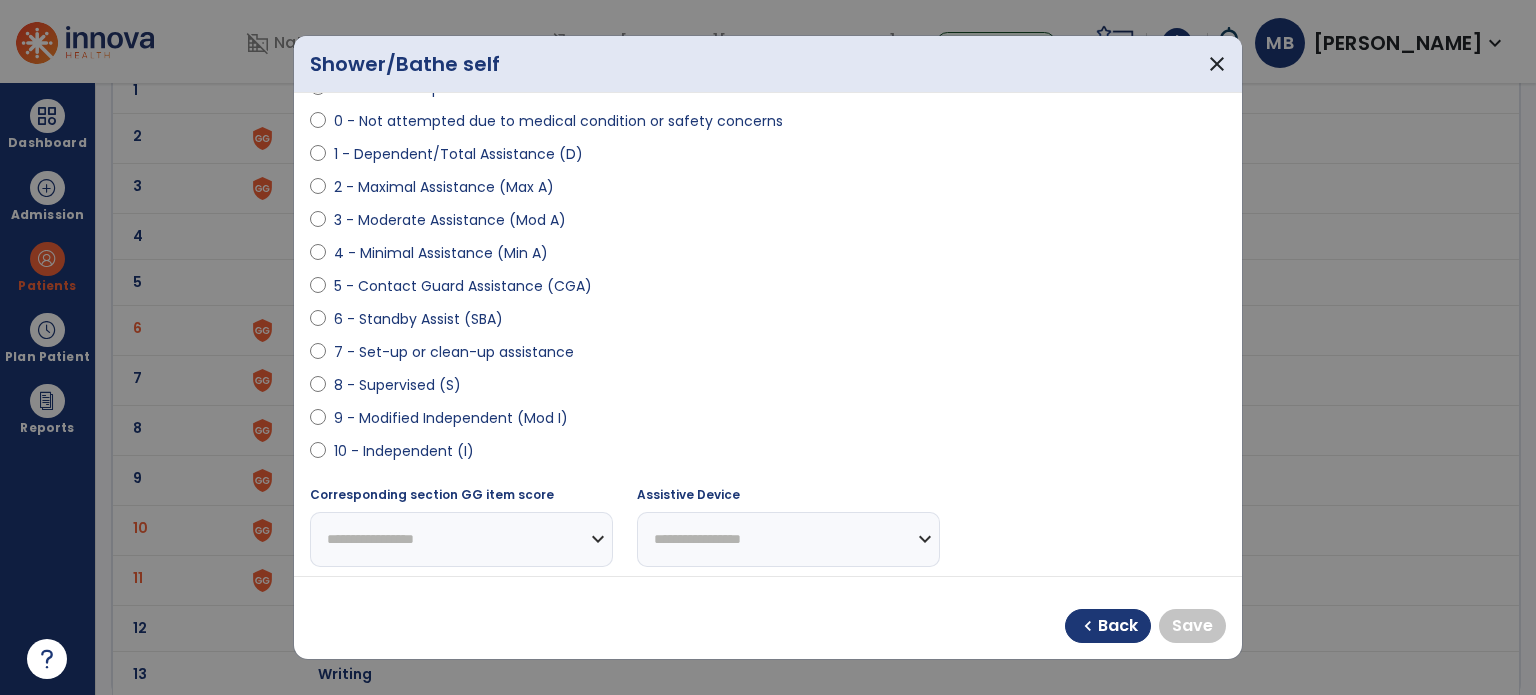 click on "10 - Independent (I)" at bounding box center (404, 451) 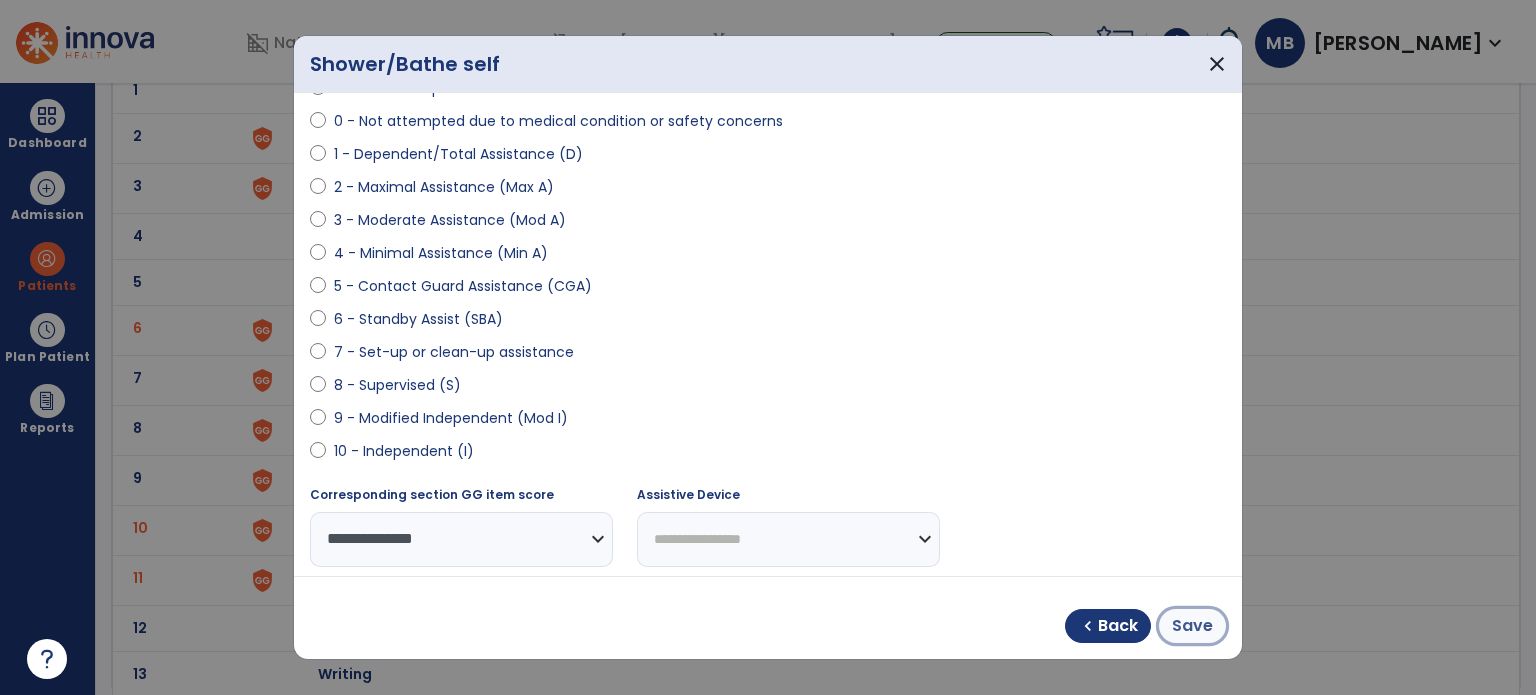 click on "Save" at bounding box center [1192, 626] 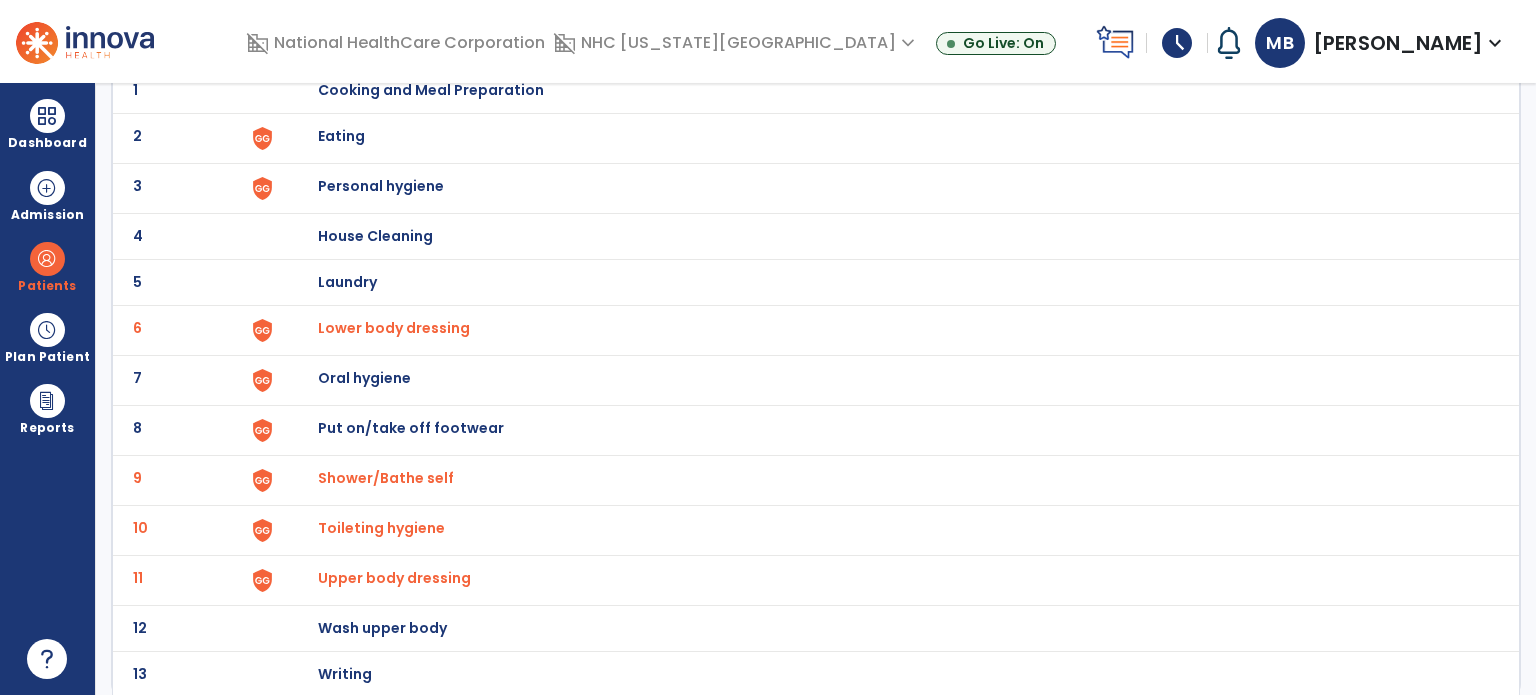 scroll, scrollTop: 0, scrollLeft: 0, axis: both 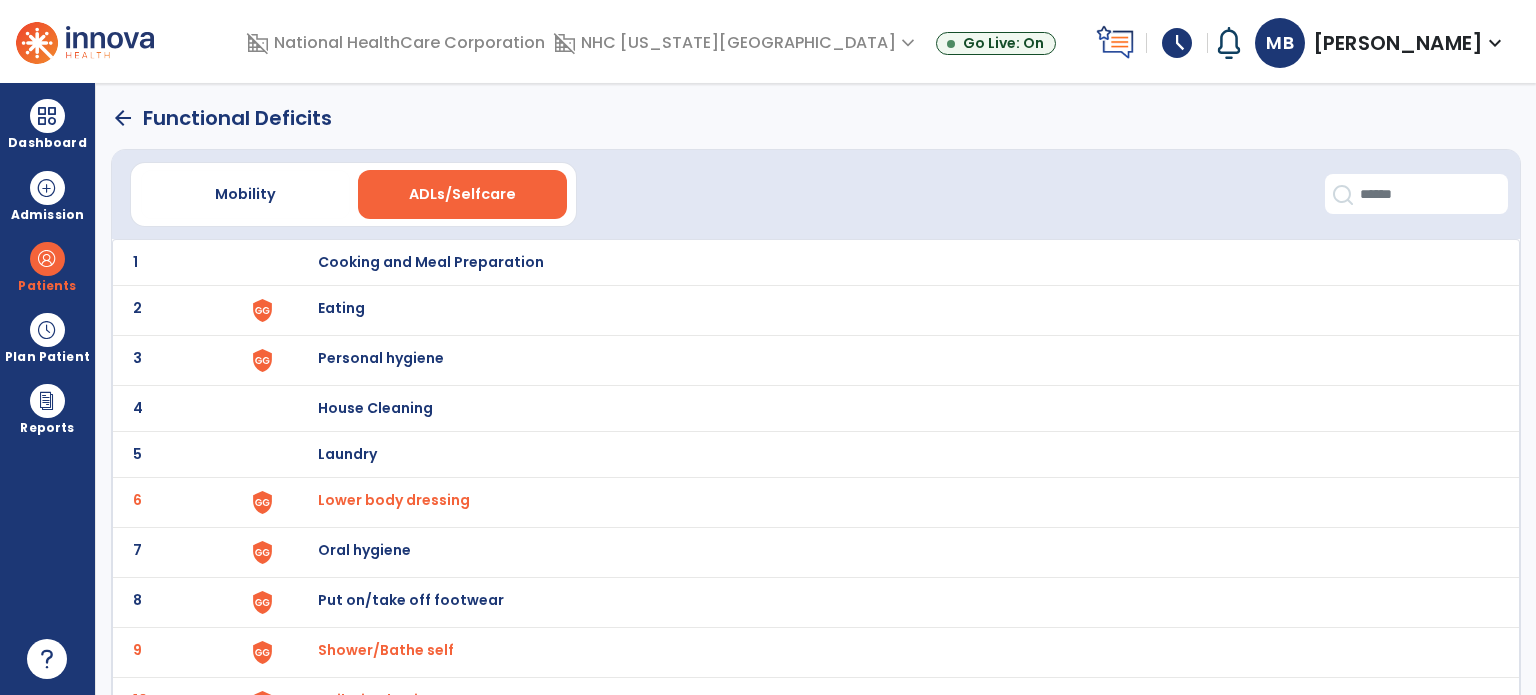 click on "arrow_back" 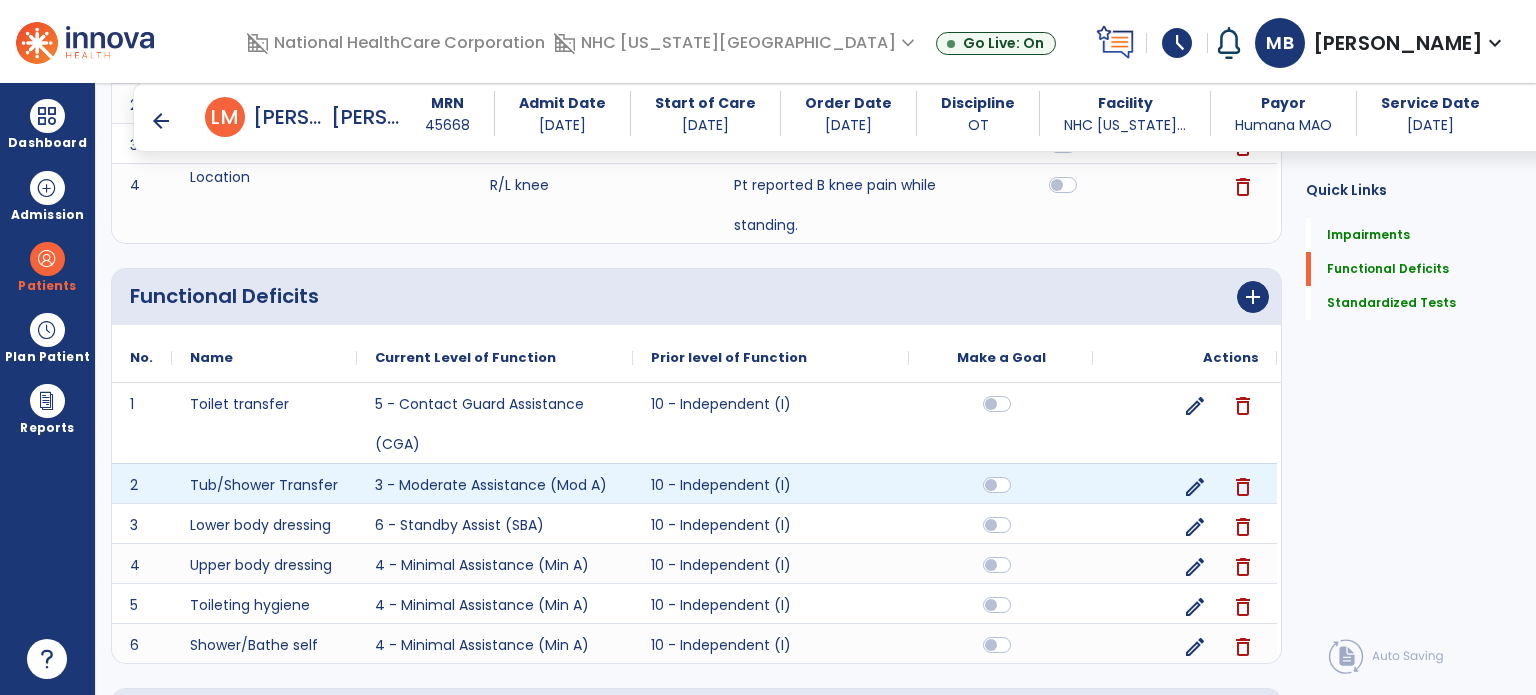 scroll, scrollTop: 514, scrollLeft: 0, axis: vertical 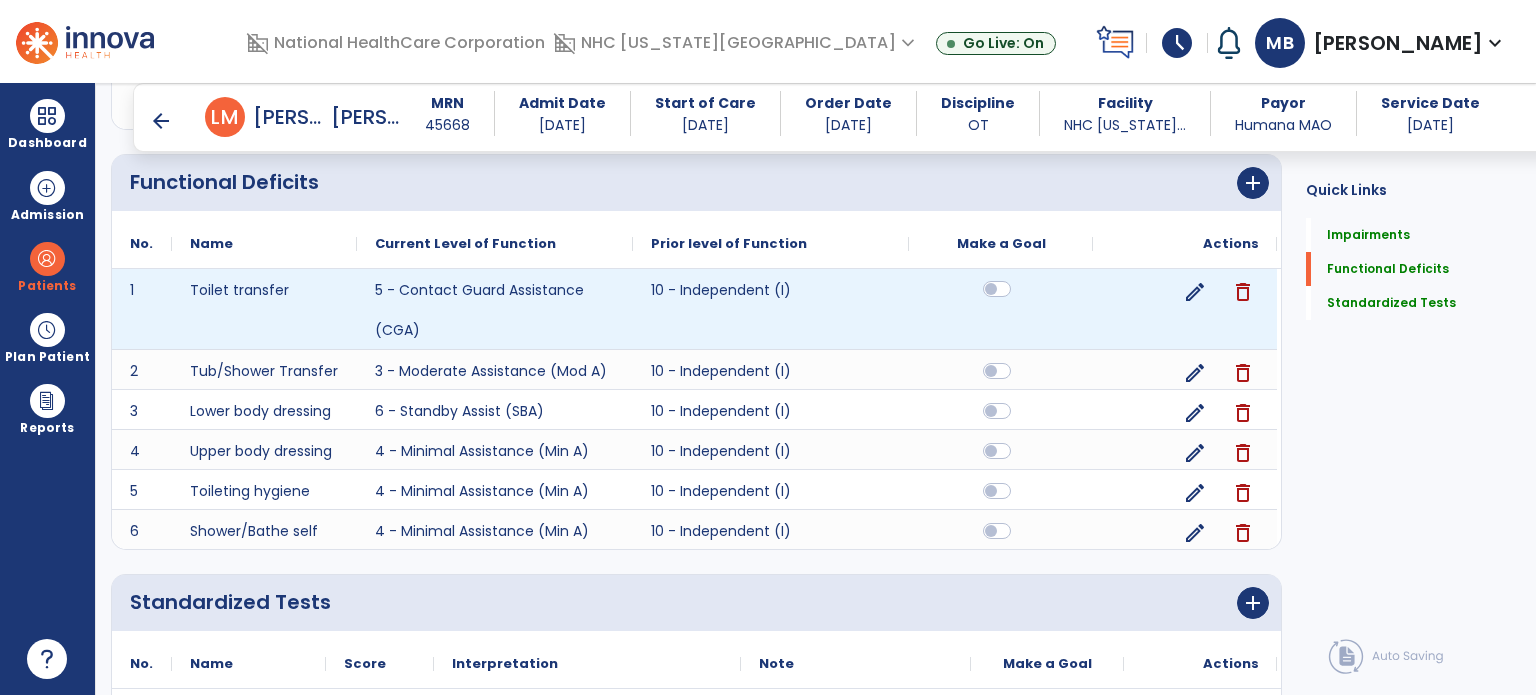 click 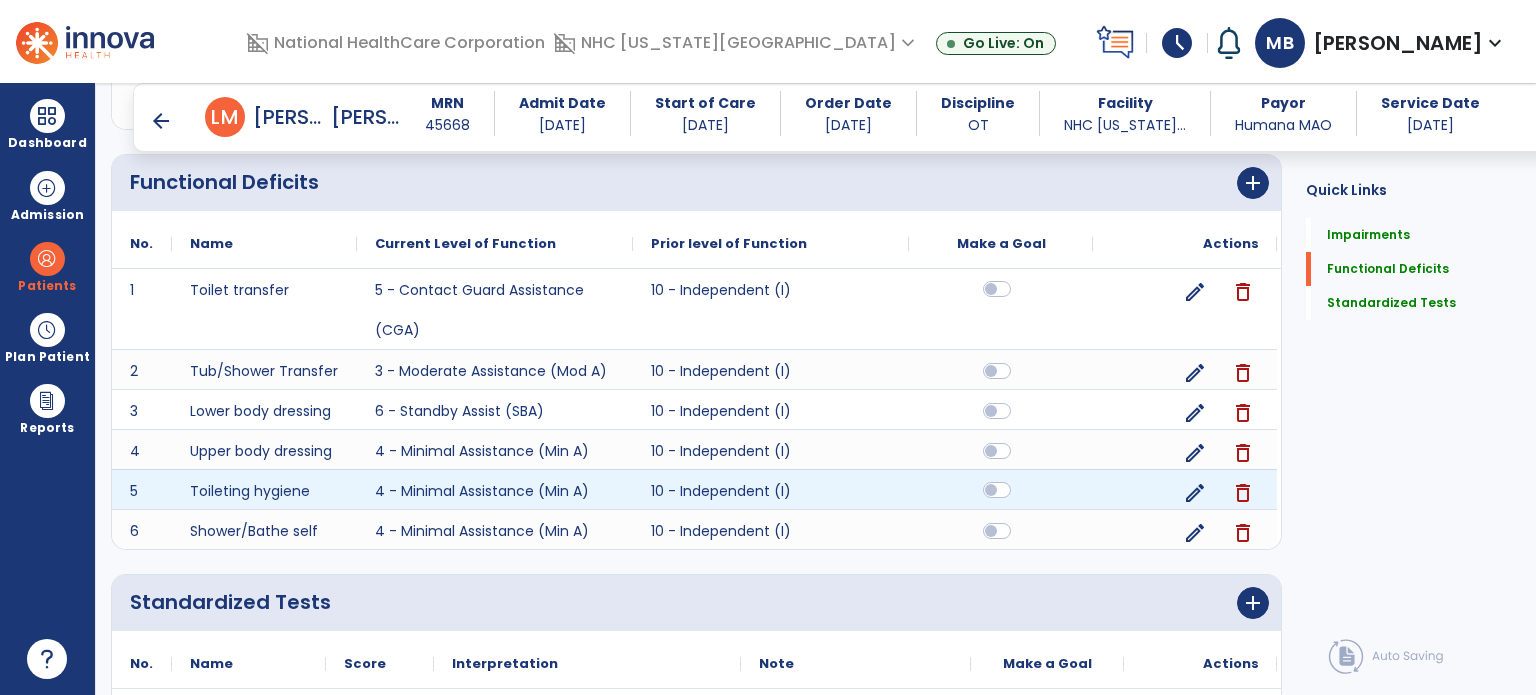 click 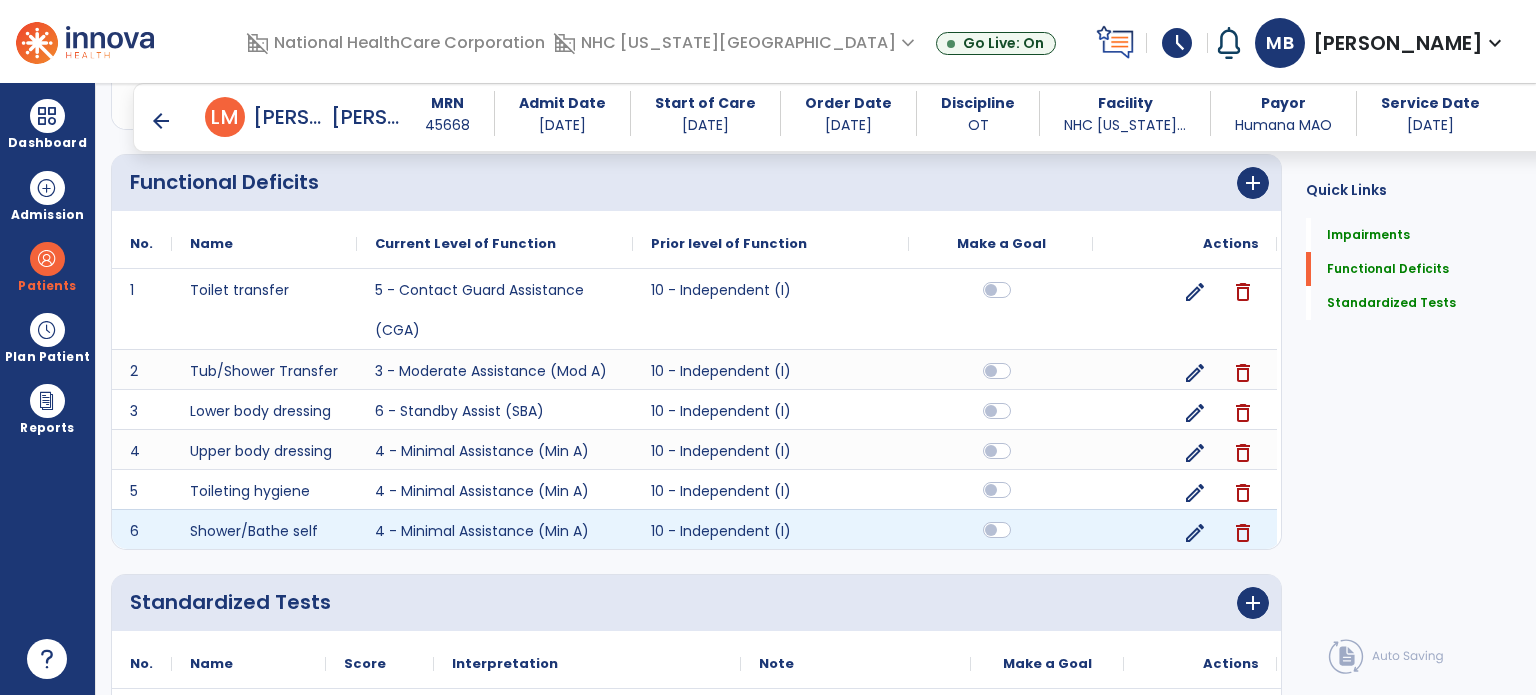 click 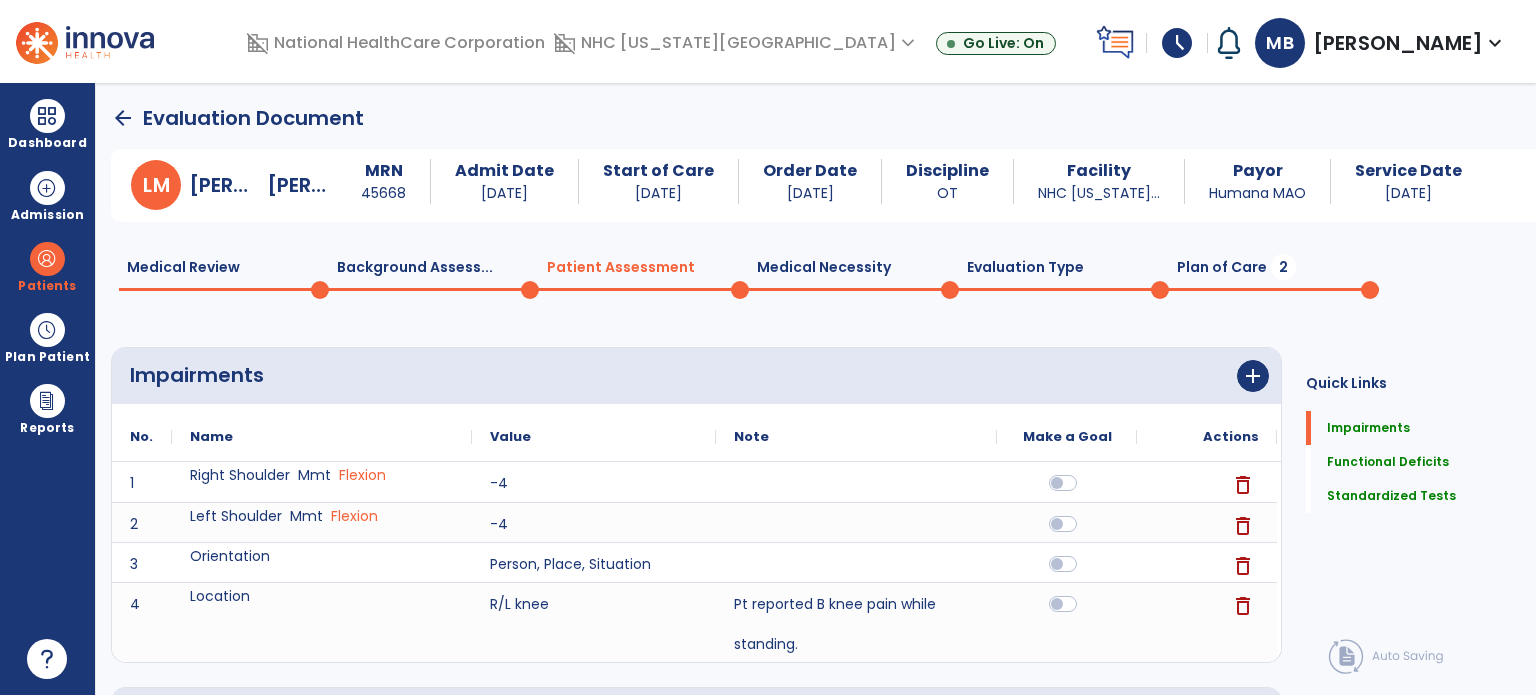 scroll, scrollTop: 727, scrollLeft: 0, axis: vertical 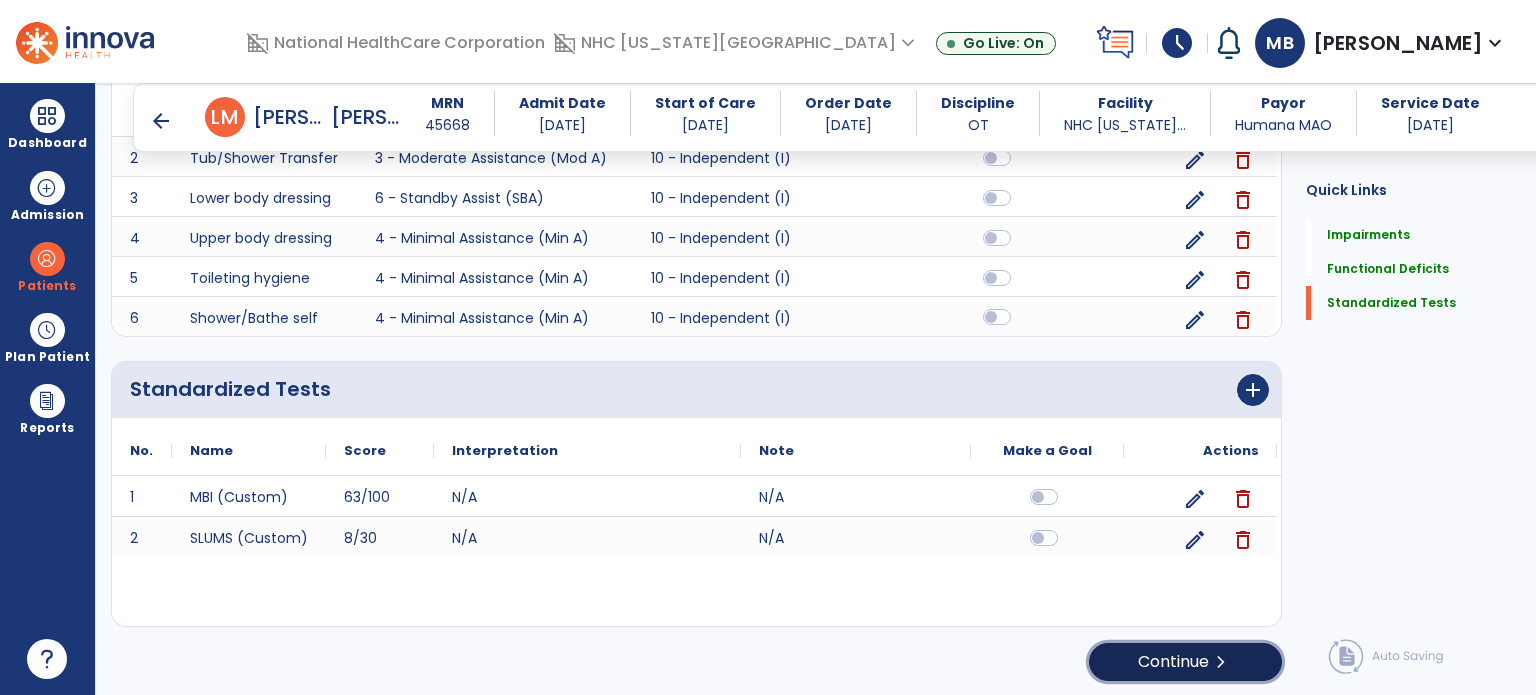 click on "Continue  chevron_right" 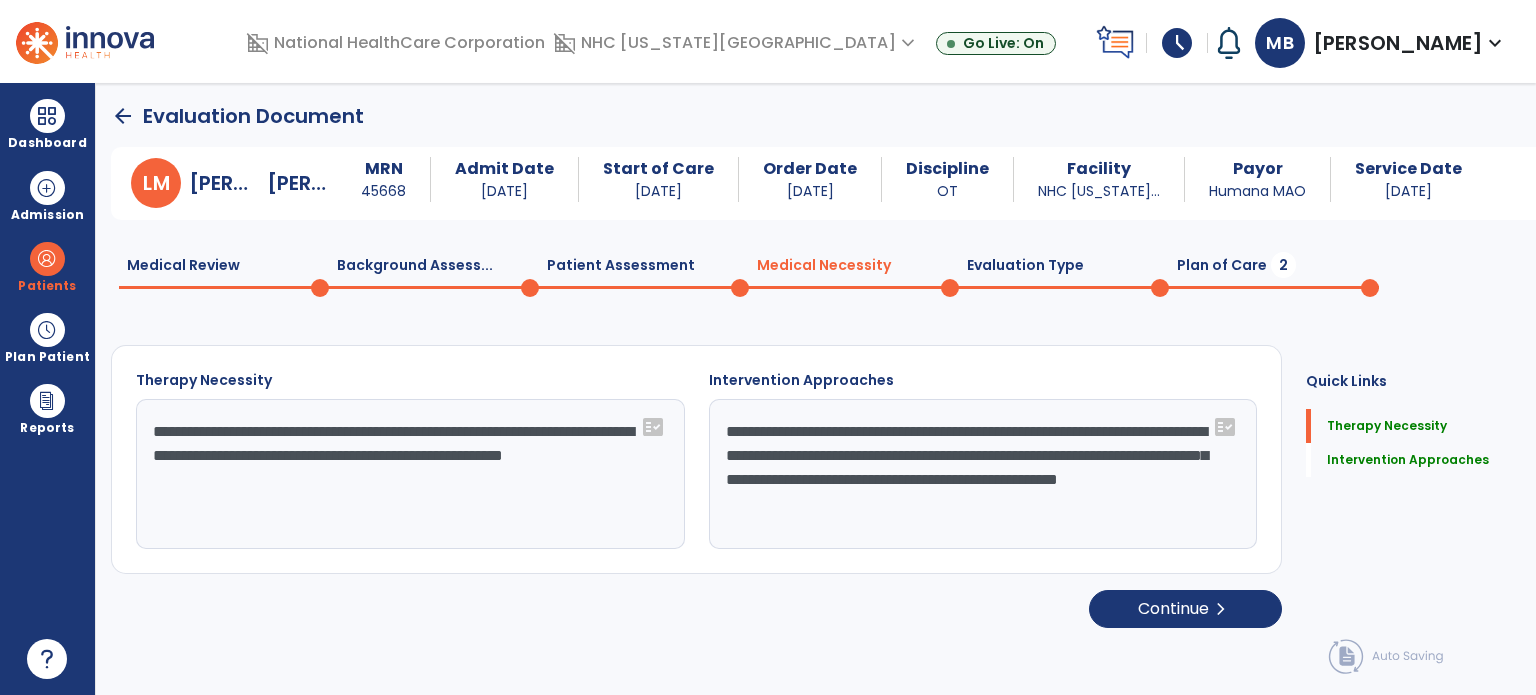 scroll, scrollTop: 0, scrollLeft: 0, axis: both 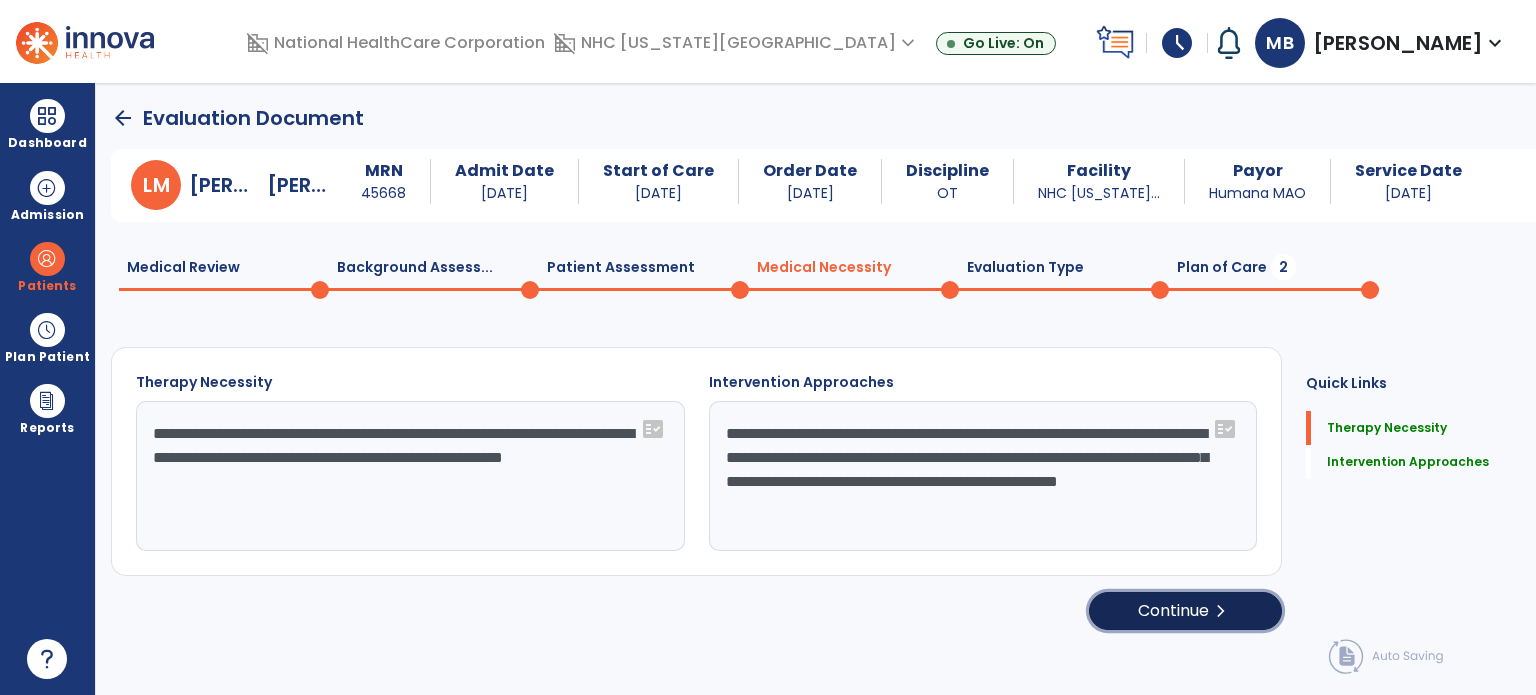 click on "Continue  chevron_right" 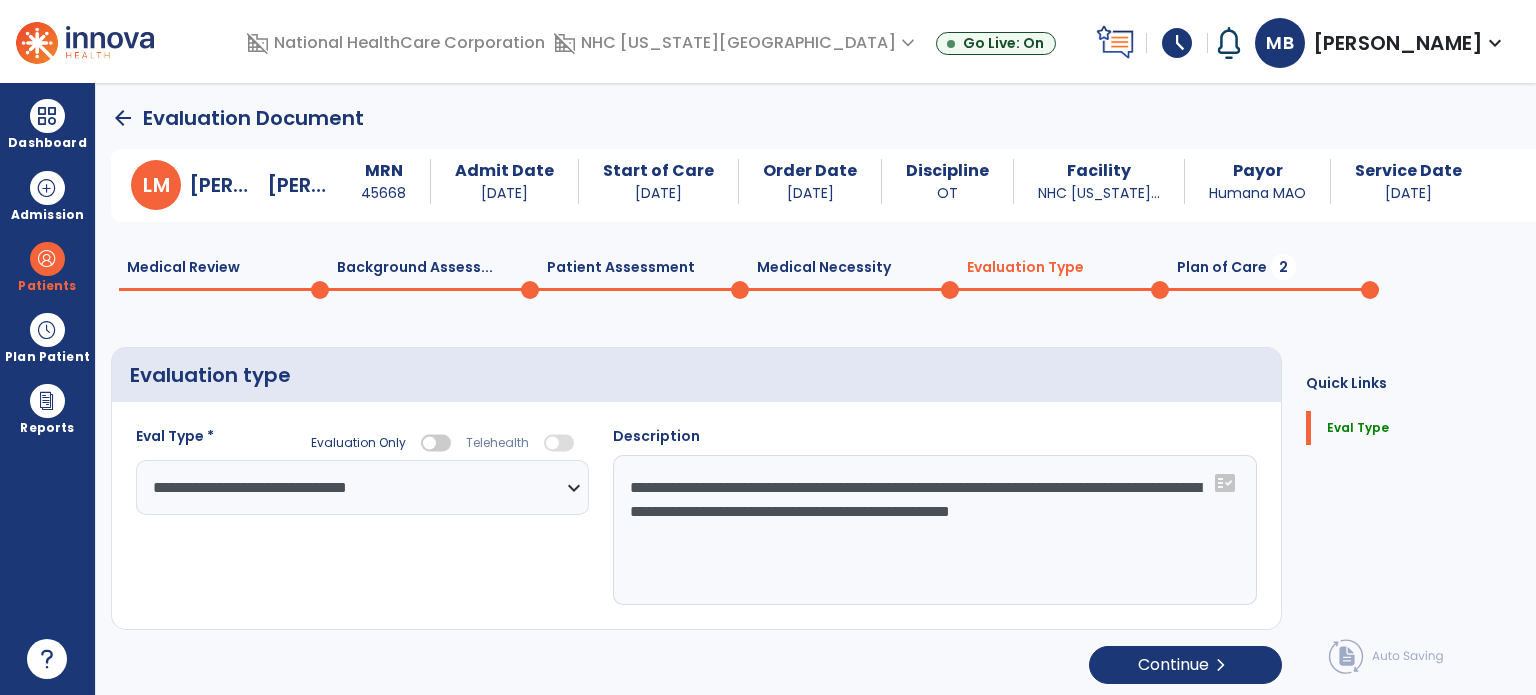 click on "**********" 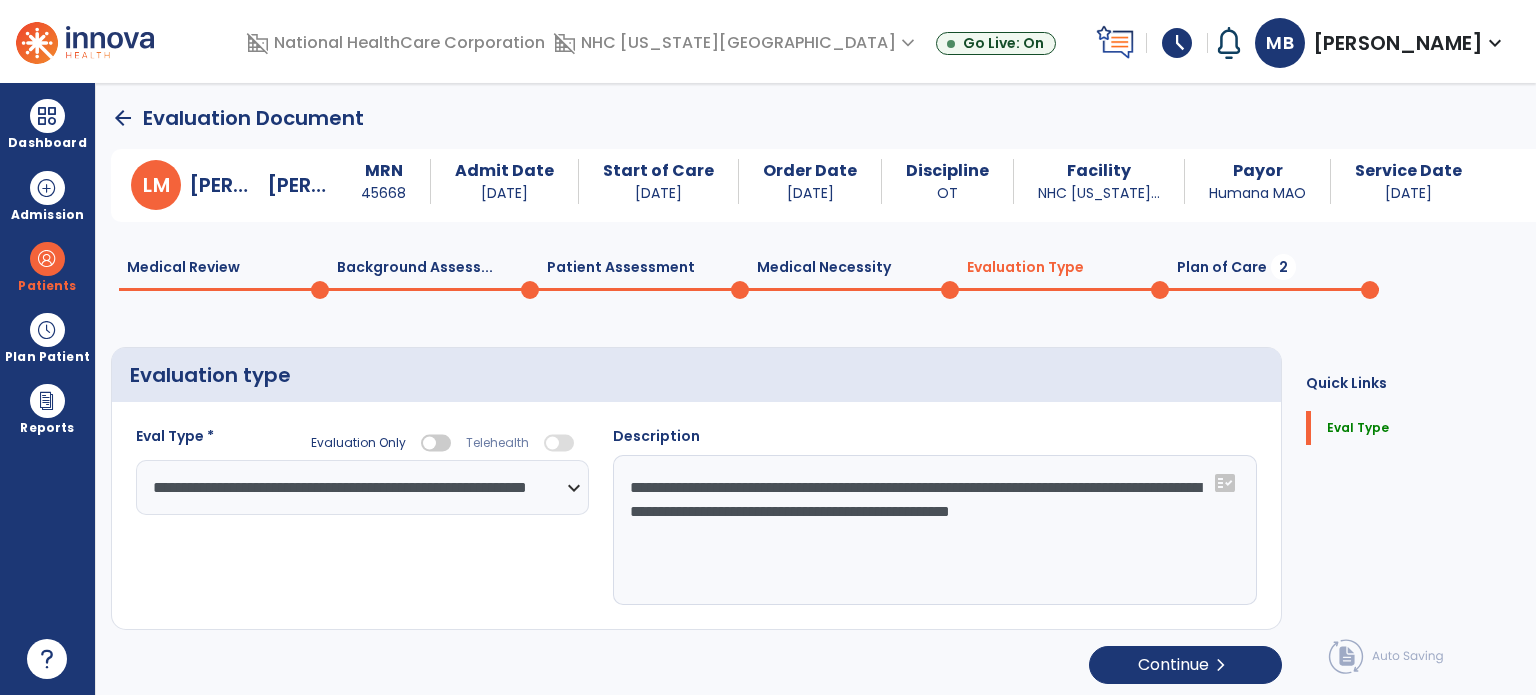click on "**********" 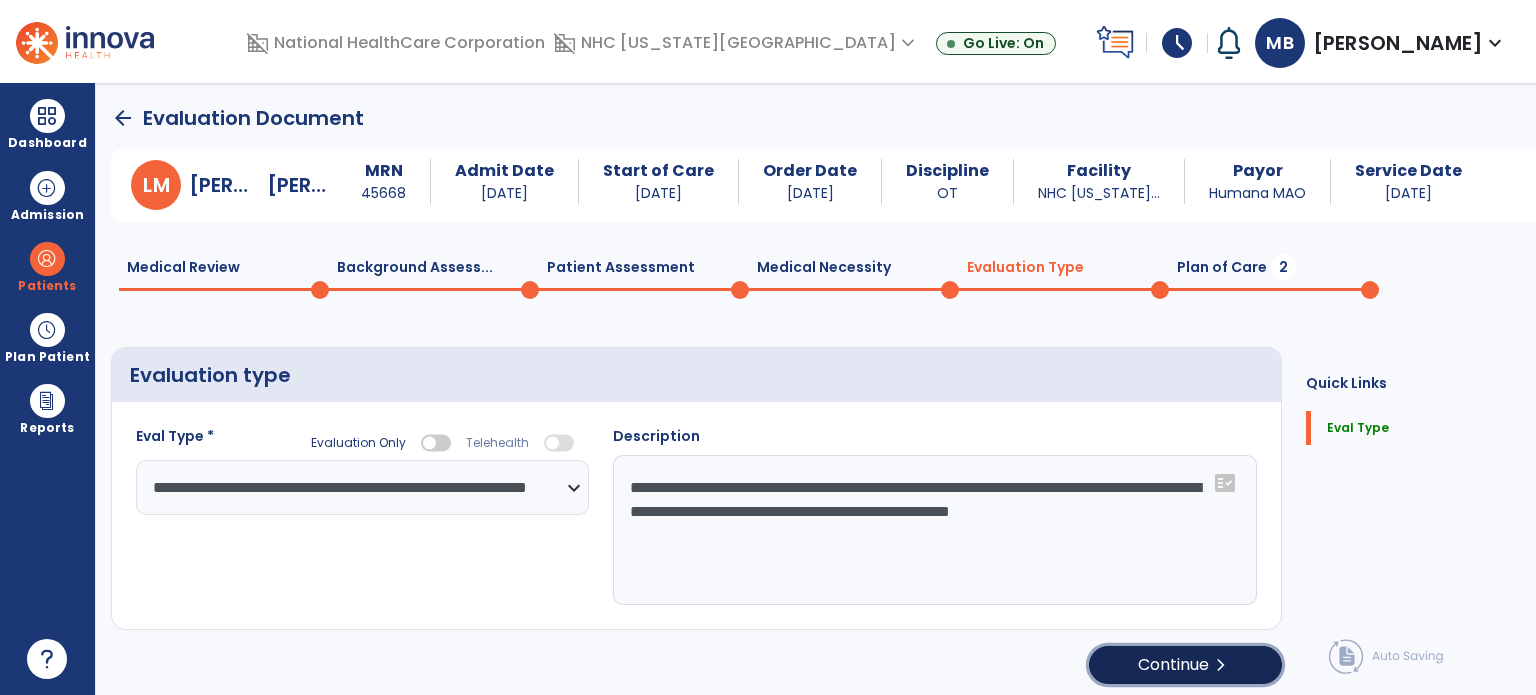 click on "Continue  chevron_right" 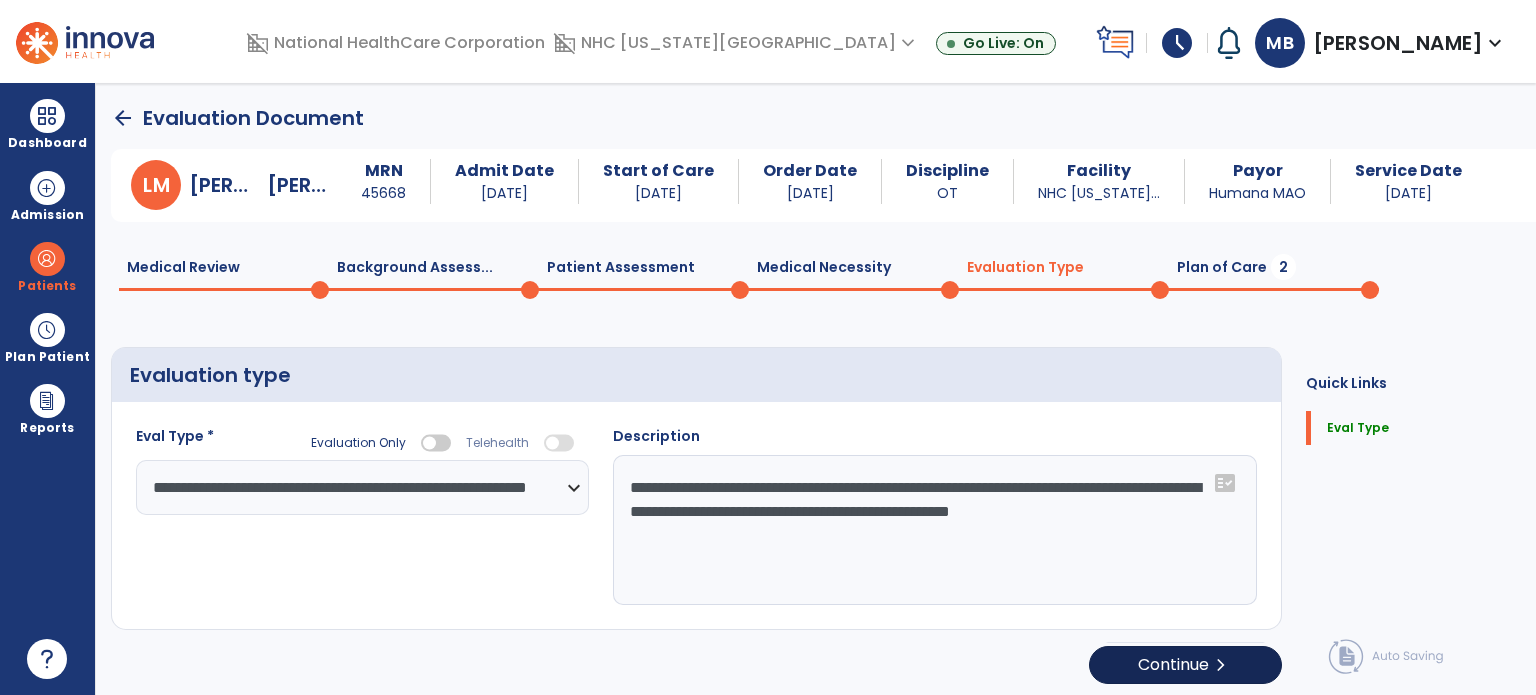 select on "**" 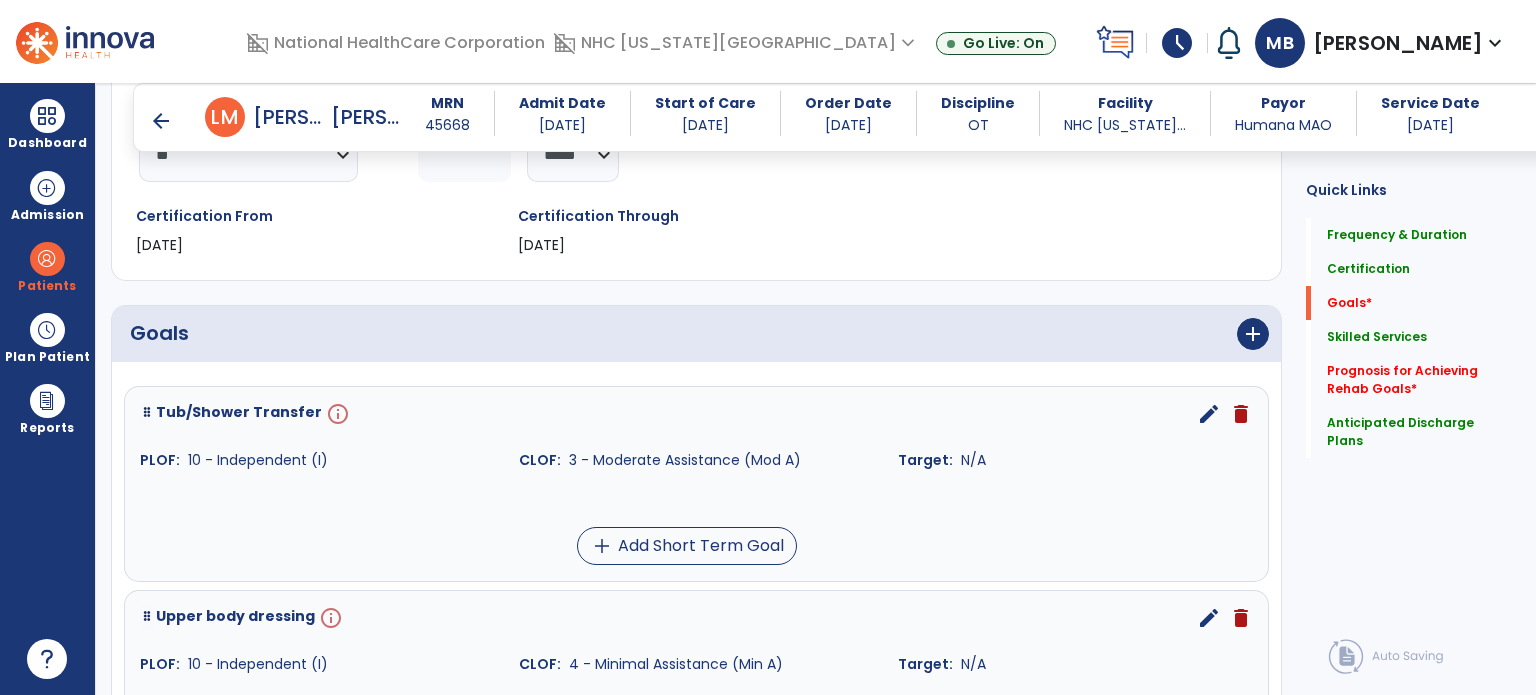 scroll, scrollTop: 316, scrollLeft: 0, axis: vertical 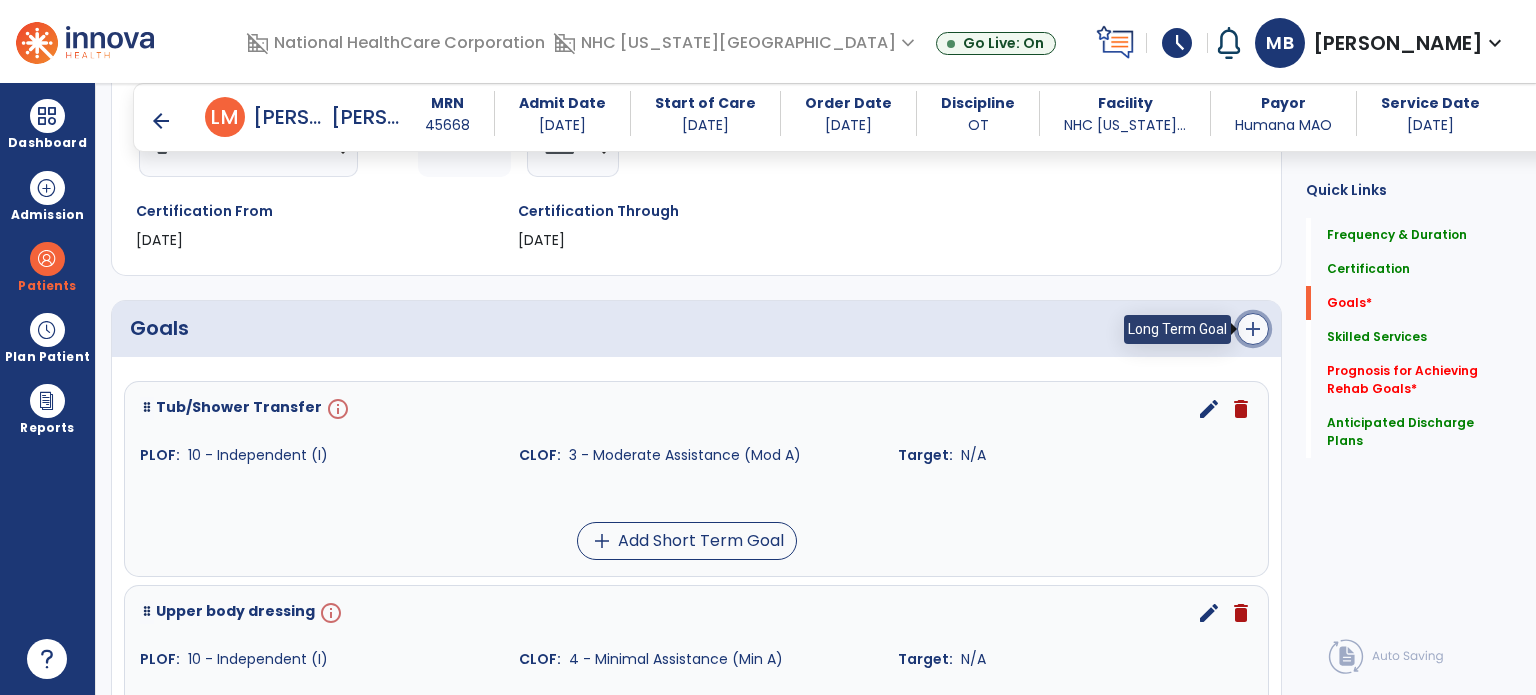click on "add" at bounding box center (1253, 329) 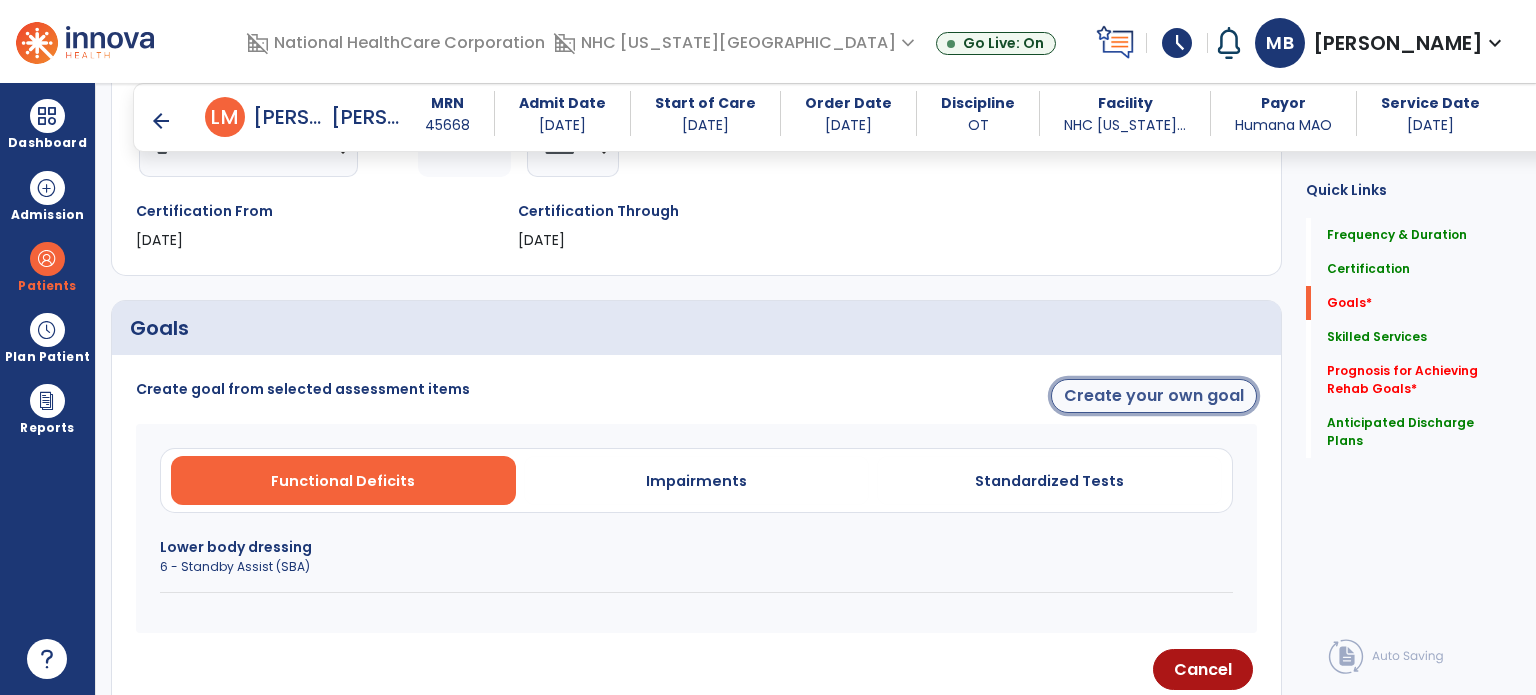 click on "Create your own goal" at bounding box center [1154, 396] 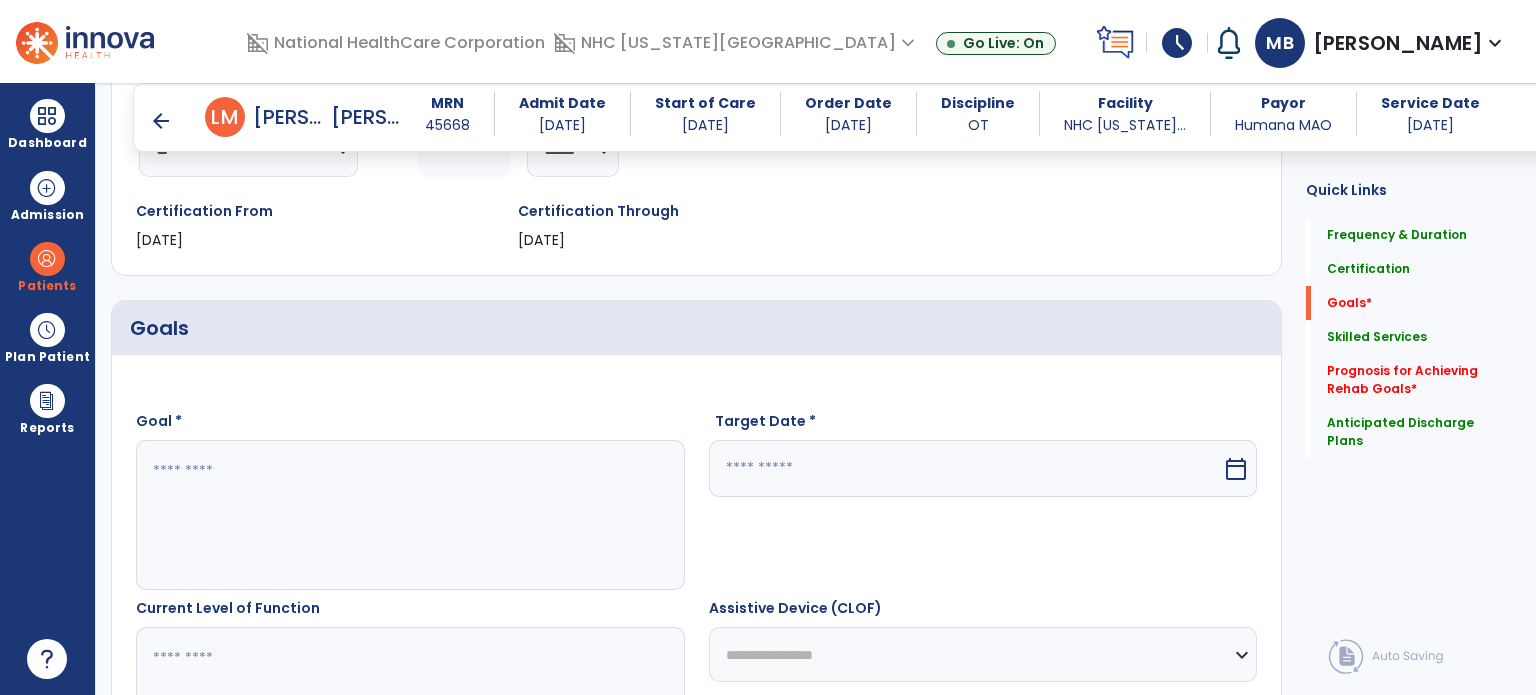 click at bounding box center (409, 515) 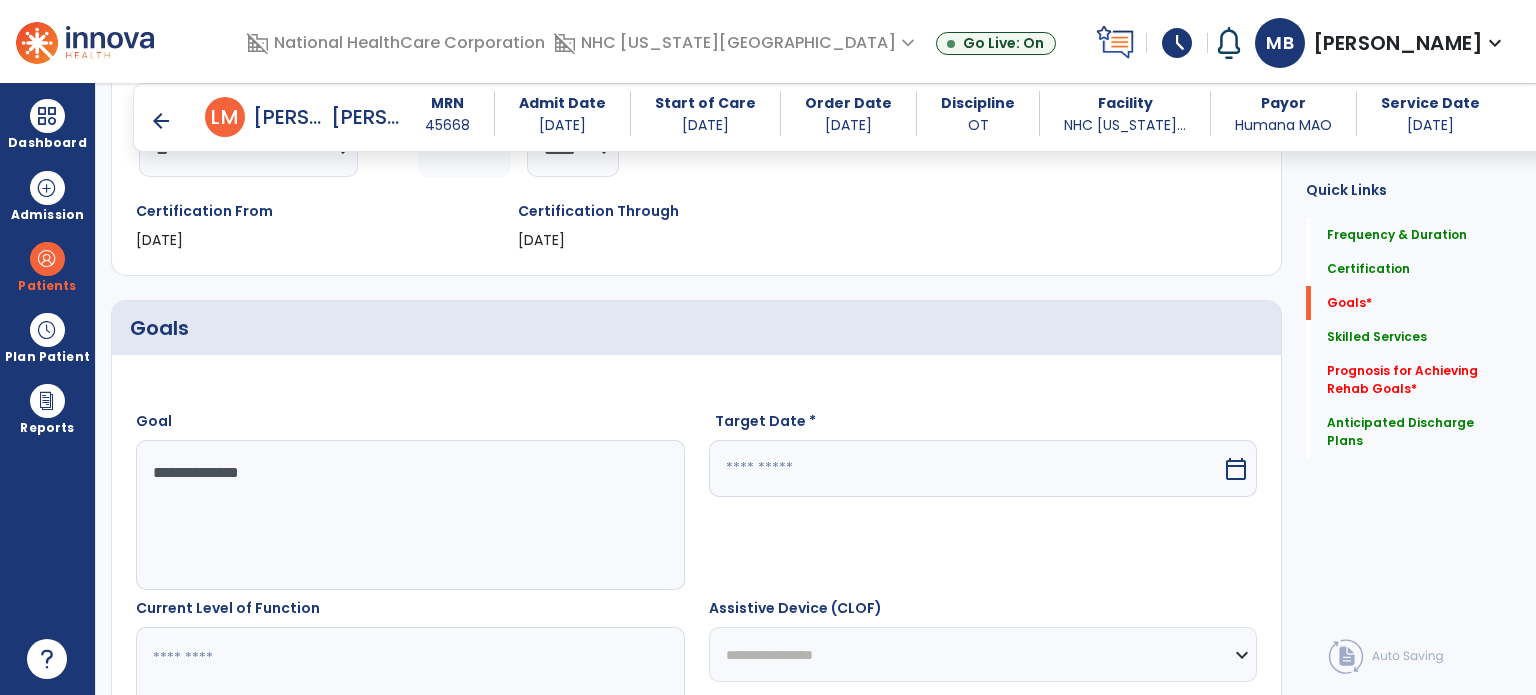 click on "**********" at bounding box center [409, 515] 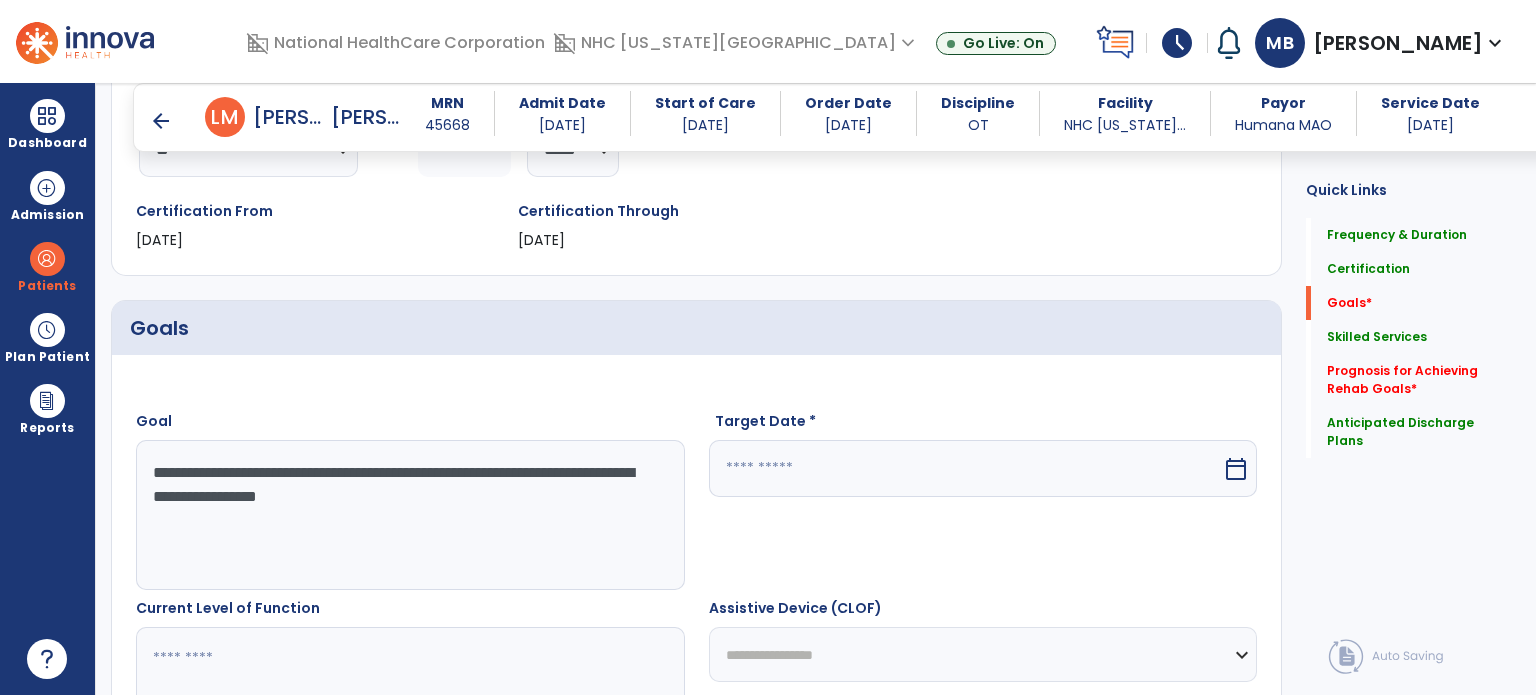 type on "**********" 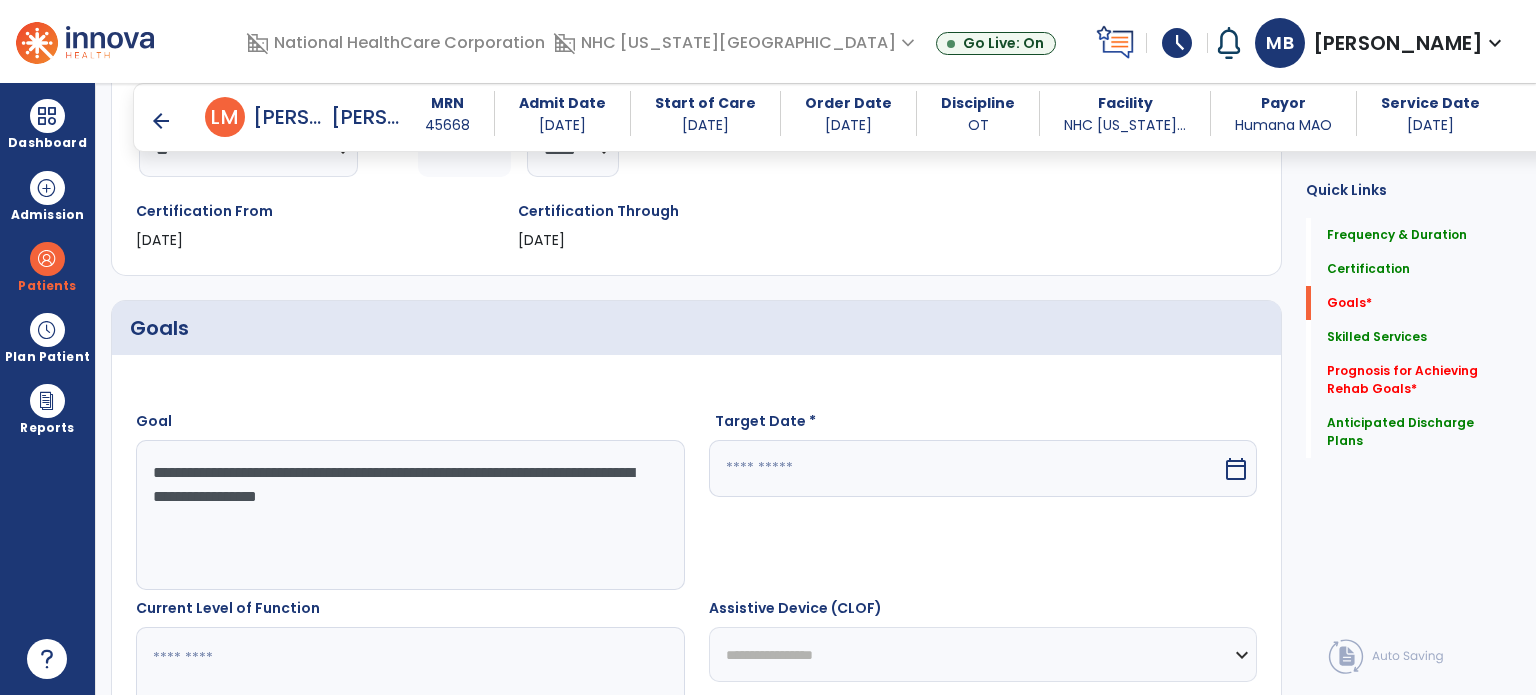 click at bounding box center (966, 468) 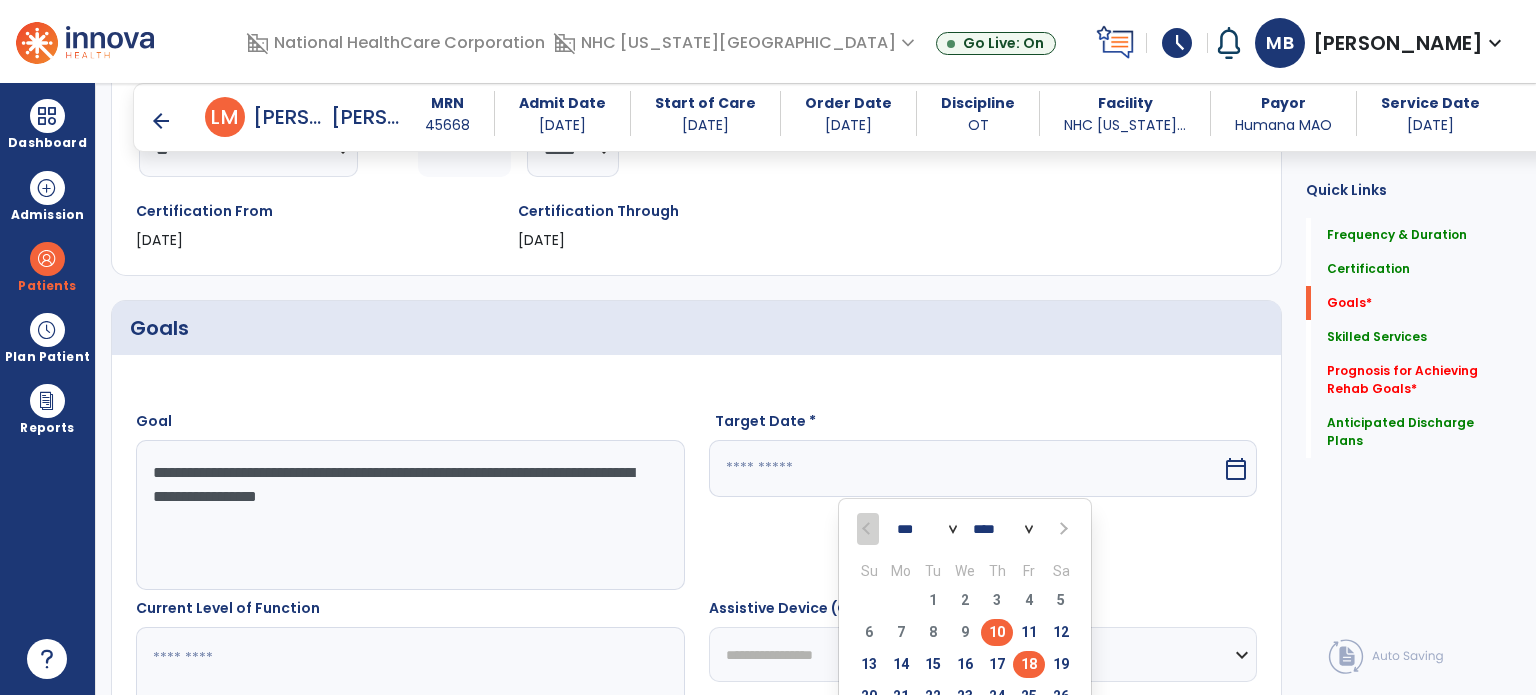 scroll, scrollTop: 430, scrollLeft: 0, axis: vertical 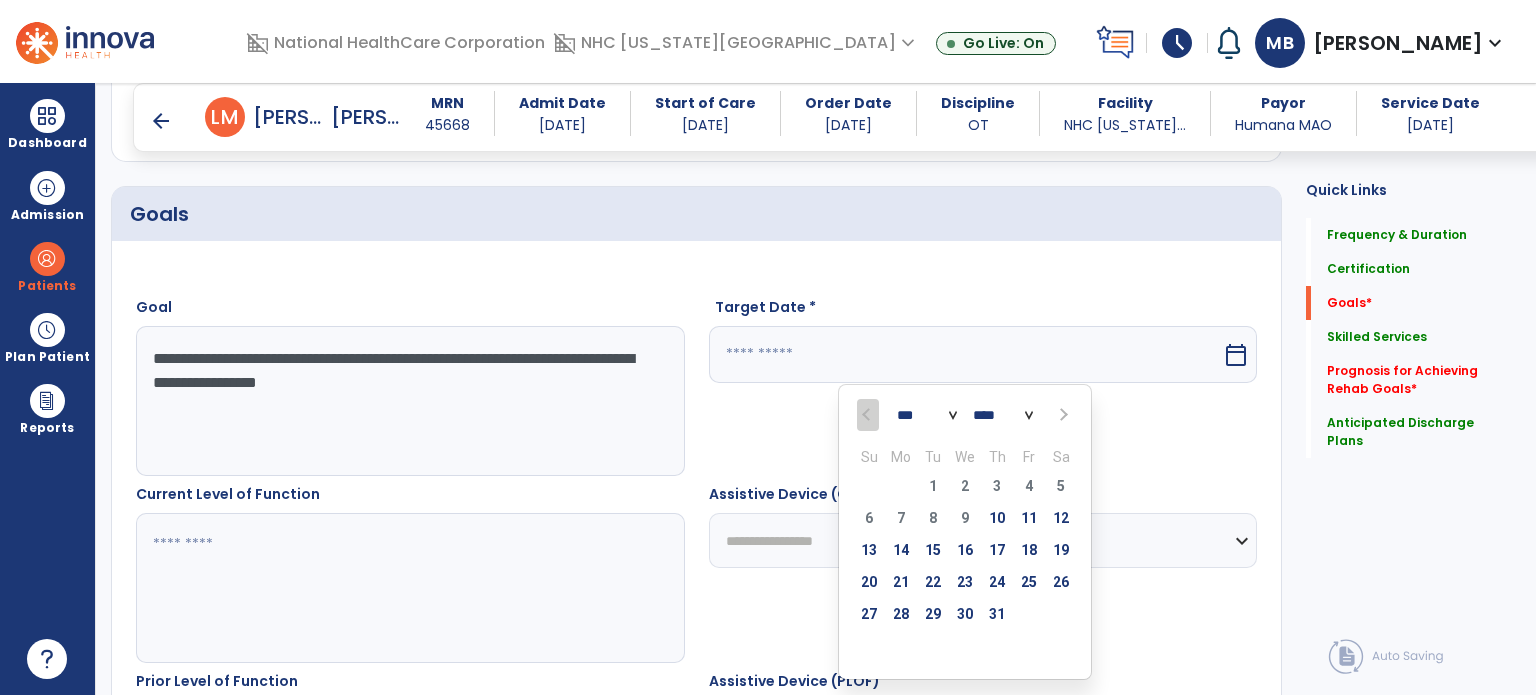 click at bounding box center (1062, 415) 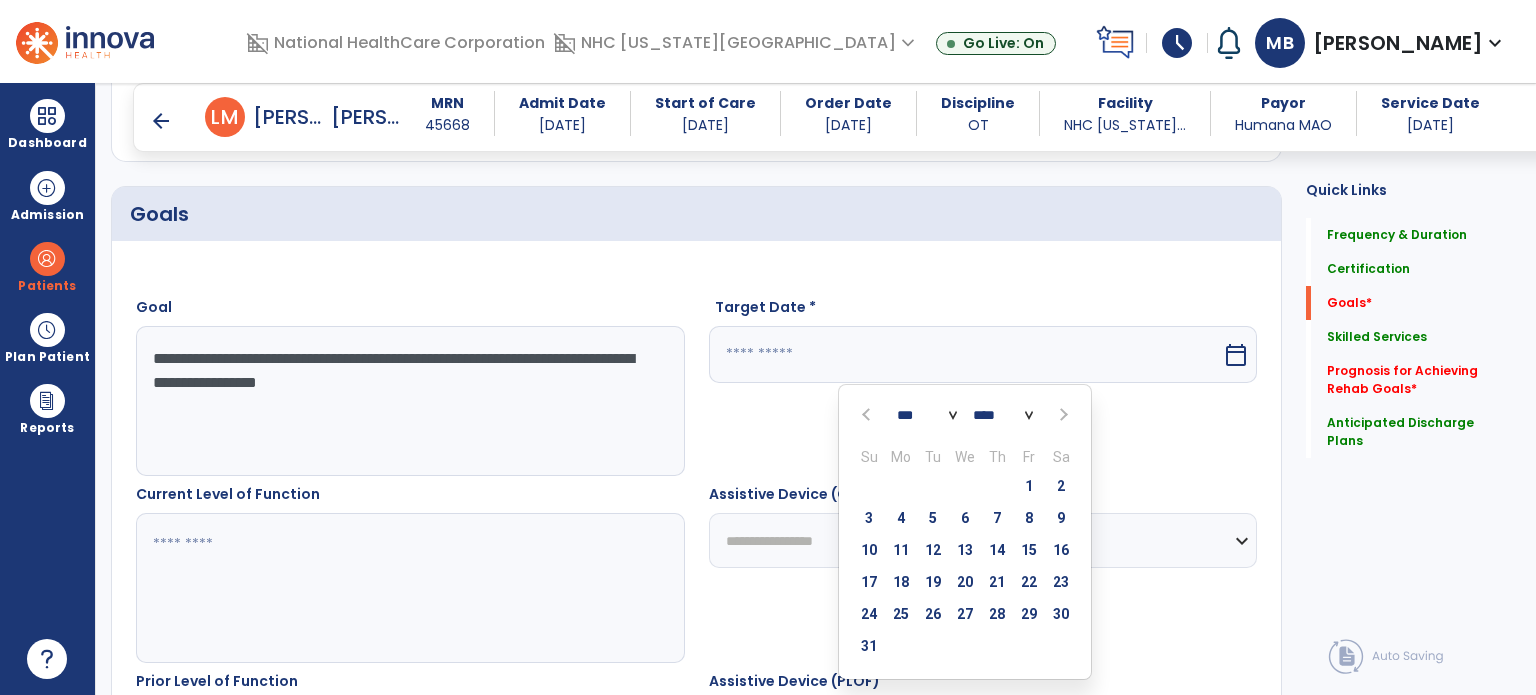 click at bounding box center [1062, 415] 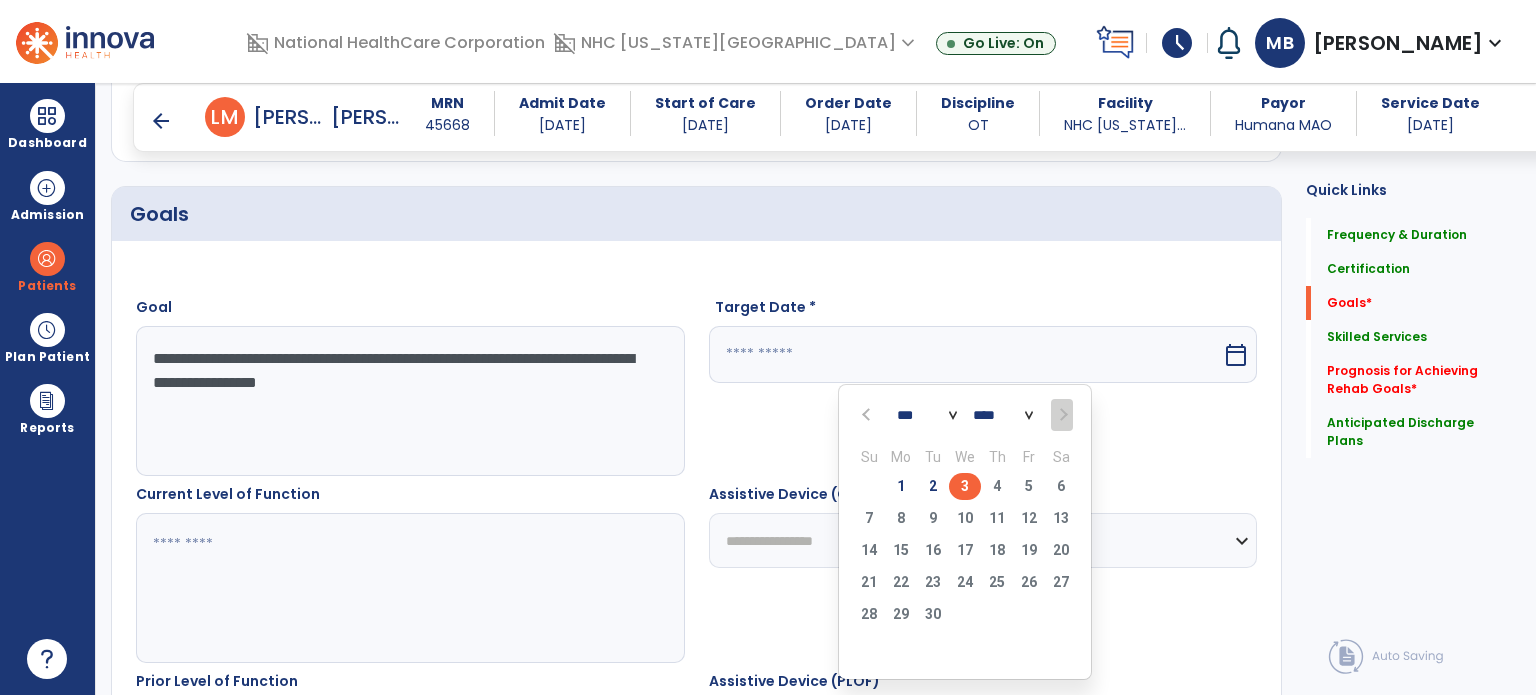 click on "3" at bounding box center (965, 486) 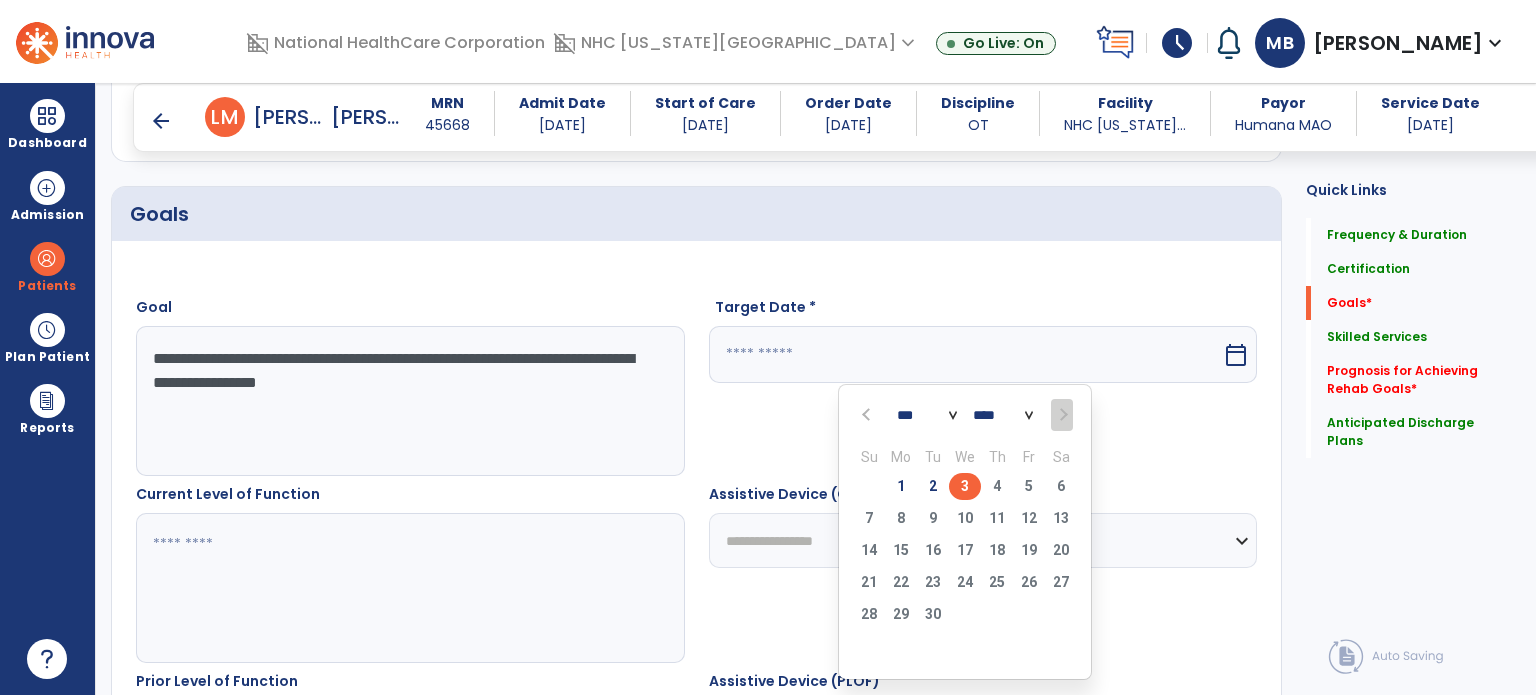 type on "********" 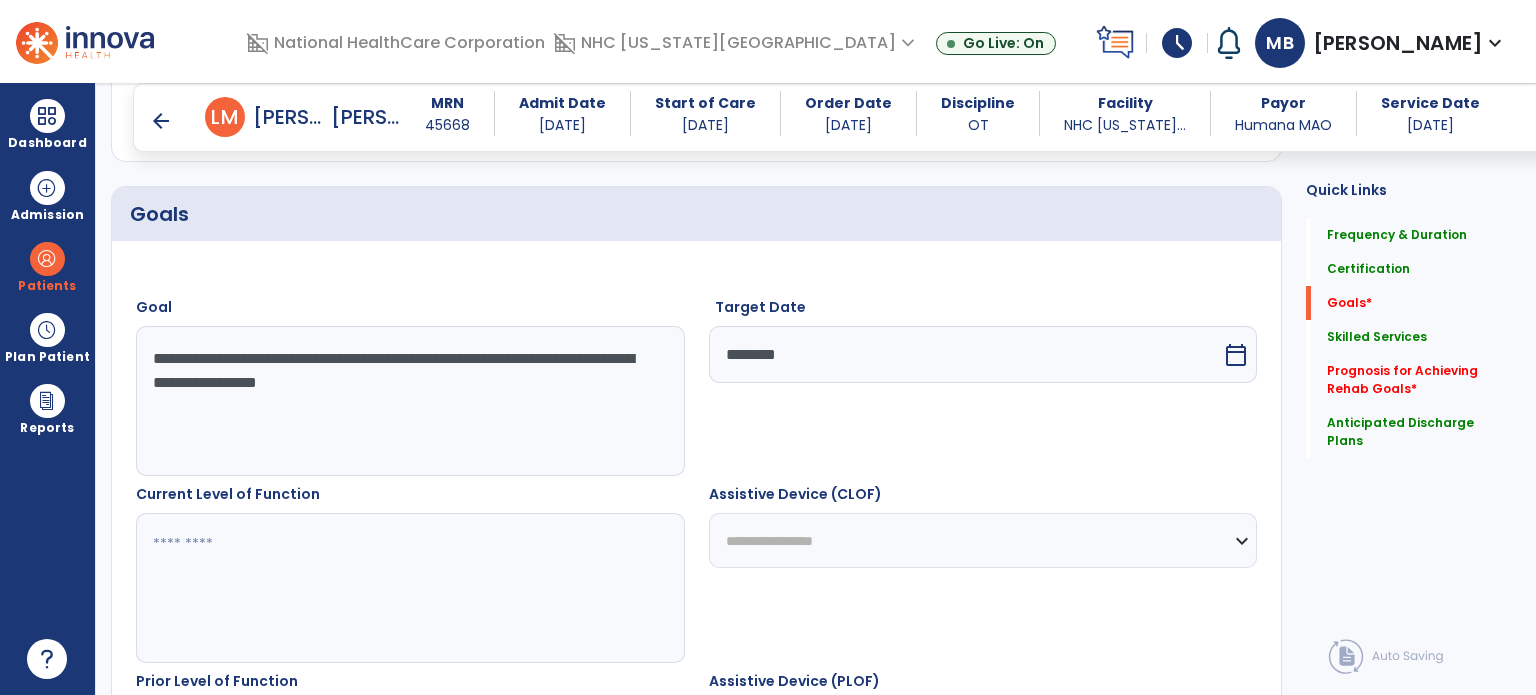 click at bounding box center [409, 588] 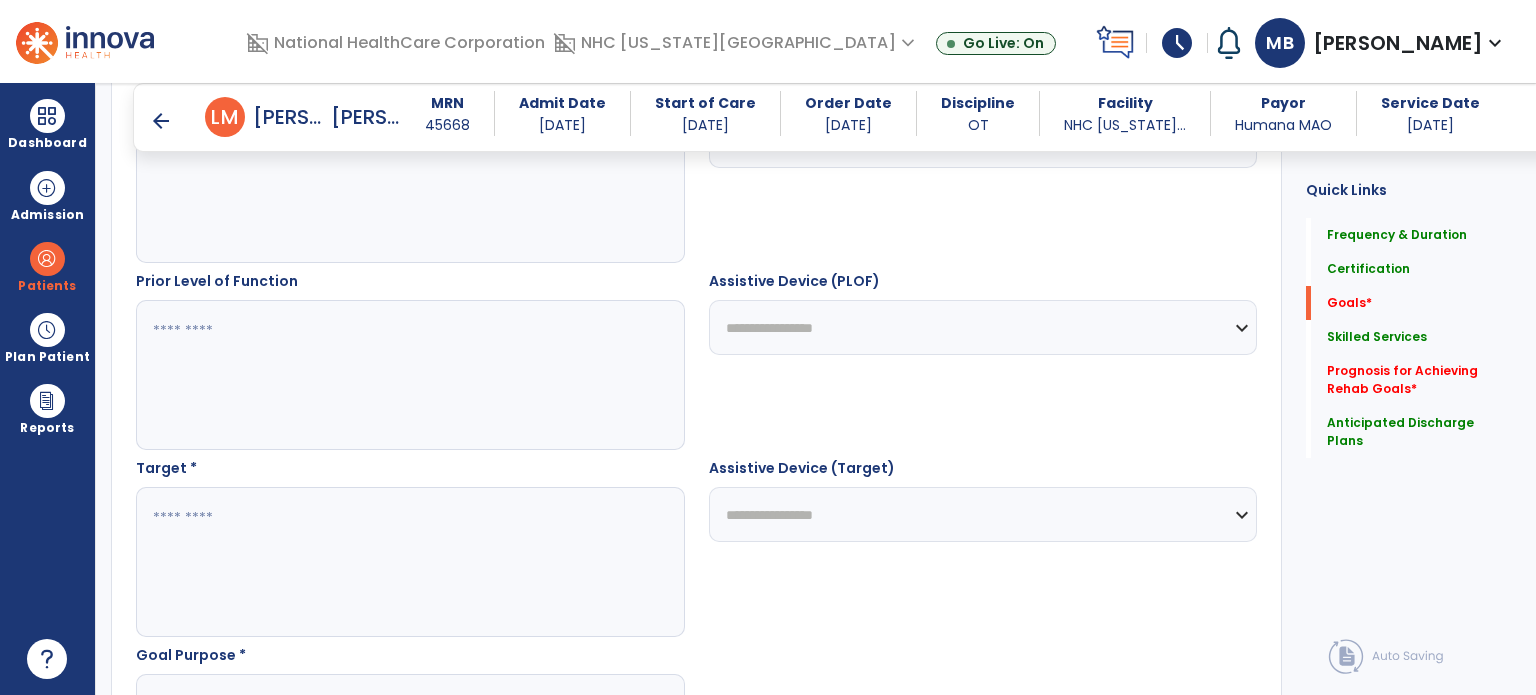 scroll, scrollTop: 831, scrollLeft: 0, axis: vertical 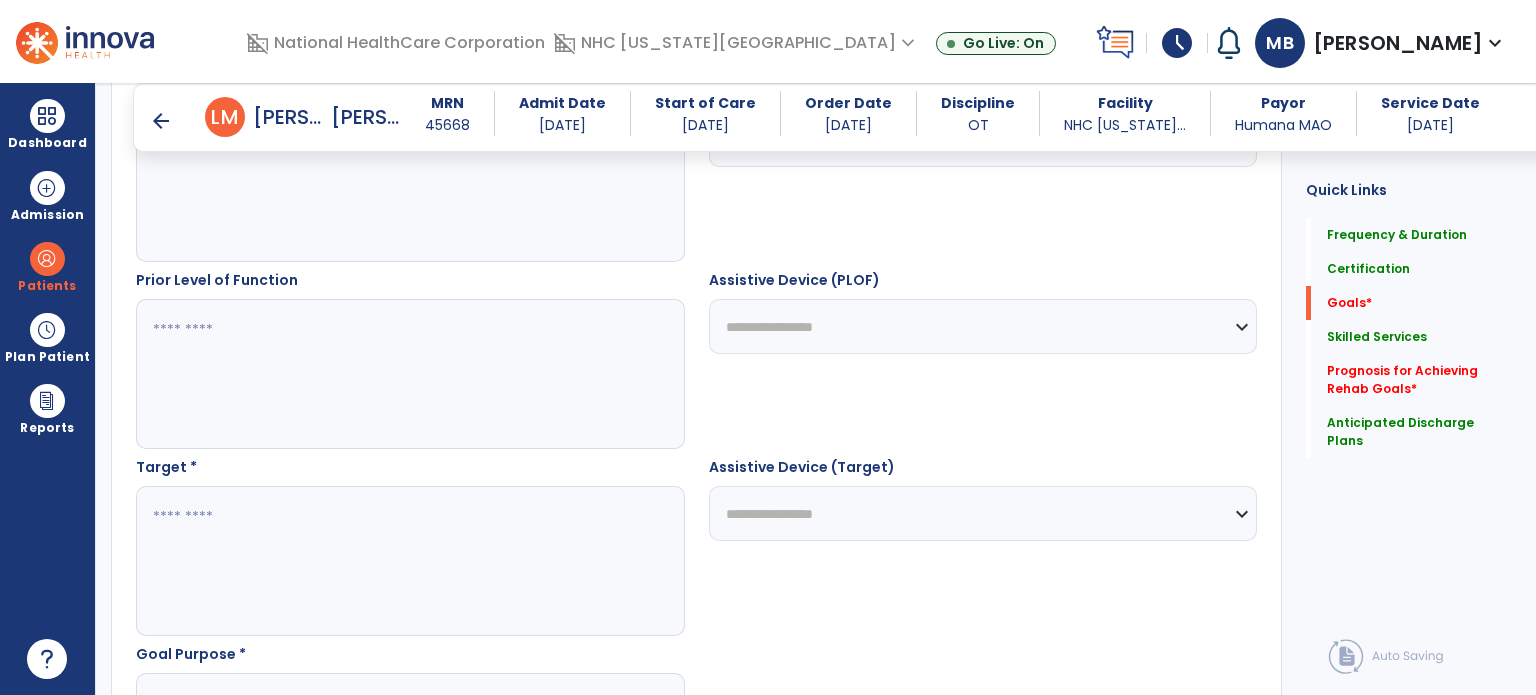 type on "******" 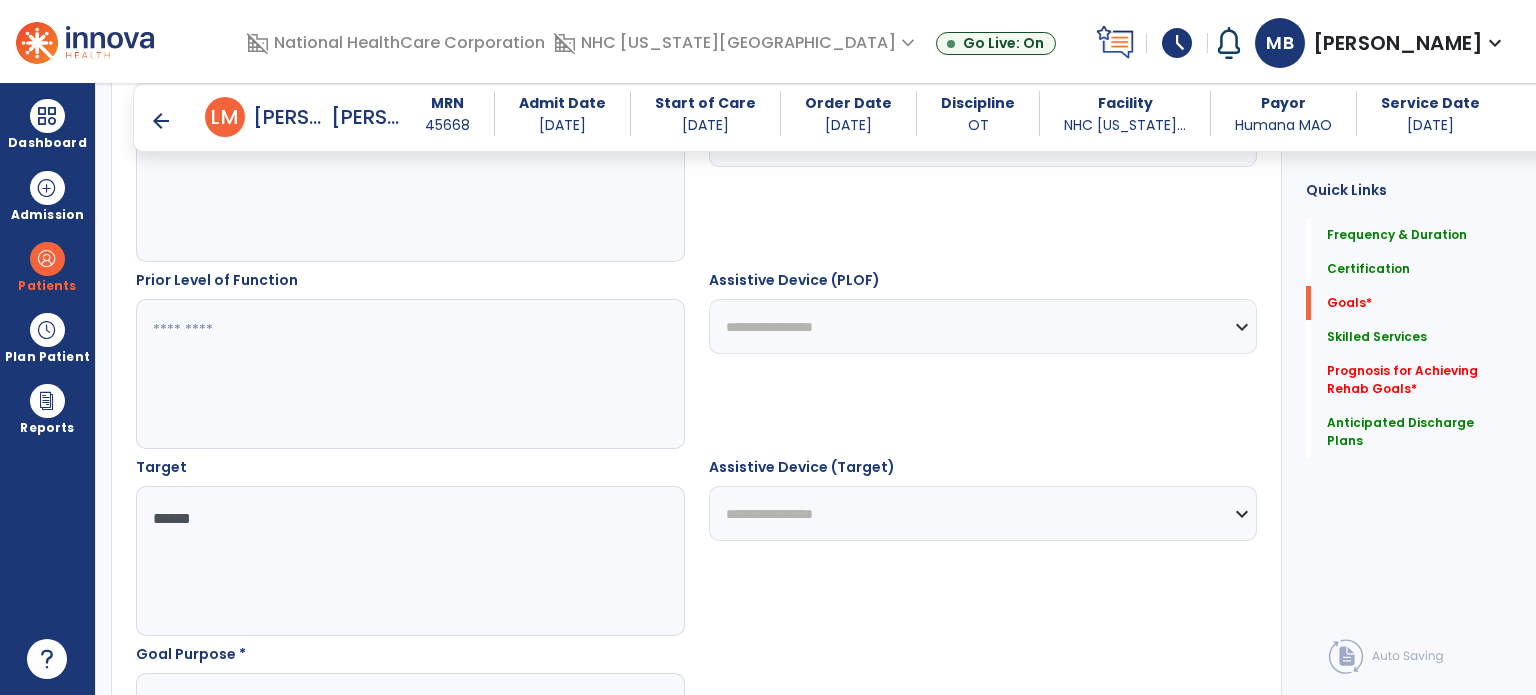 scroll, scrollTop: 1002, scrollLeft: 0, axis: vertical 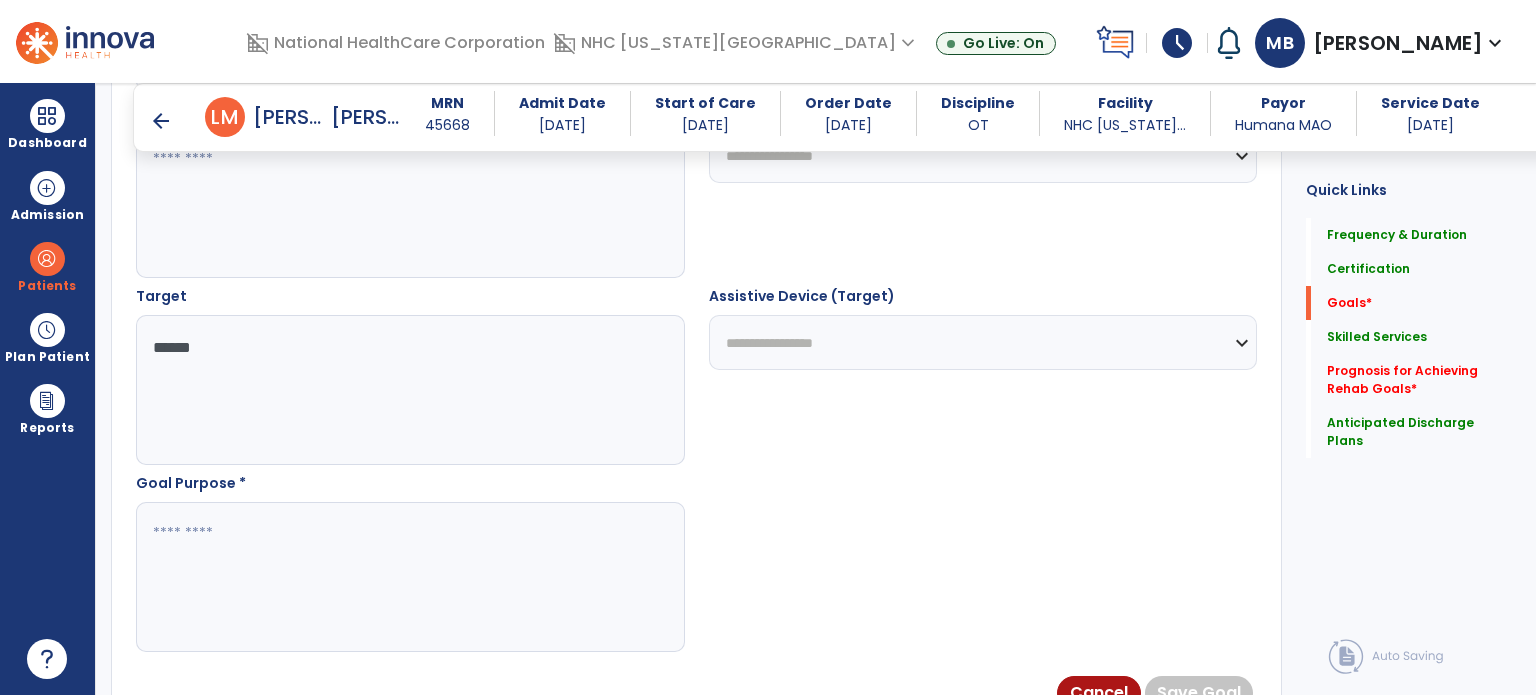 type on "******" 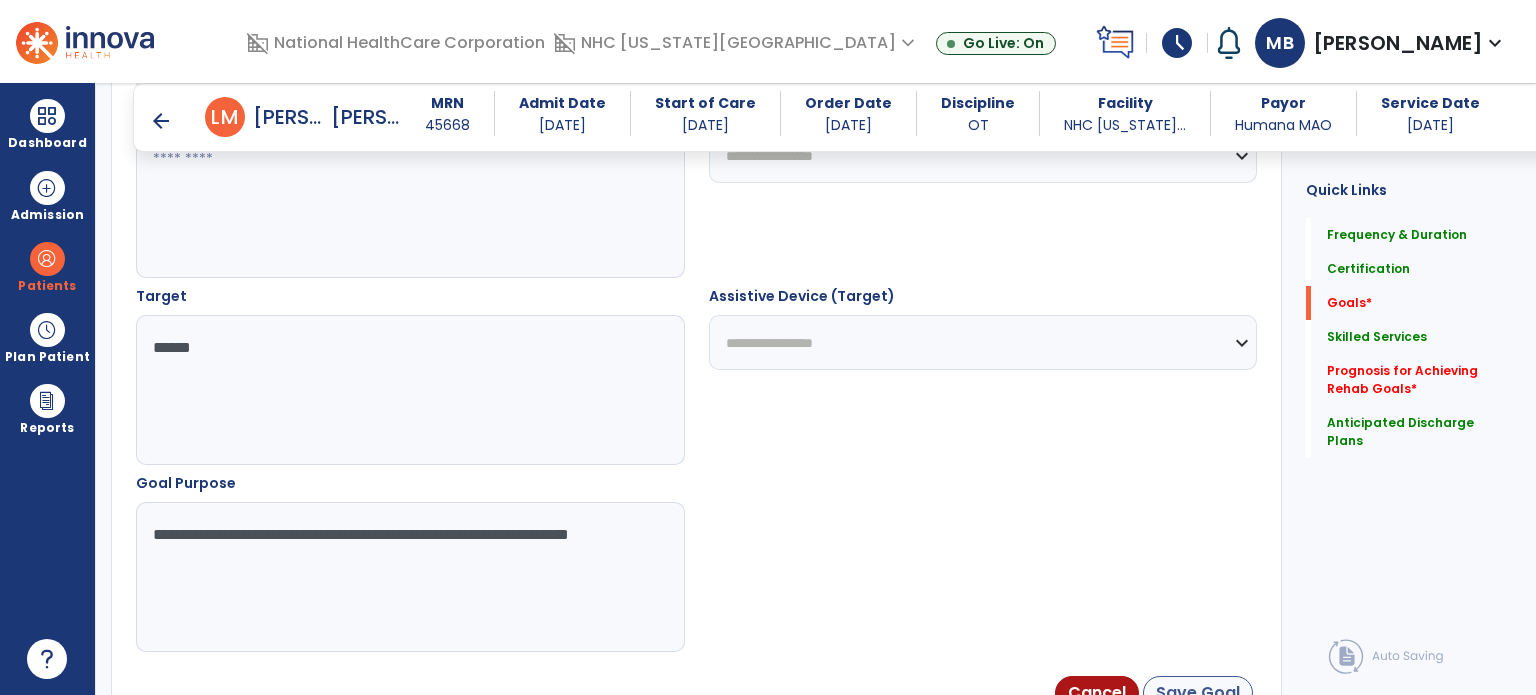 type on "**********" 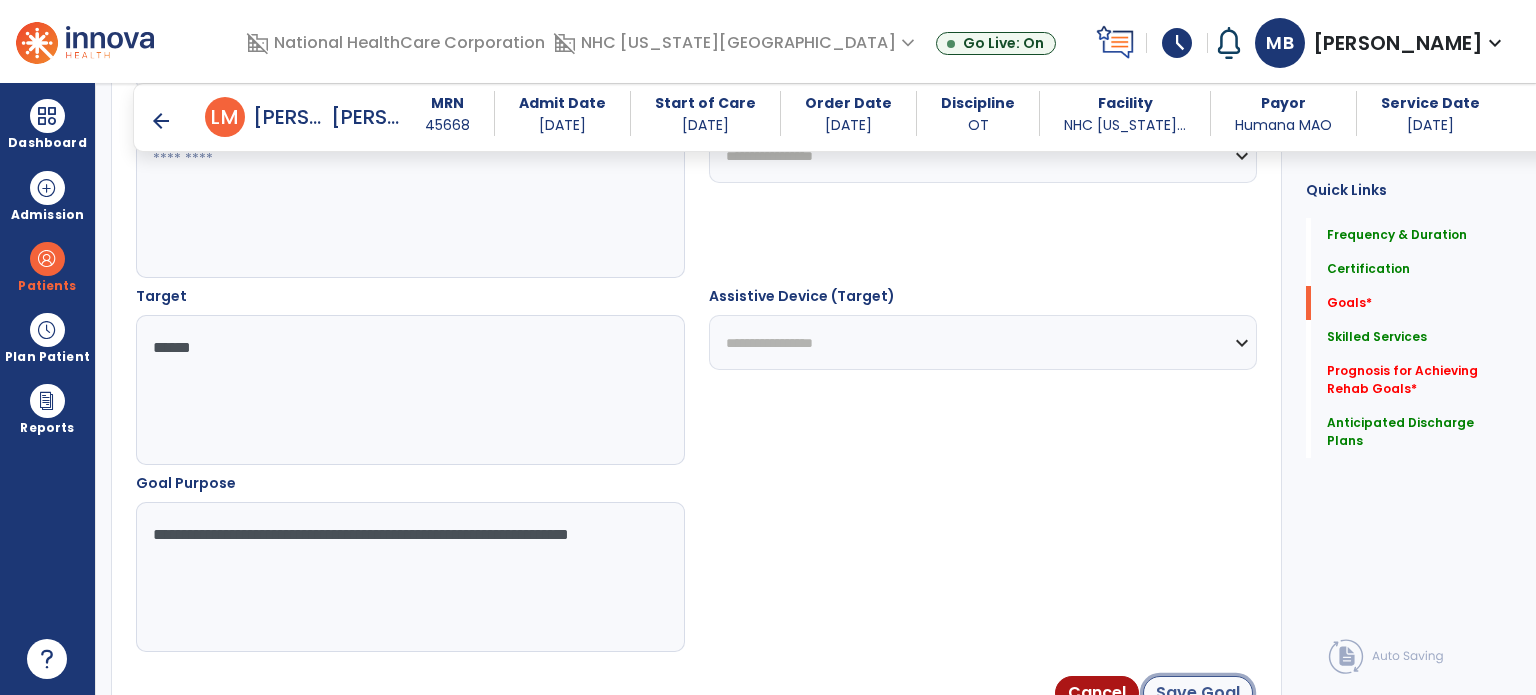 click on "Save Goal" at bounding box center (1198, 693) 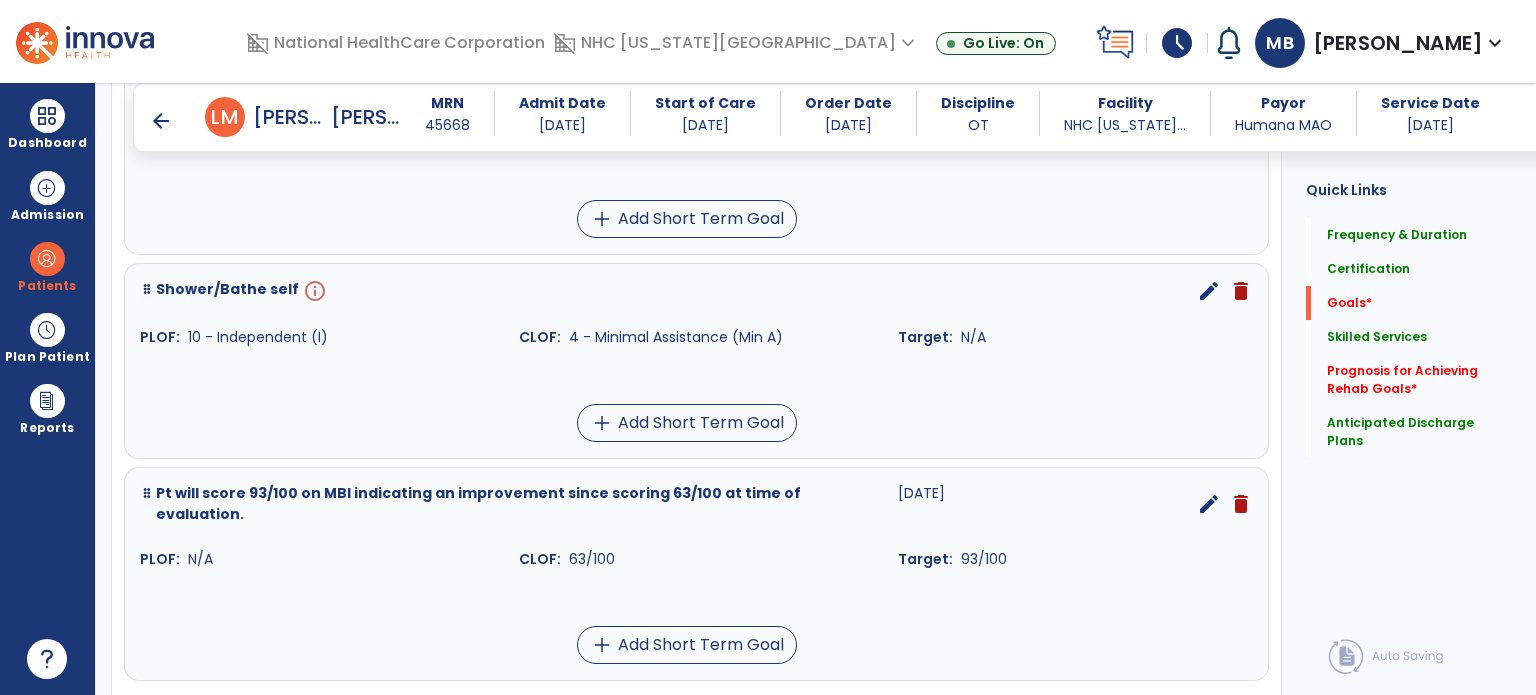 scroll, scrollTop: 1286, scrollLeft: 0, axis: vertical 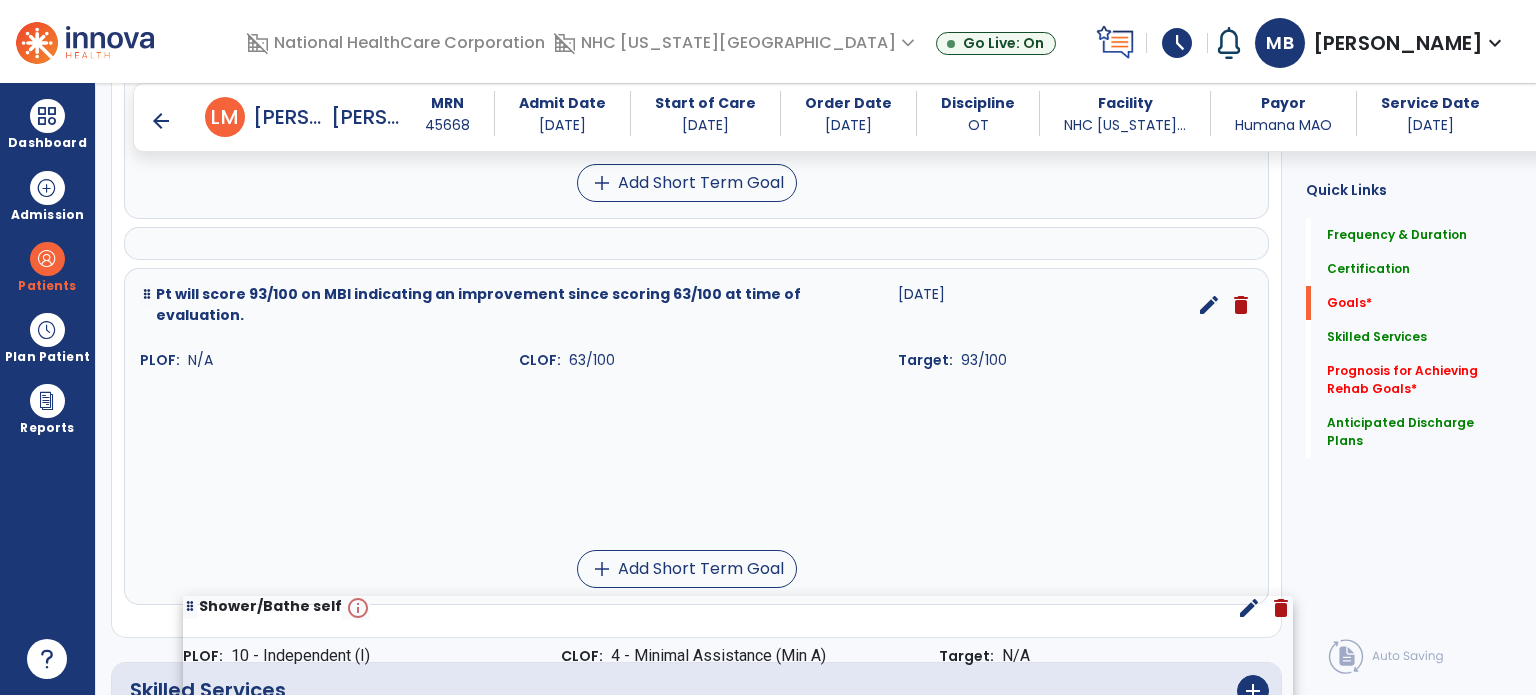 drag, startPoint x: 252, startPoint y: 256, endPoint x: 293, endPoint y: 595, distance: 341.47034 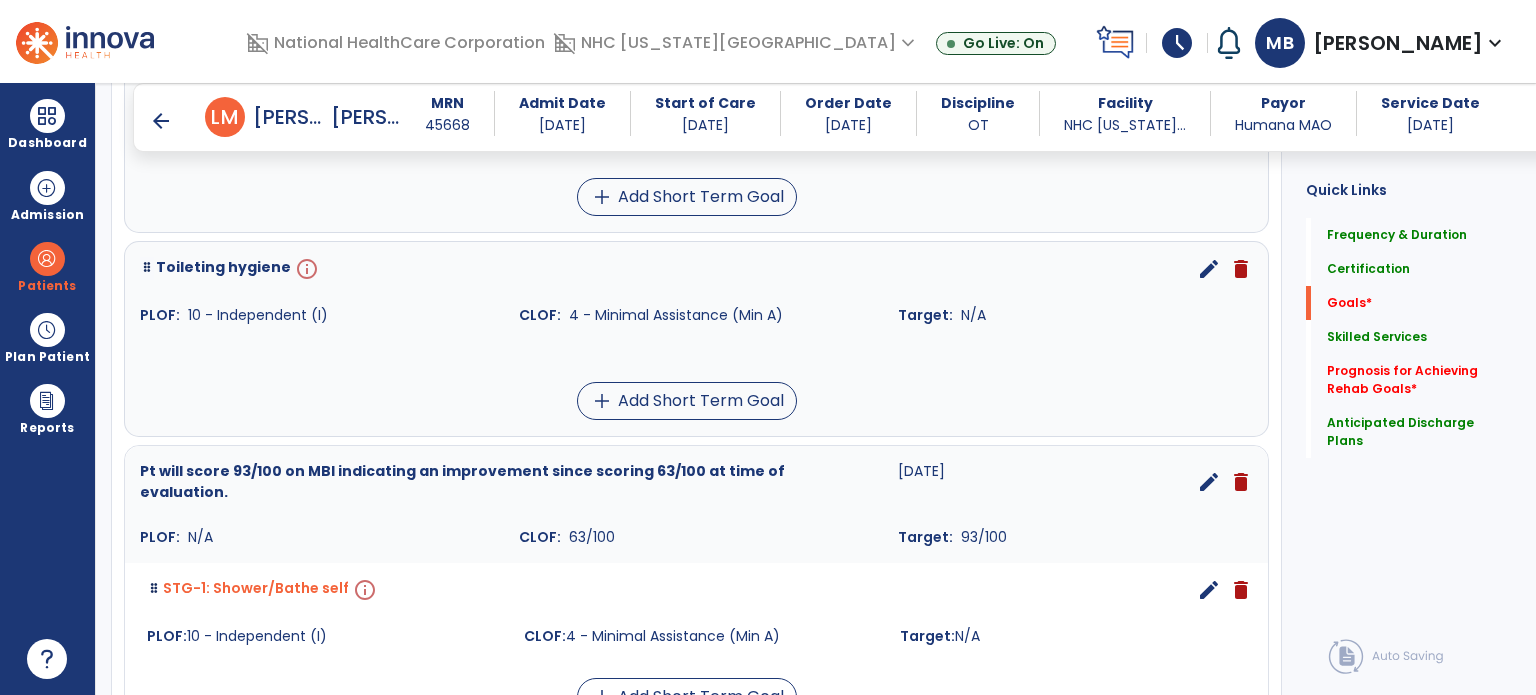 scroll, scrollTop: 1064, scrollLeft: 0, axis: vertical 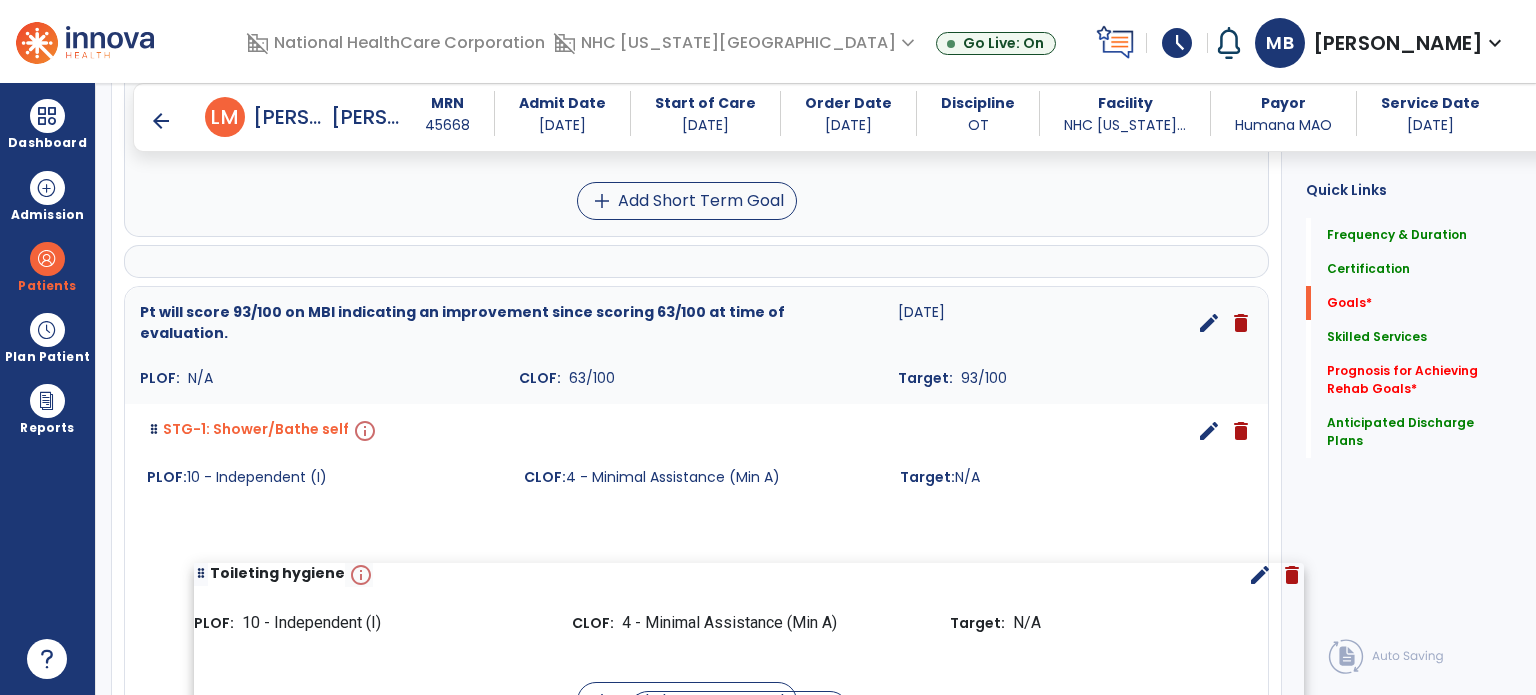 drag, startPoint x: 193, startPoint y: 263, endPoint x: 262, endPoint y: 603, distance: 346.93082 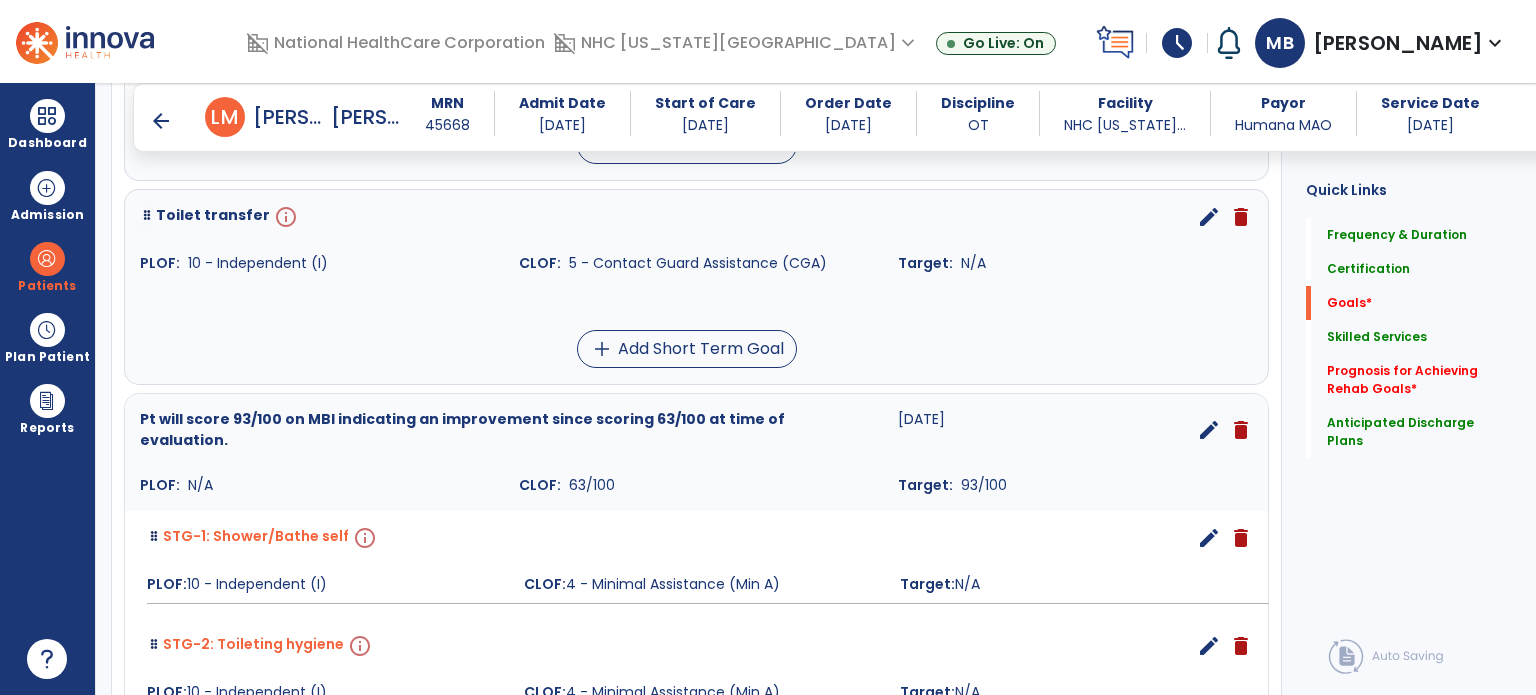 scroll, scrollTop: 904, scrollLeft: 0, axis: vertical 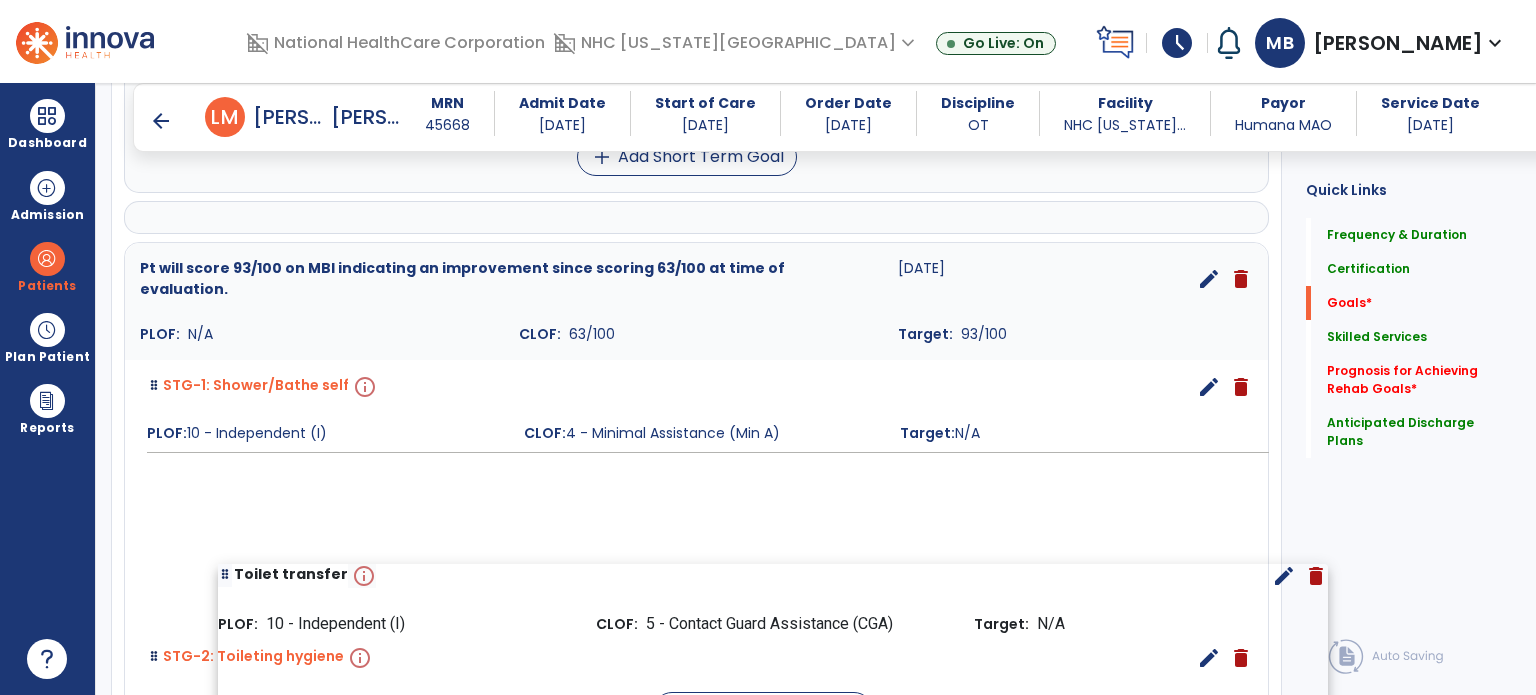 drag, startPoint x: 198, startPoint y: 219, endPoint x: 276, endPoint y: 568, distance: 357.61014 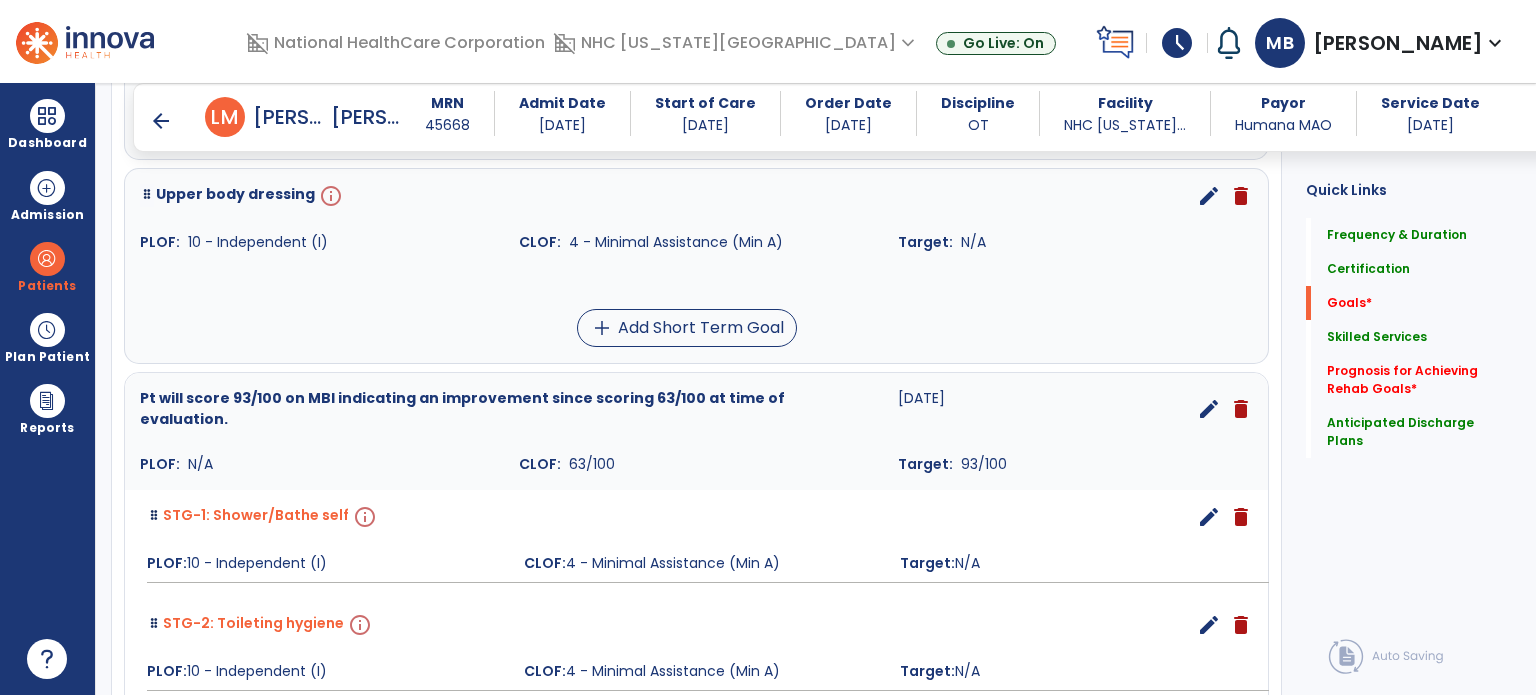 scroll, scrollTop: 712, scrollLeft: 0, axis: vertical 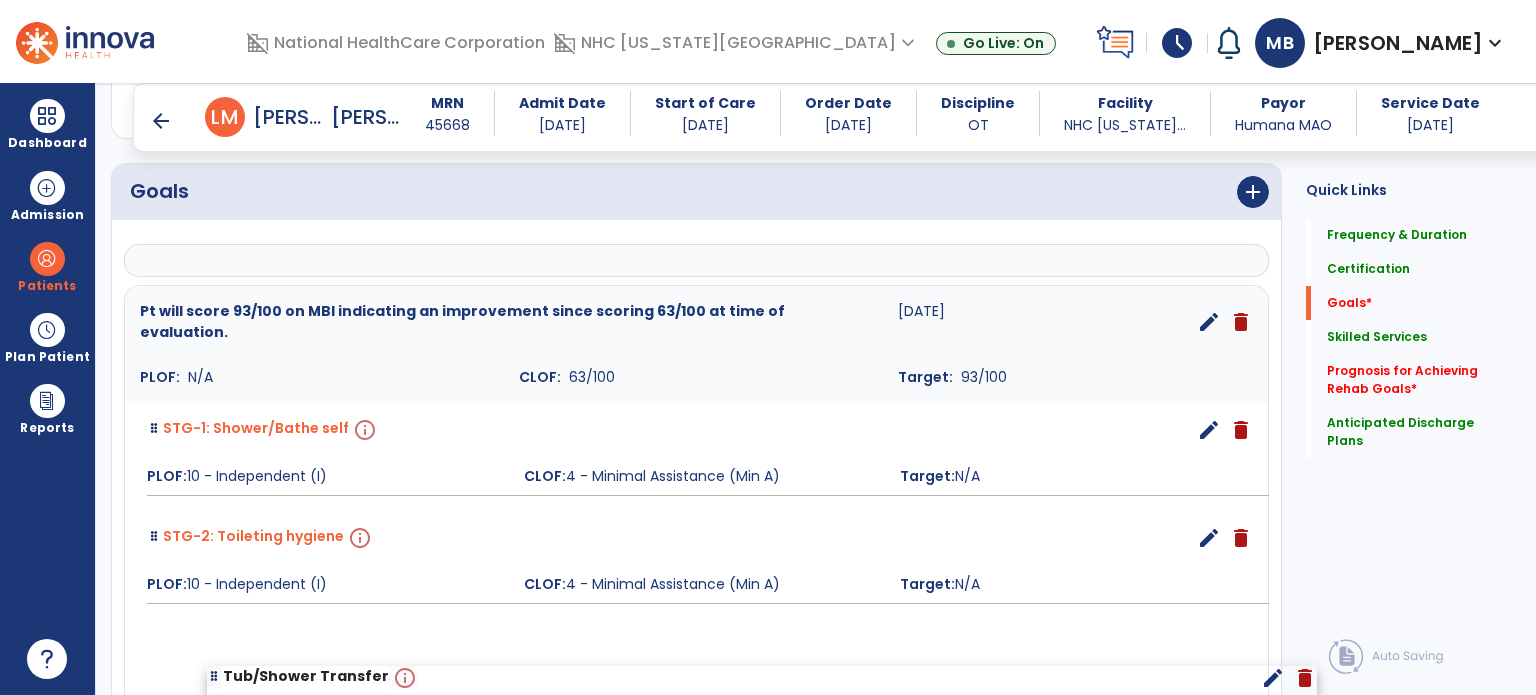 drag, startPoint x: 213, startPoint y: 268, endPoint x: 280, endPoint y: 674, distance: 411.49118 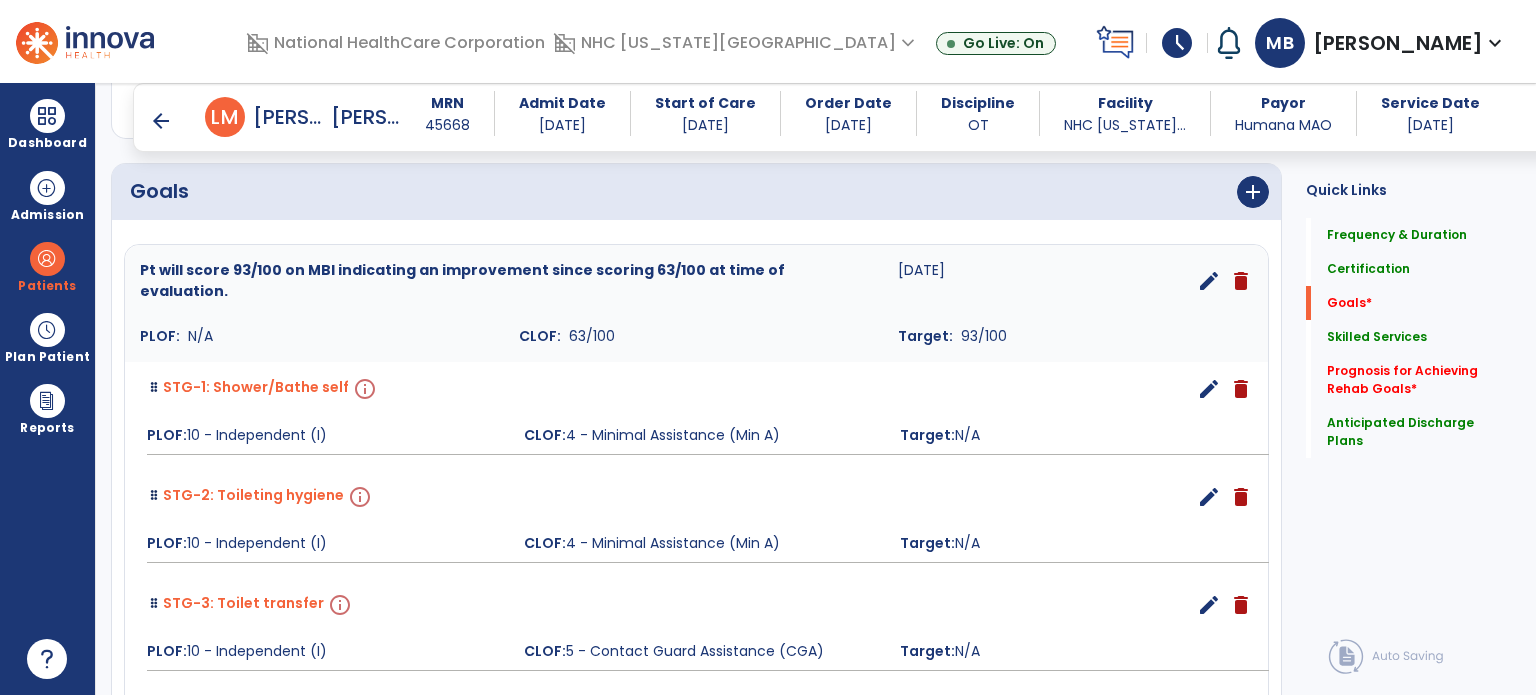 click on "edit" at bounding box center (1209, 389) 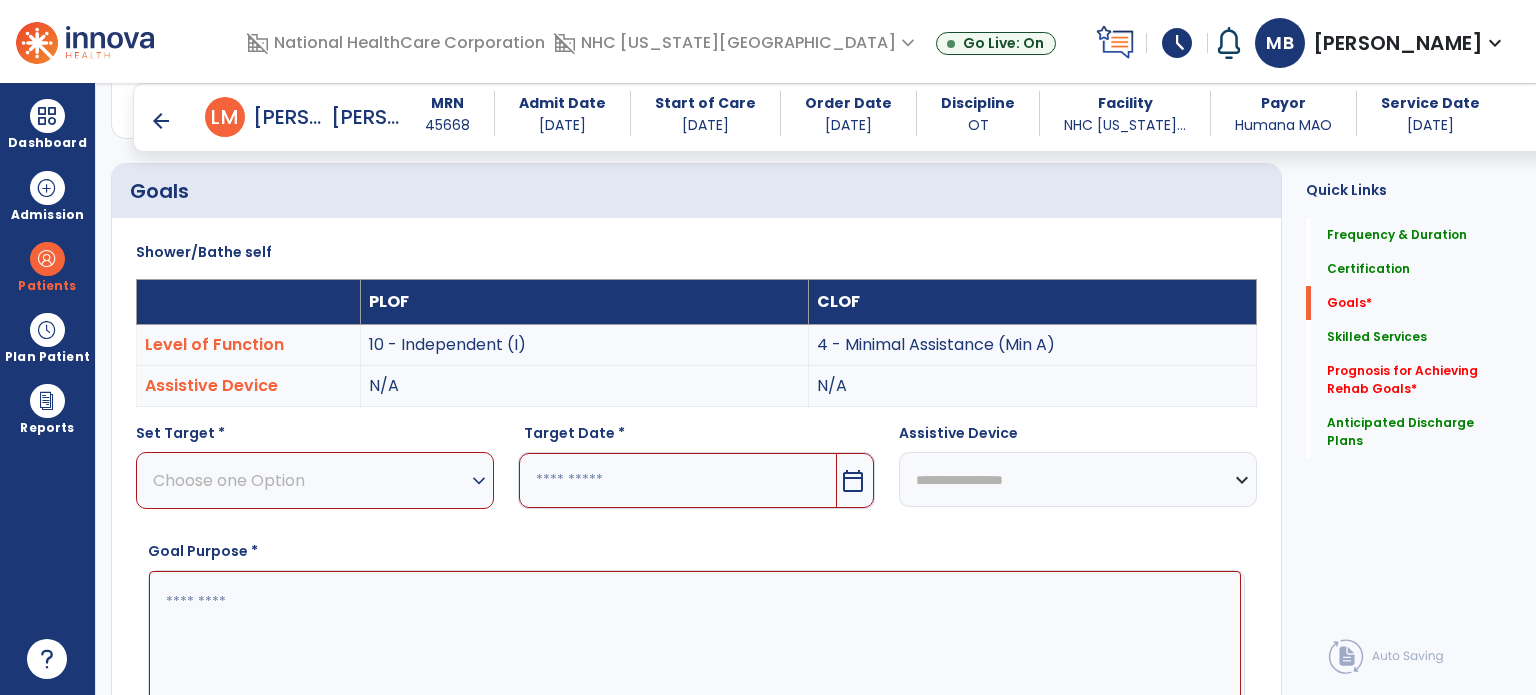 scroll, scrollTop: 534, scrollLeft: 0, axis: vertical 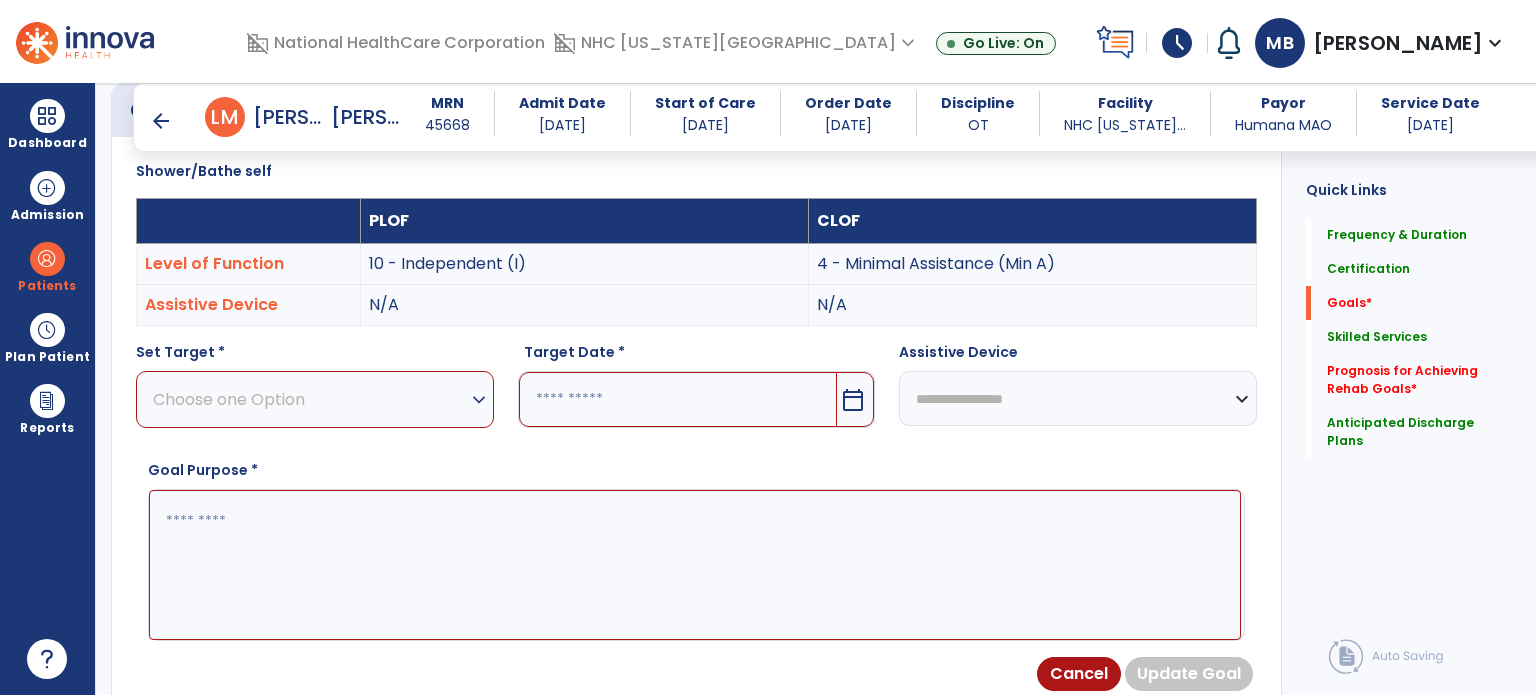 click on "Choose one Option" at bounding box center [310, 399] 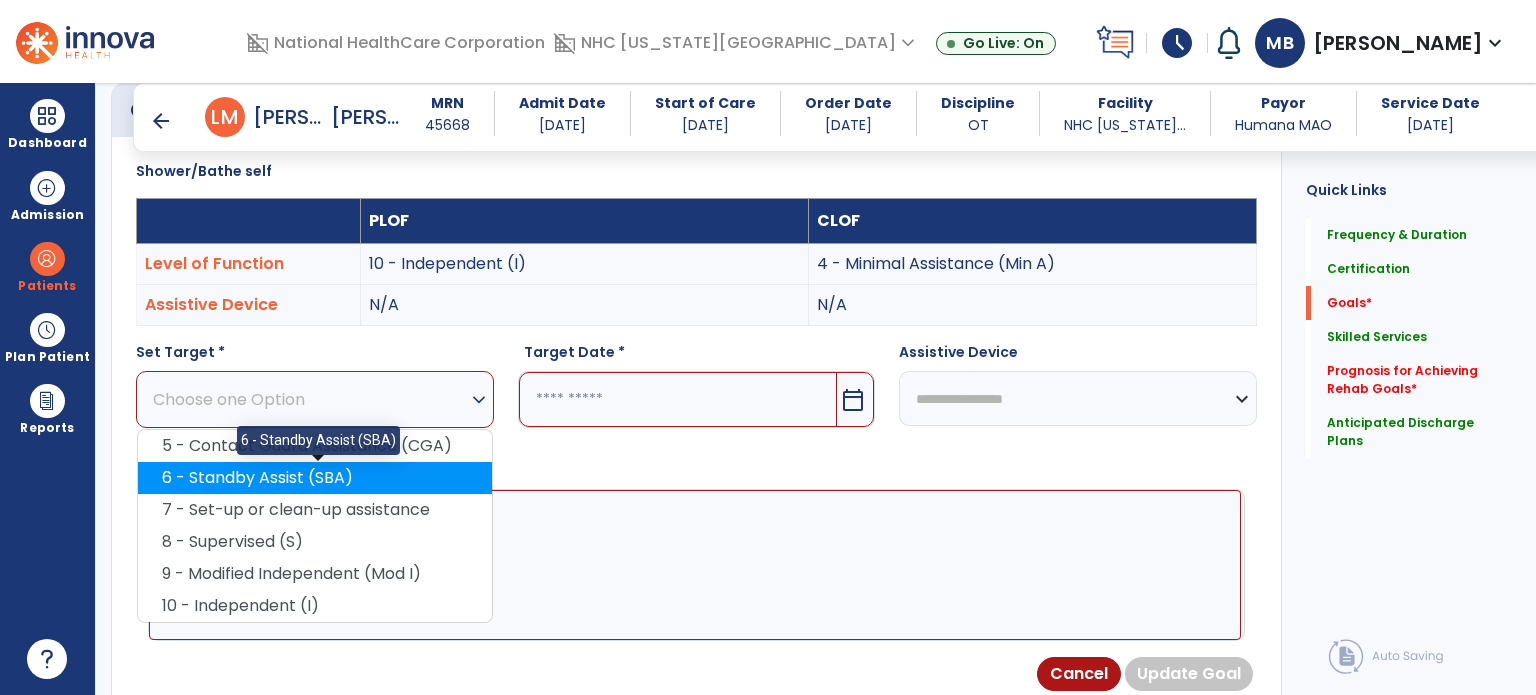 click on "6 - Standby Assist (SBA)" at bounding box center [315, 478] 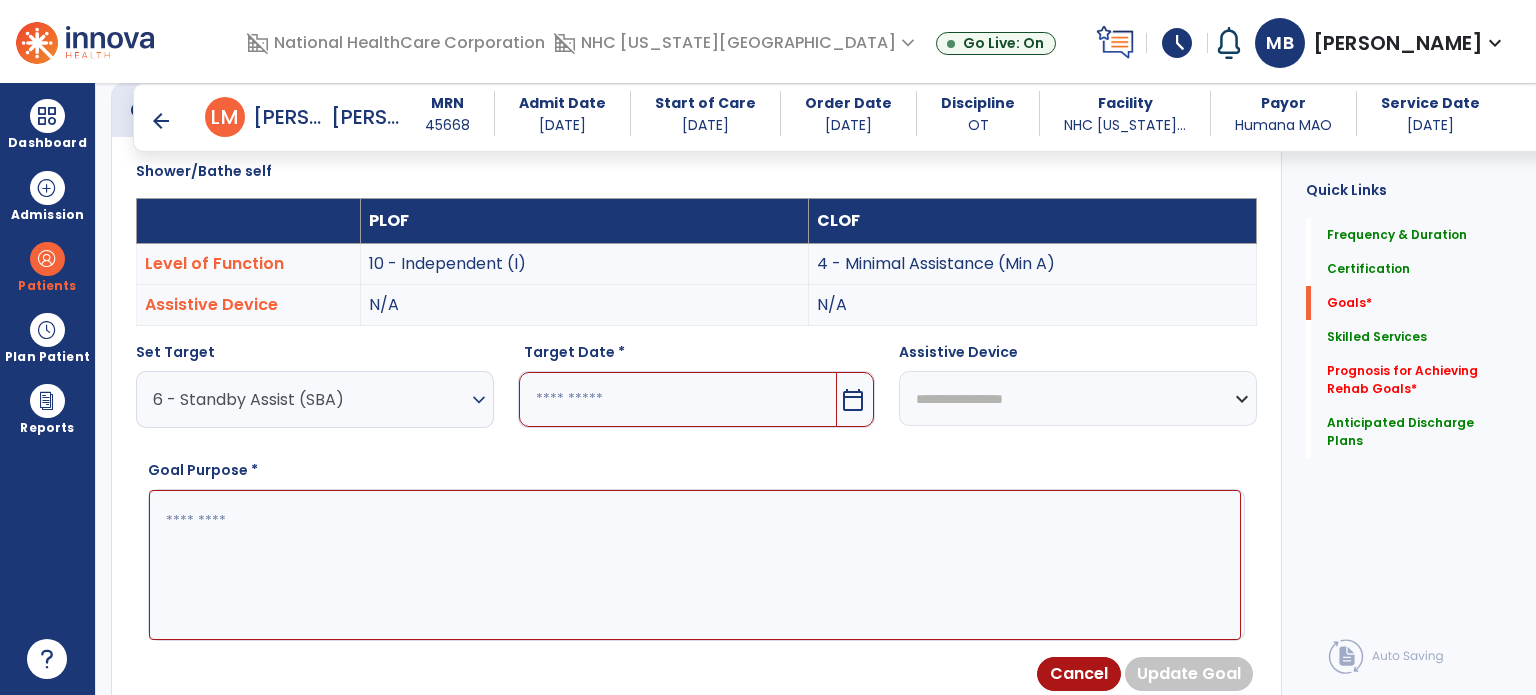 click at bounding box center [678, 399] 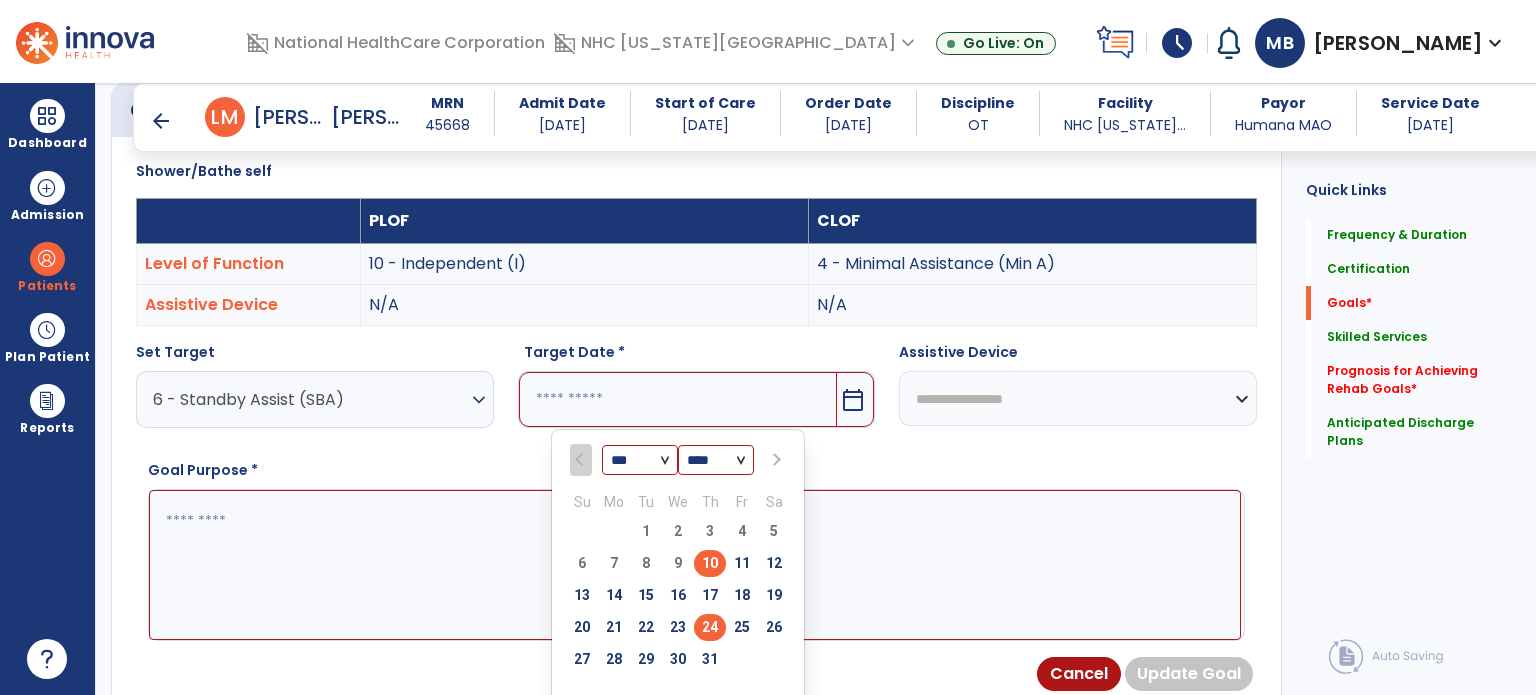click on "24" at bounding box center (710, 627) 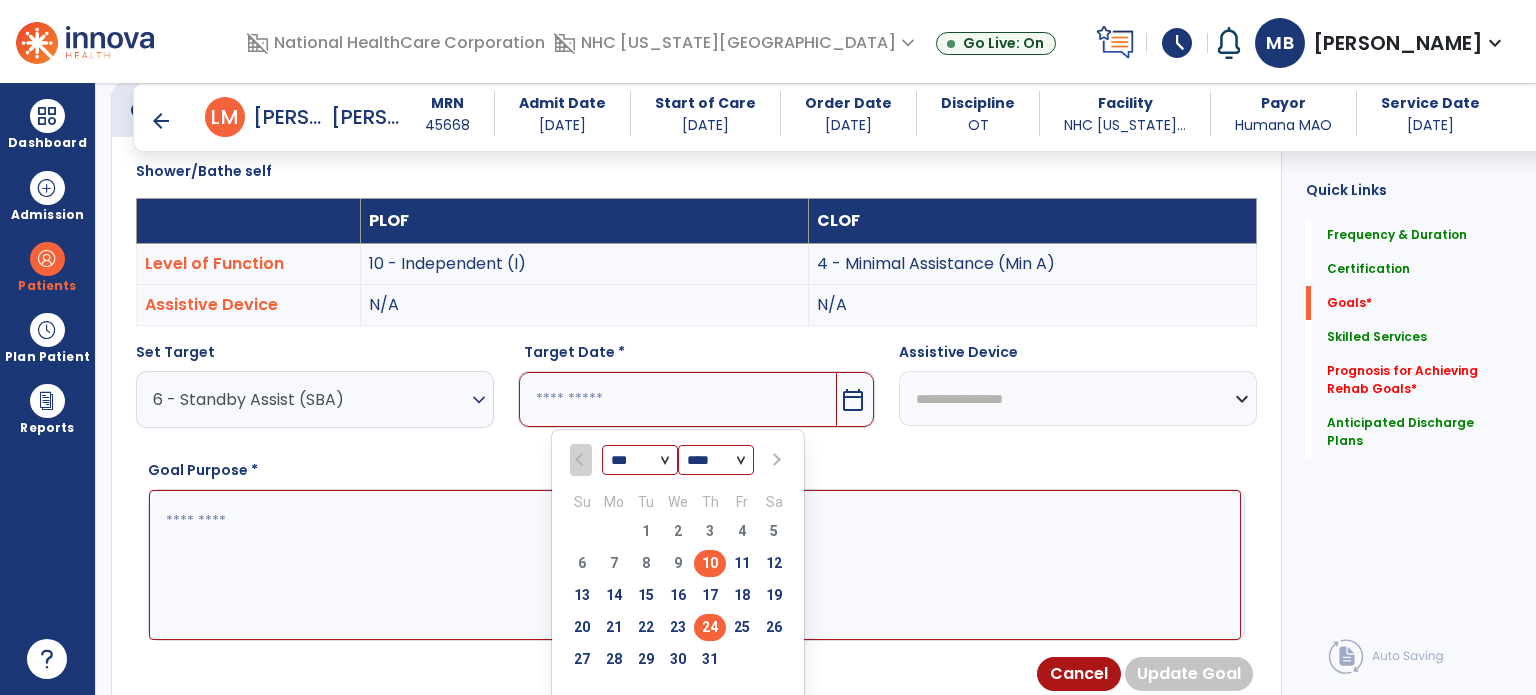 type on "*********" 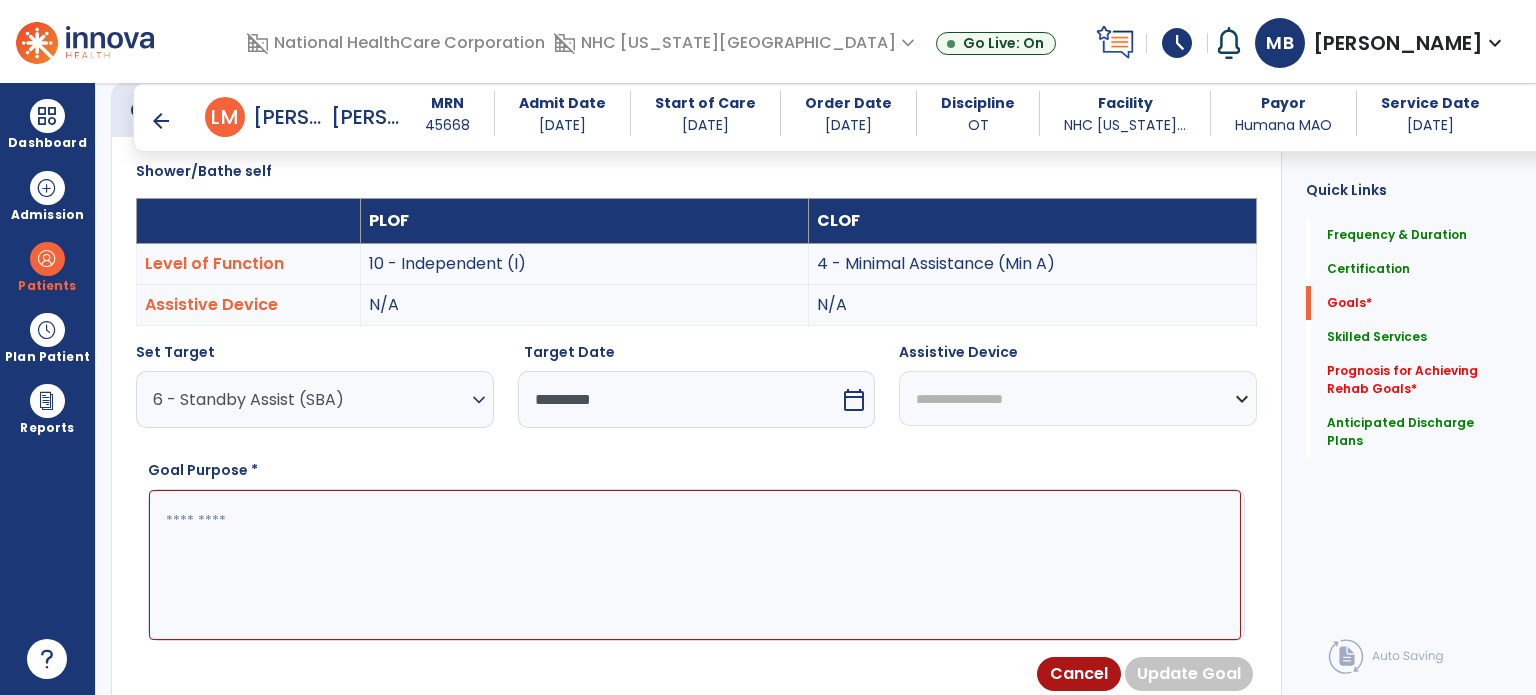 click at bounding box center (695, 565) 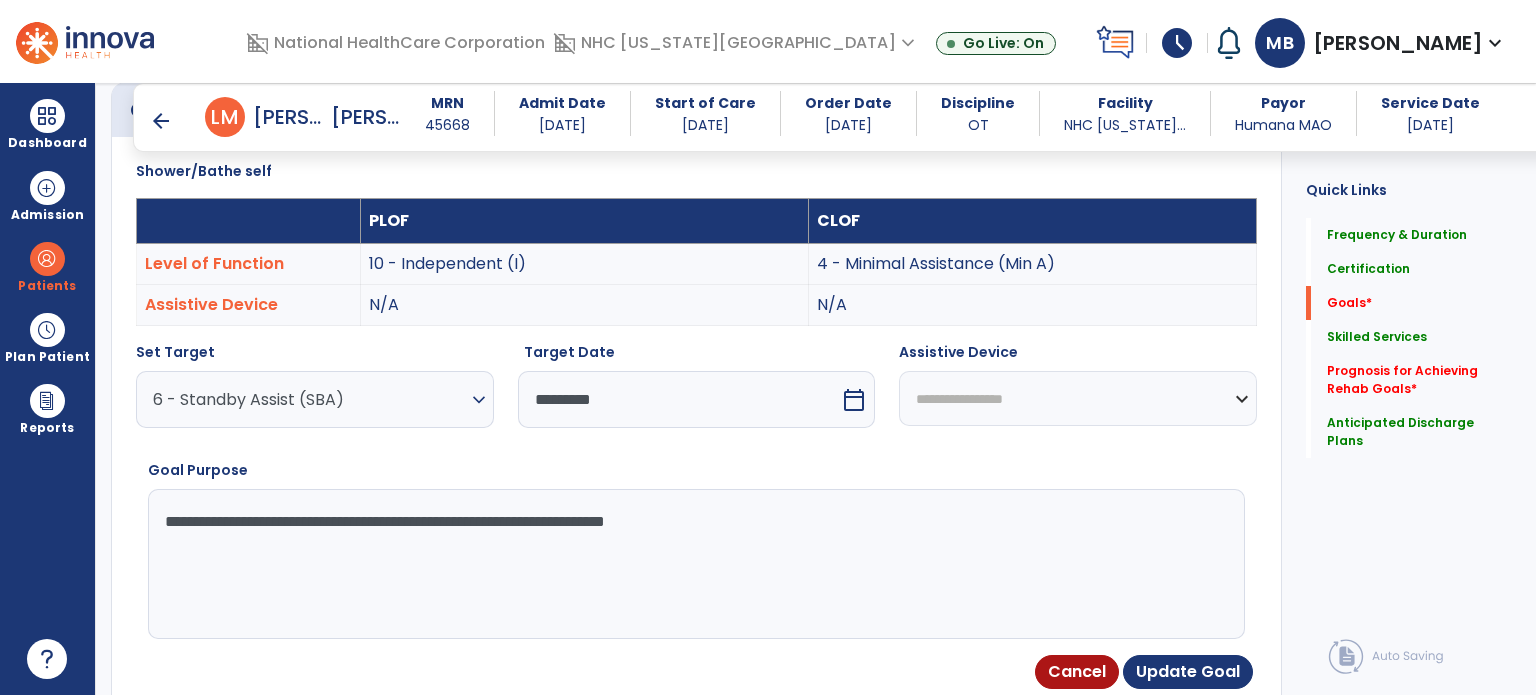 drag, startPoint x: 896, startPoint y: 536, endPoint x: 92, endPoint y: 494, distance: 805.09625 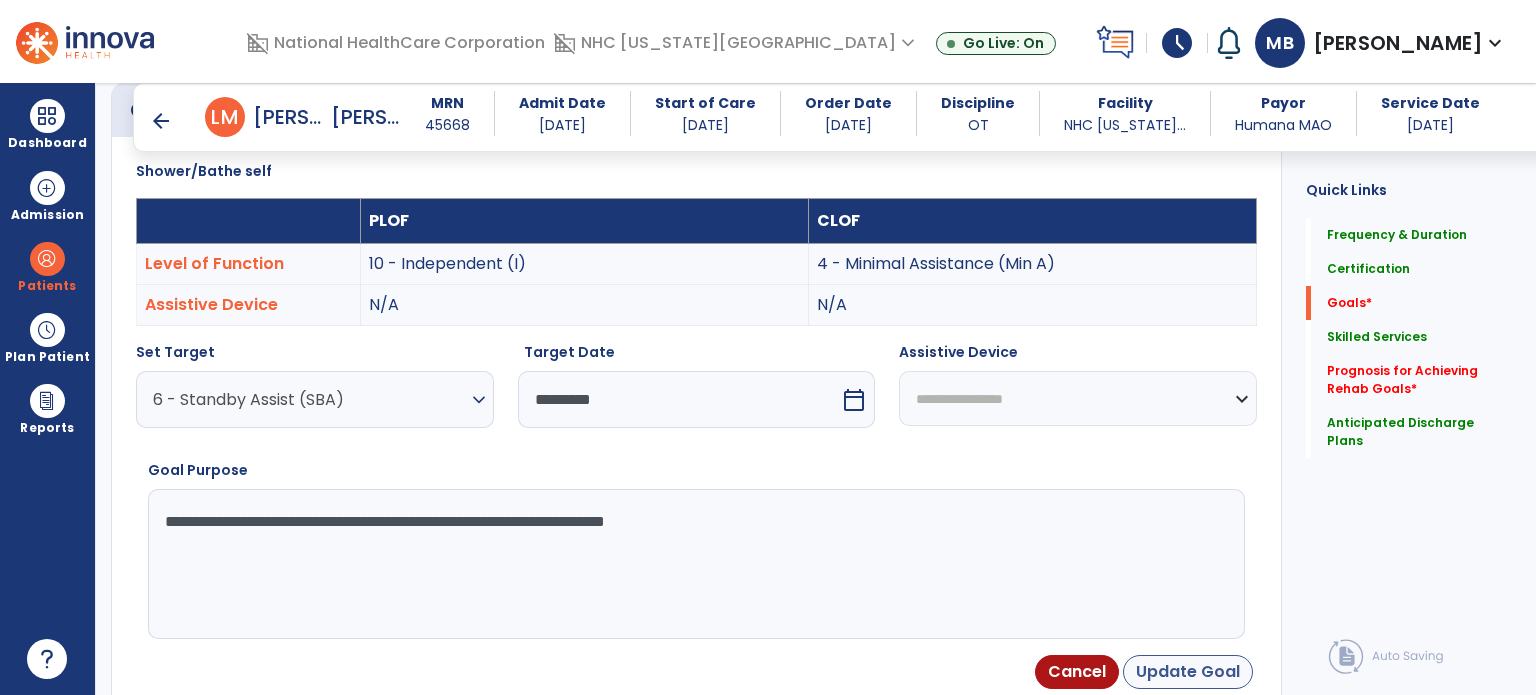 type on "**********" 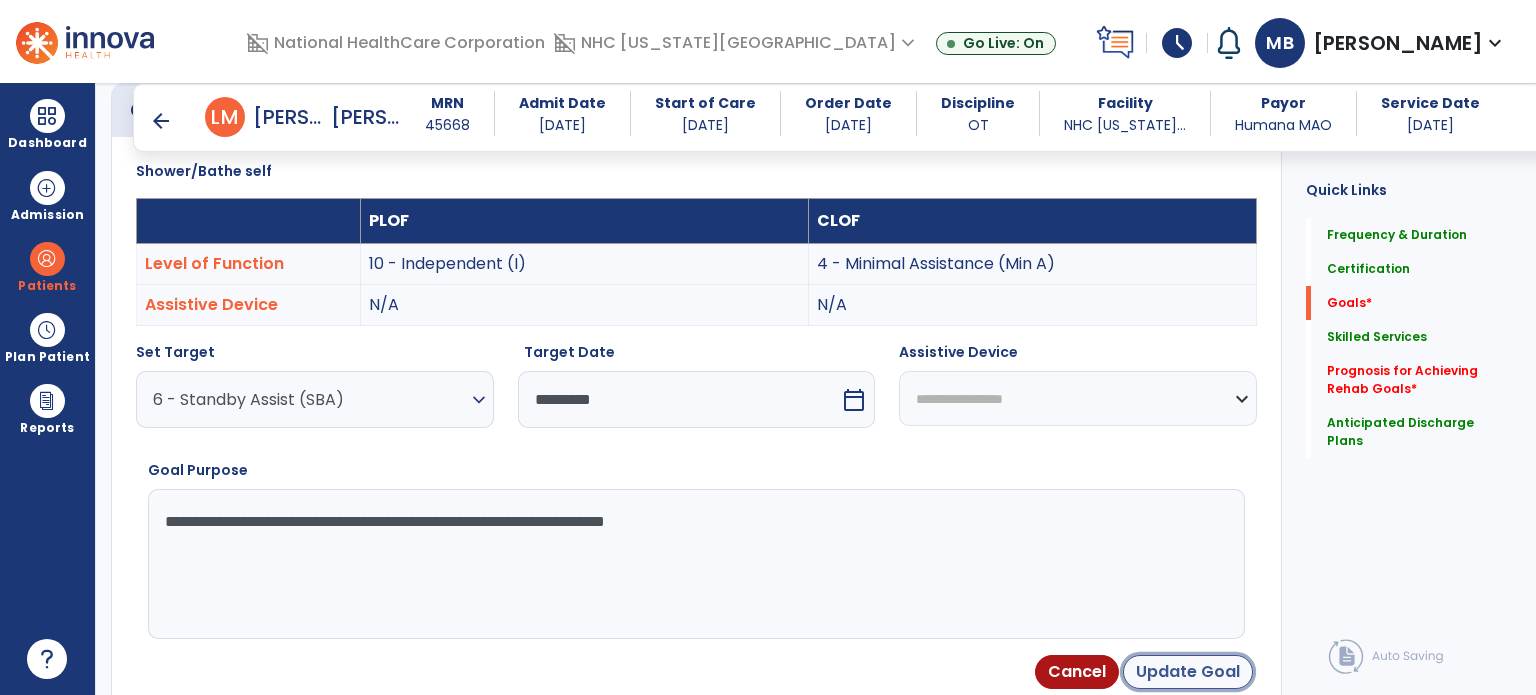 click on "Update Goal" at bounding box center [1188, 672] 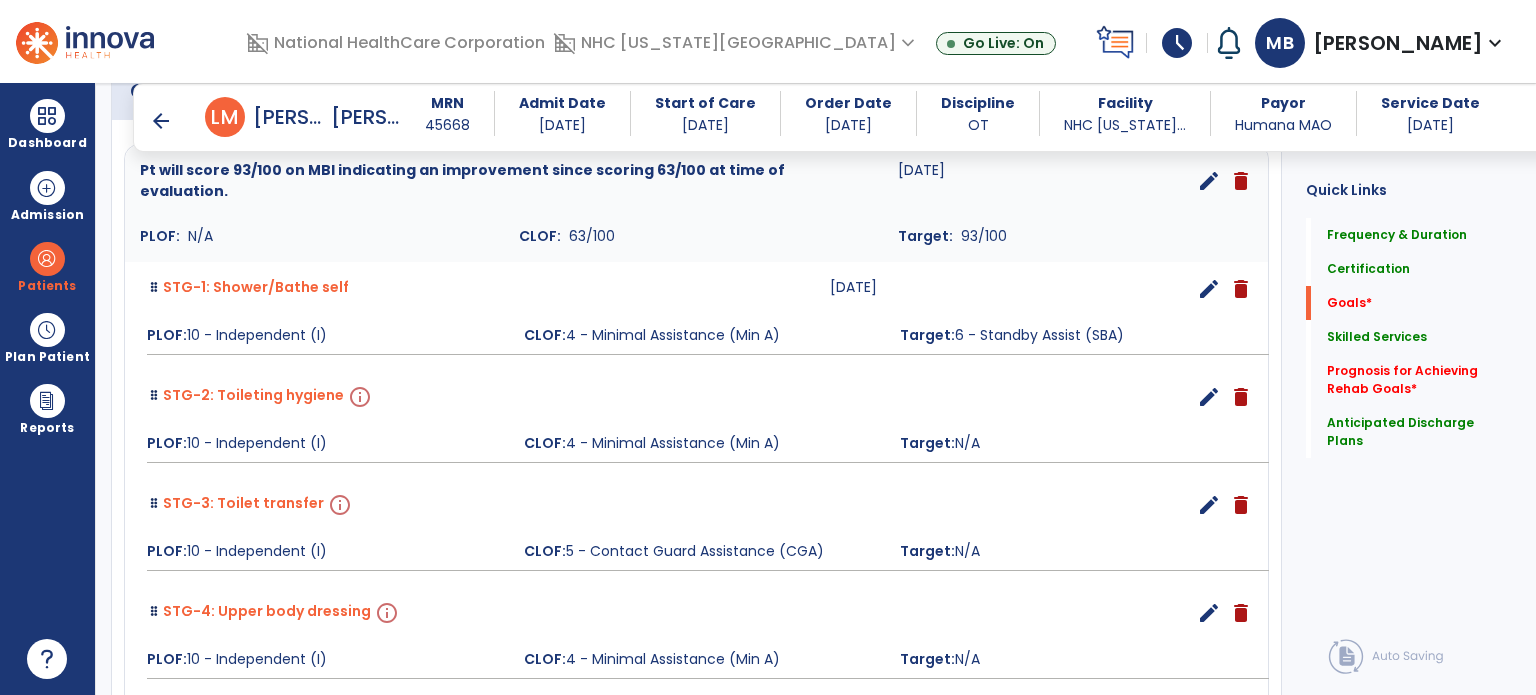 scroll, scrollTop: 558, scrollLeft: 0, axis: vertical 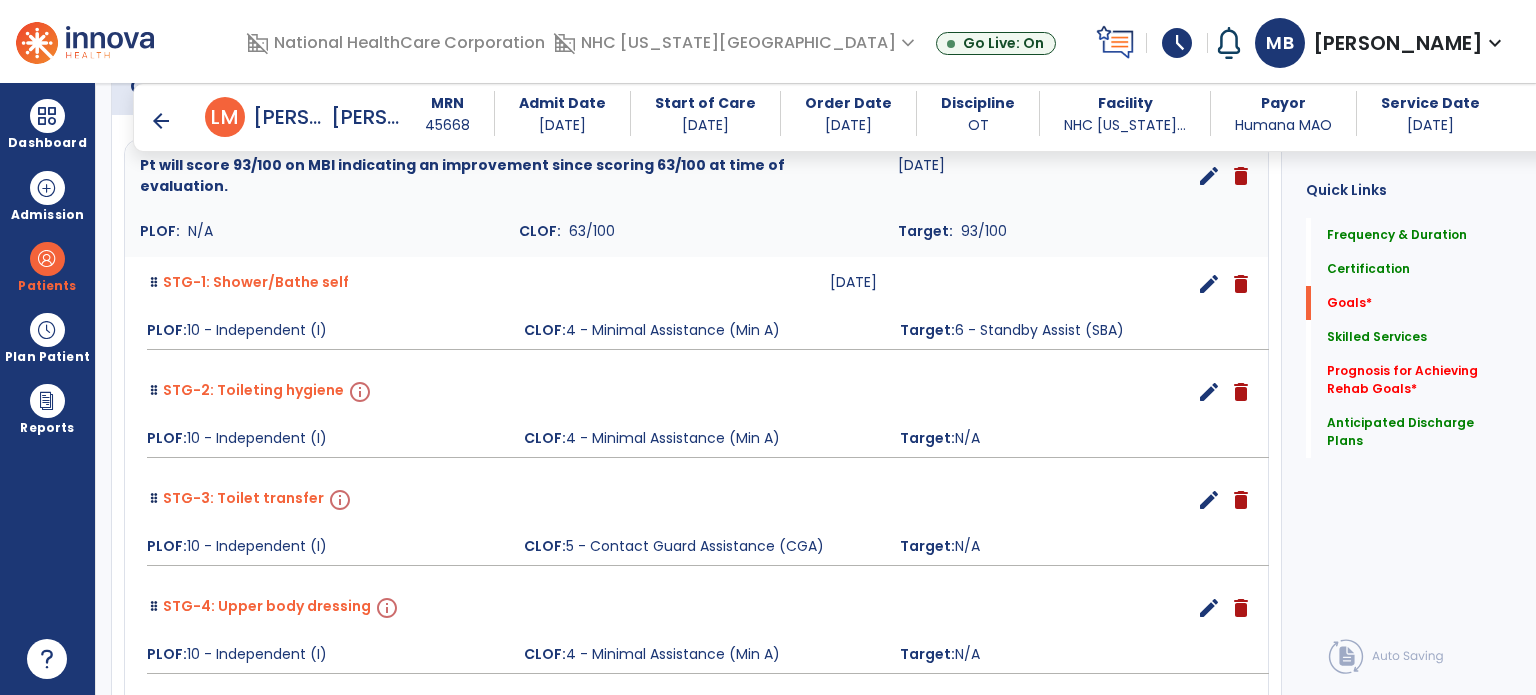 click on "edit" at bounding box center [1209, 392] 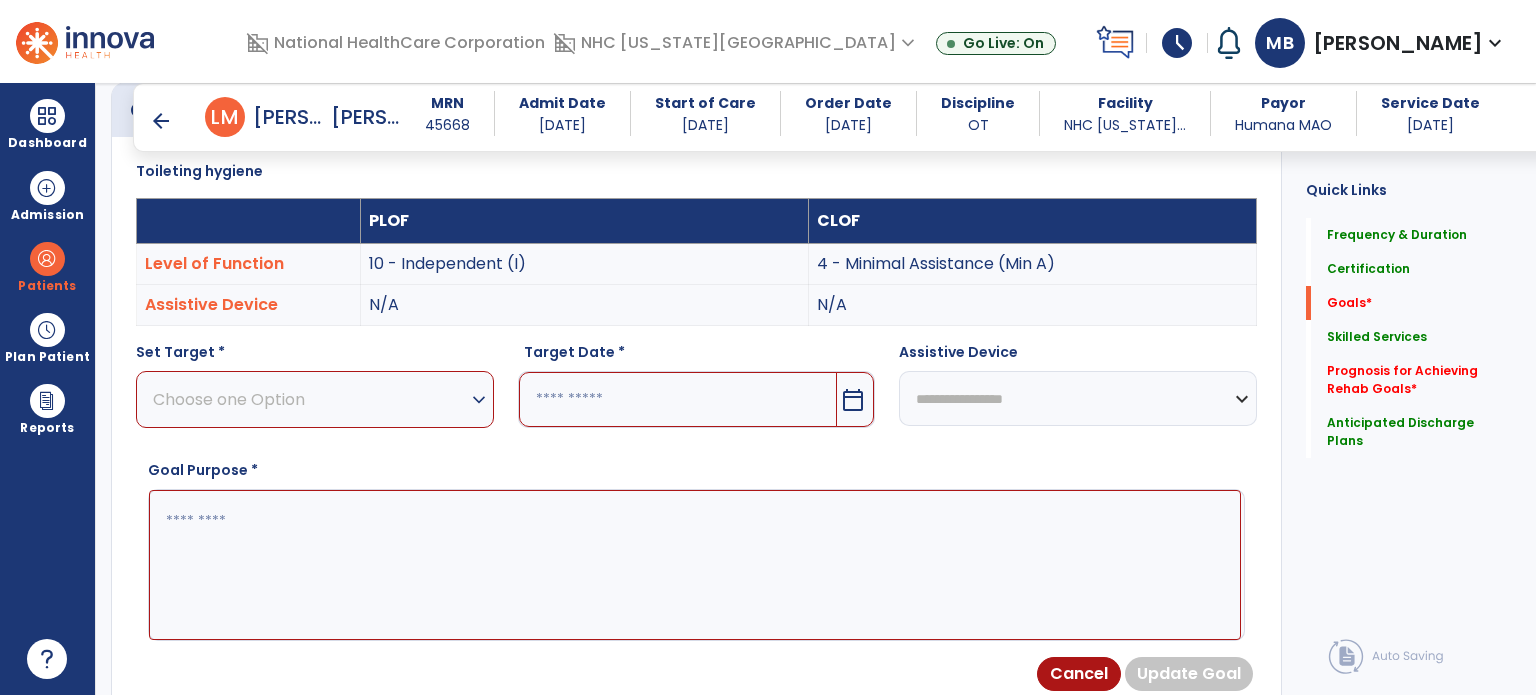 click on "Choose one Option" at bounding box center (310, 399) 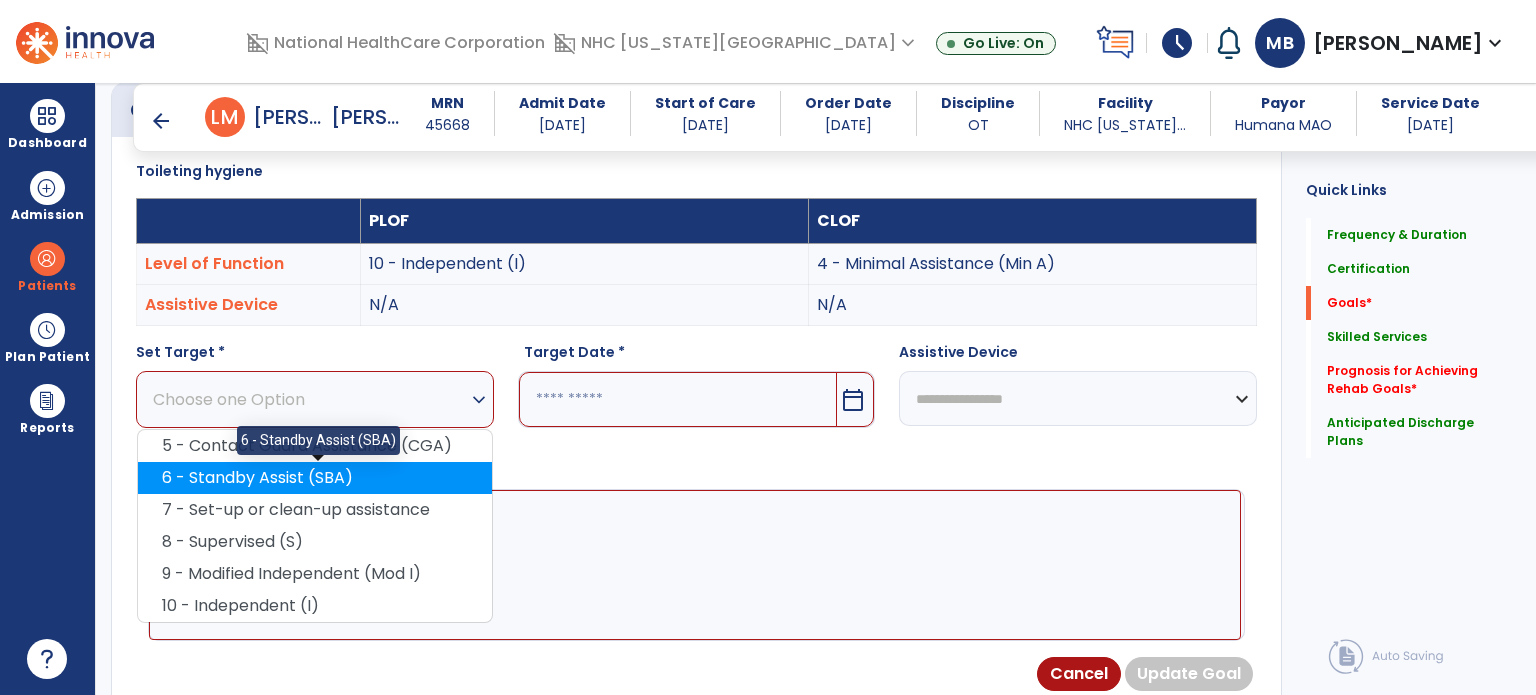 click on "6 - Standby Assist (SBA)" at bounding box center [315, 478] 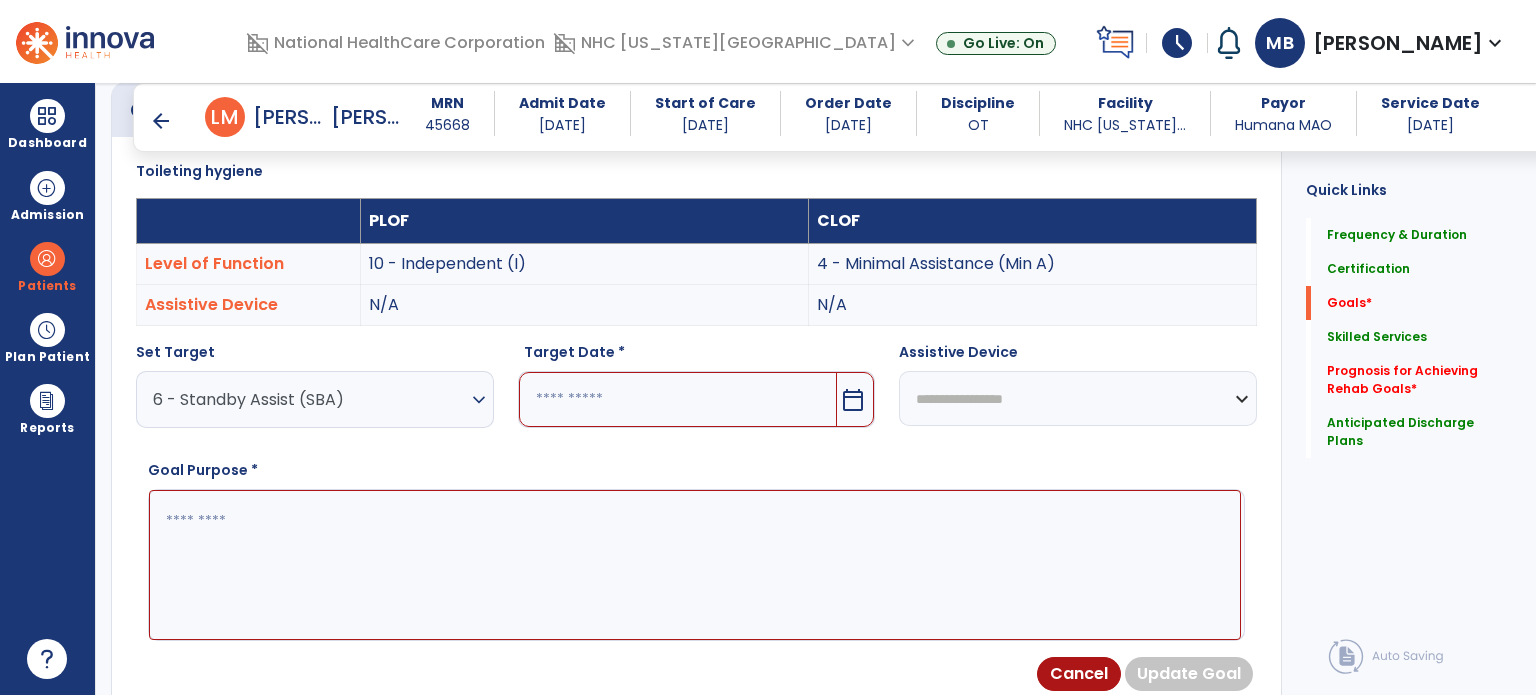 click at bounding box center [678, 399] 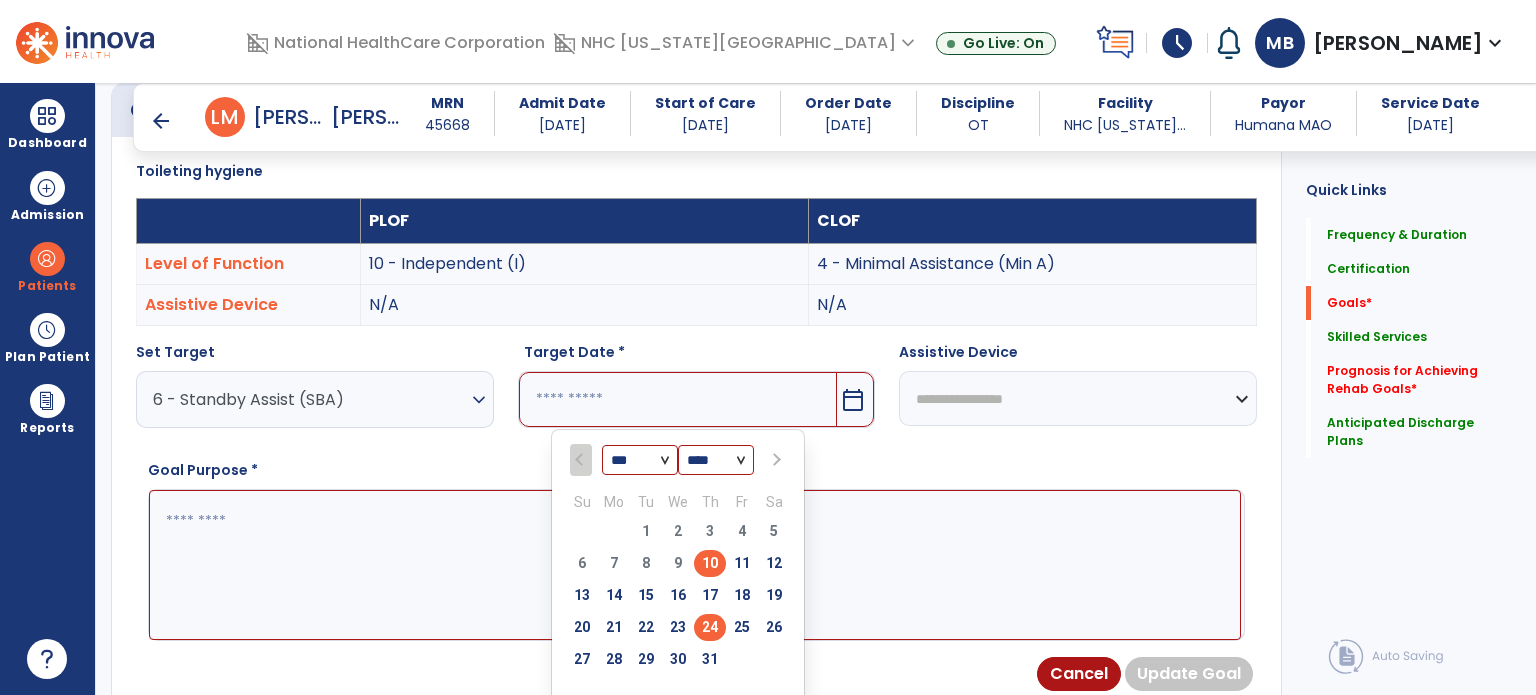 click on "24" at bounding box center [710, 627] 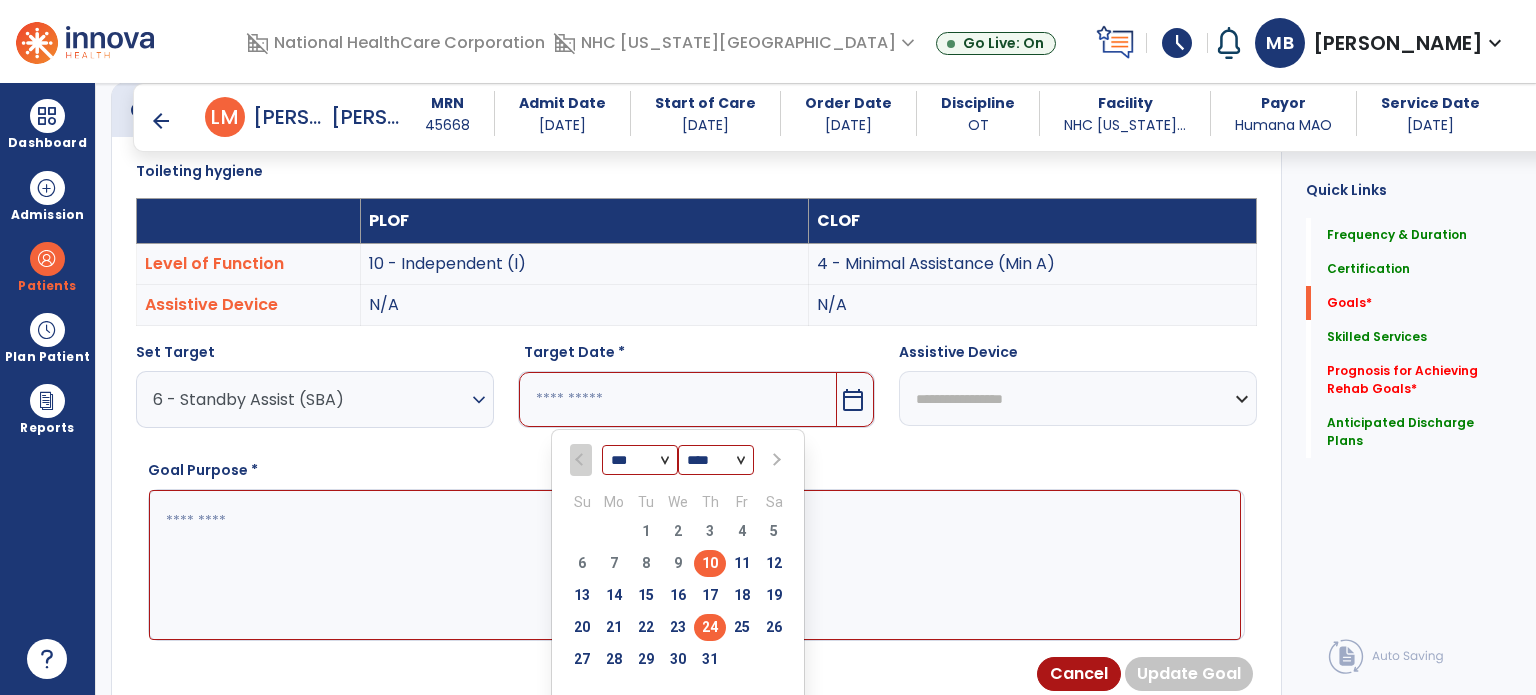 type on "*********" 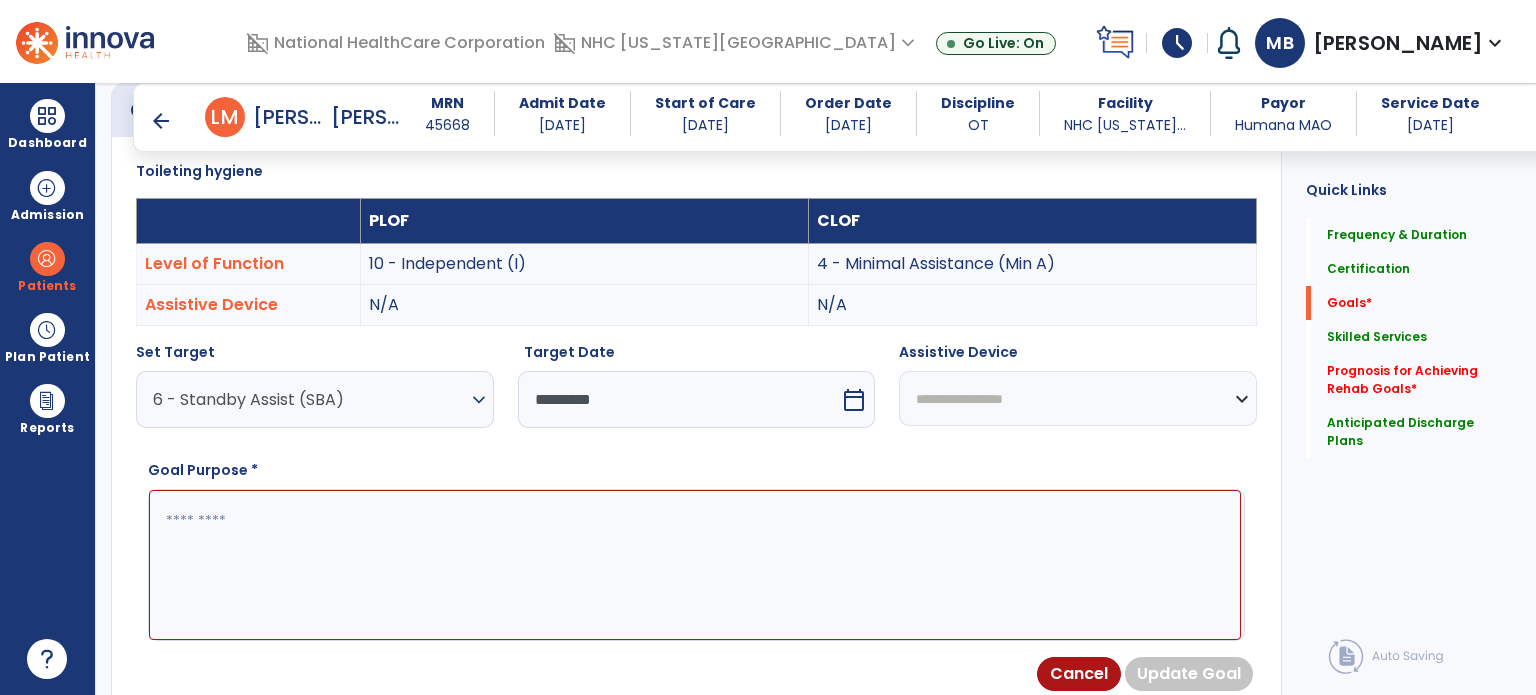 click at bounding box center (695, 565) 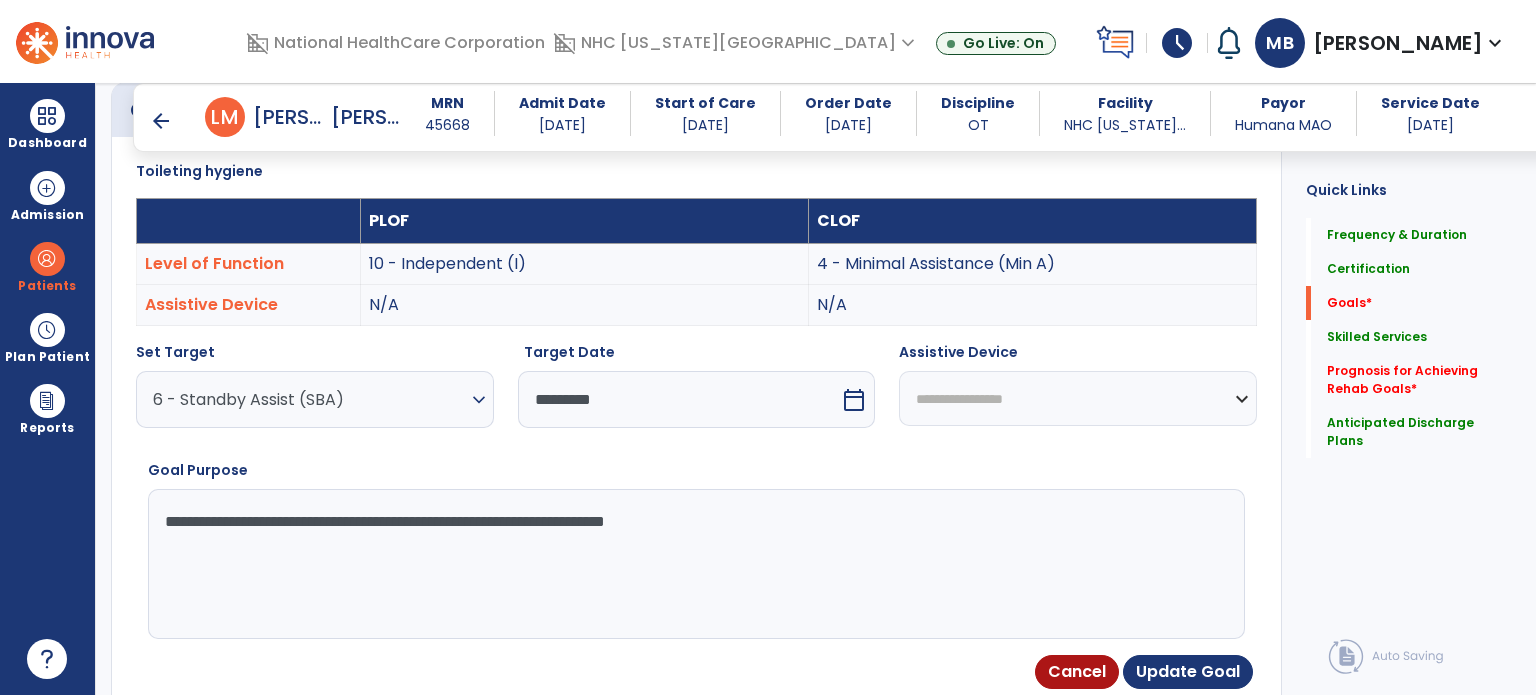 drag, startPoint x: 434, startPoint y: 513, endPoint x: 512, endPoint y: 529, distance: 79.624115 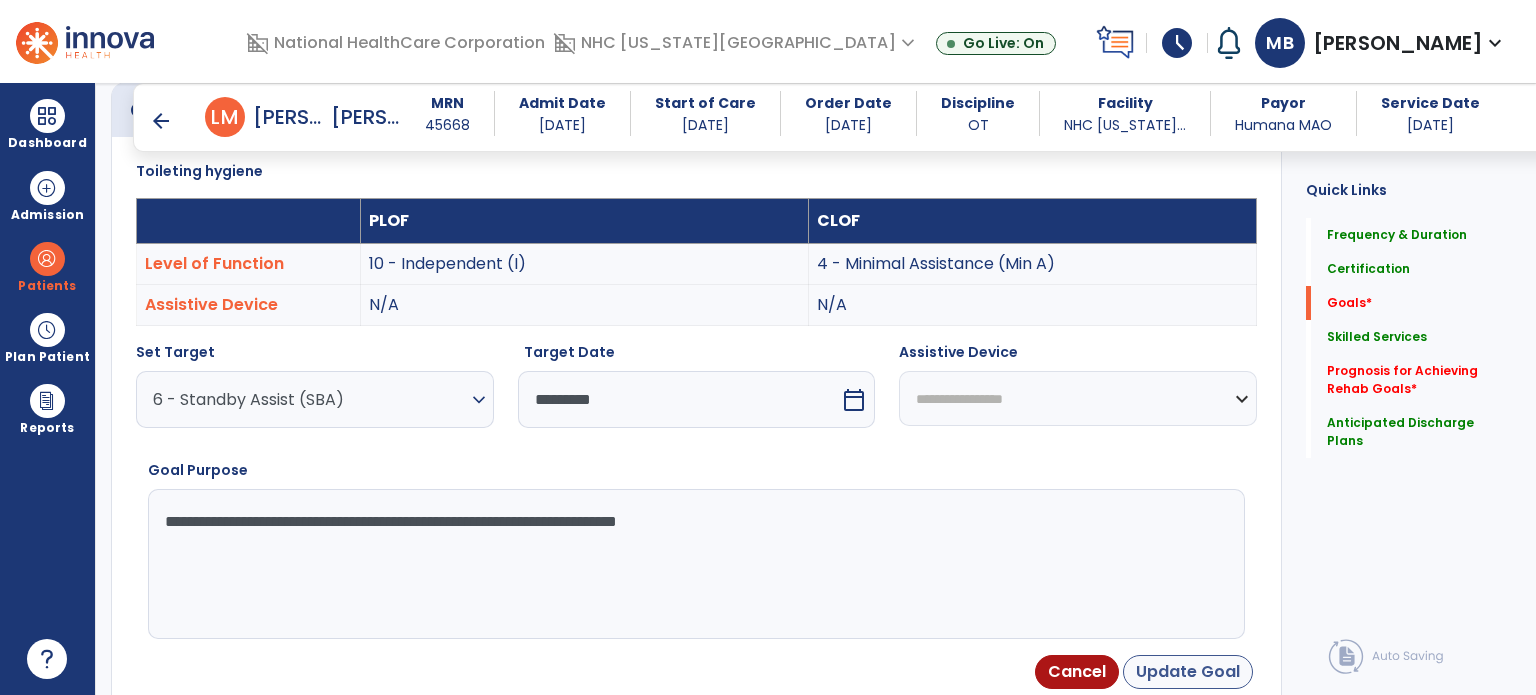type on "**********" 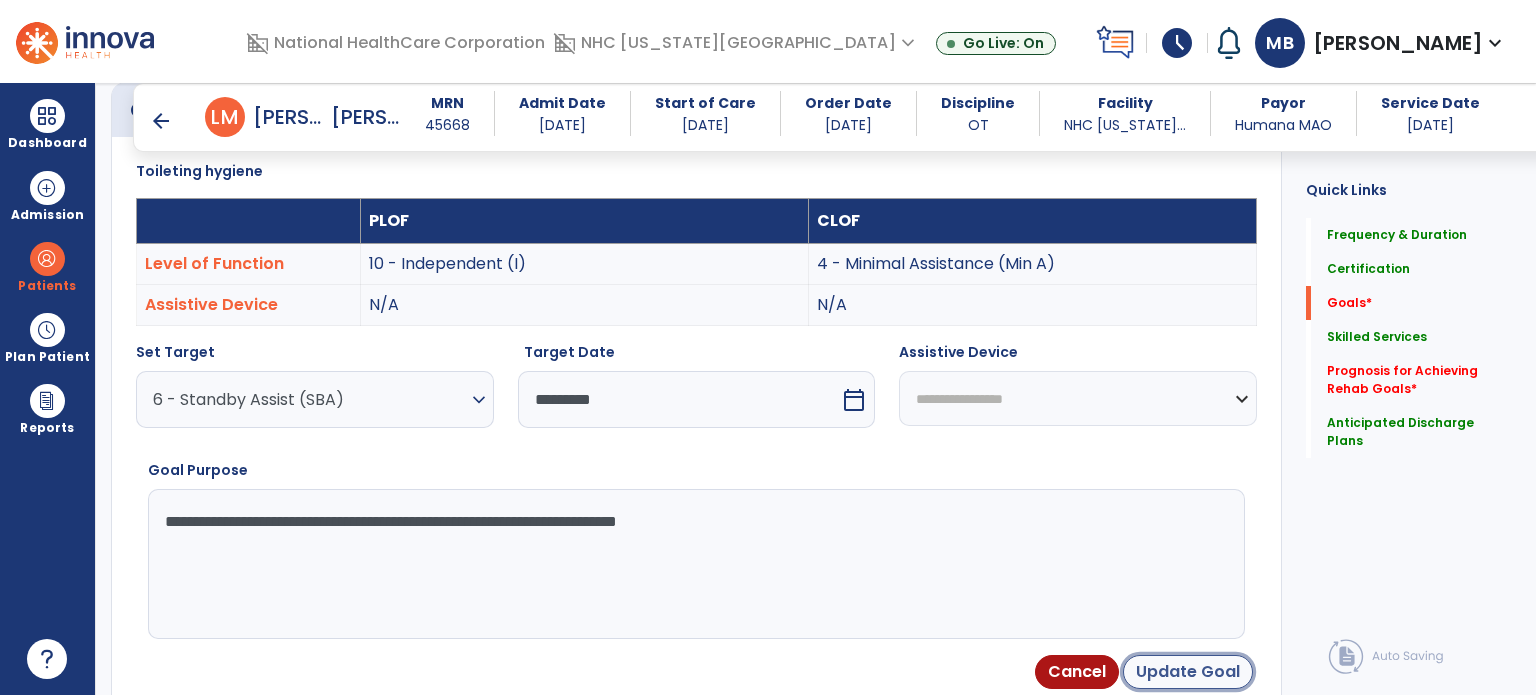 click on "Update Goal" at bounding box center [1188, 672] 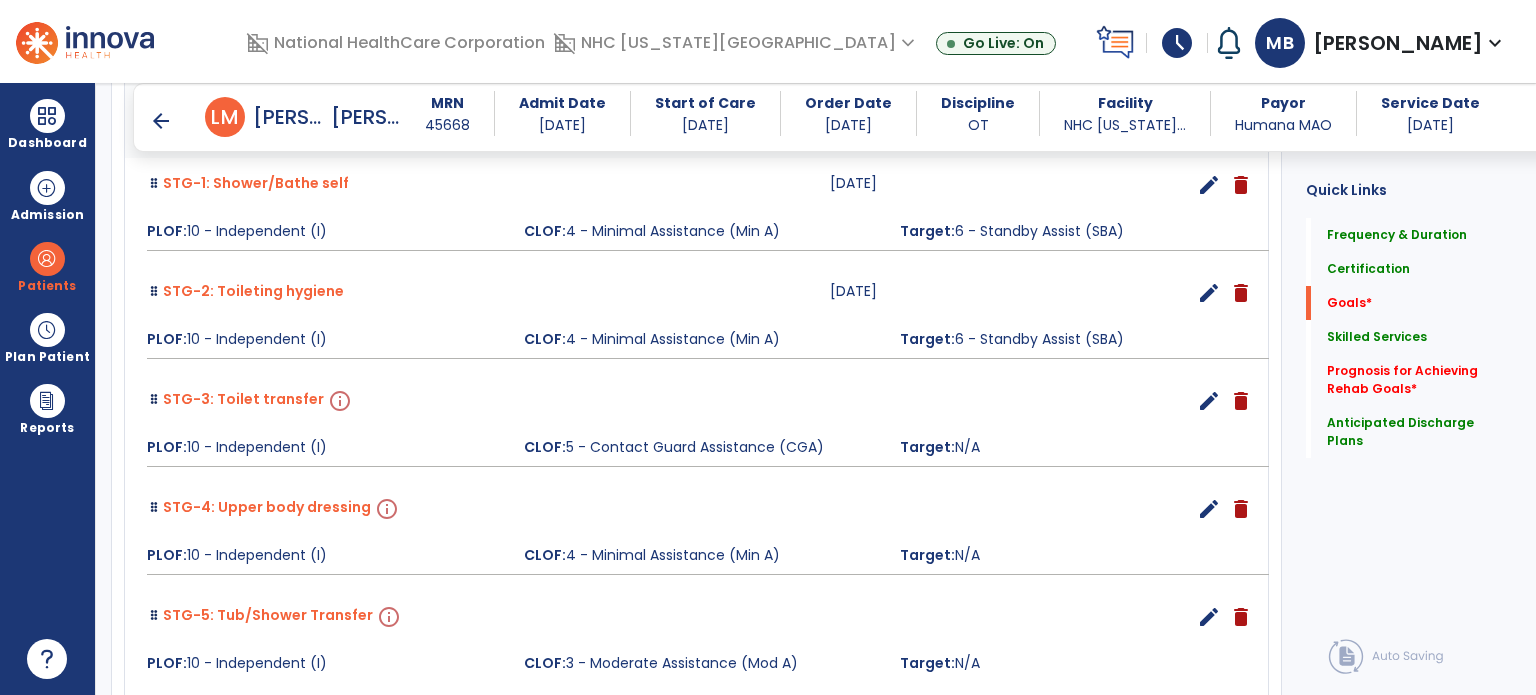 scroll, scrollTop: 708, scrollLeft: 0, axis: vertical 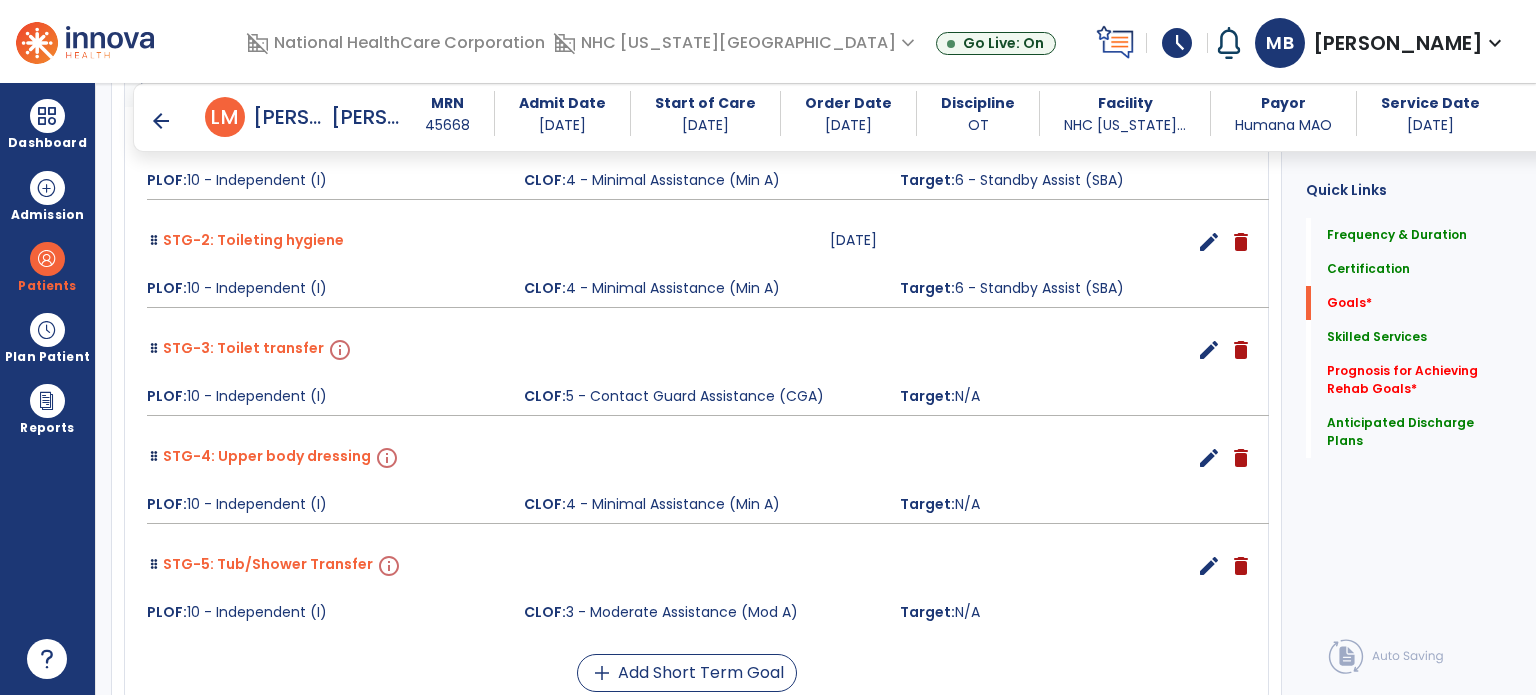 click on "edit" at bounding box center (1209, 350) 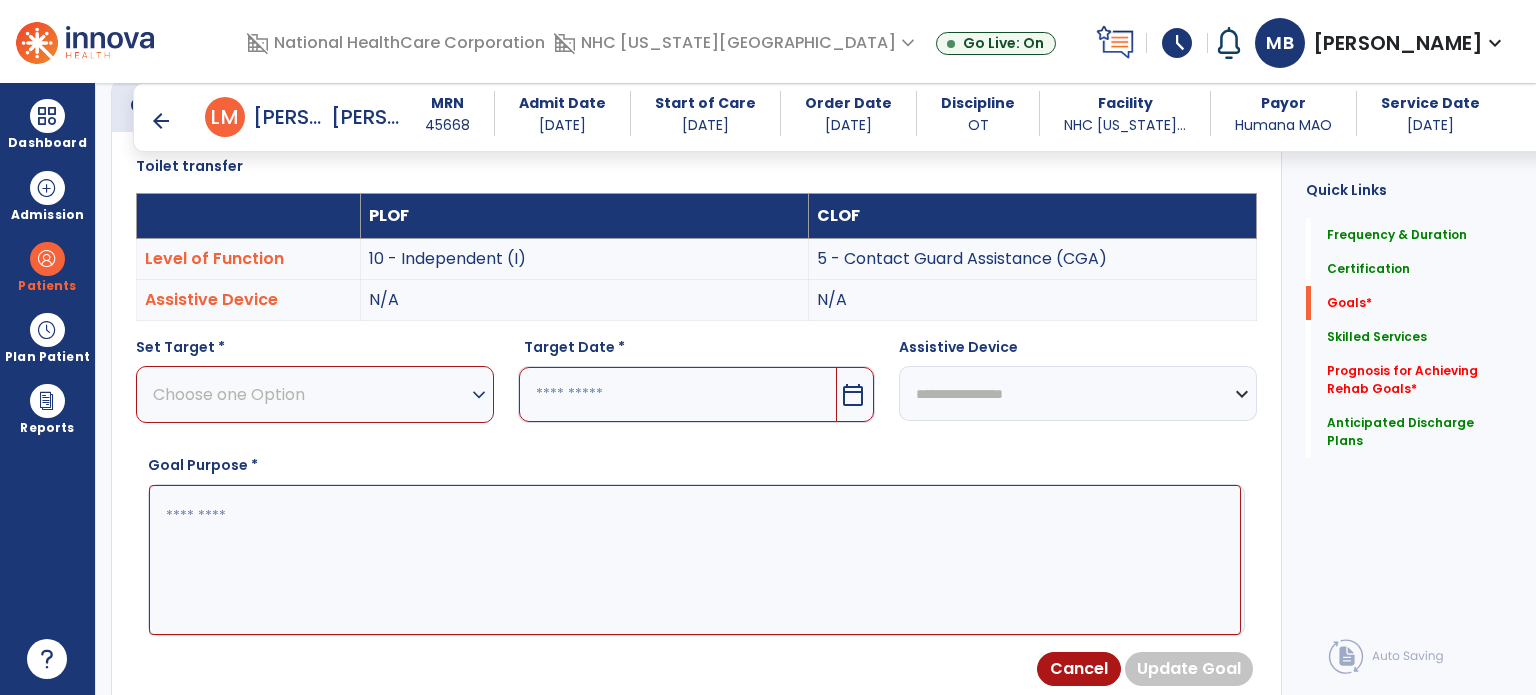 scroll, scrollTop: 534, scrollLeft: 0, axis: vertical 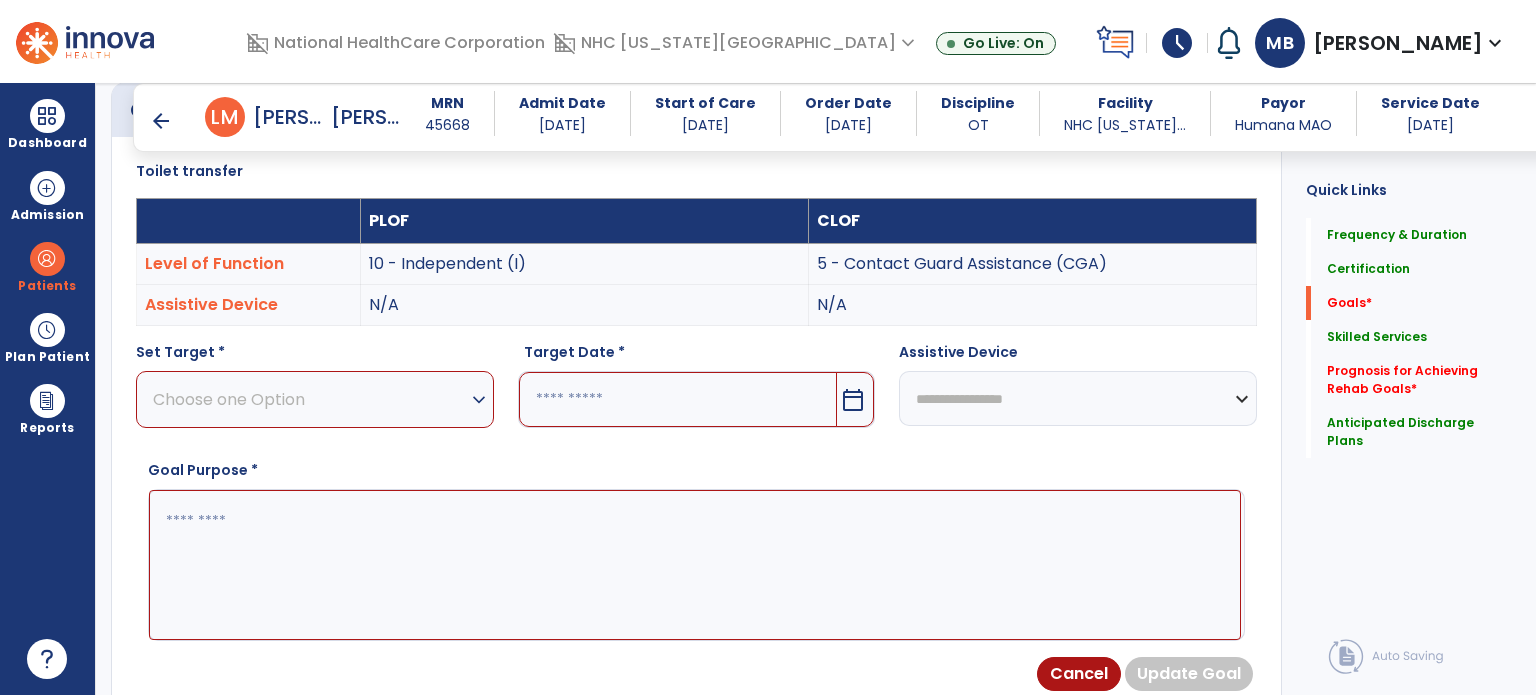 click on "Choose one Option" at bounding box center [310, 399] 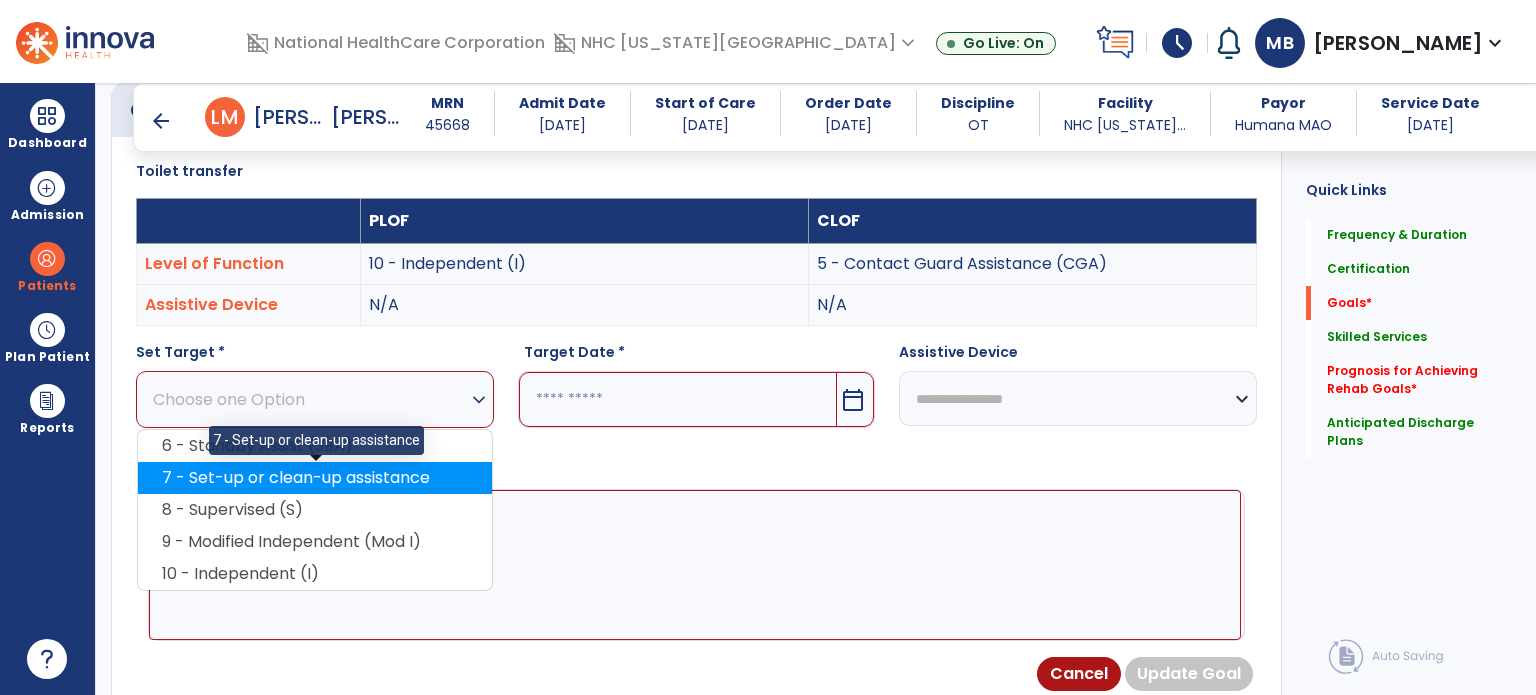 click on "7 - Set-up or clean-up assistance" at bounding box center [315, 478] 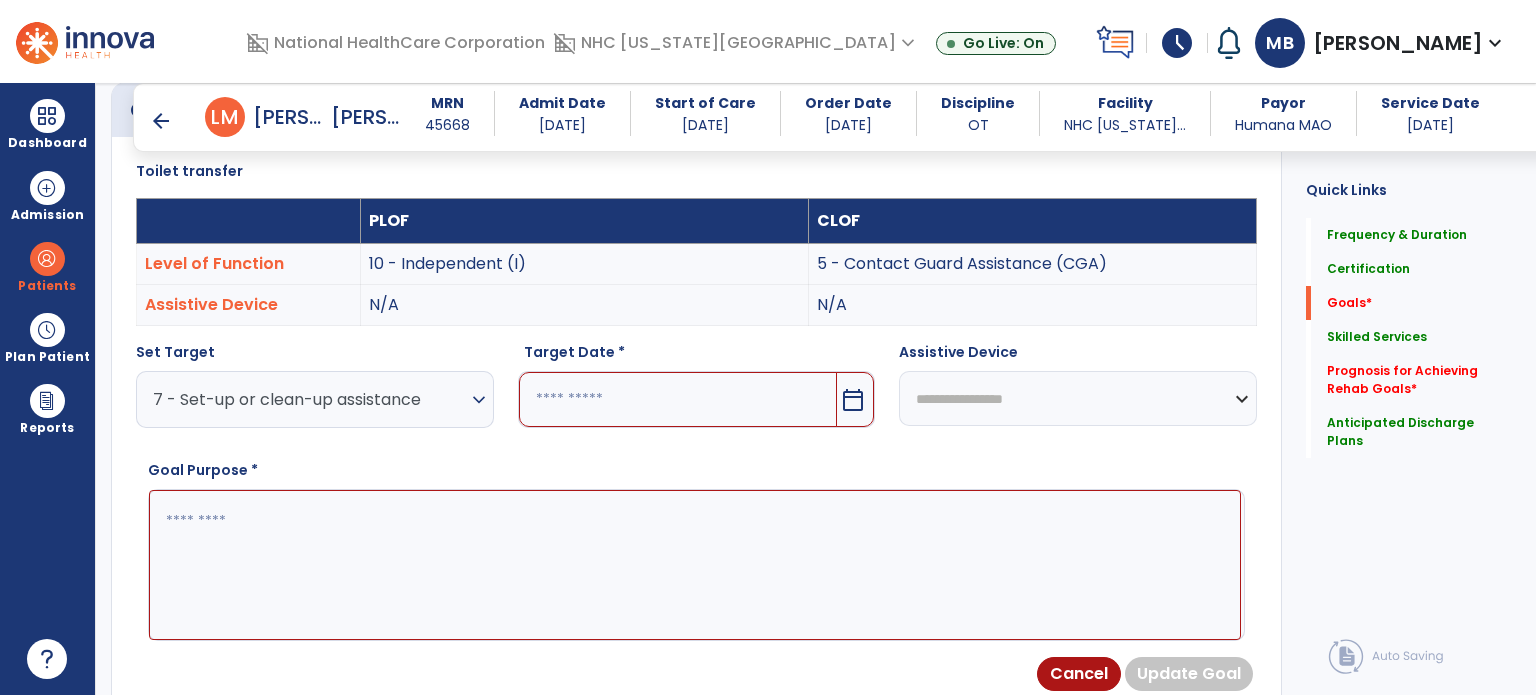 click at bounding box center (678, 399) 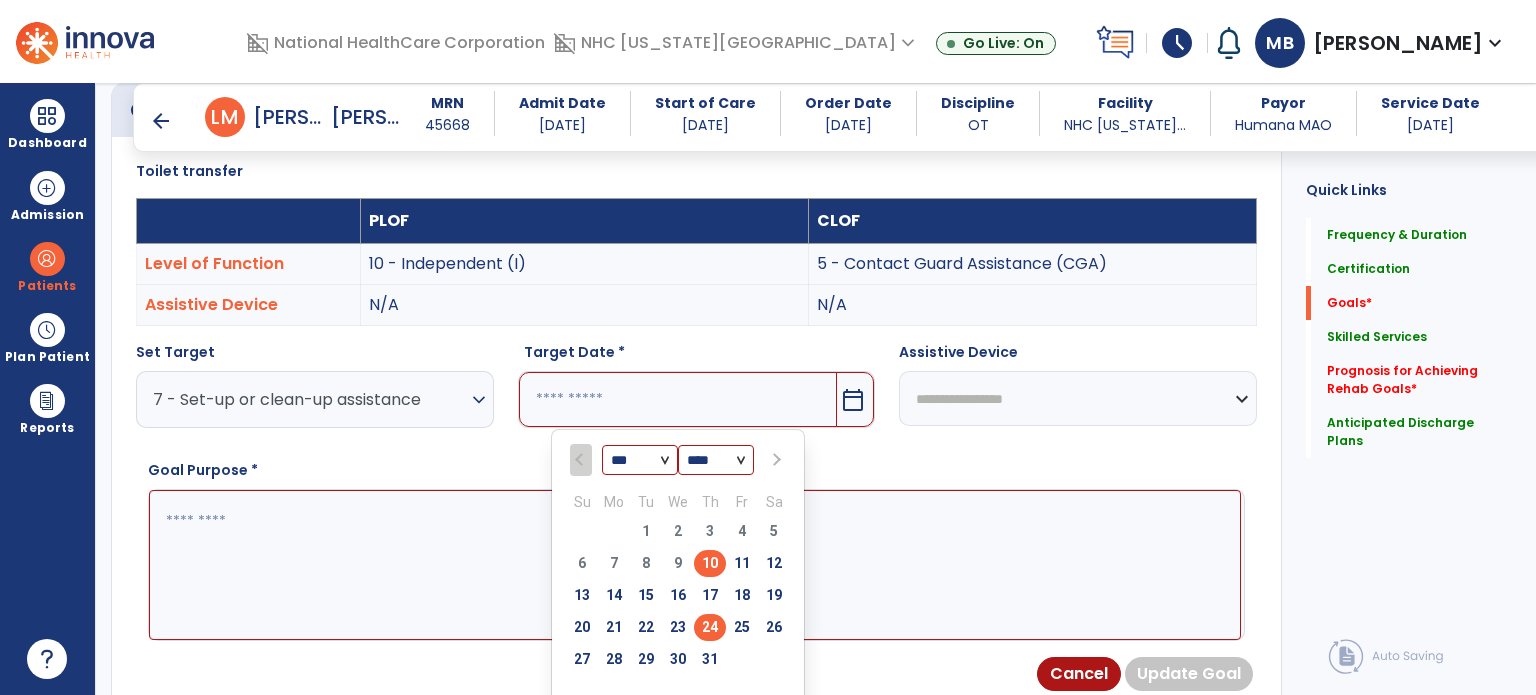 click on "24" at bounding box center (710, 627) 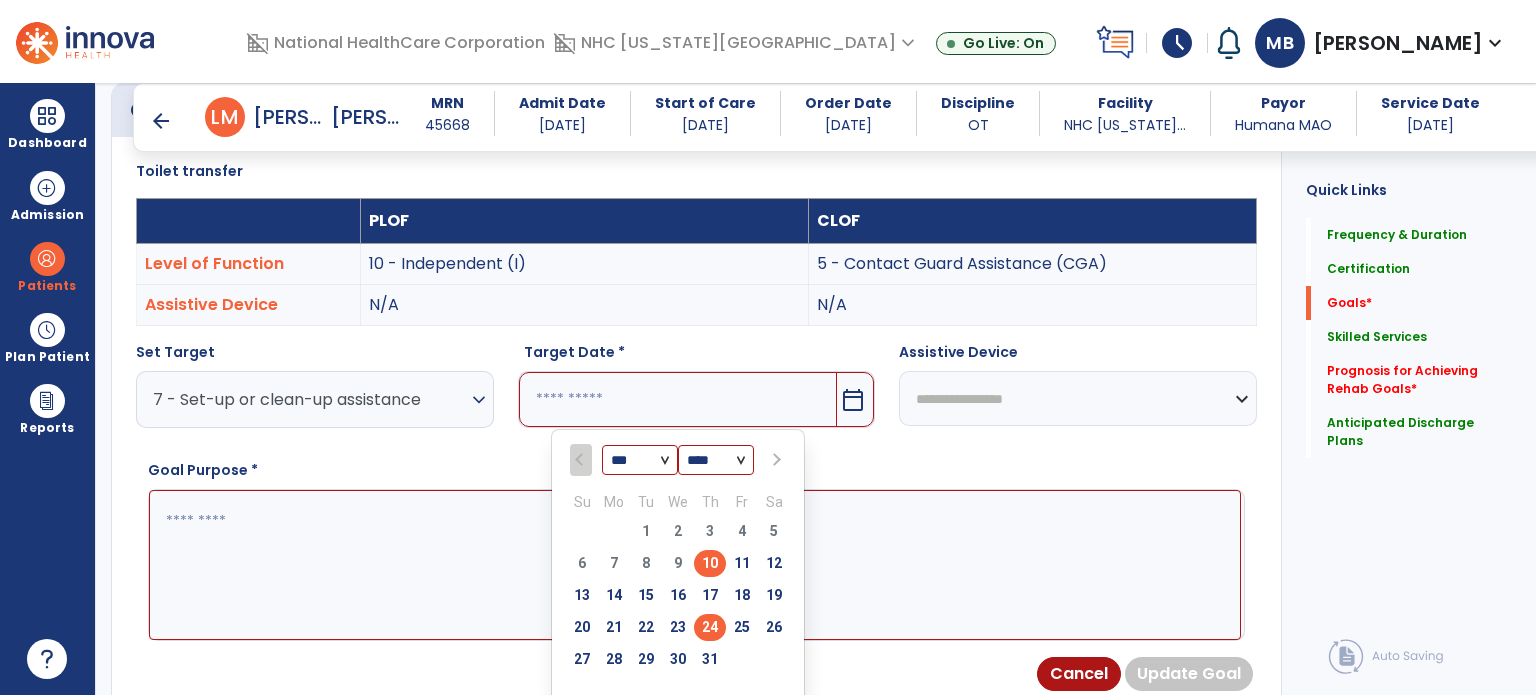 type on "*********" 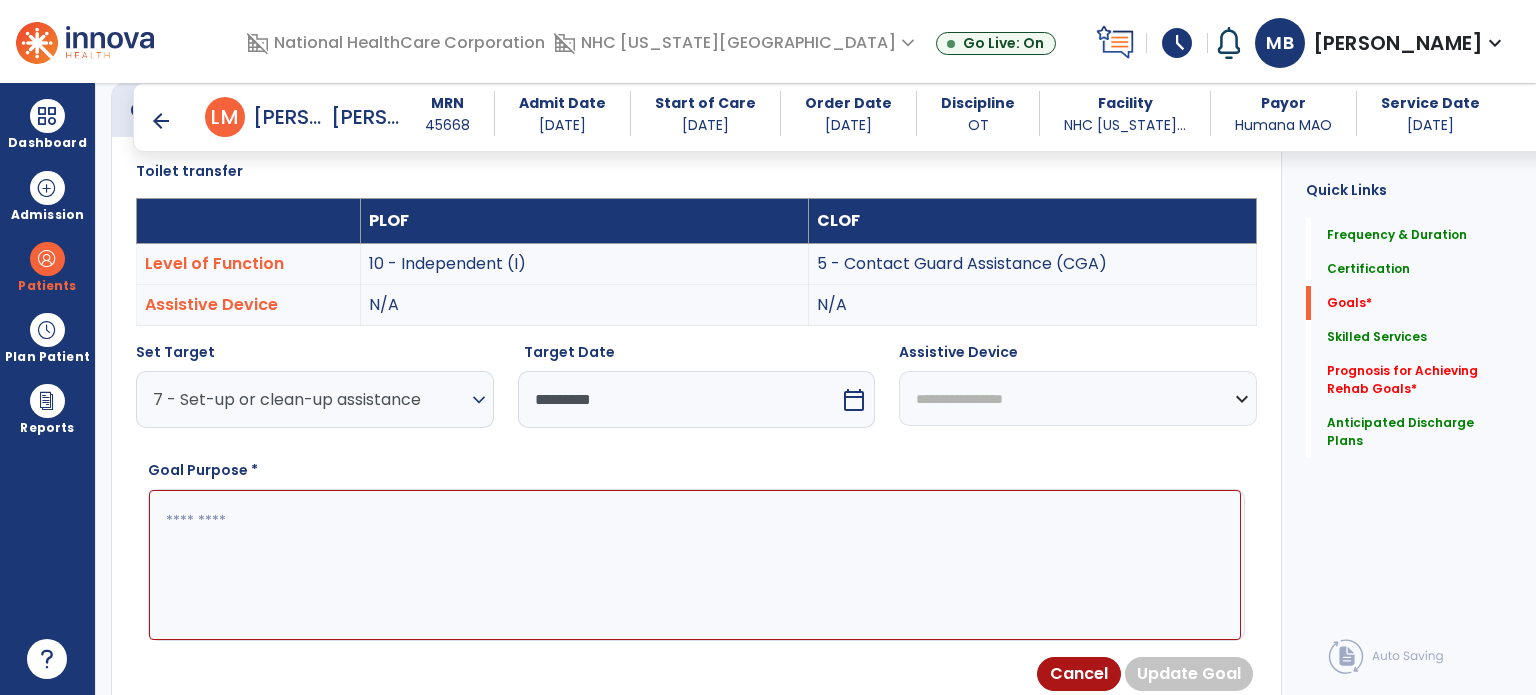 click at bounding box center (695, 565) 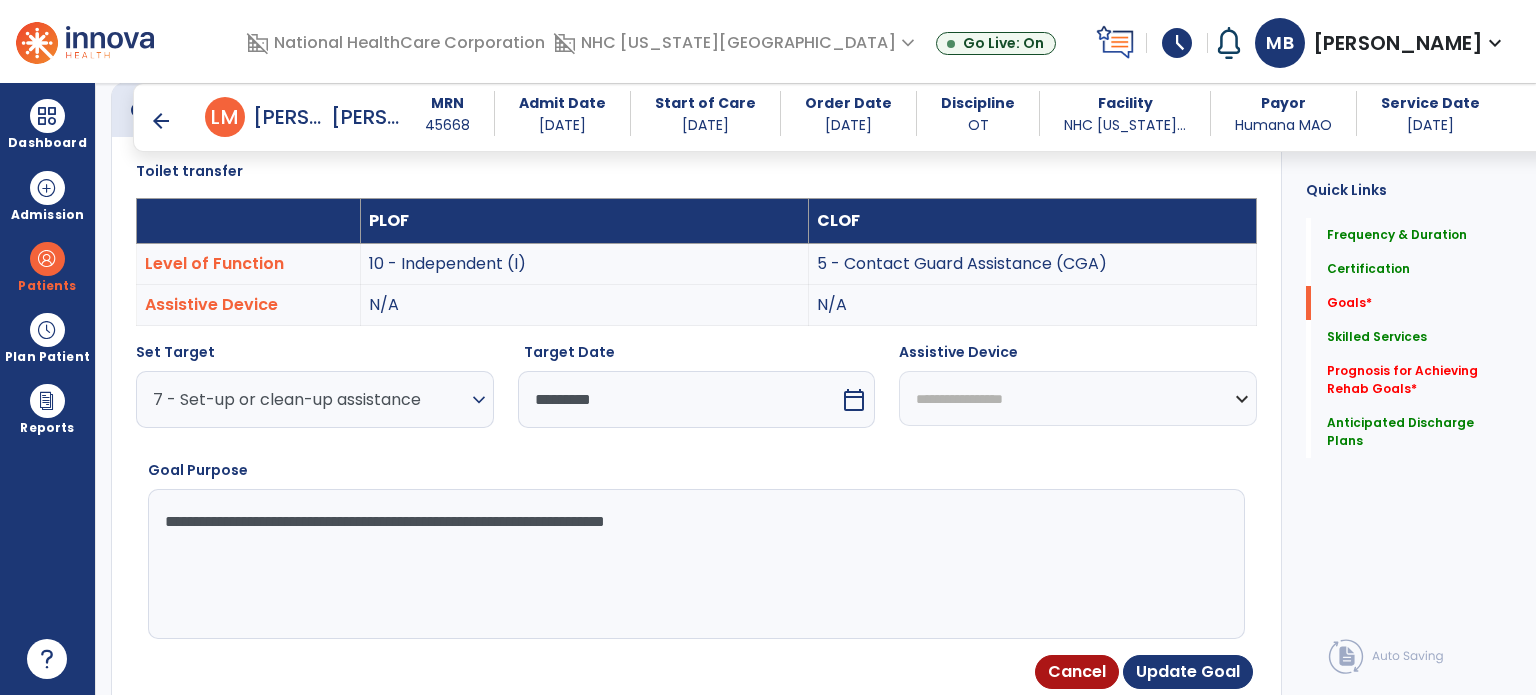 drag, startPoint x: 439, startPoint y: 516, endPoint x: 492, endPoint y: 528, distance: 54.34151 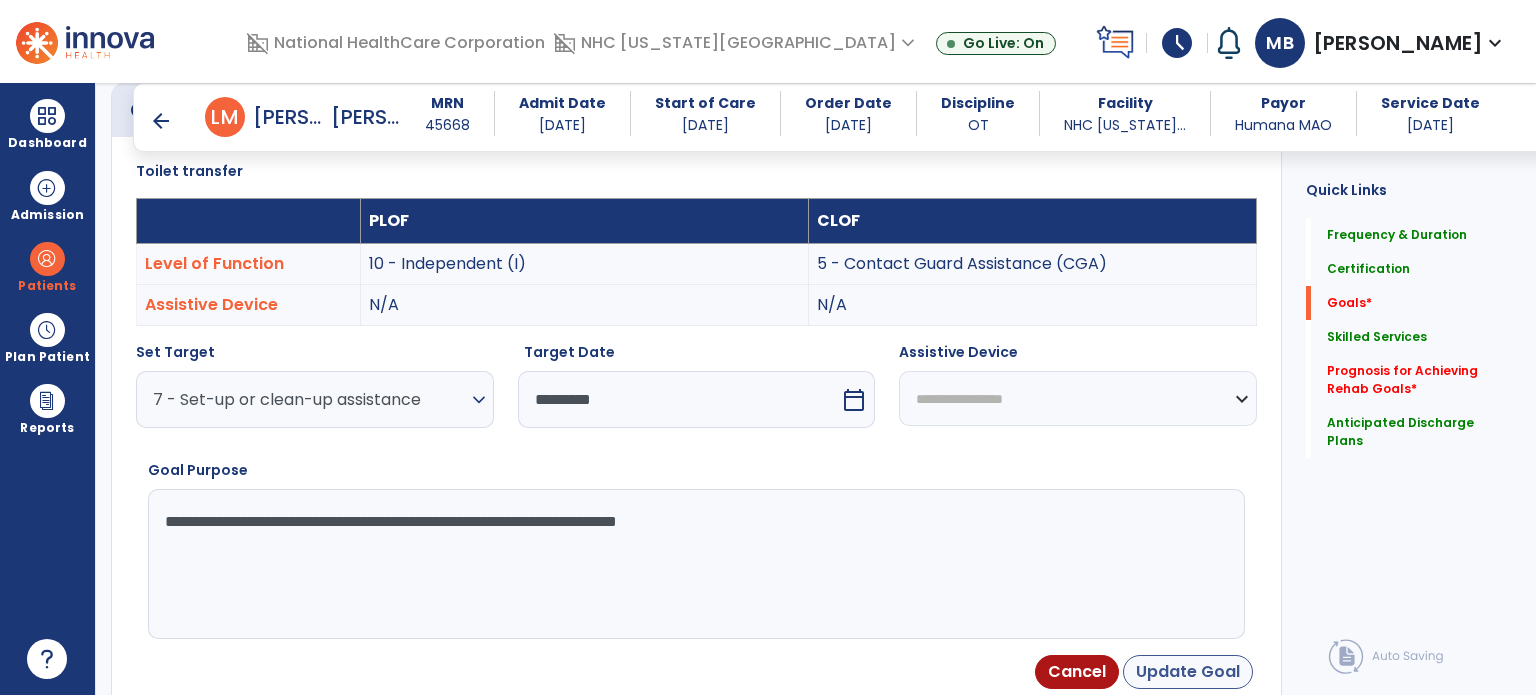 type on "**********" 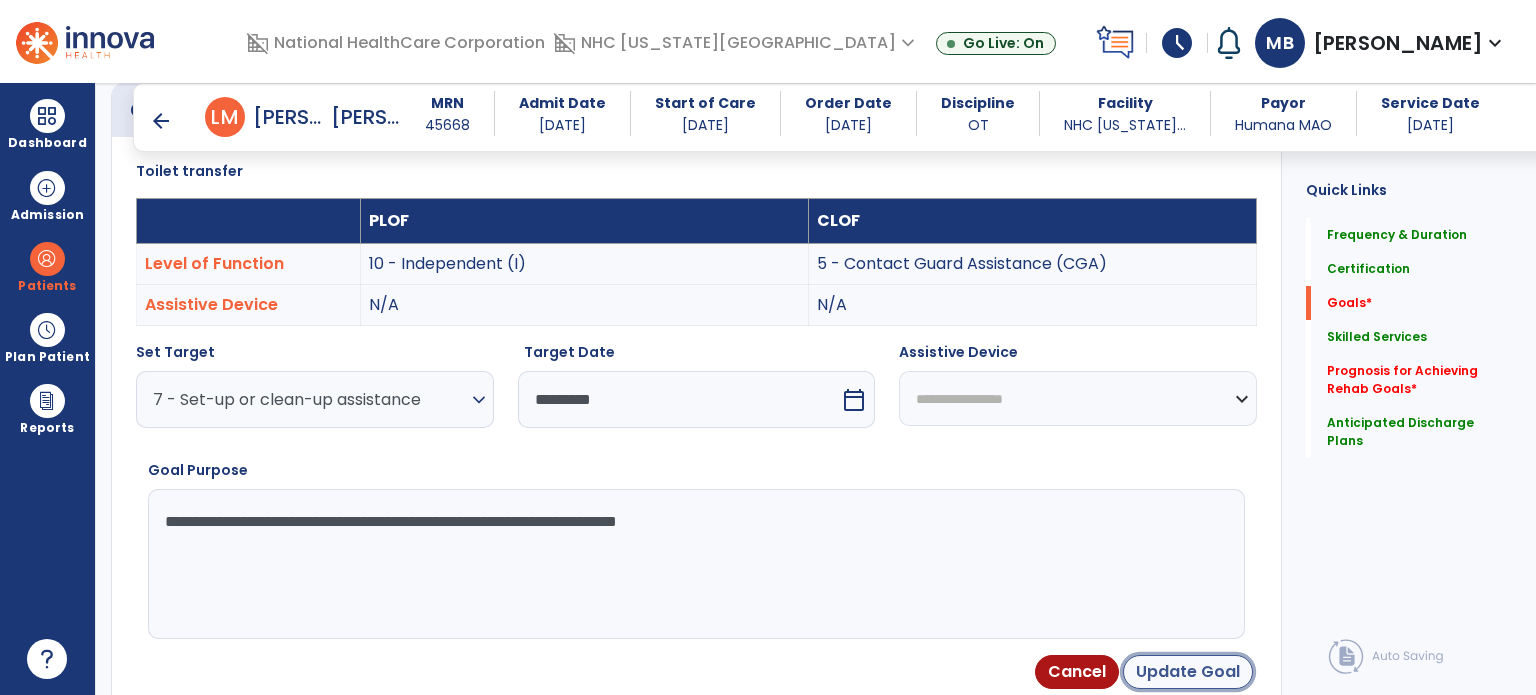 click on "Update Goal" at bounding box center [1188, 672] 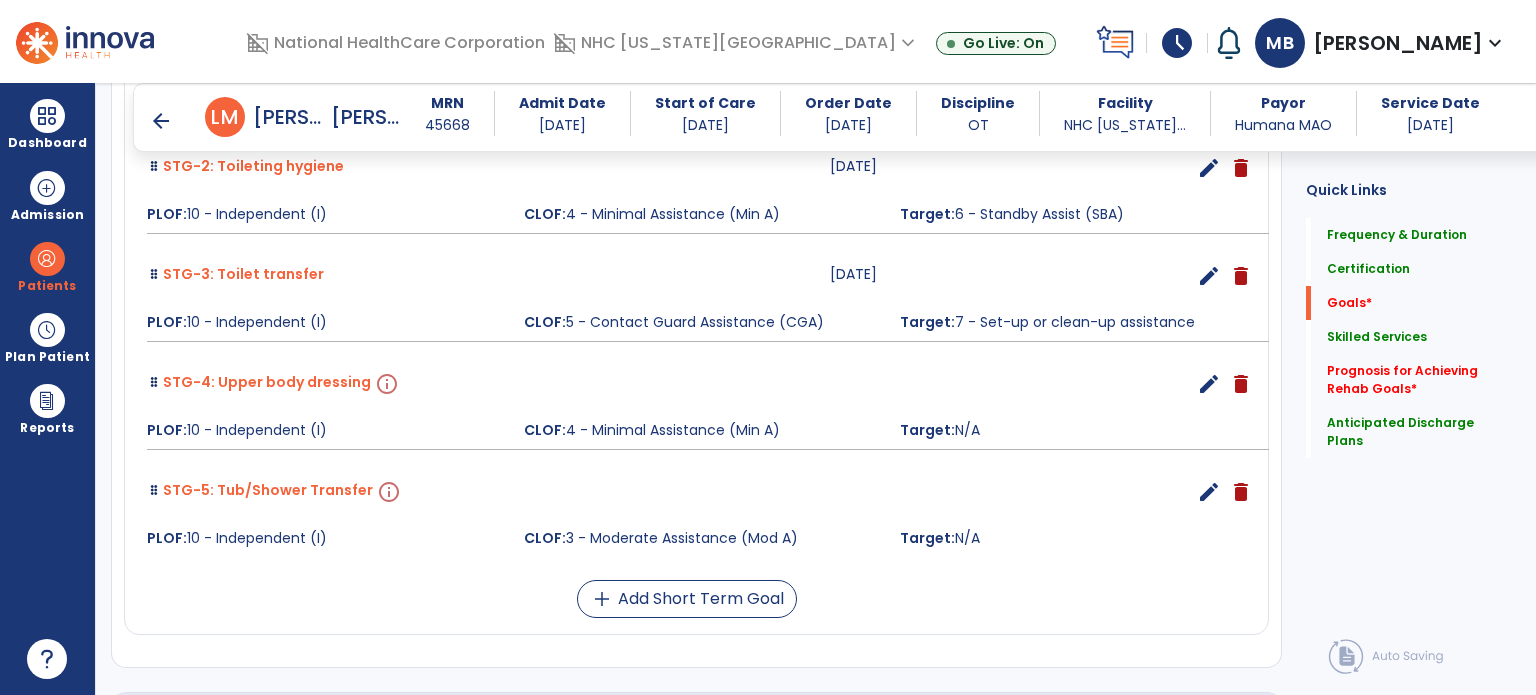 scroll, scrollTop: 816, scrollLeft: 0, axis: vertical 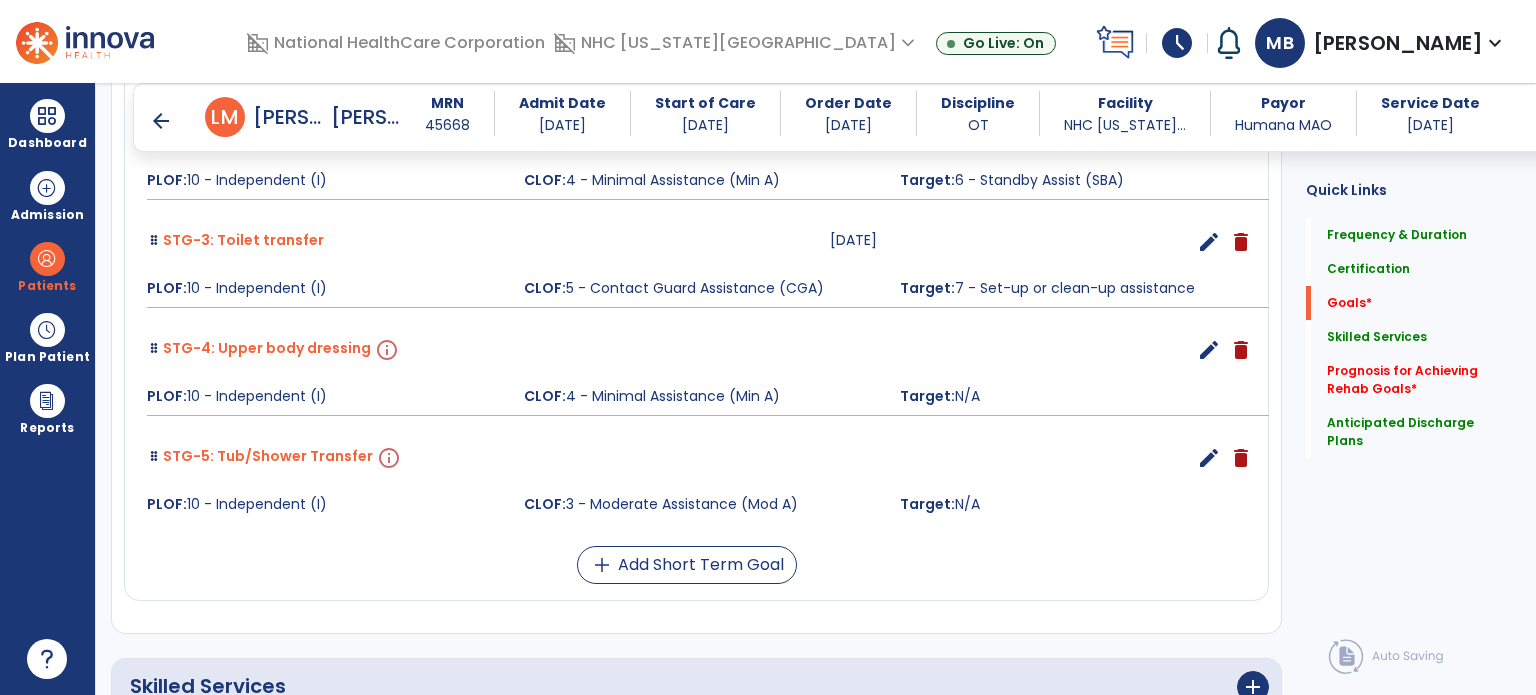 click on "edit" at bounding box center (1209, 350) 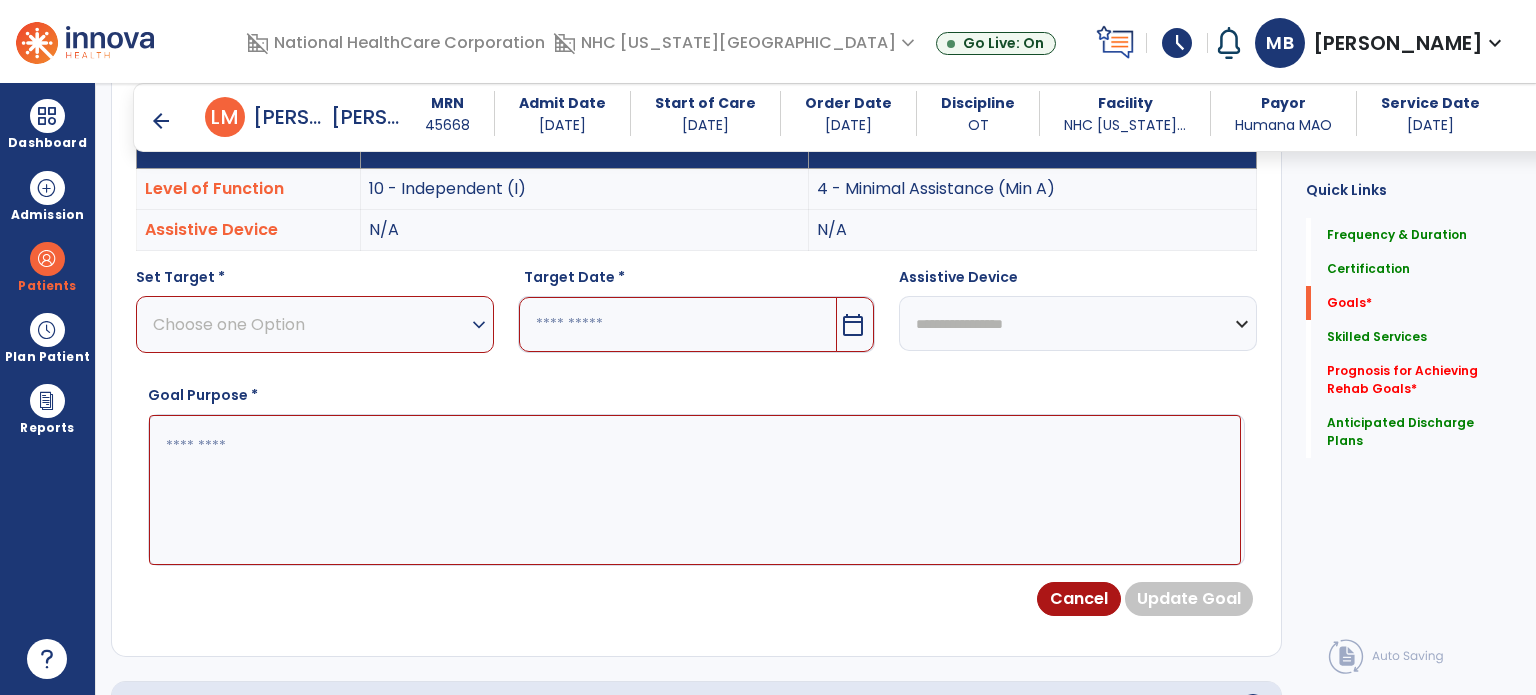 scroll, scrollTop: 534, scrollLeft: 0, axis: vertical 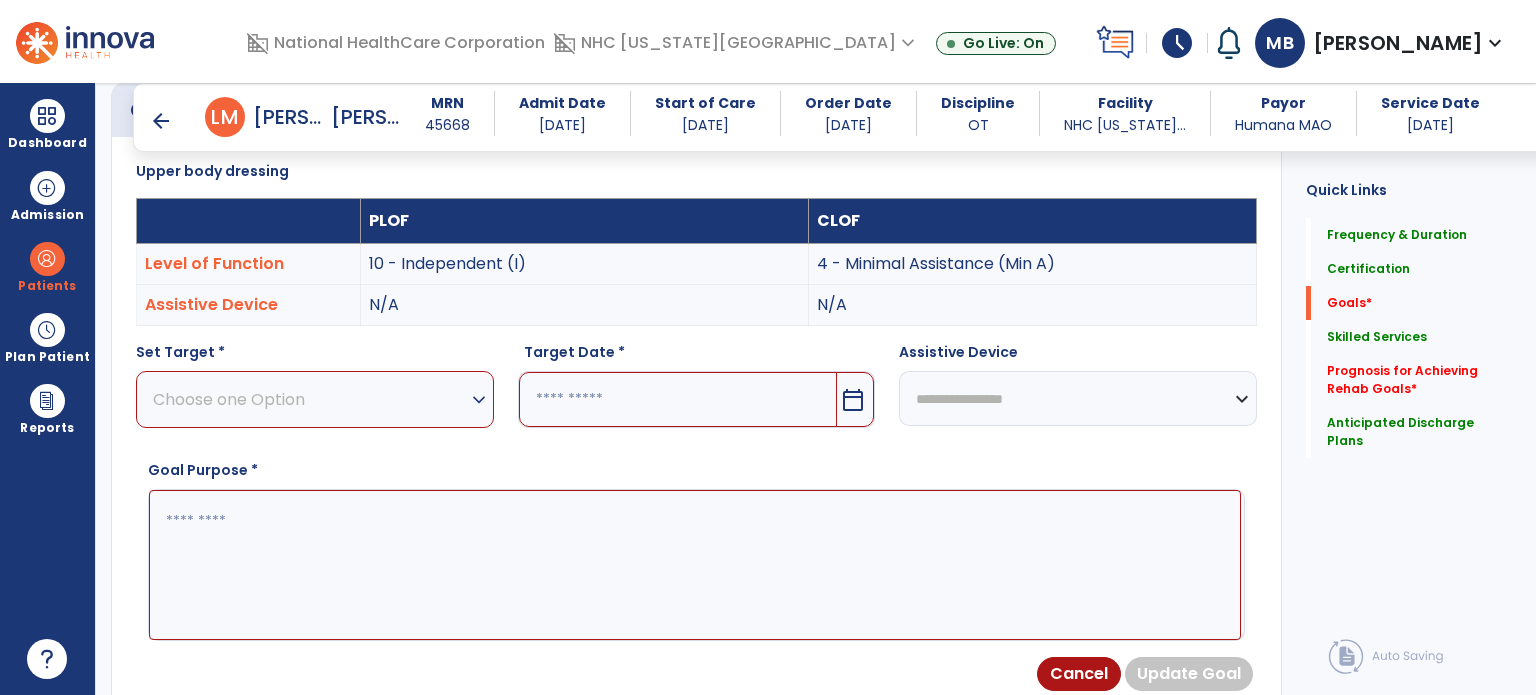 click on "Choose one Option" at bounding box center [310, 399] 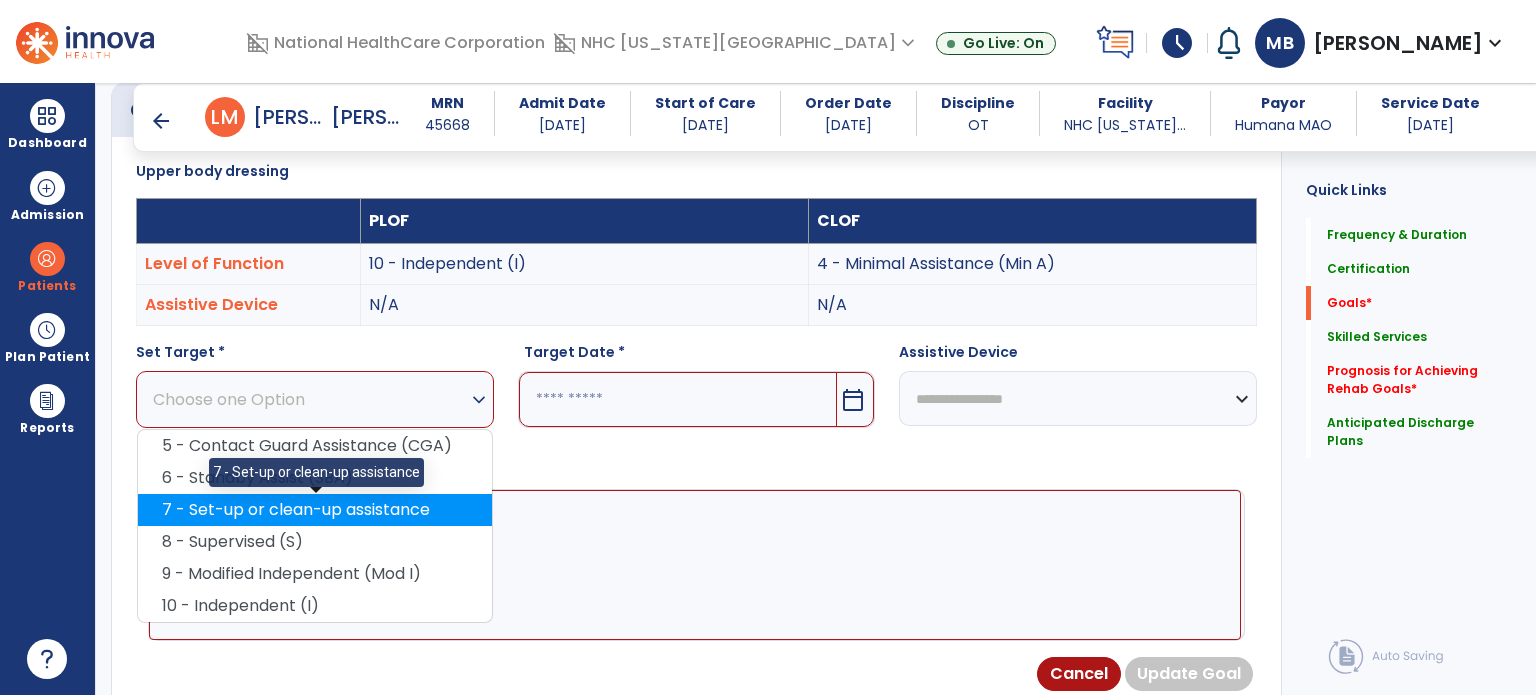 click on "7 - Set-up or clean-up assistance" at bounding box center [315, 510] 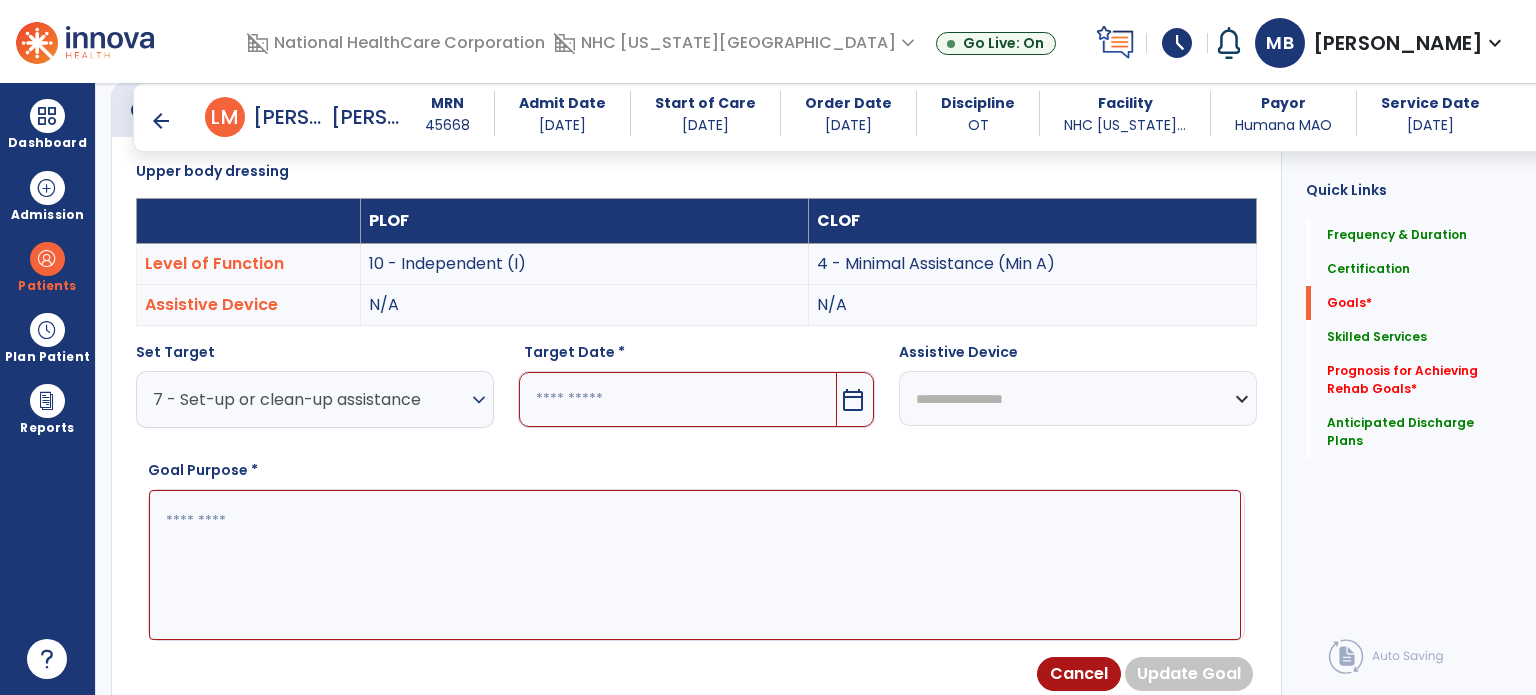 scroll, scrollTop: 494, scrollLeft: 0, axis: vertical 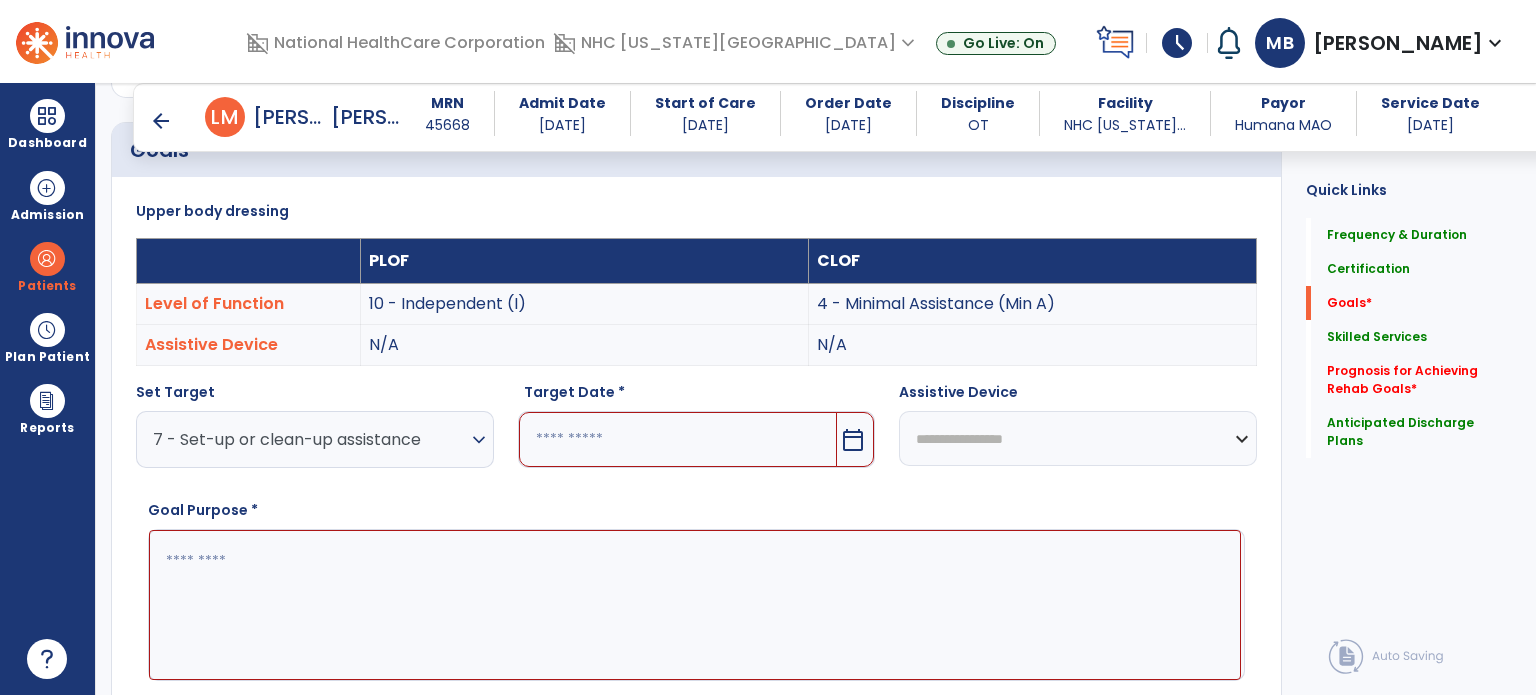 click on "Set Target   7 - Set-up or clean-up assistance   expand_more   5 - Contact Guard Assistance (CGA)   6 - Standby Assist (SBA)   7 - Set-up or clean-up assistance   8 - Supervised (S)   9 - Modified Independent (Mod I)   10 - Independent (I)" at bounding box center (315, 433) 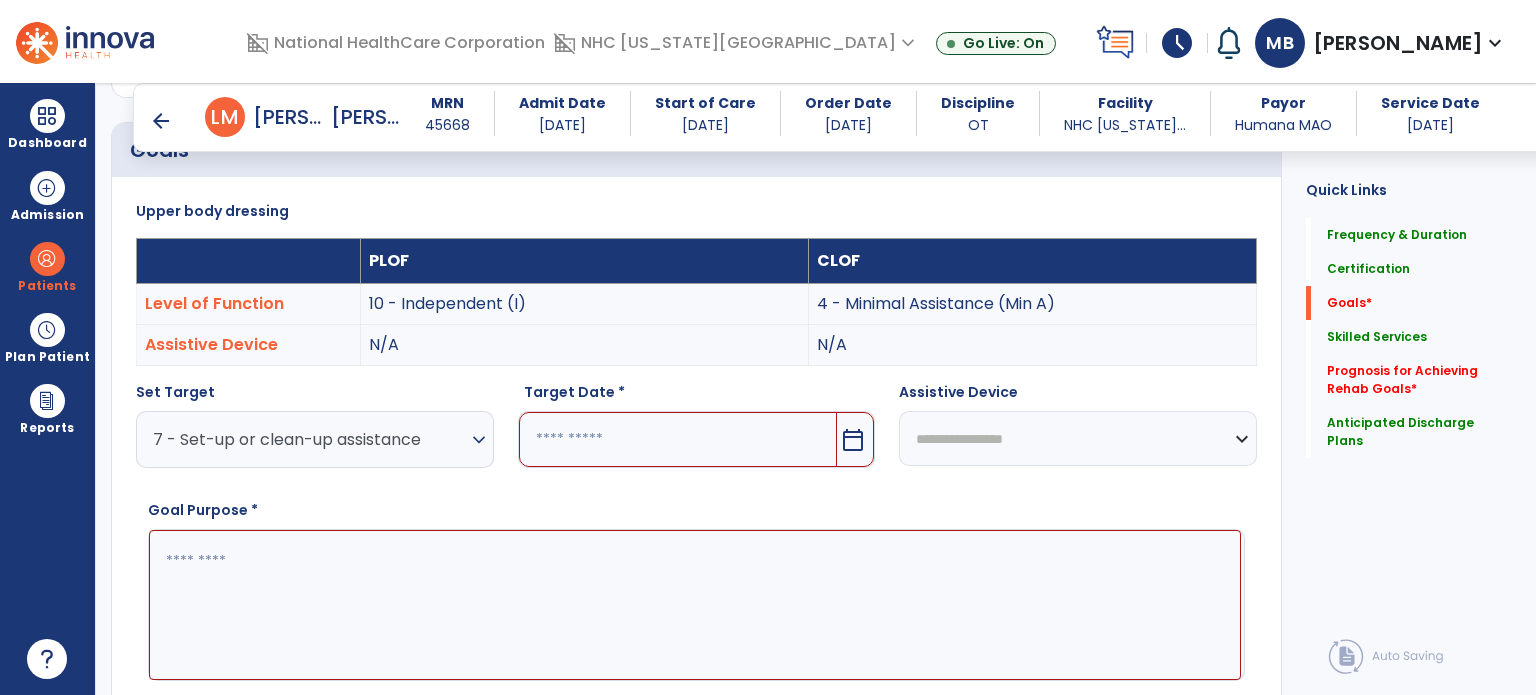 click on "7 - Set-up or clean-up assistance" at bounding box center [310, 439] 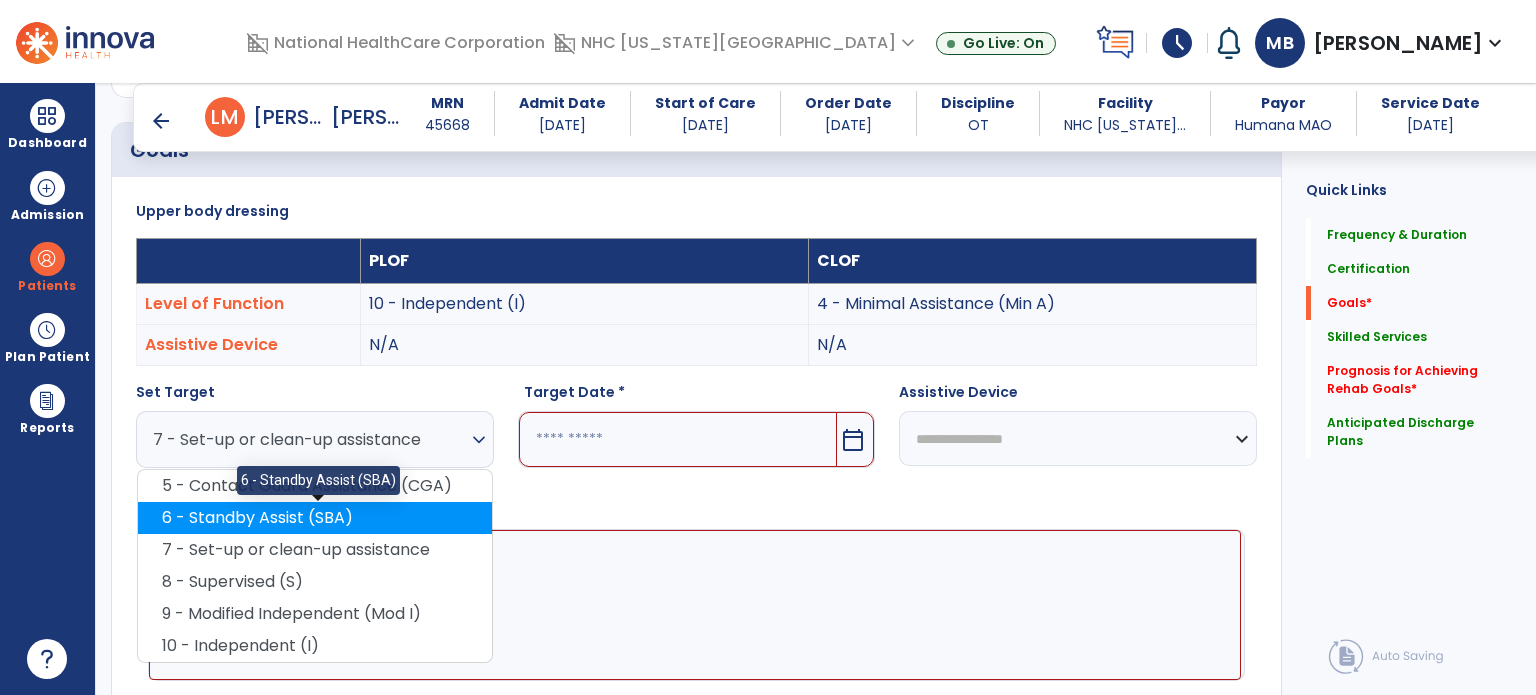 click on "6 - Standby Assist (SBA)" at bounding box center [315, 518] 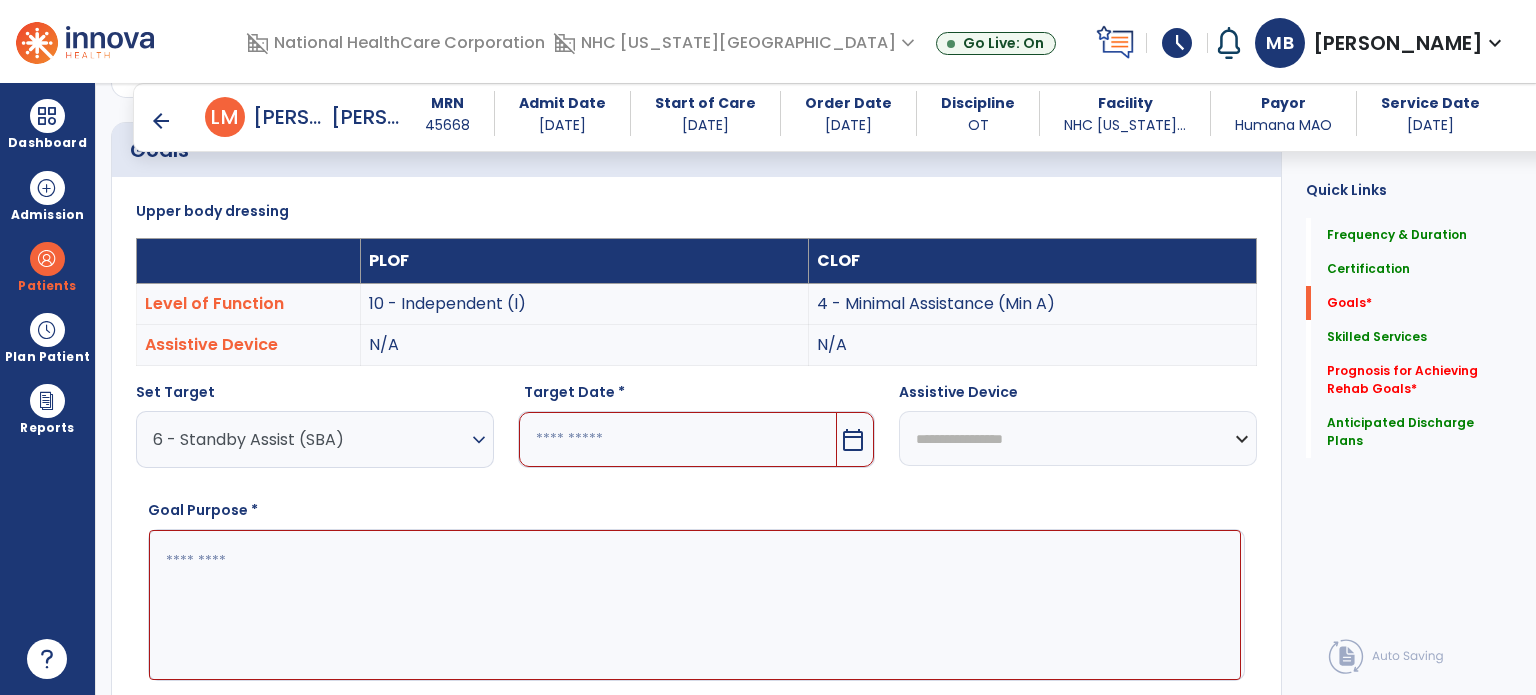 click on "Target Date *" at bounding box center [697, 396] 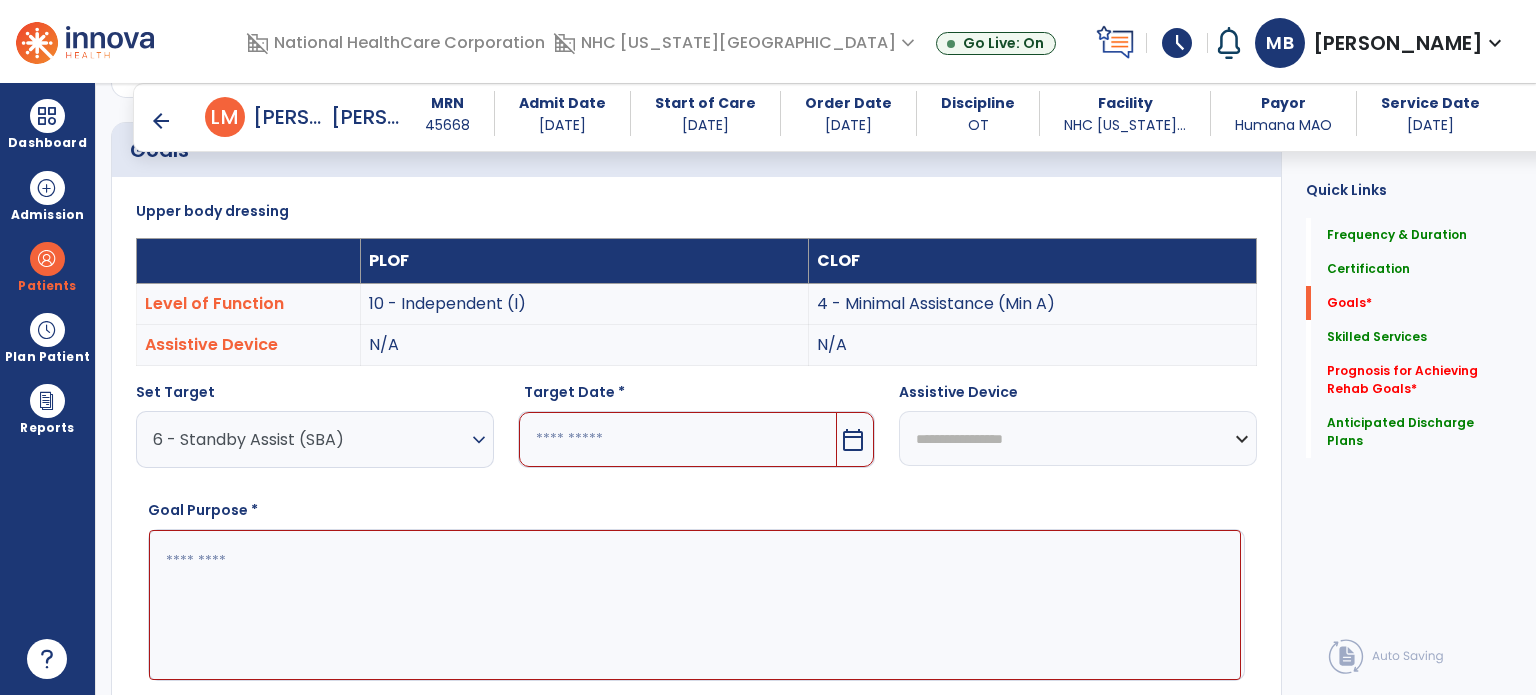 click at bounding box center [678, 439] 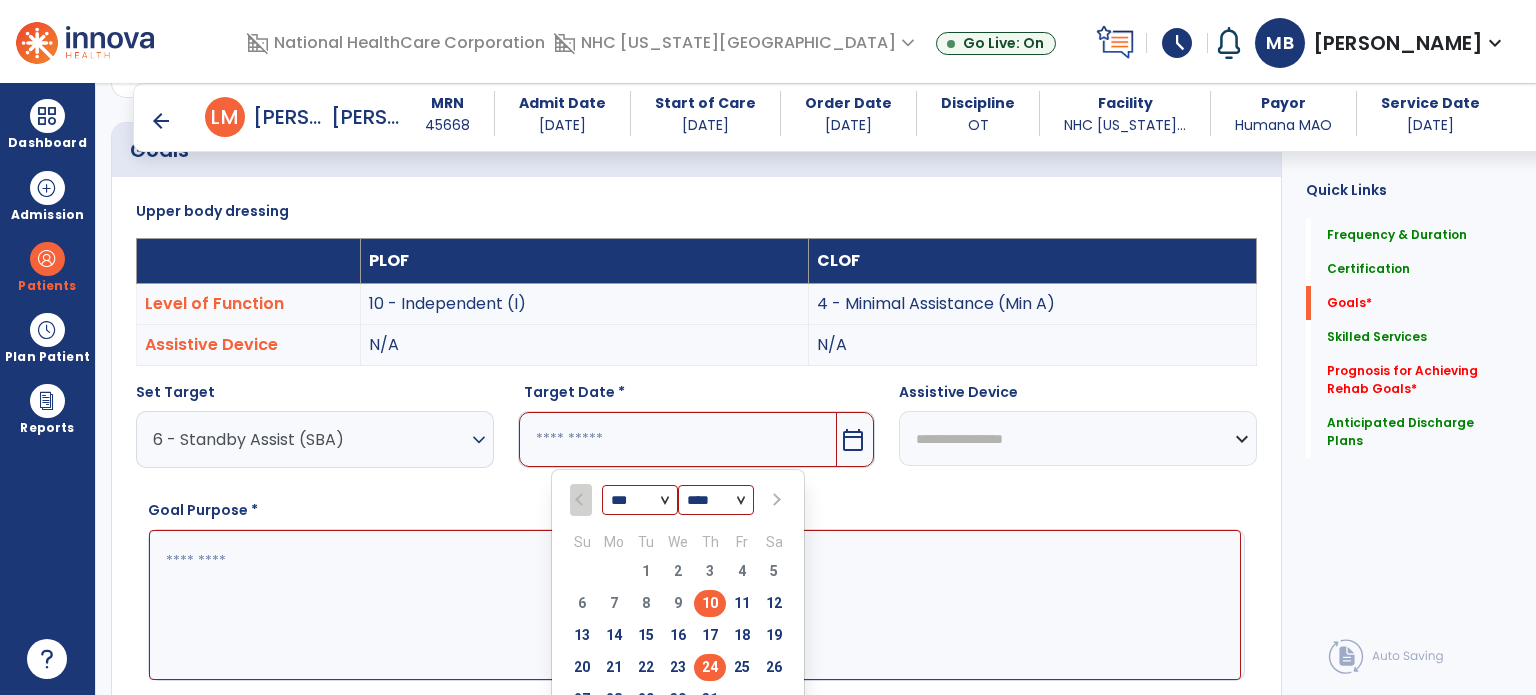 click on "24" at bounding box center [710, 667] 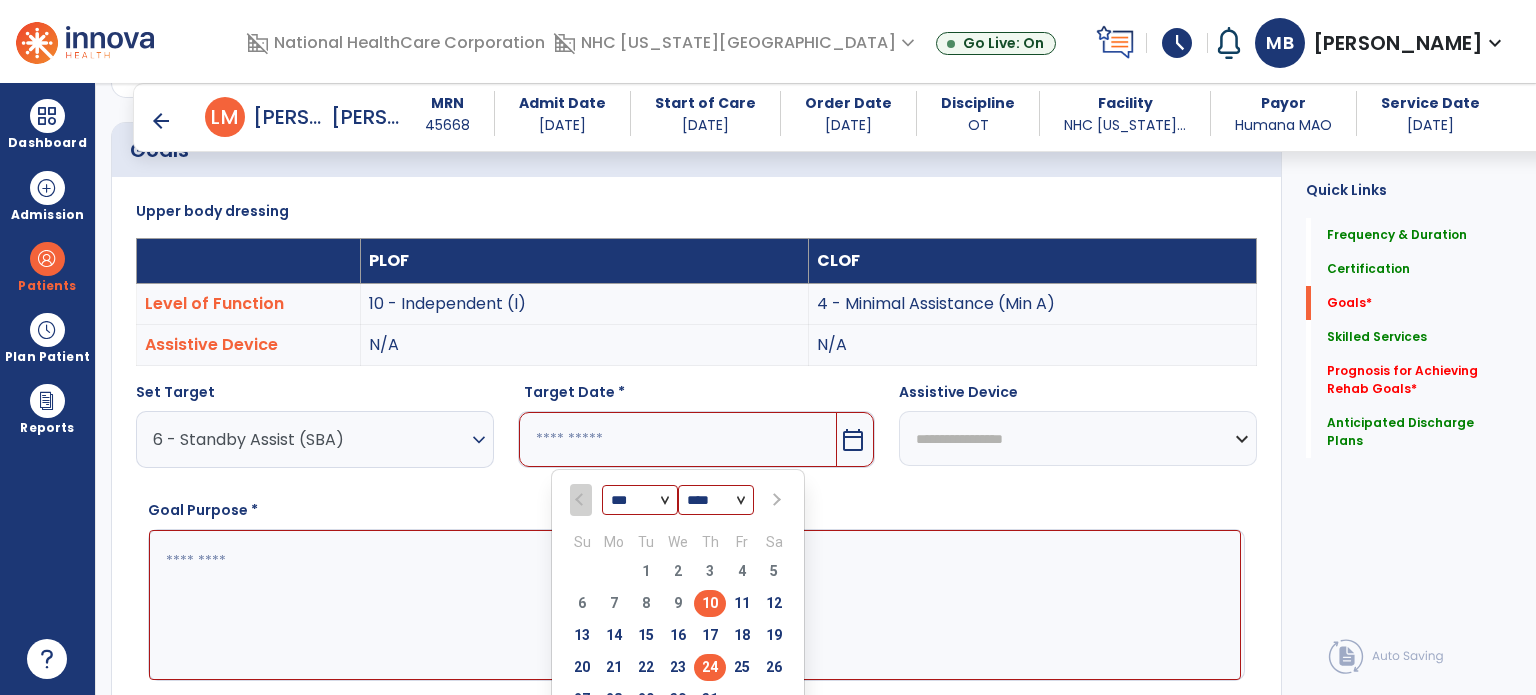 type on "*********" 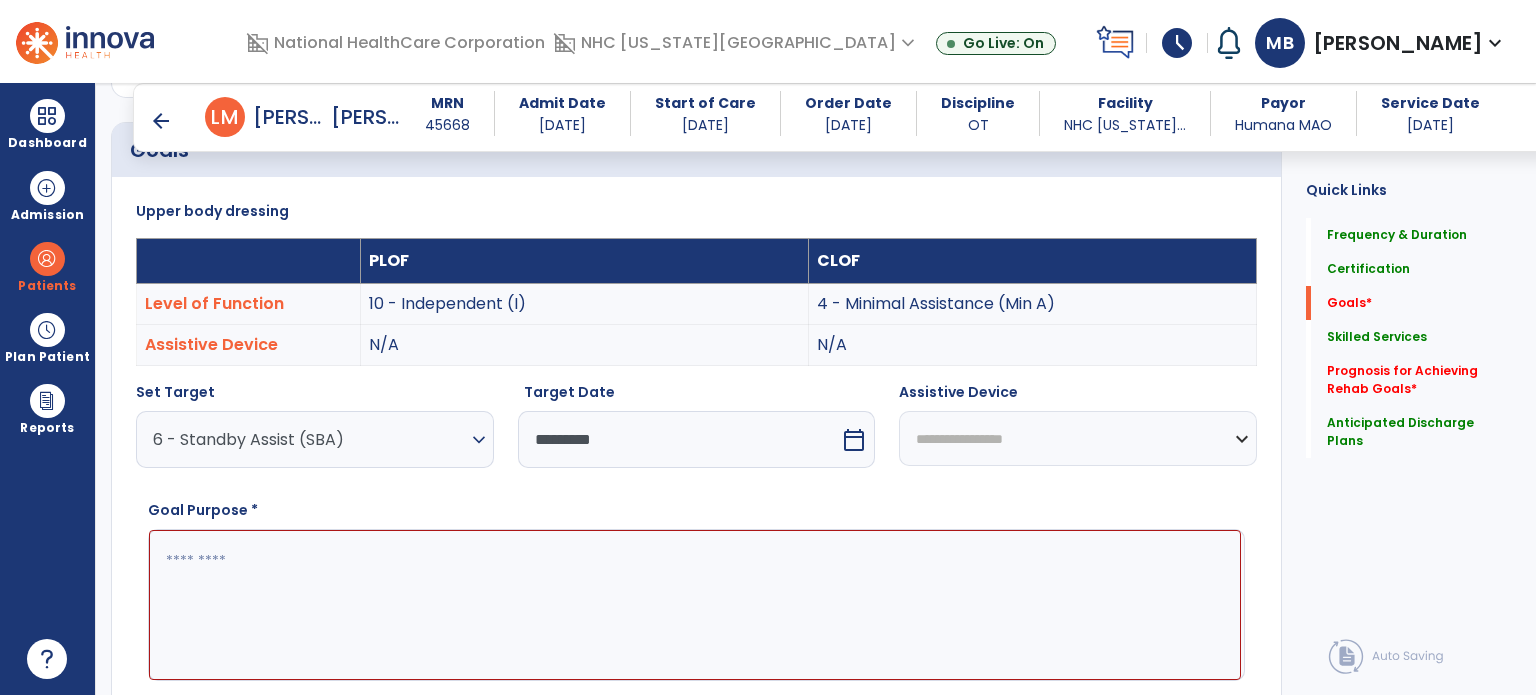 click at bounding box center (695, 605) 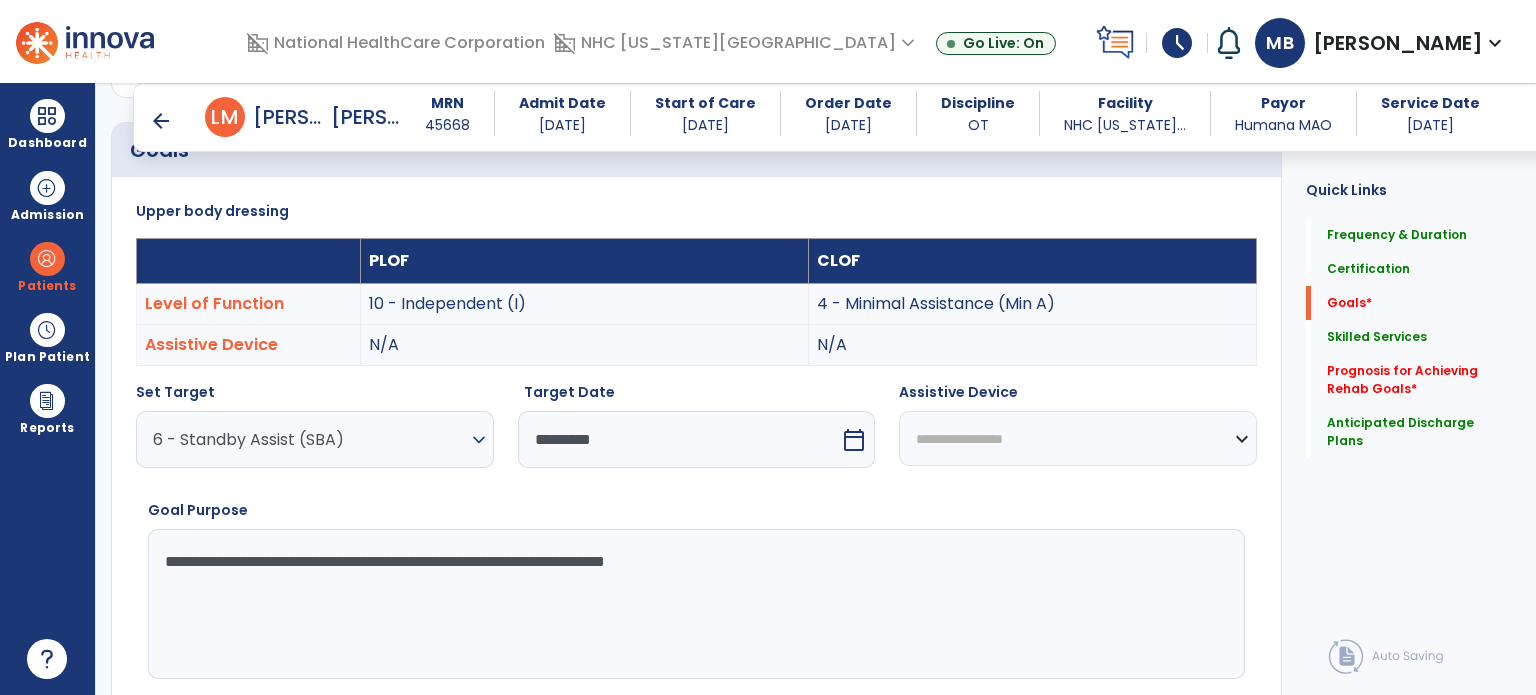 drag, startPoint x: 439, startPoint y: 555, endPoint x: 485, endPoint y: 558, distance: 46.09772 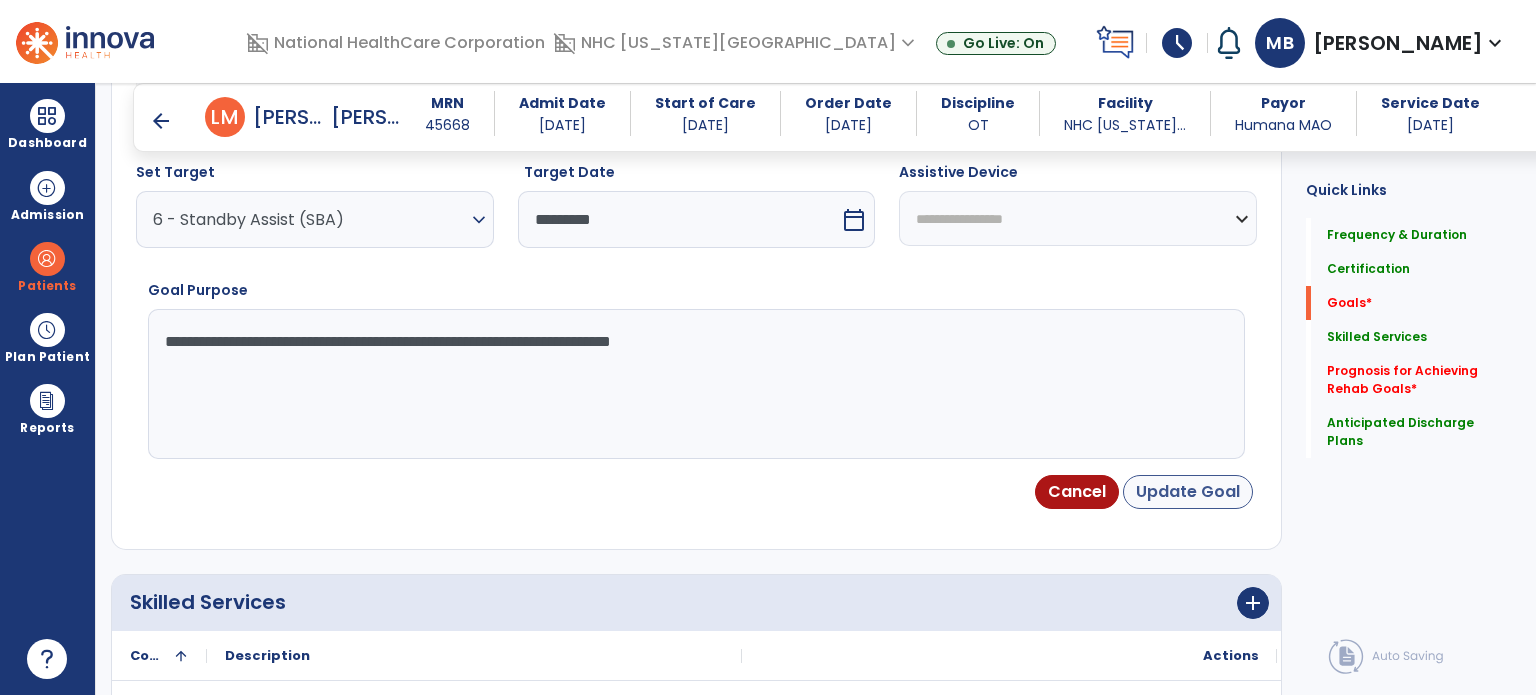 type on "**********" 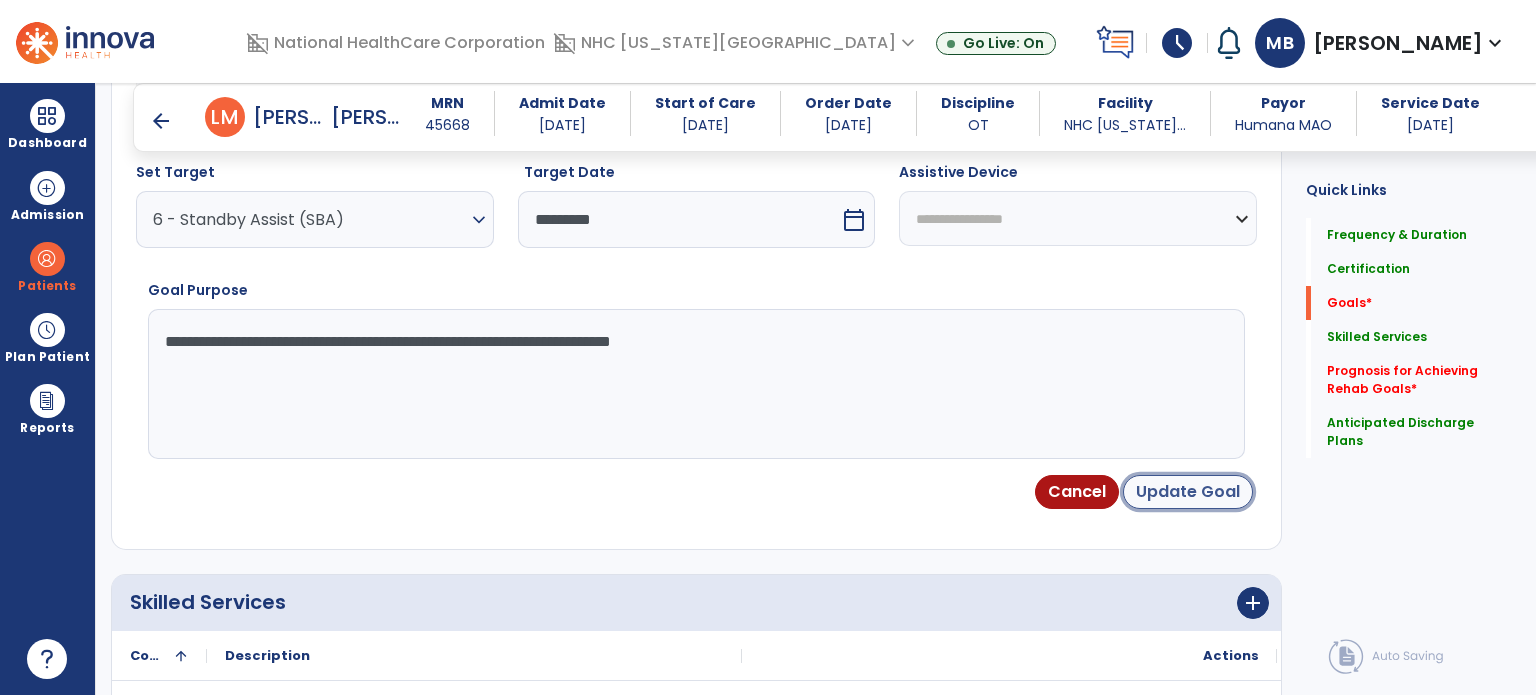 click on "Update Goal" at bounding box center [1188, 492] 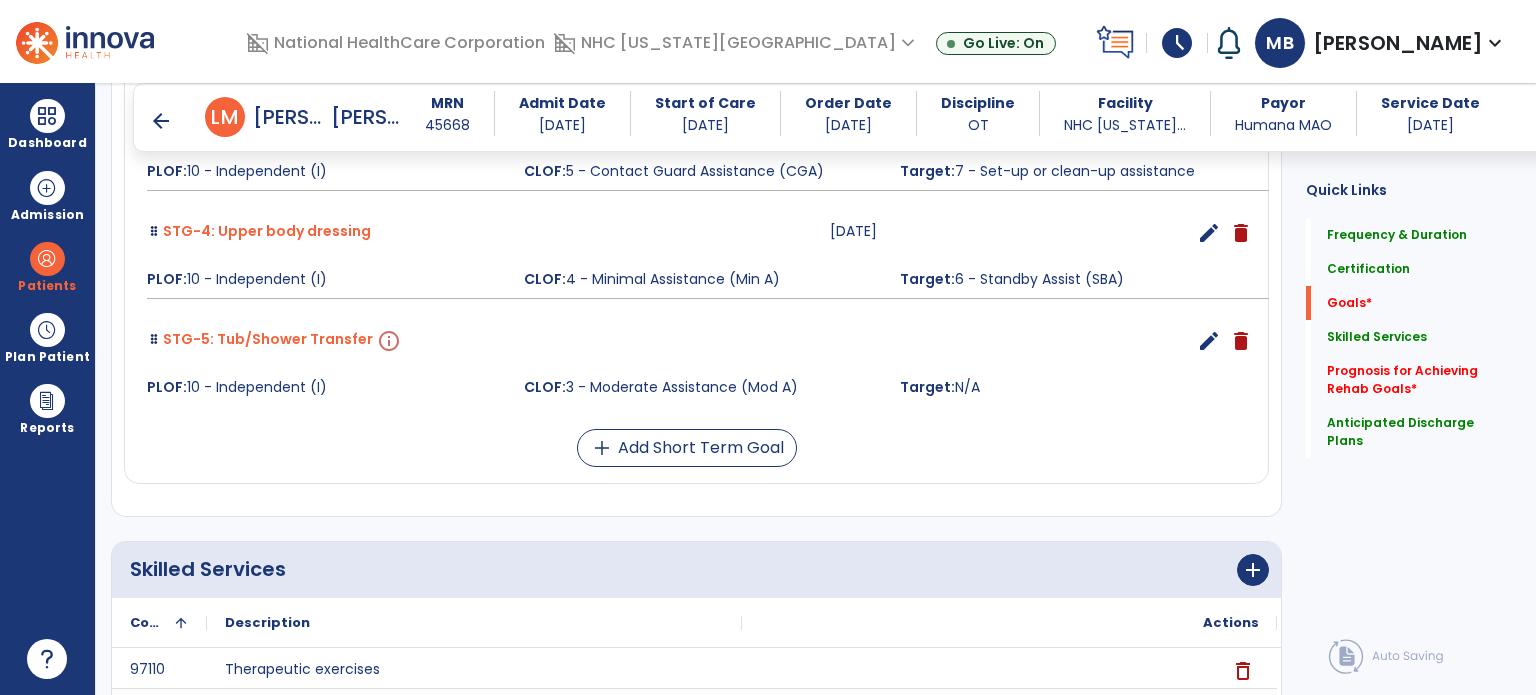 scroll, scrollTop: 934, scrollLeft: 0, axis: vertical 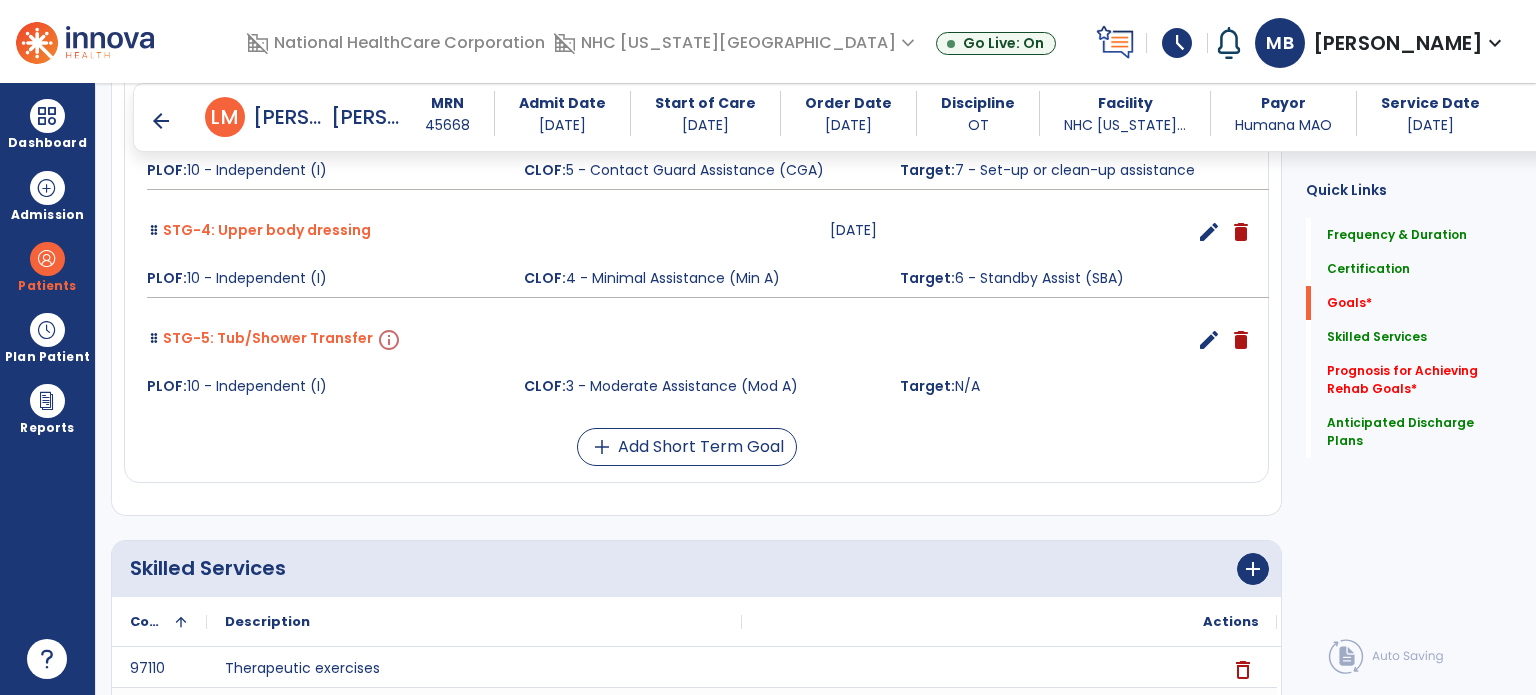 click on "edit" at bounding box center (1209, 340) 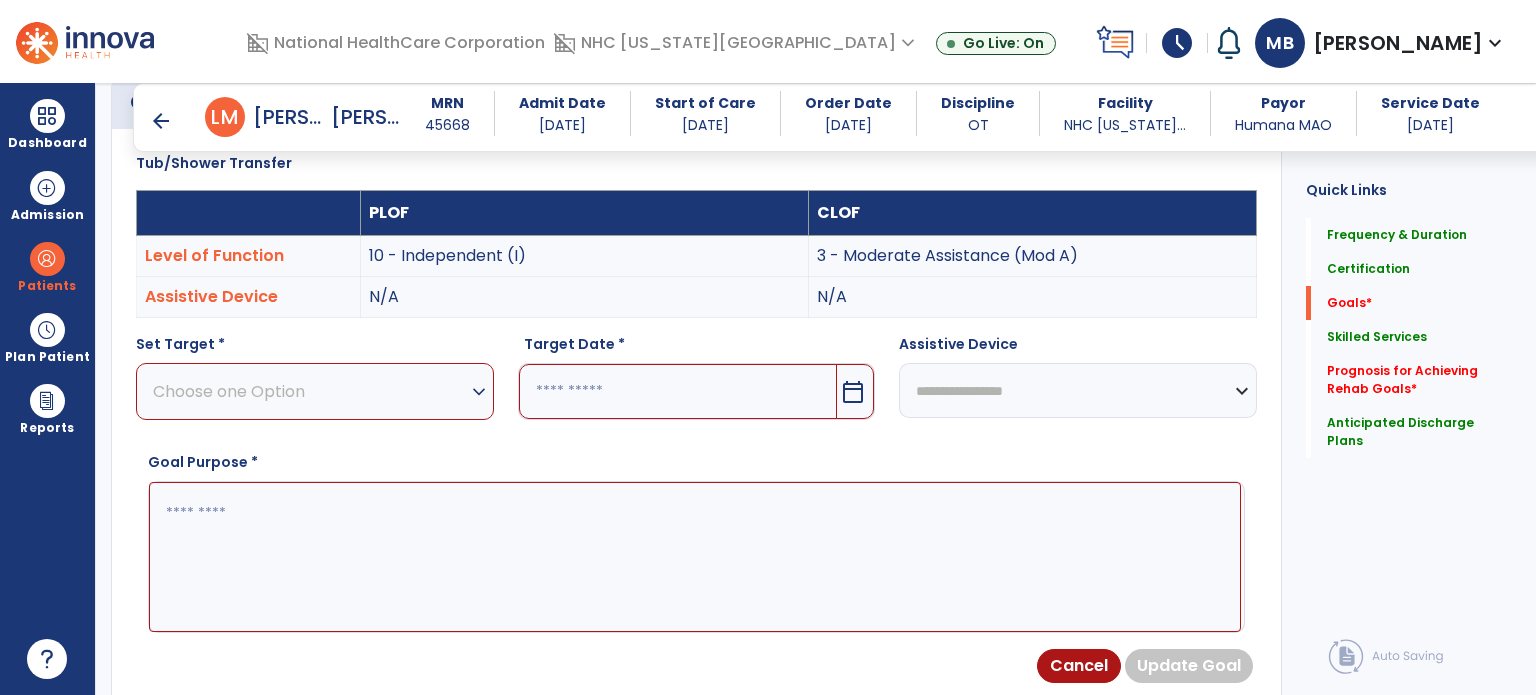 scroll, scrollTop: 534, scrollLeft: 0, axis: vertical 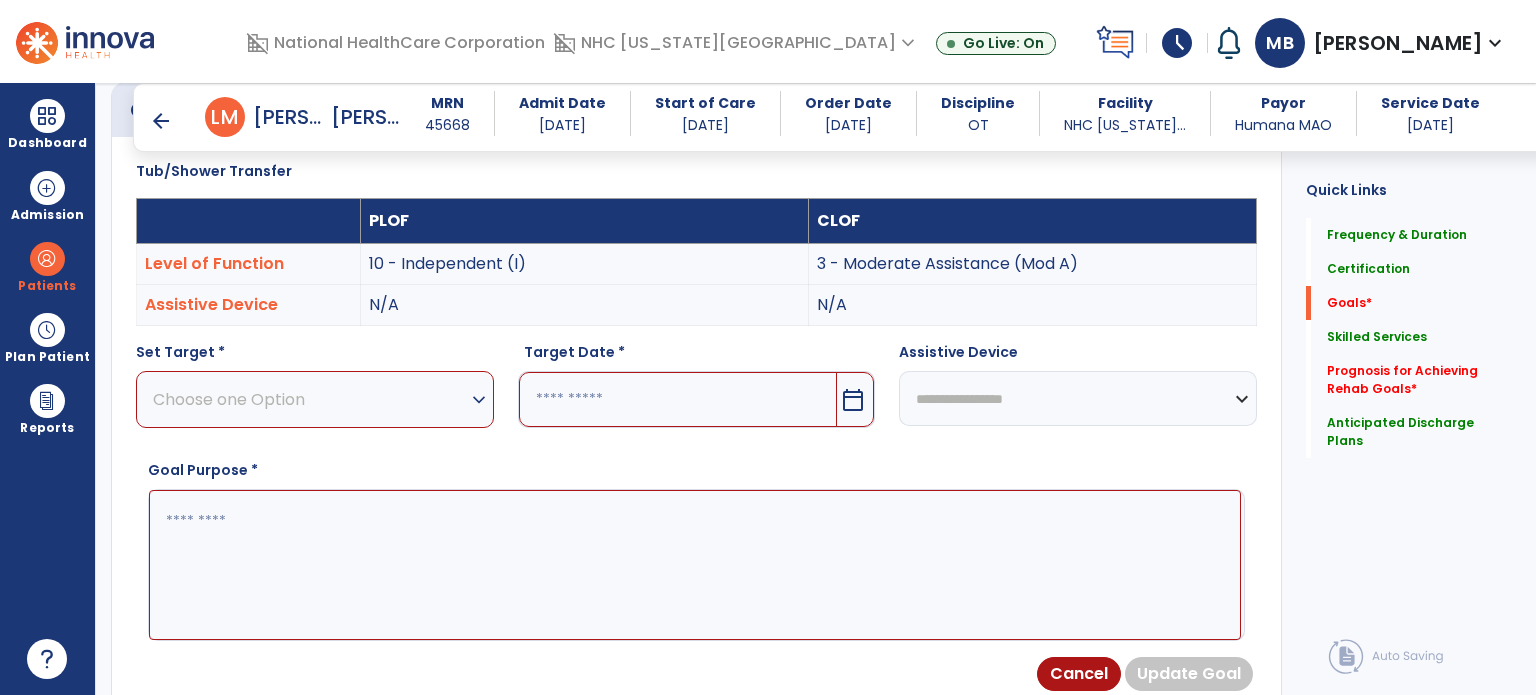 click on "Choose one Option" at bounding box center (310, 399) 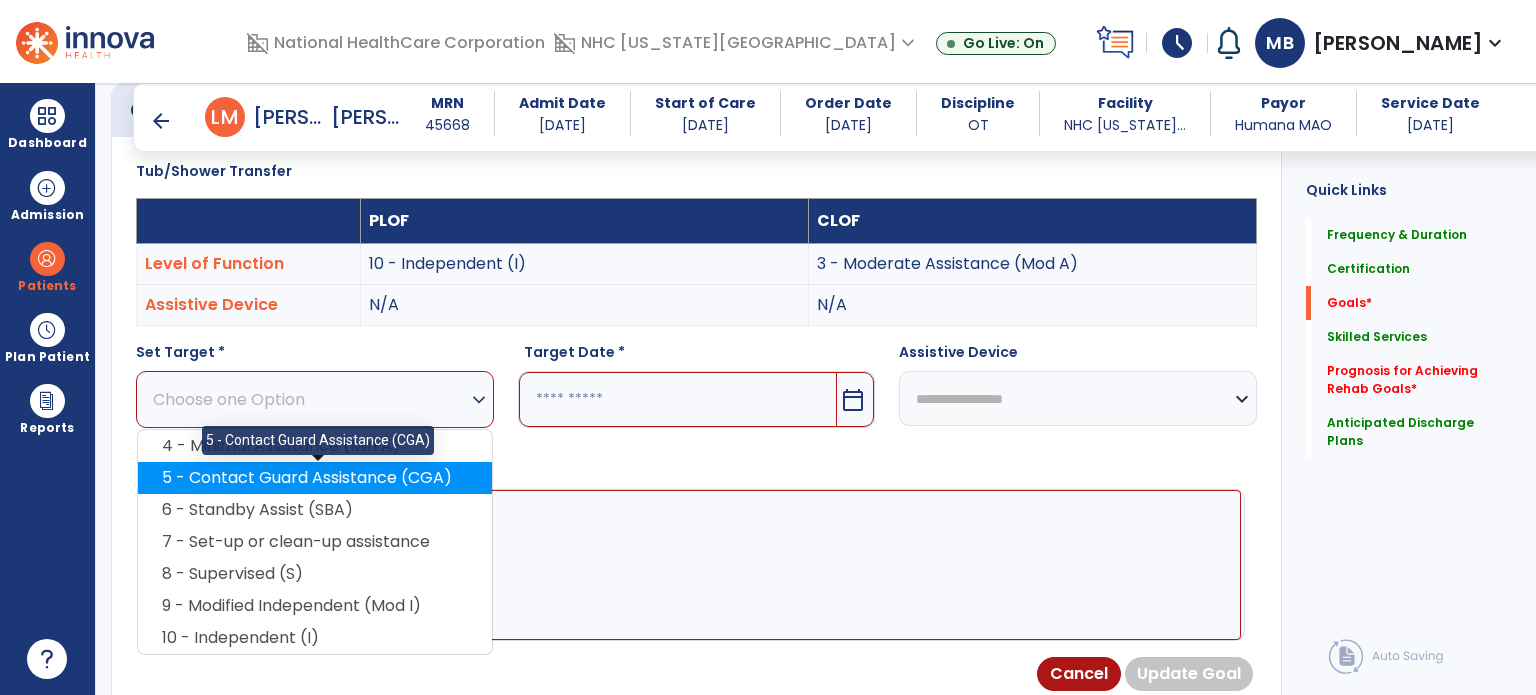 click on "5 - Contact Guard Assistance (CGA)" at bounding box center (315, 478) 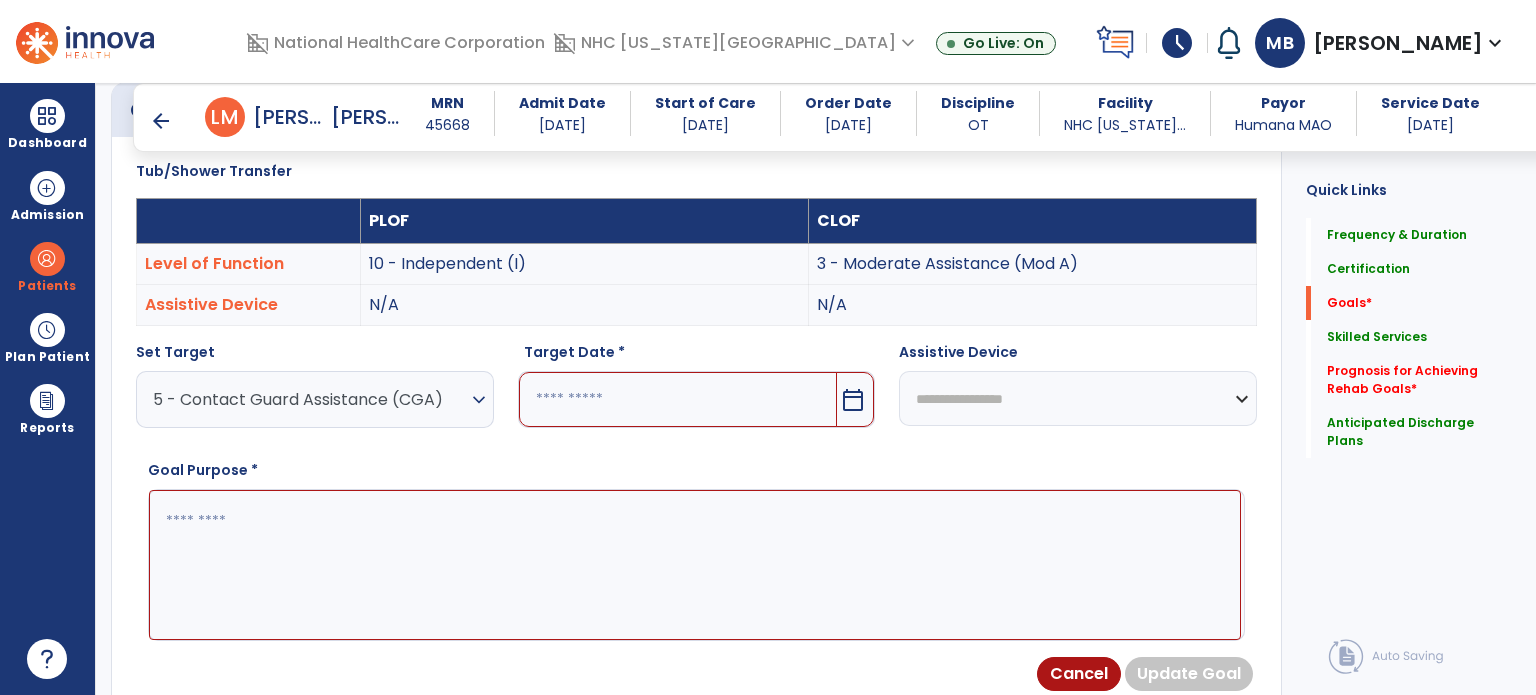 click at bounding box center (678, 399) 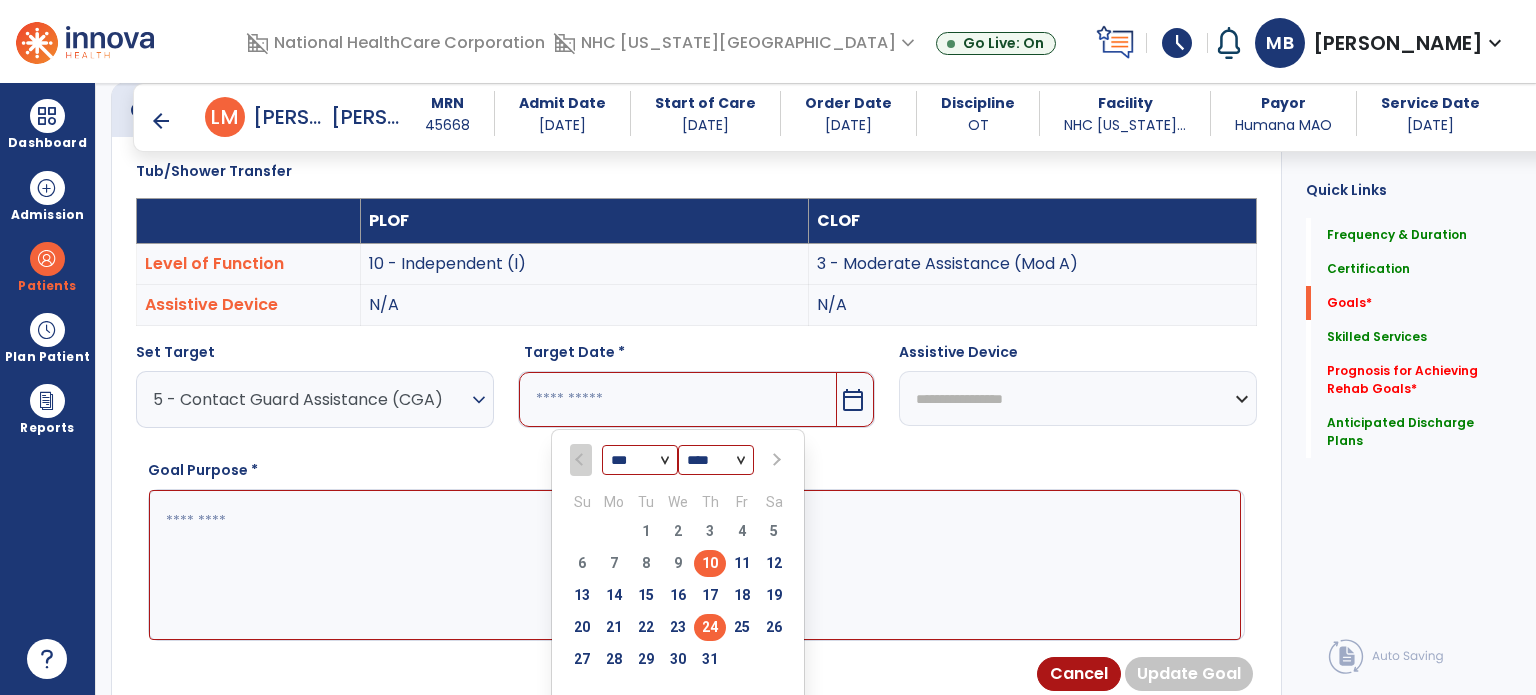 click on "24" at bounding box center (710, 627) 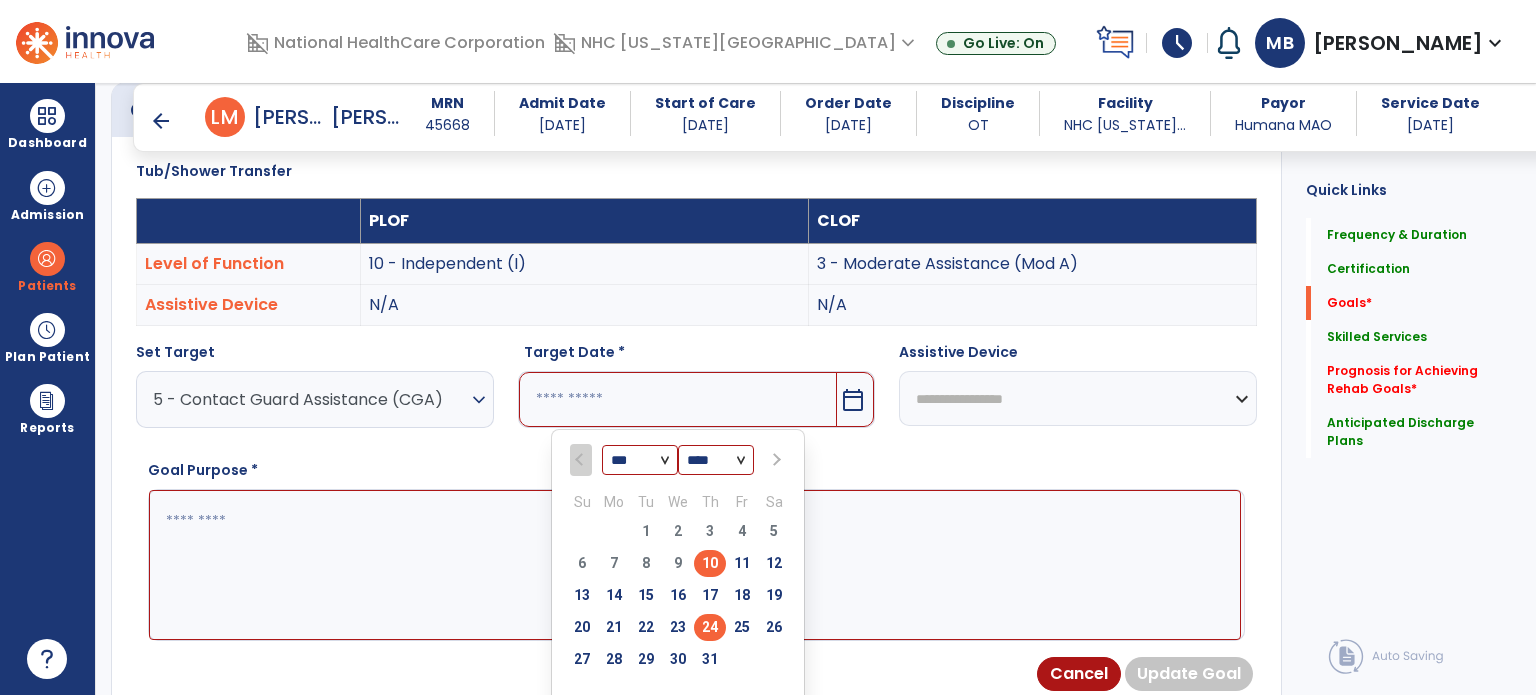 type on "*********" 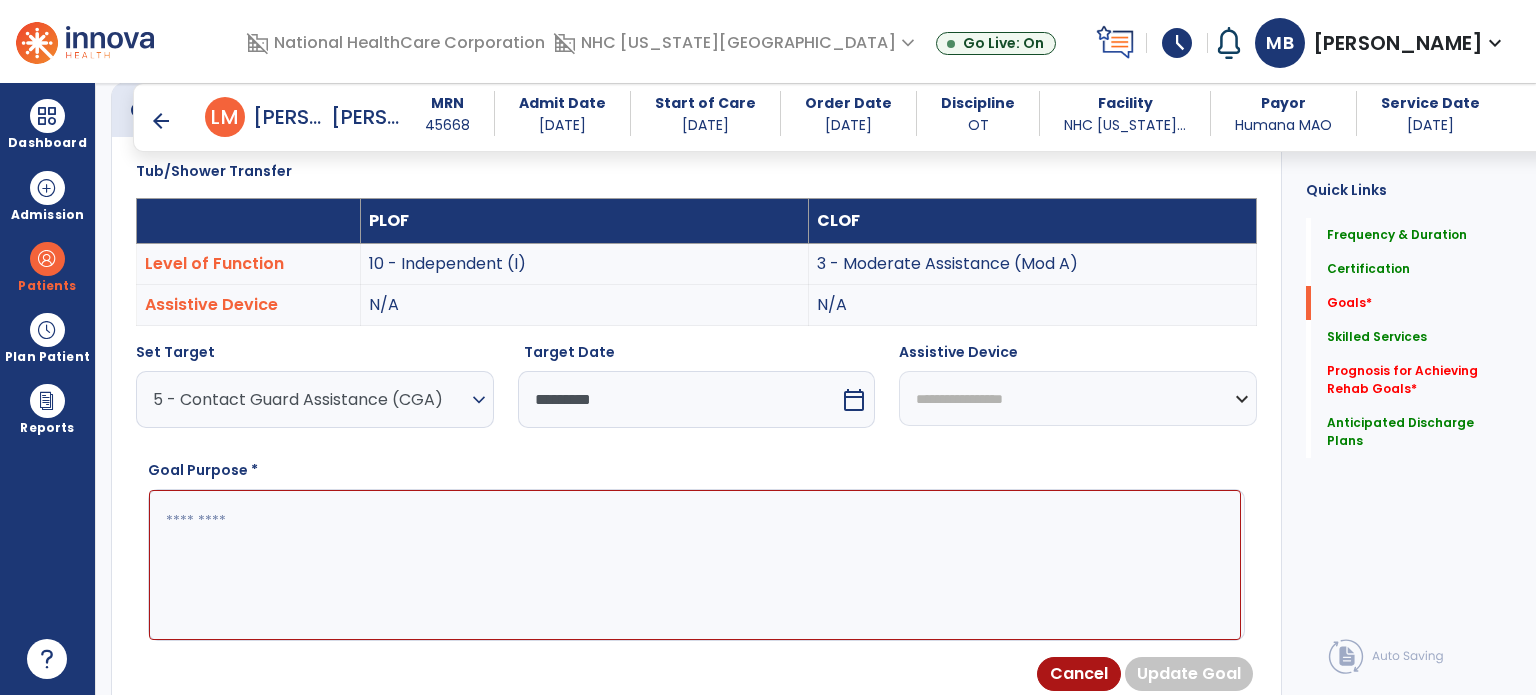 click at bounding box center [695, 565] 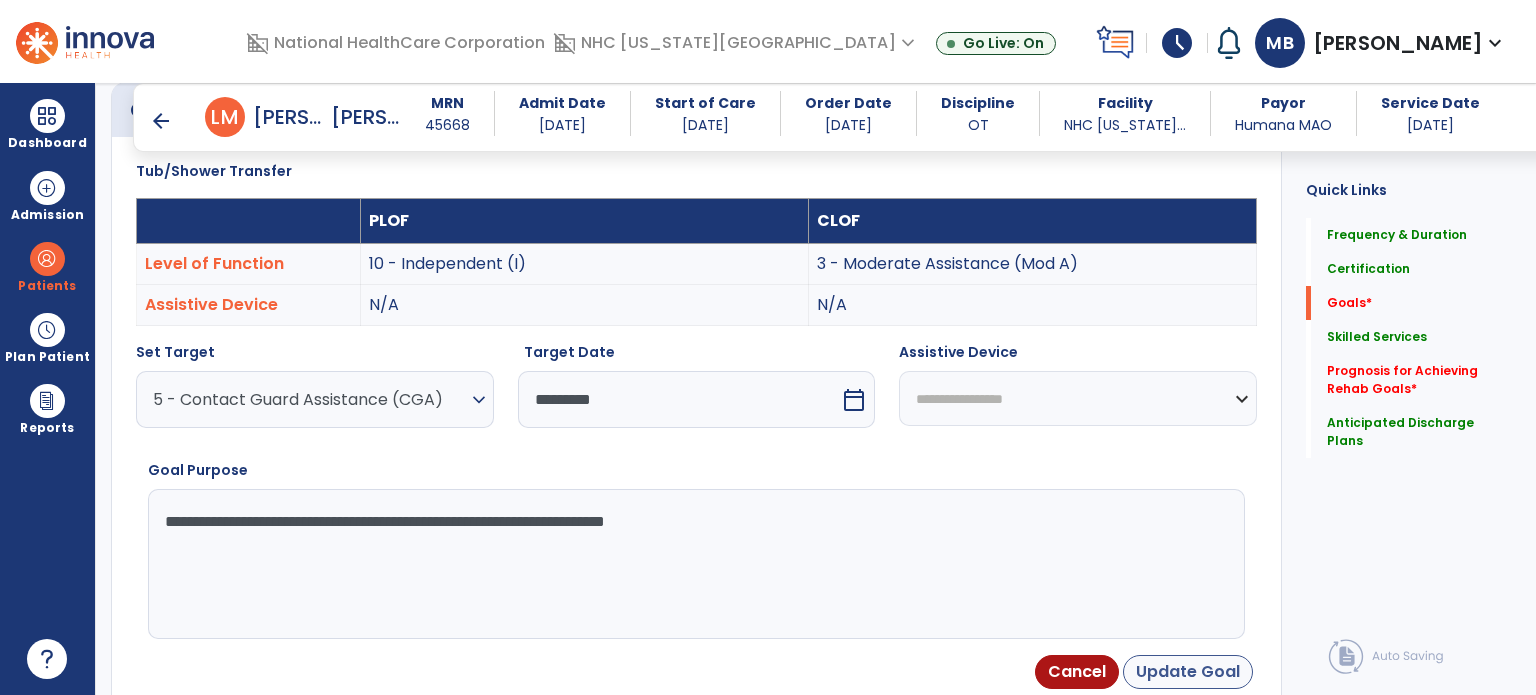 type on "**********" 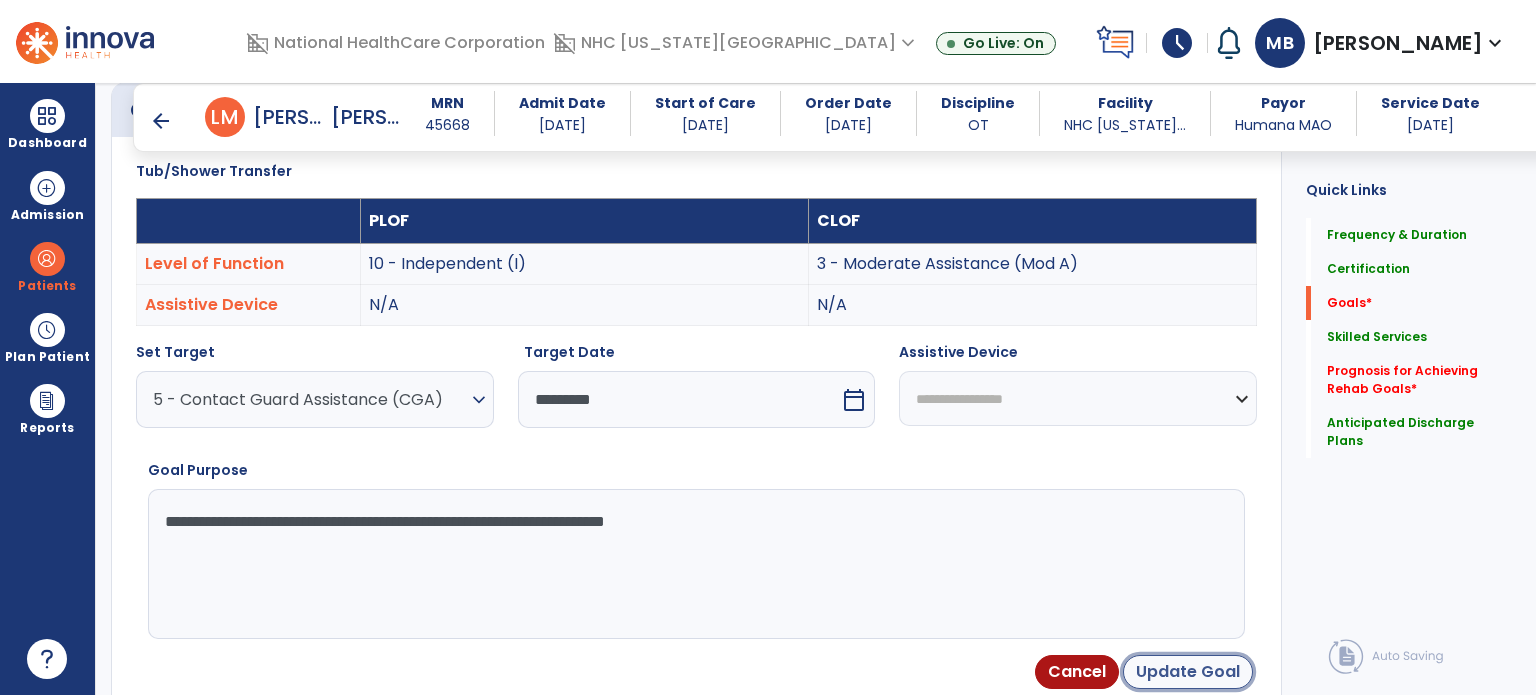 click on "Update Goal" at bounding box center [1188, 672] 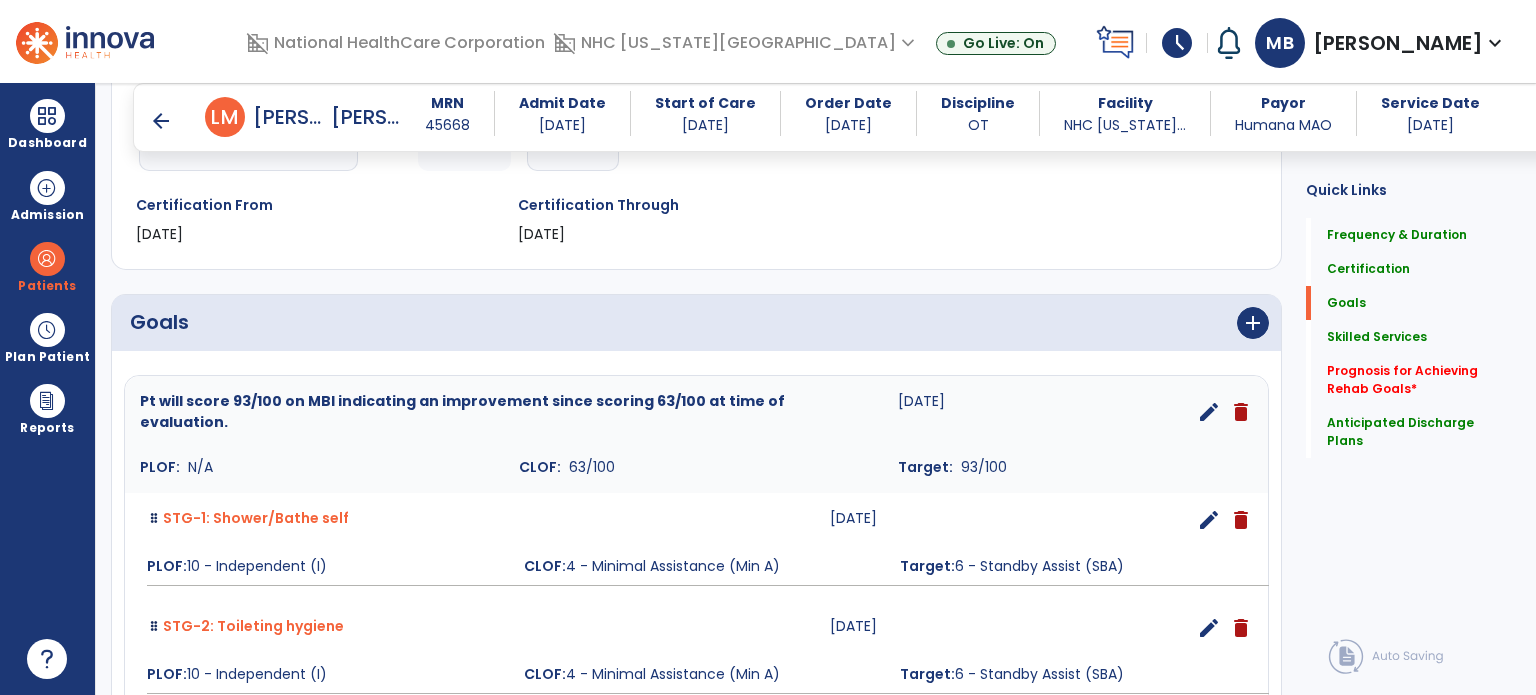 scroll, scrollTop: 288, scrollLeft: 0, axis: vertical 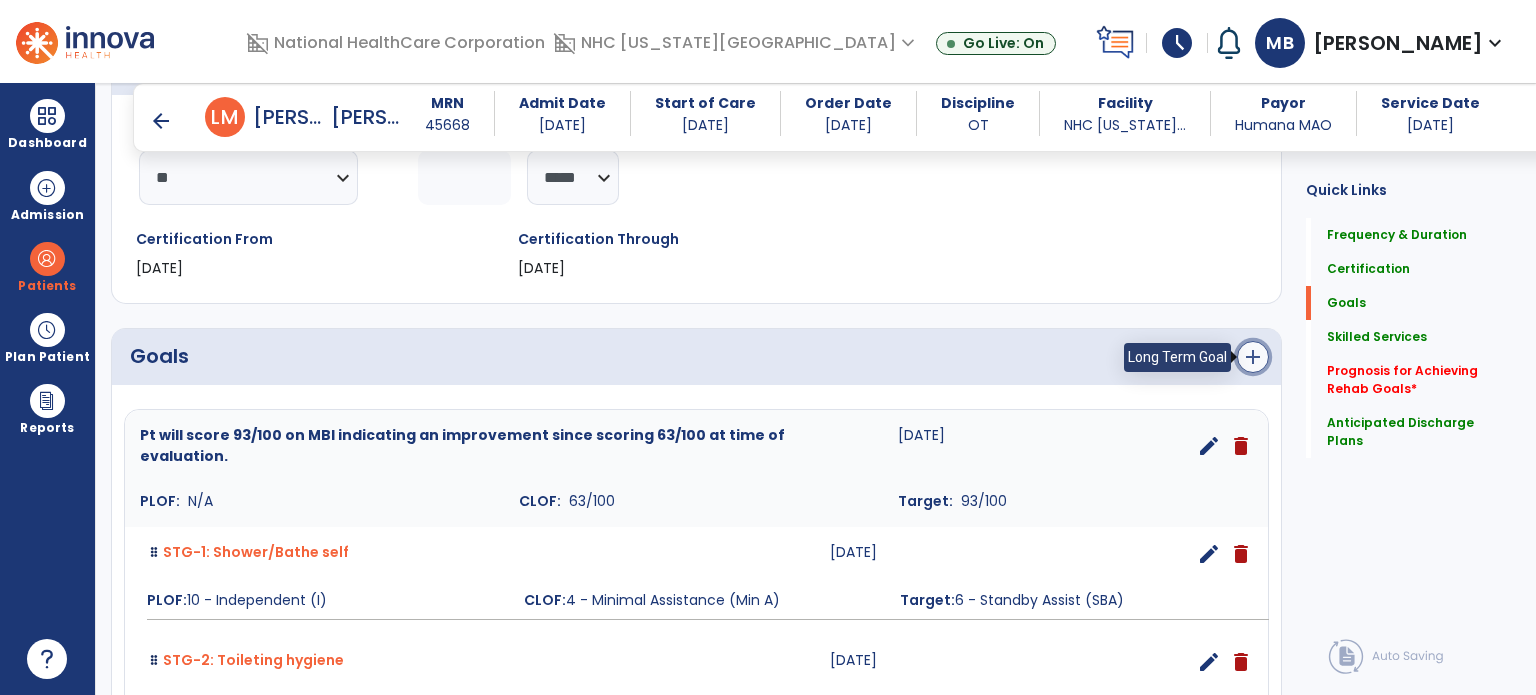 click on "add" at bounding box center (1253, 357) 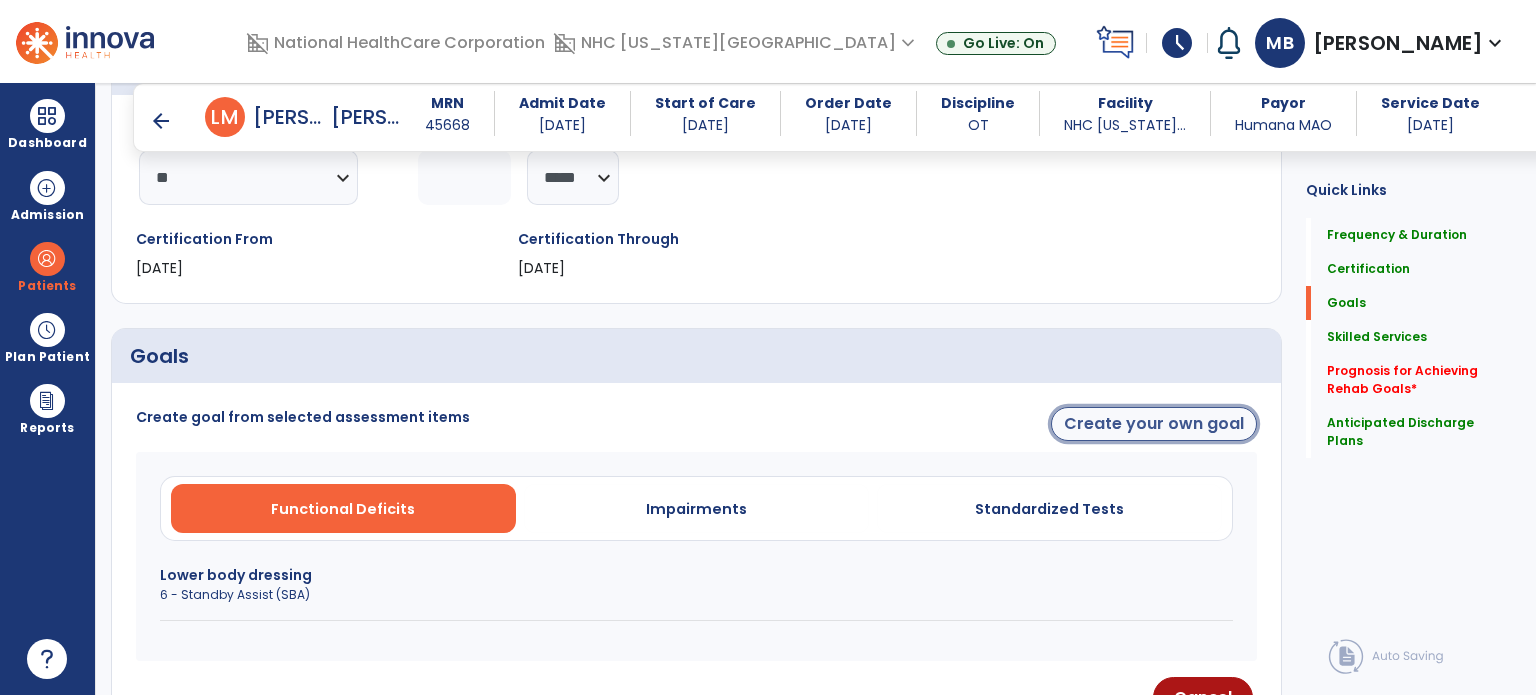 click on "Create your own goal" at bounding box center [1154, 424] 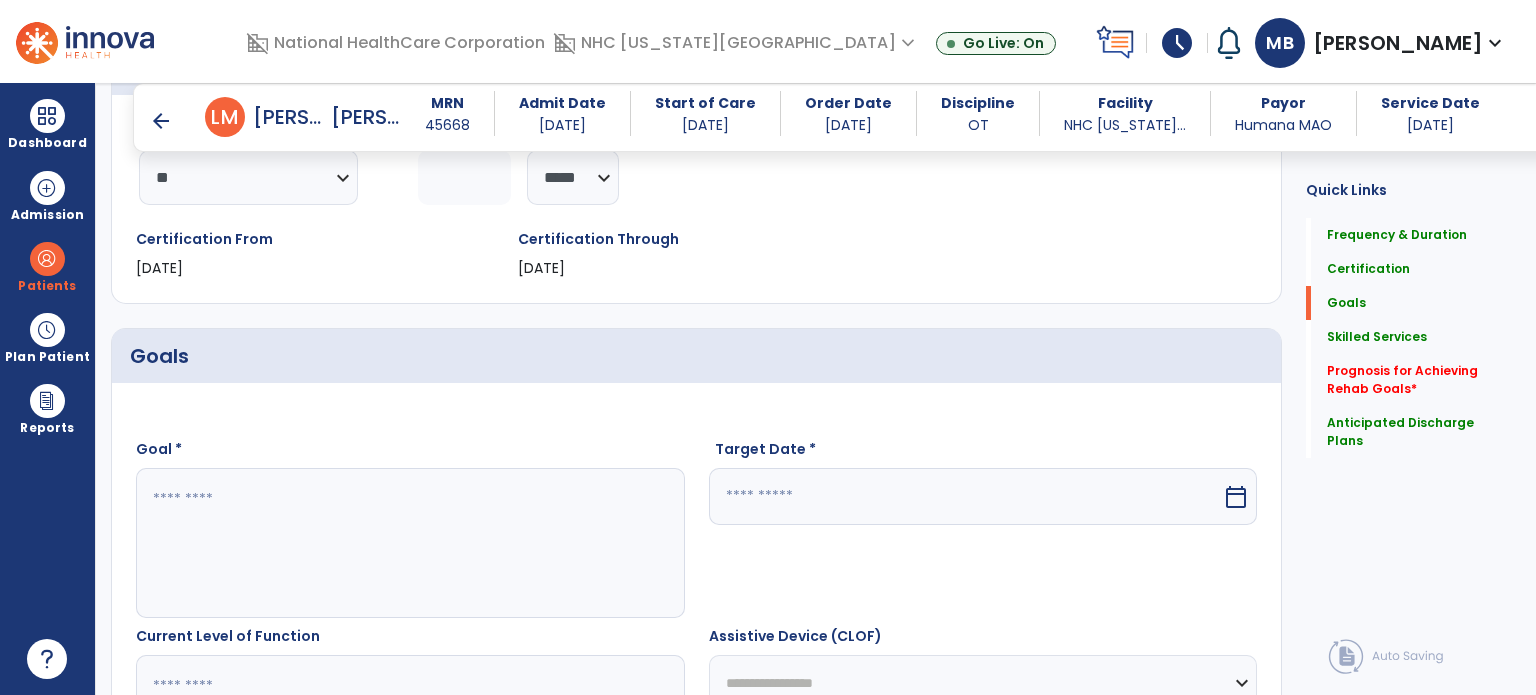 click at bounding box center [409, 543] 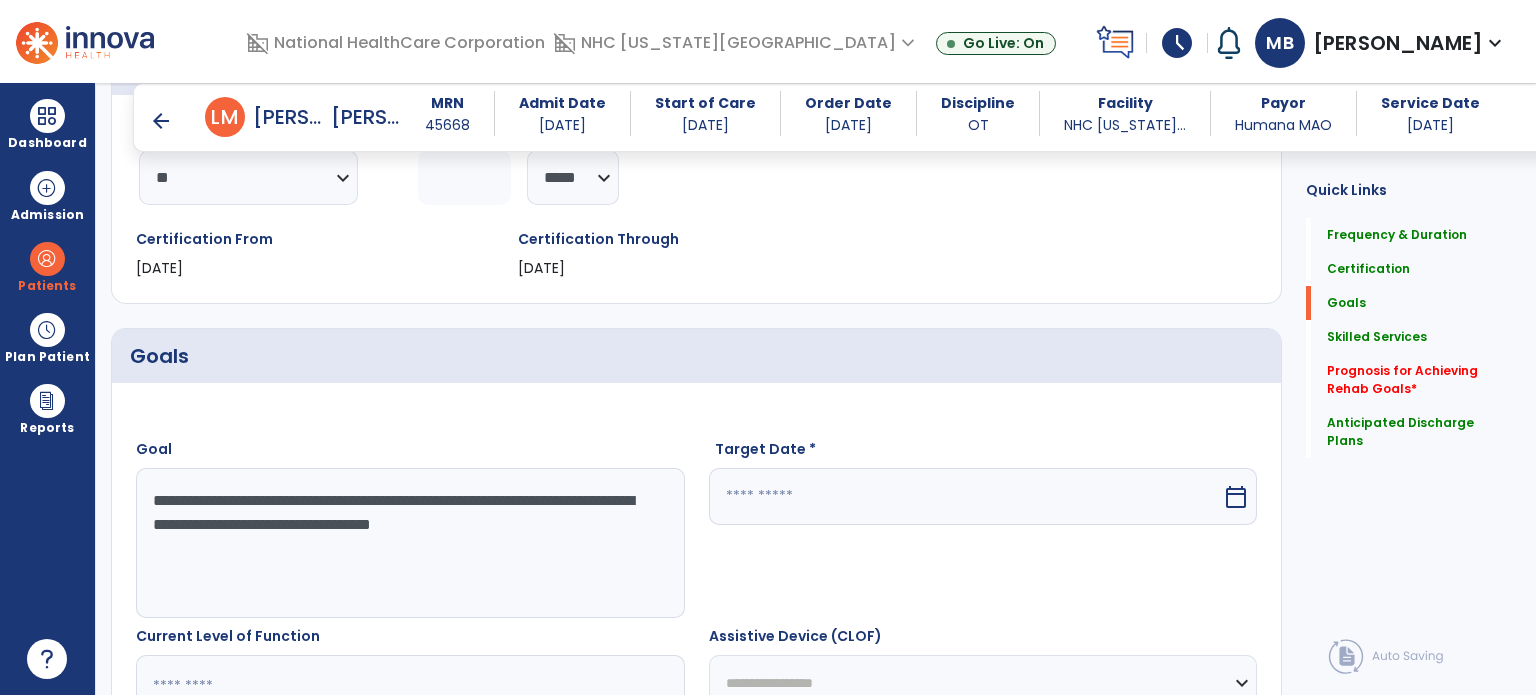 type on "**********" 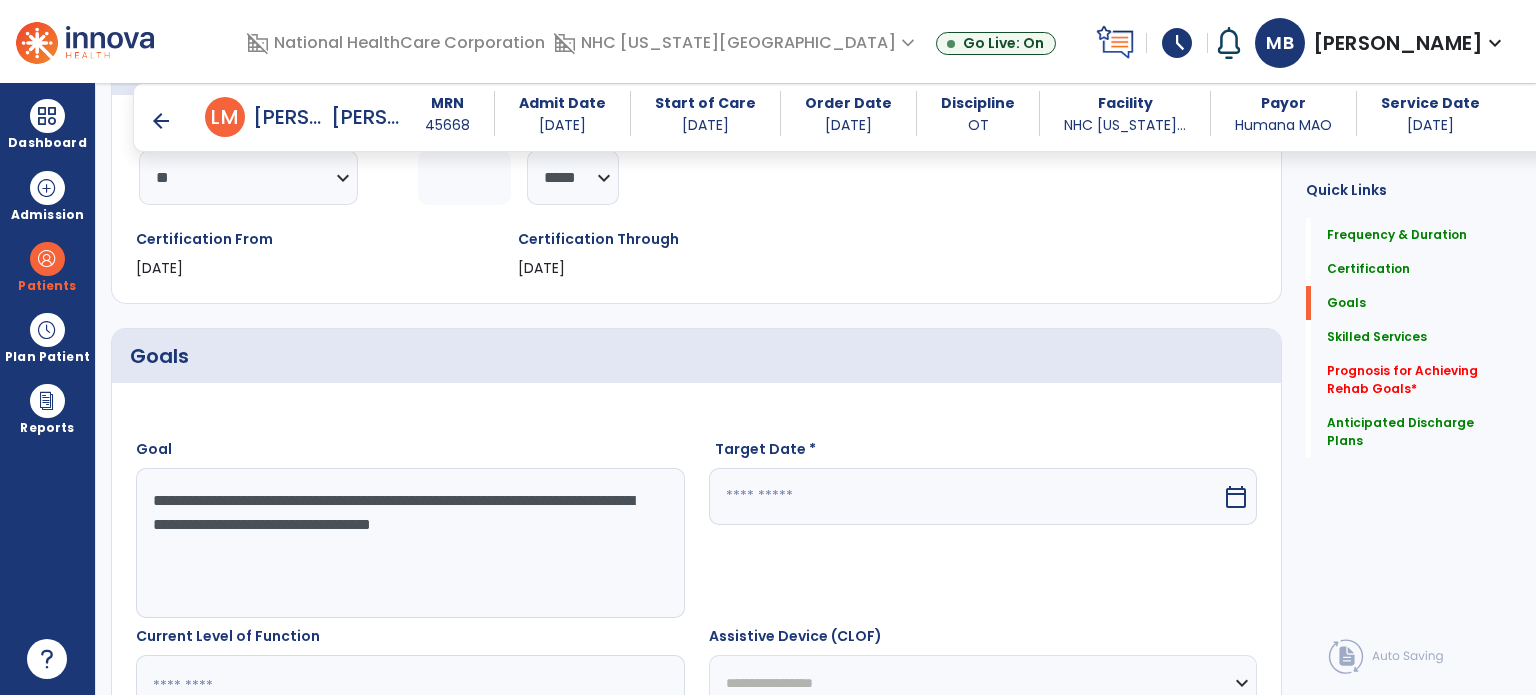click at bounding box center [966, 496] 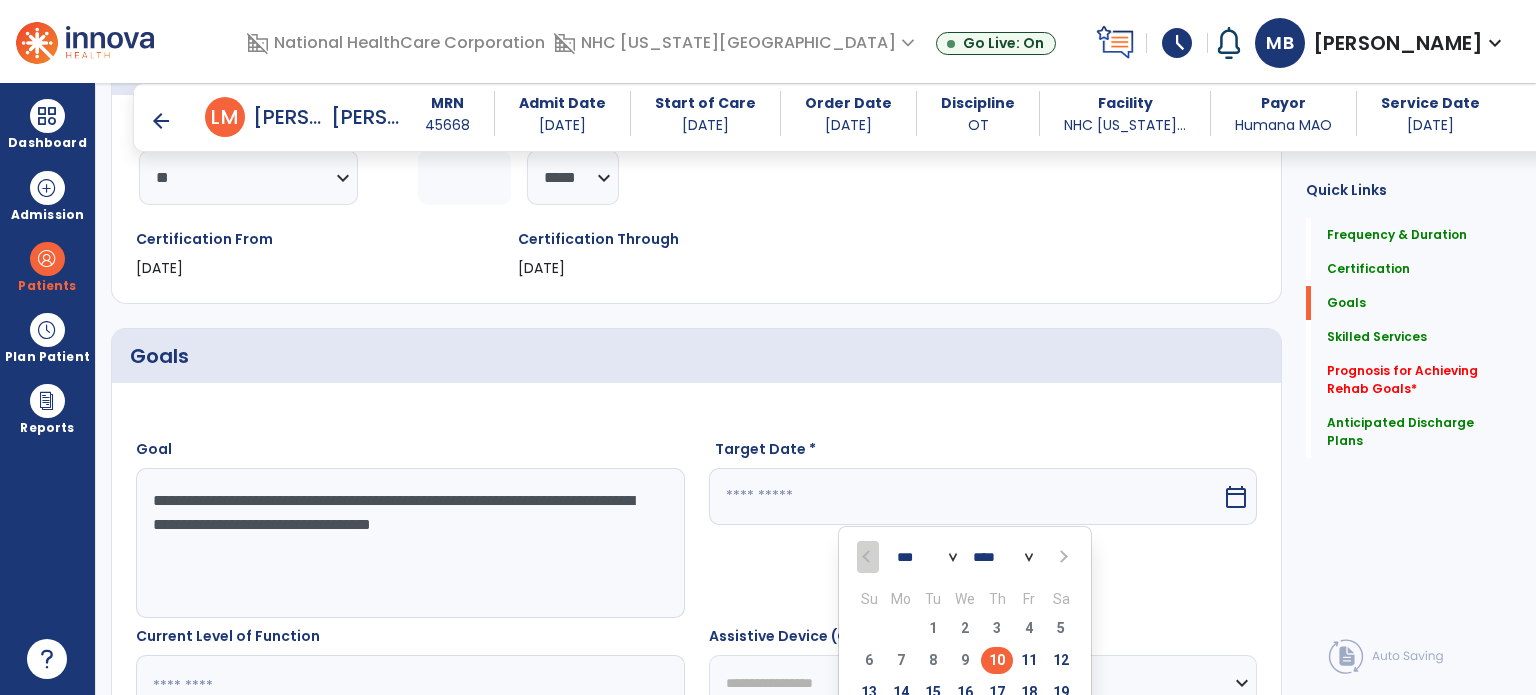 scroll, scrollTop: 402, scrollLeft: 0, axis: vertical 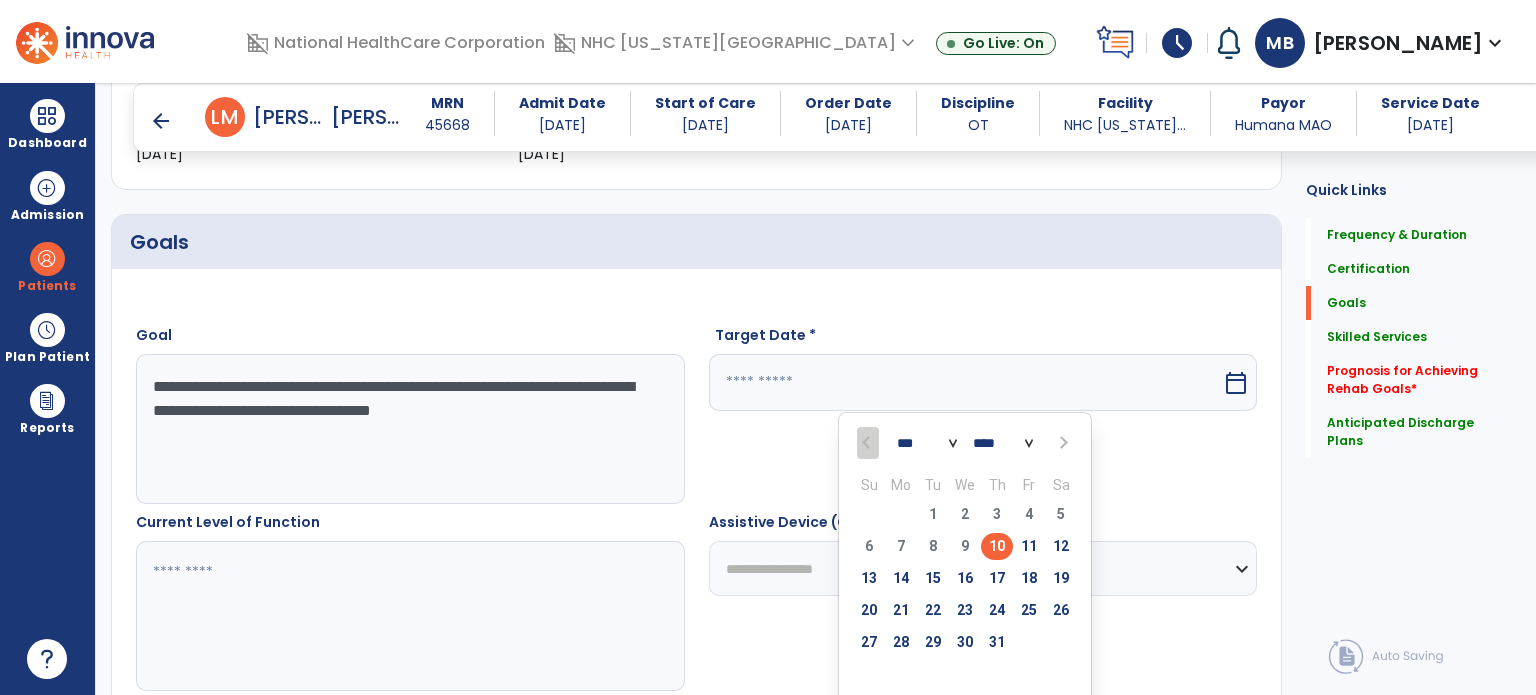 click at bounding box center [1062, 443] 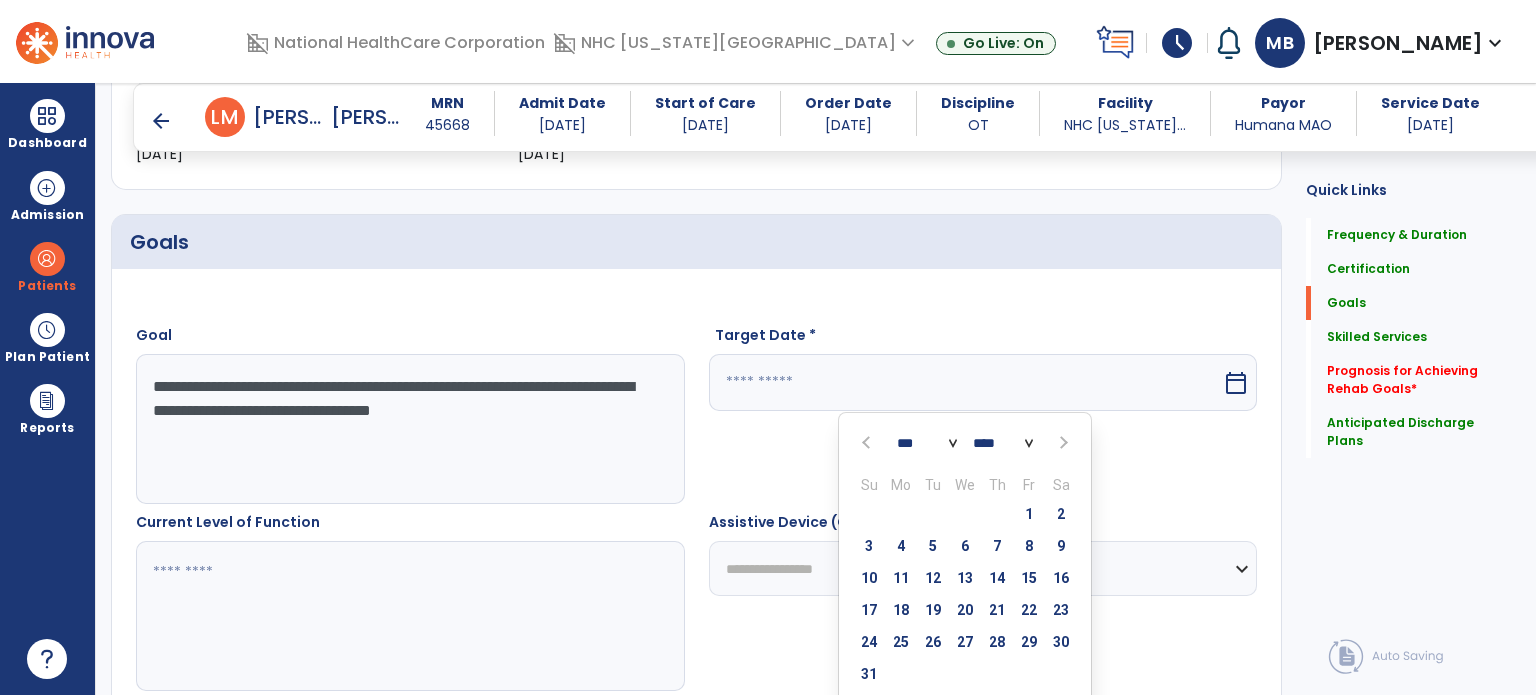 click at bounding box center (1062, 443) 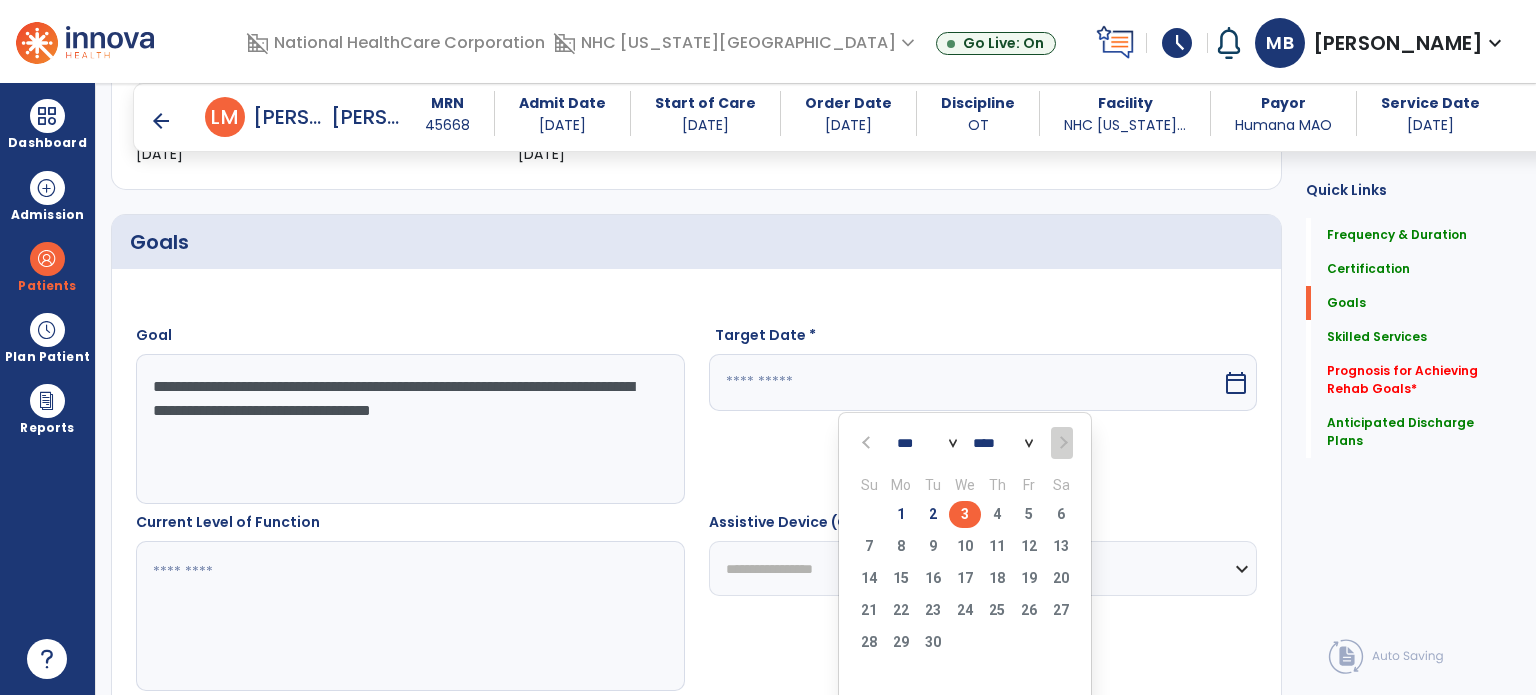 click on "3" at bounding box center (965, 514) 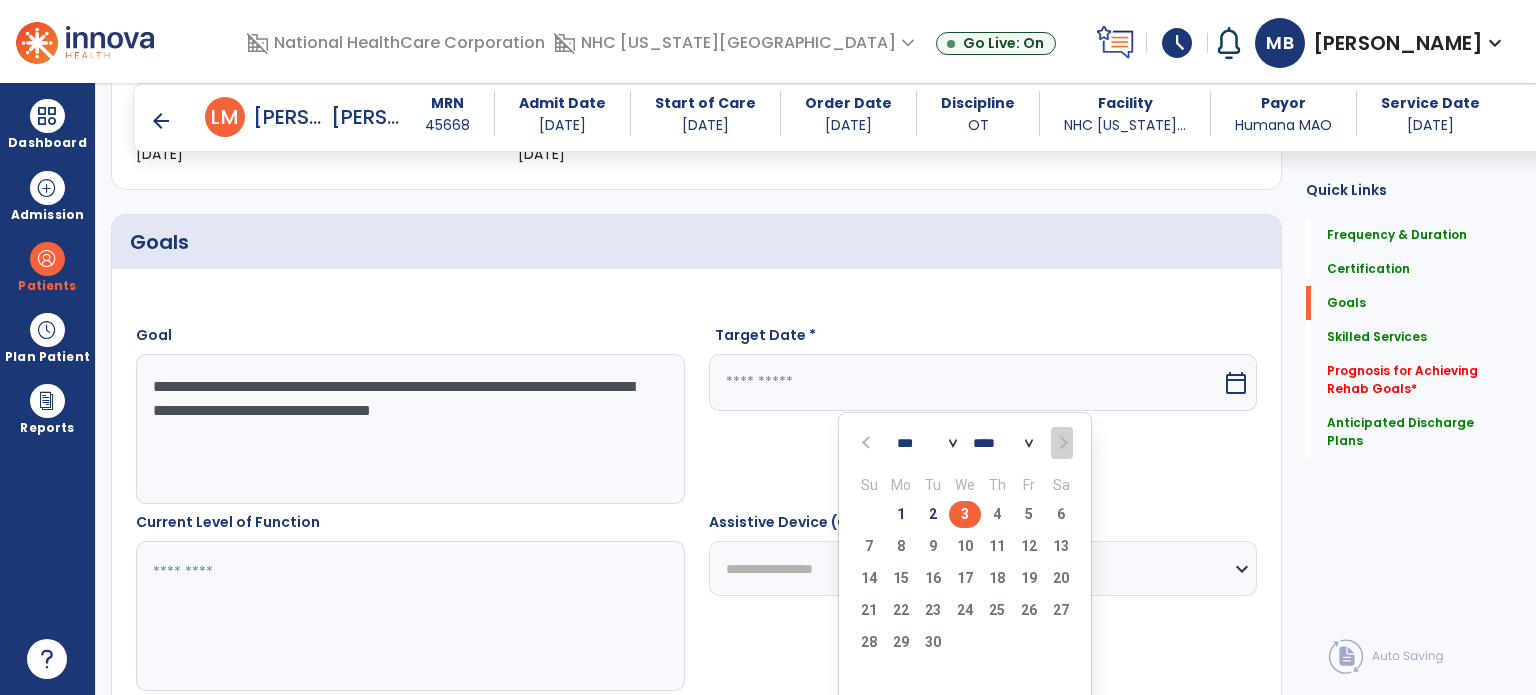 type on "********" 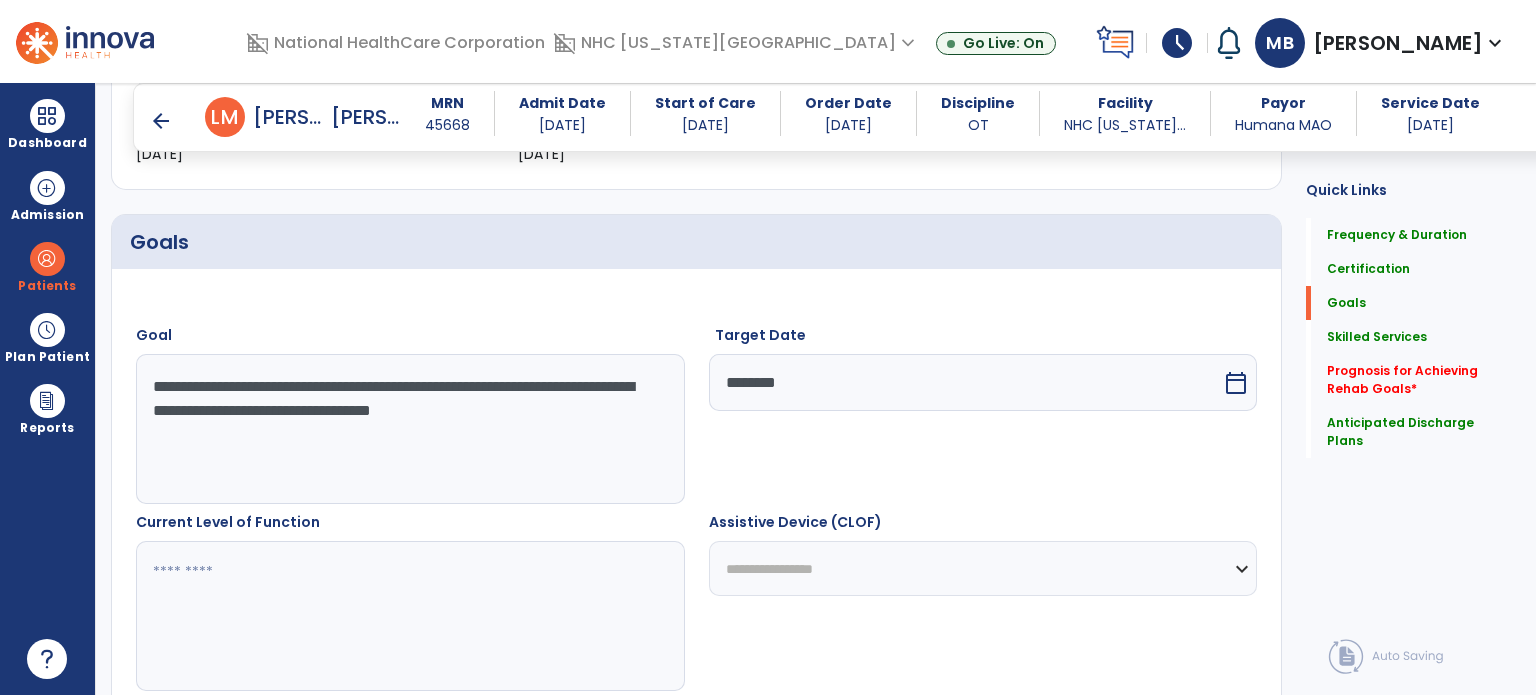 click at bounding box center [409, 616] 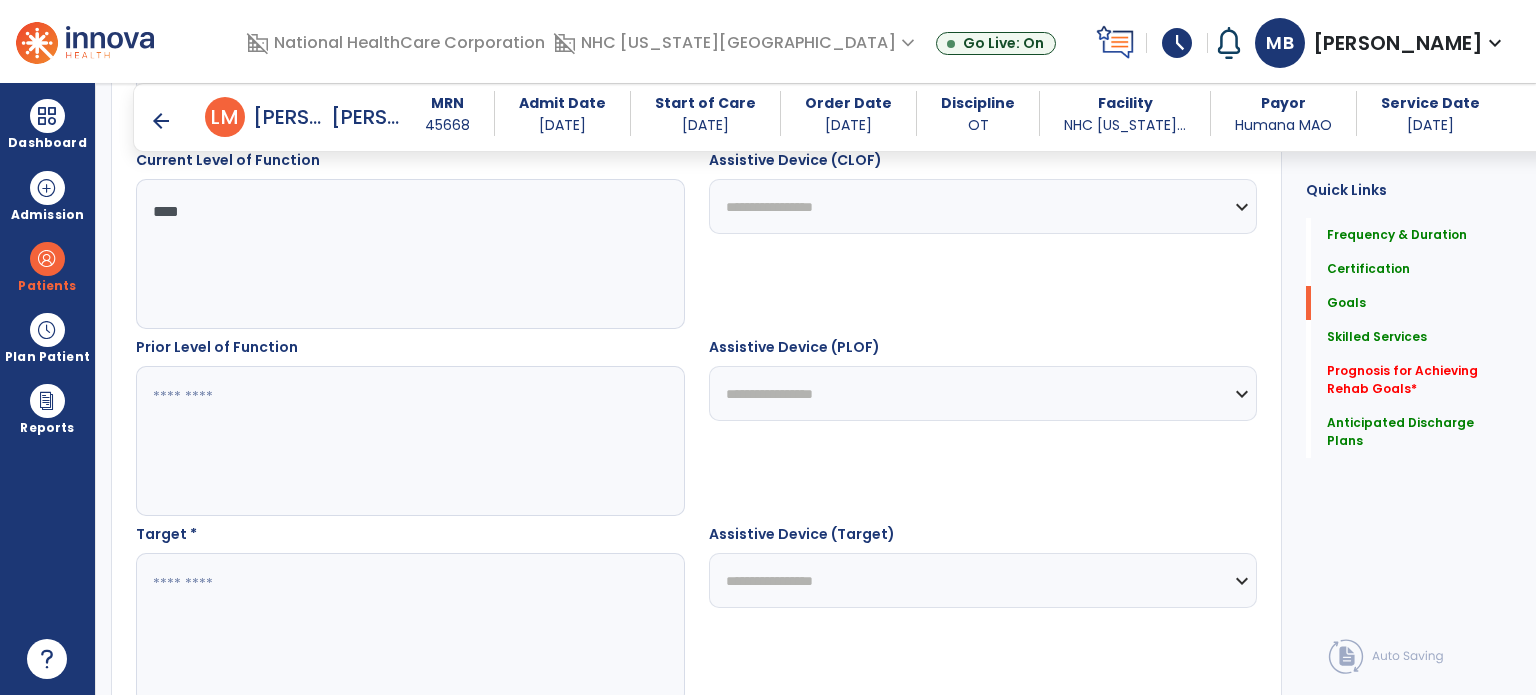 scroll, scrollTop: 770, scrollLeft: 0, axis: vertical 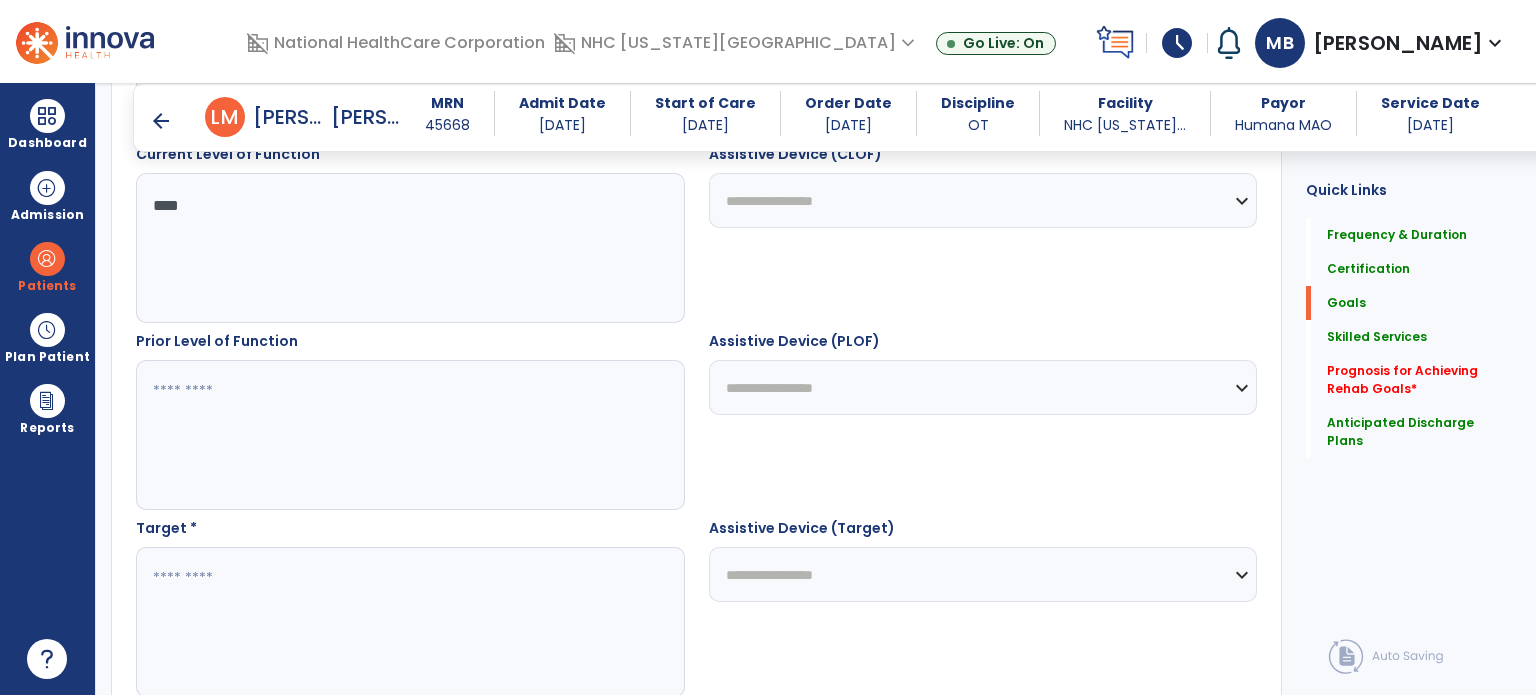 type on "****" 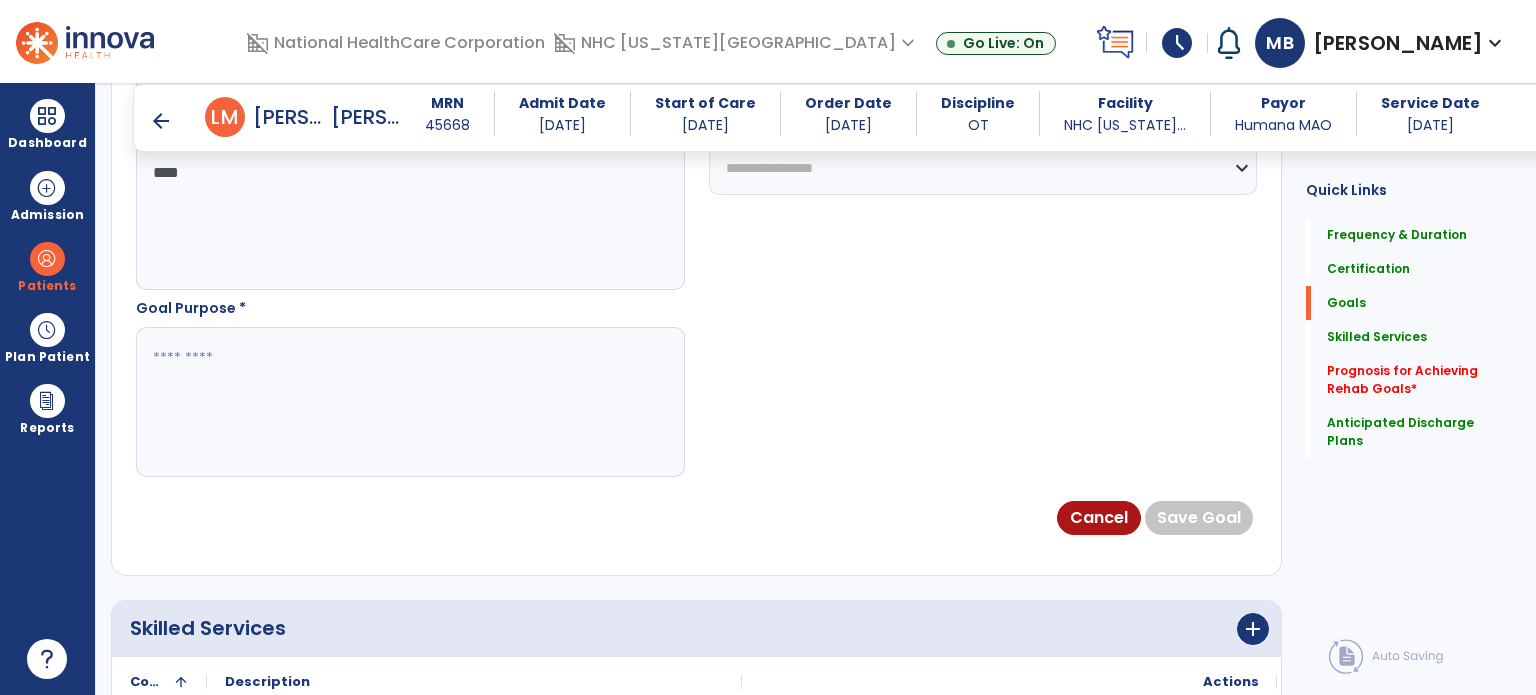 scroll, scrollTop: 1178, scrollLeft: 0, axis: vertical 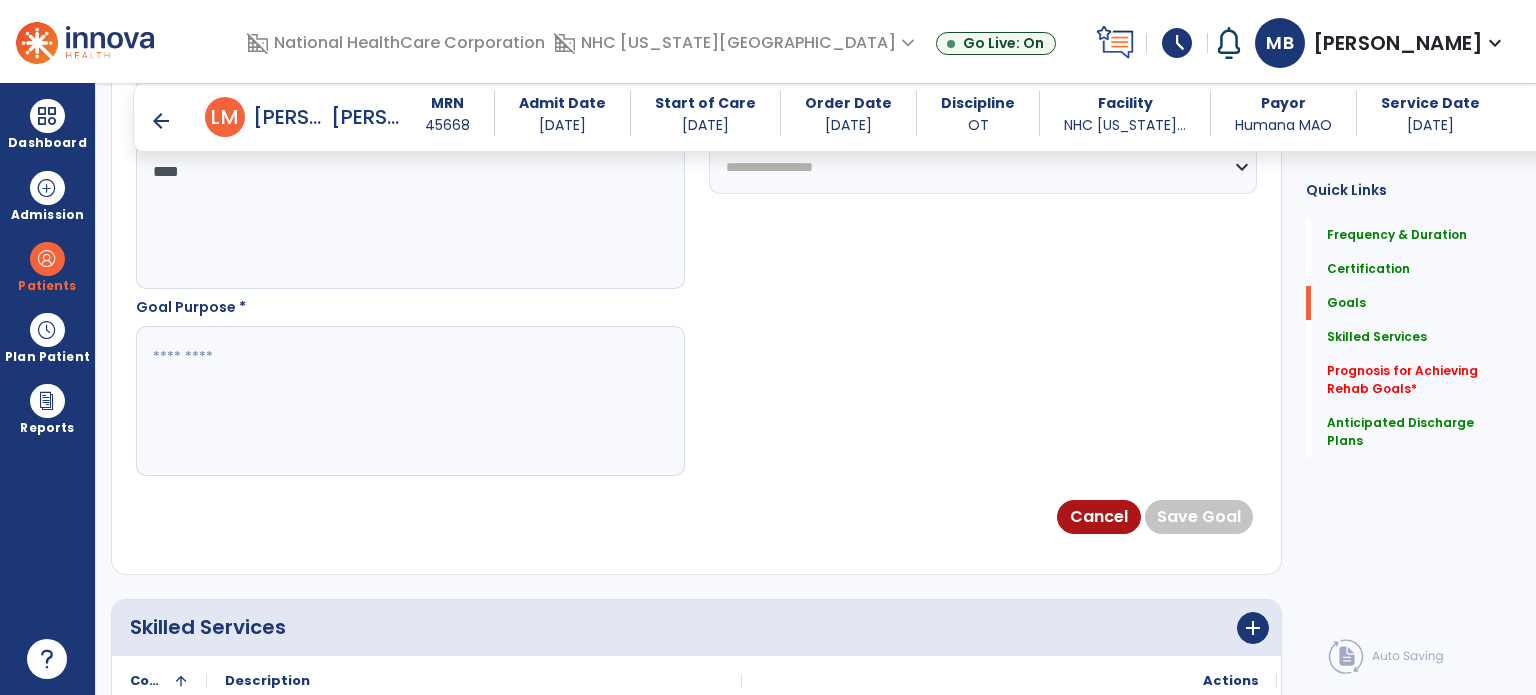 type on "****" 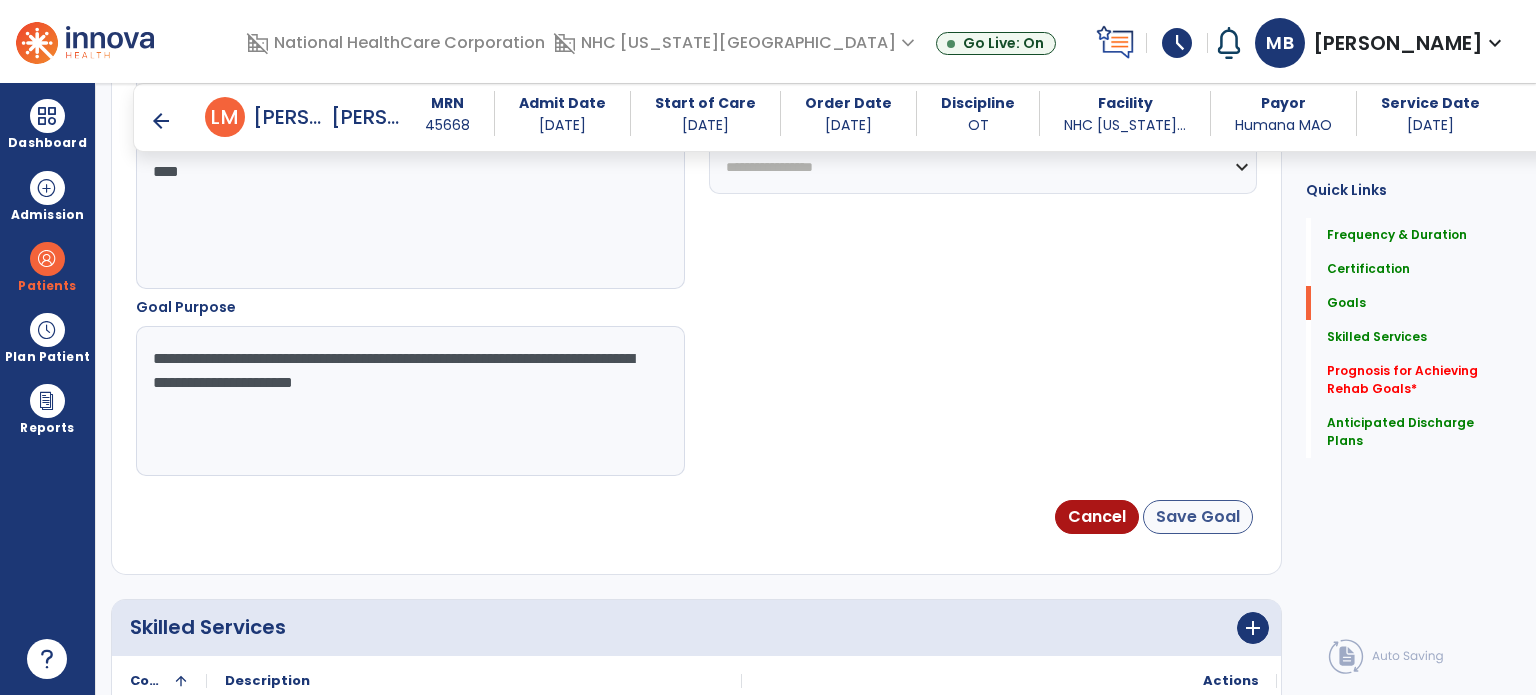 type on "**********" 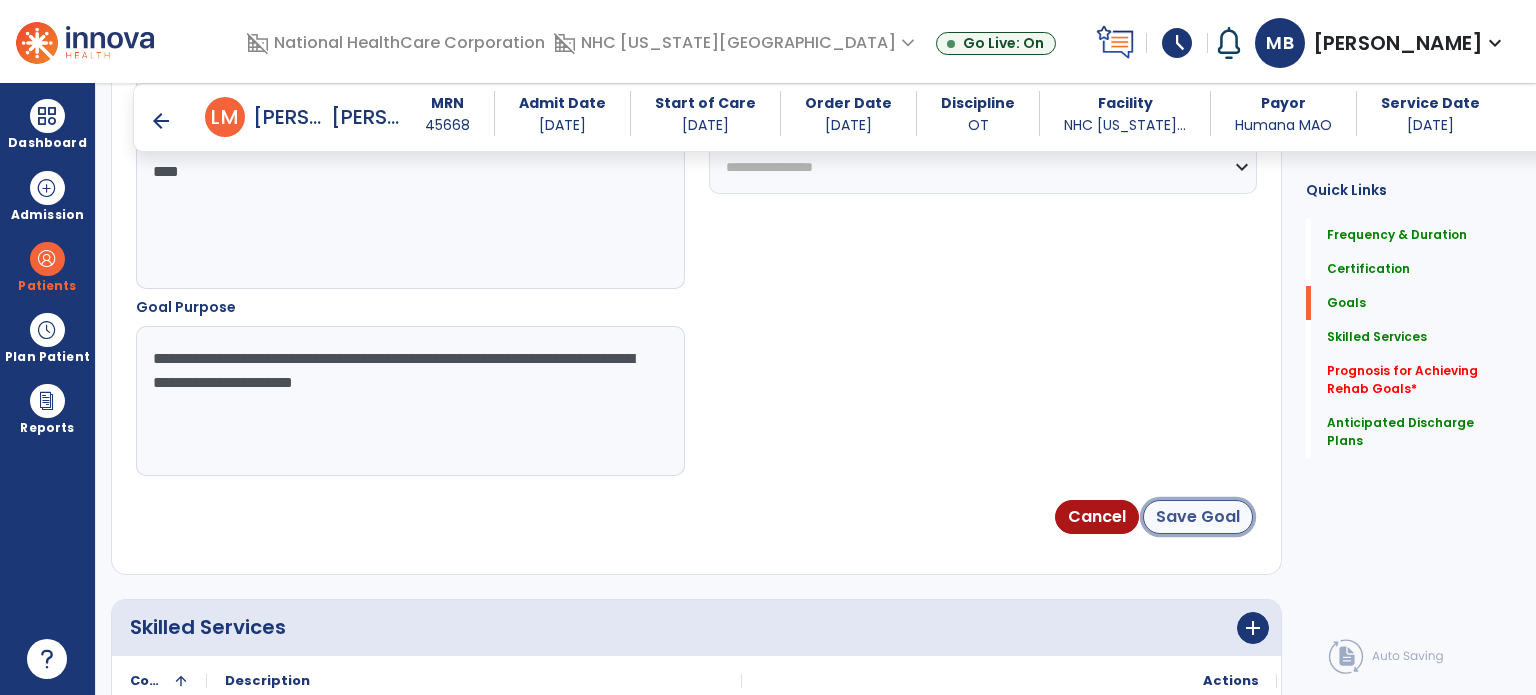 click on "Save Goal" at bounding box center (1198, 517) 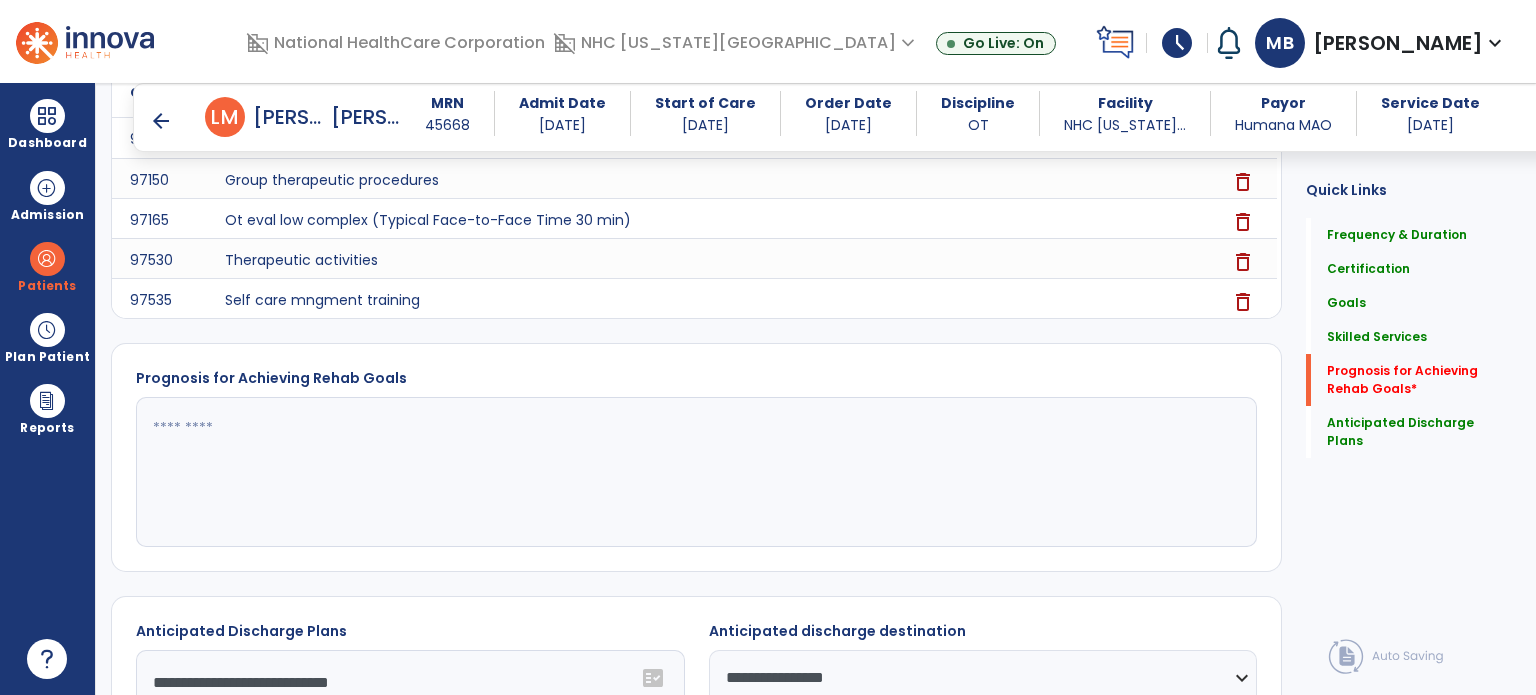 scroll, scrollTop: 1716, scrollLeft: 0, axis: vertical 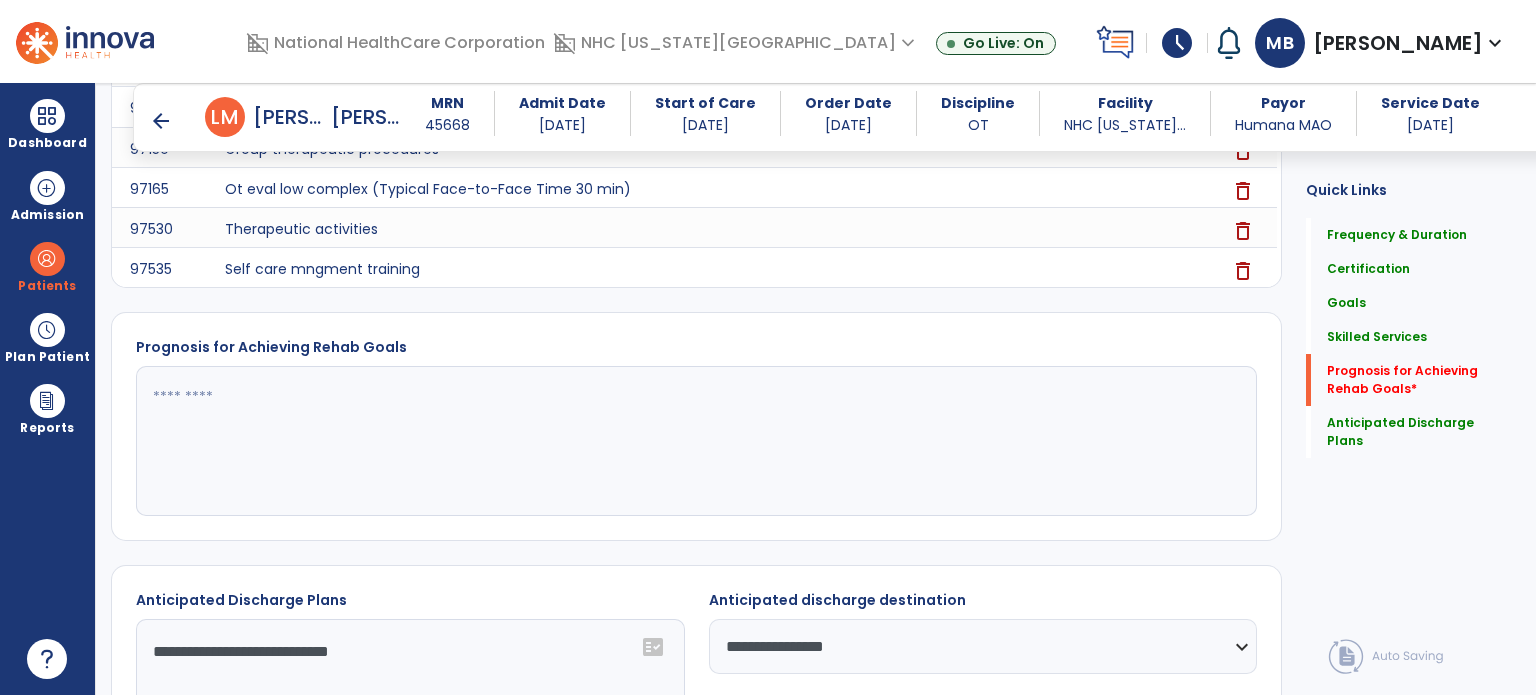 click 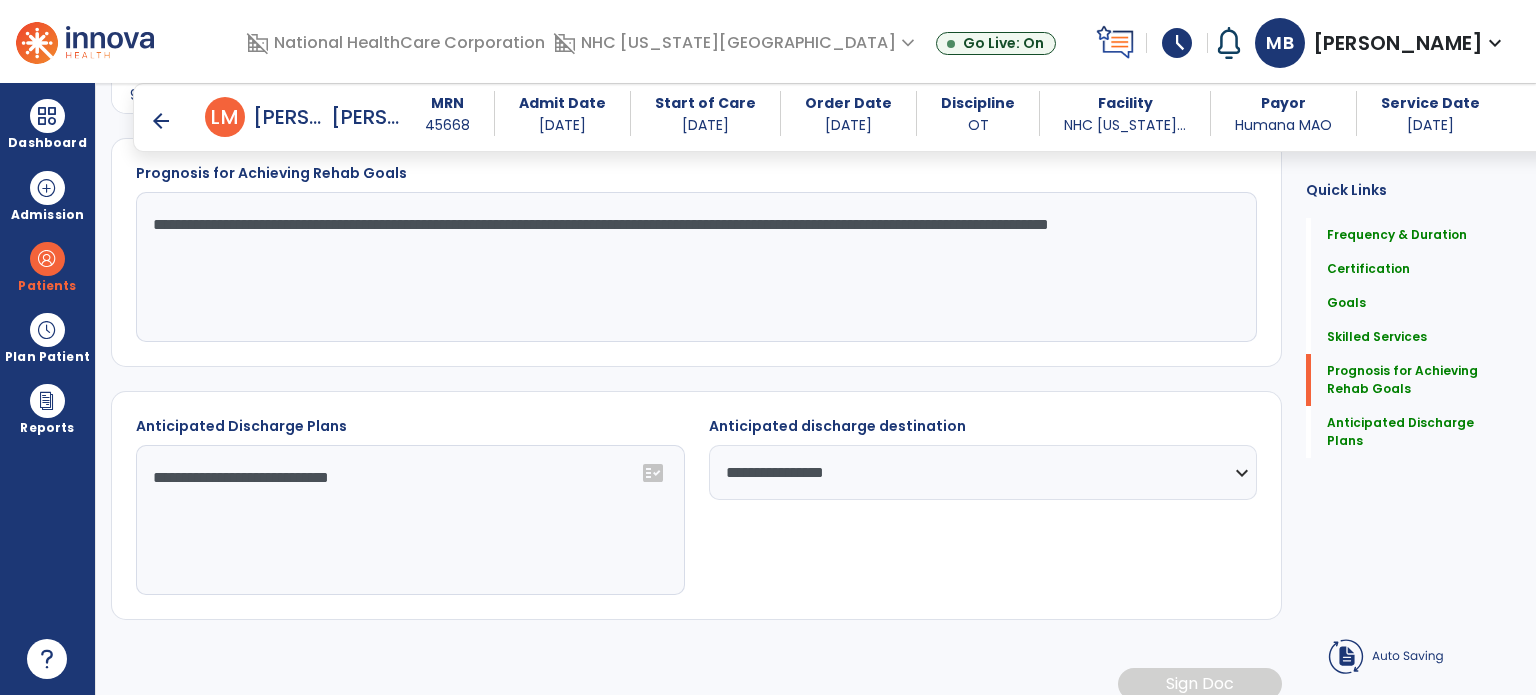 scroll, scrollTop: 1888, scrollLeft: 0, axis: vertical 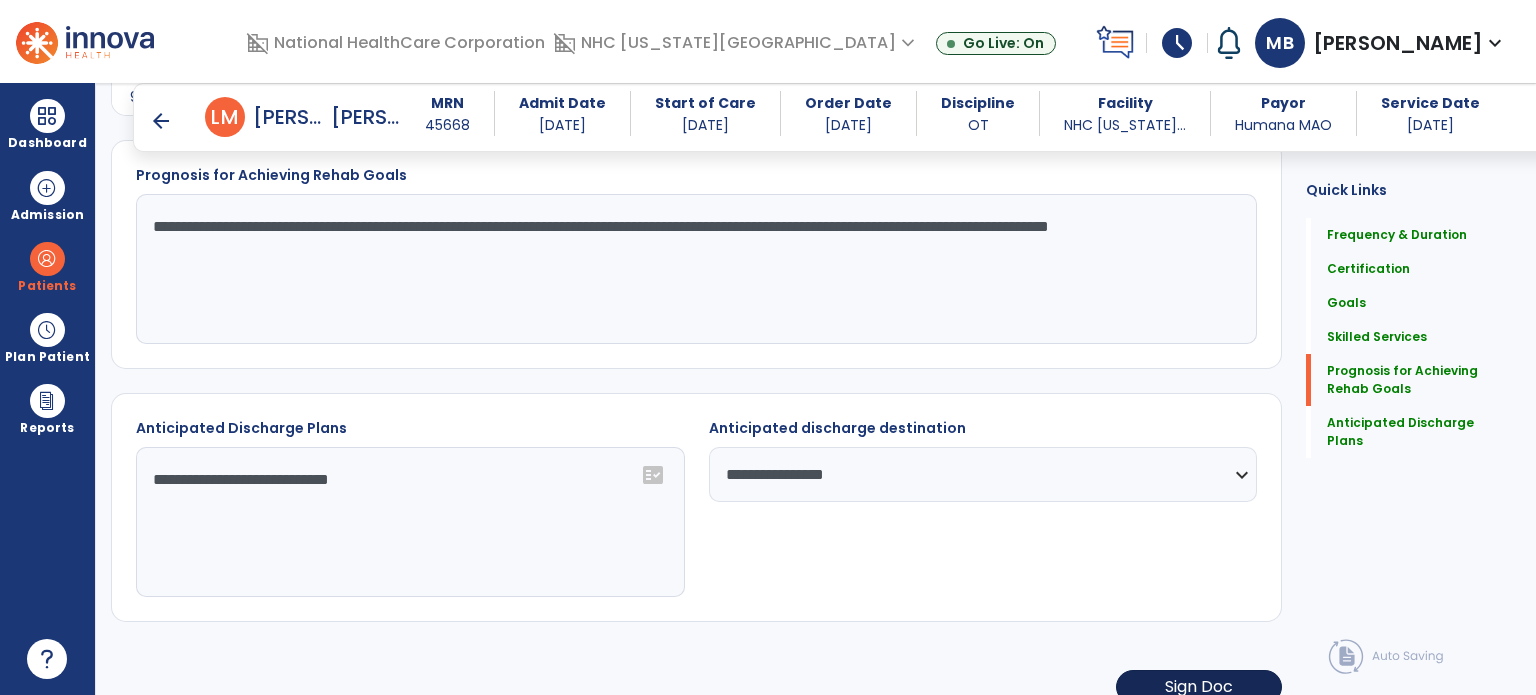 type on "**********" 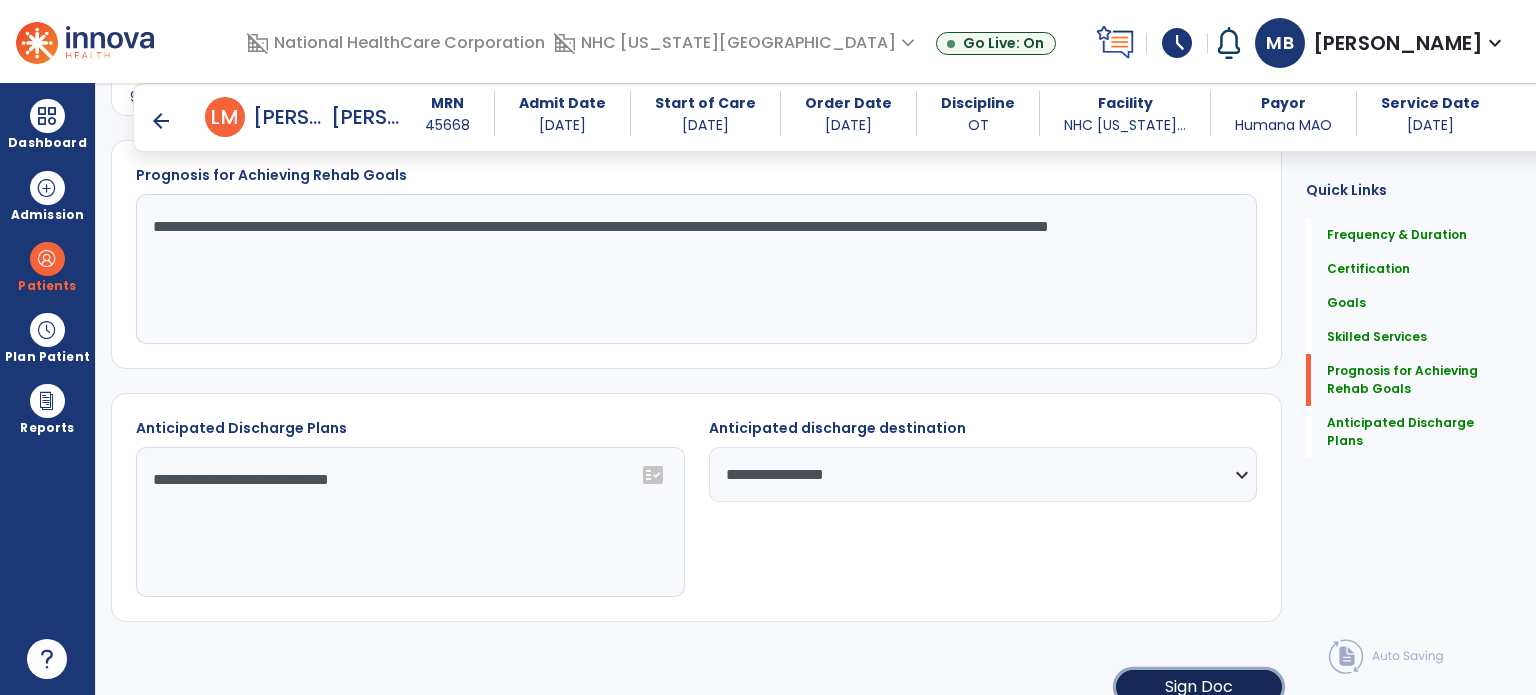 click on "Sign Doc" 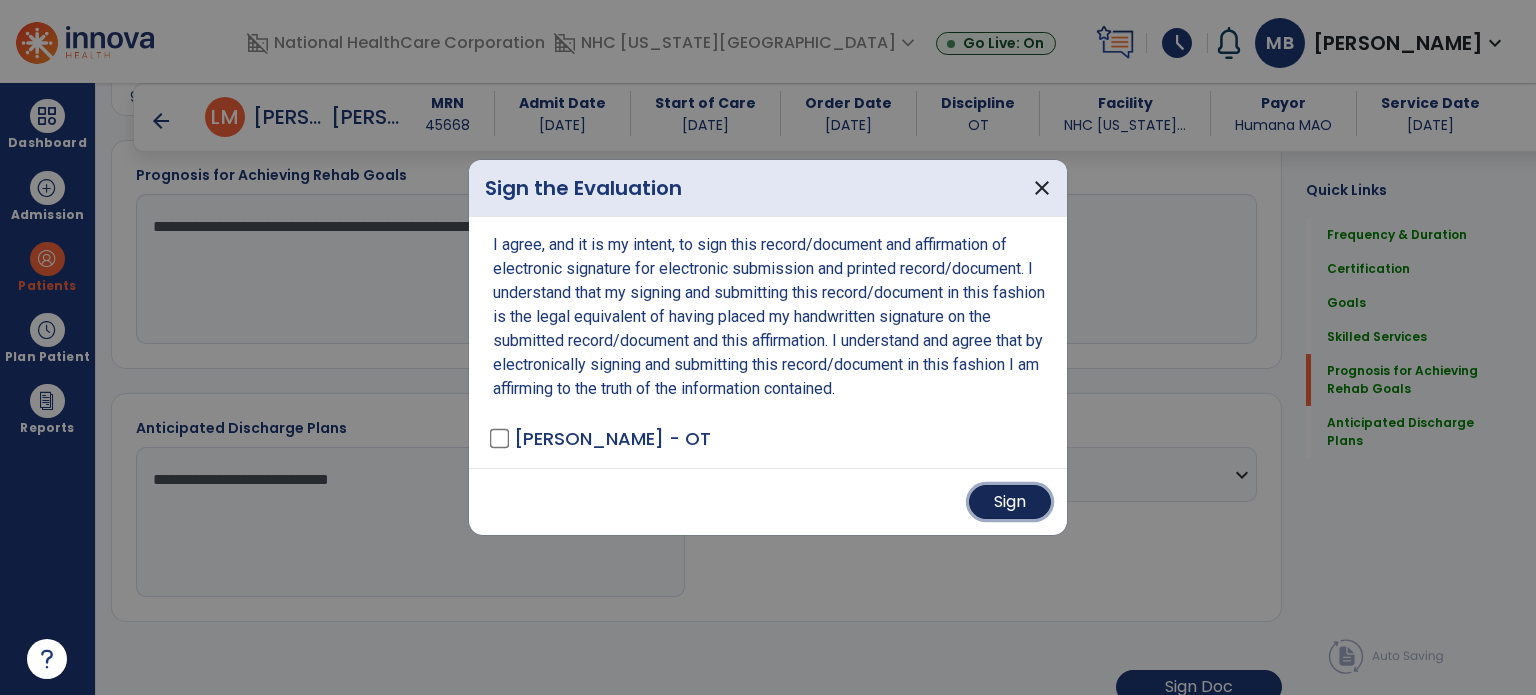 click on "Sign" at bounding box center (1010, 502) 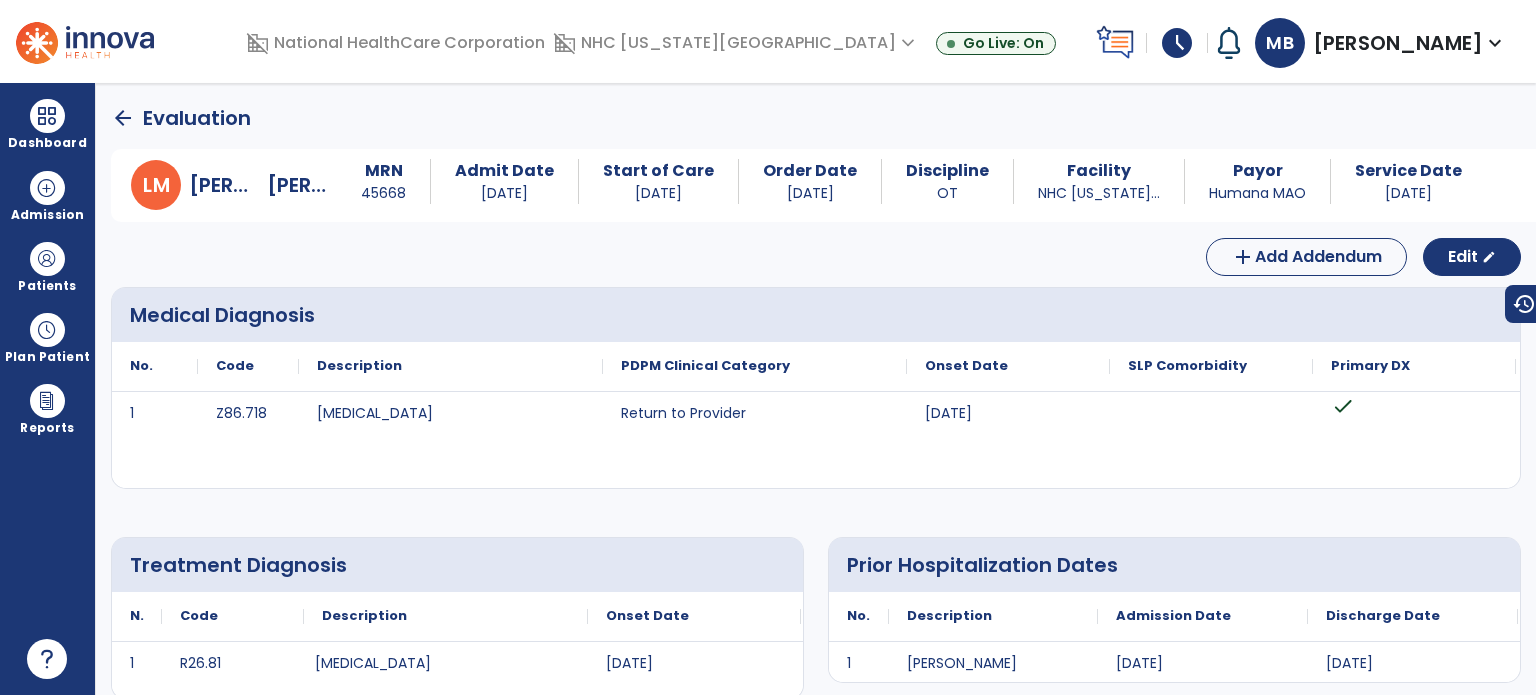 scroll, scrollTop: 16, scrollLeft: 0, axis: vertical 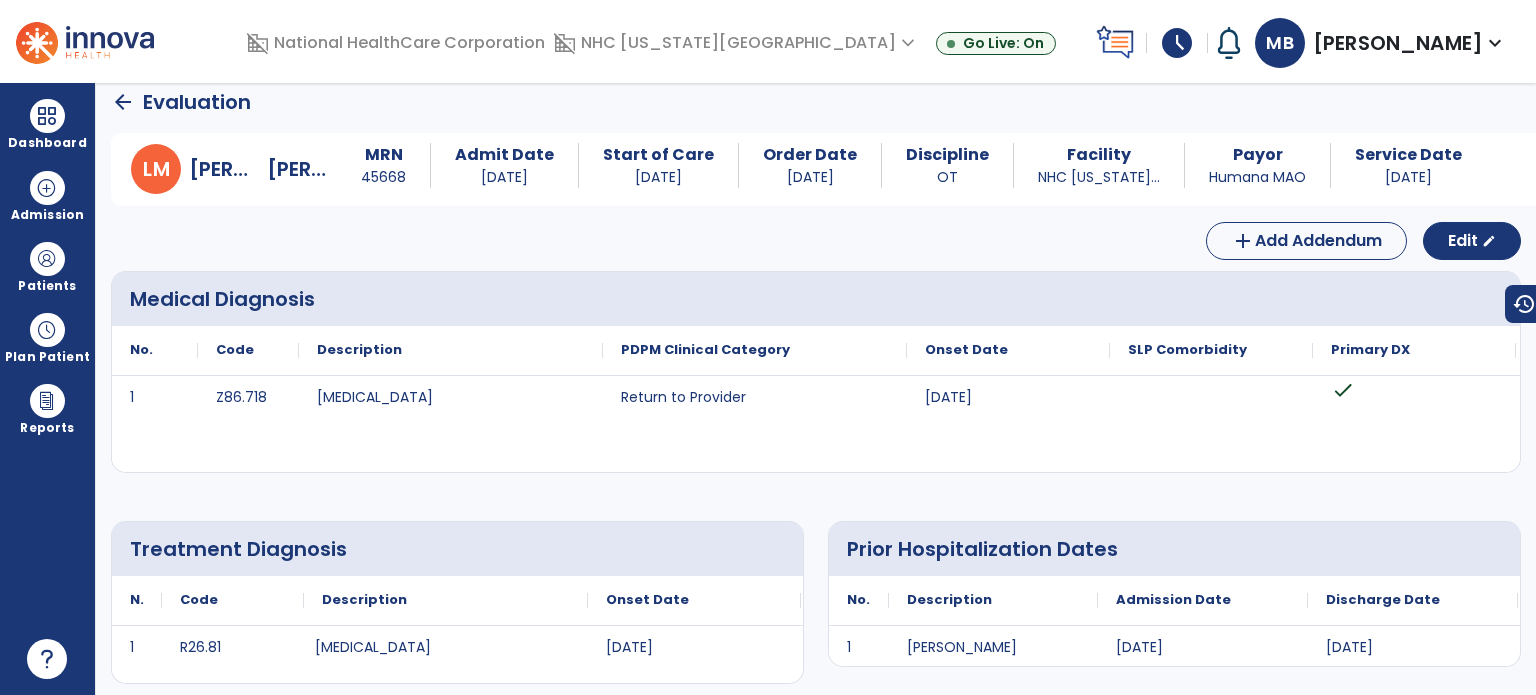 click on "arrow_back" 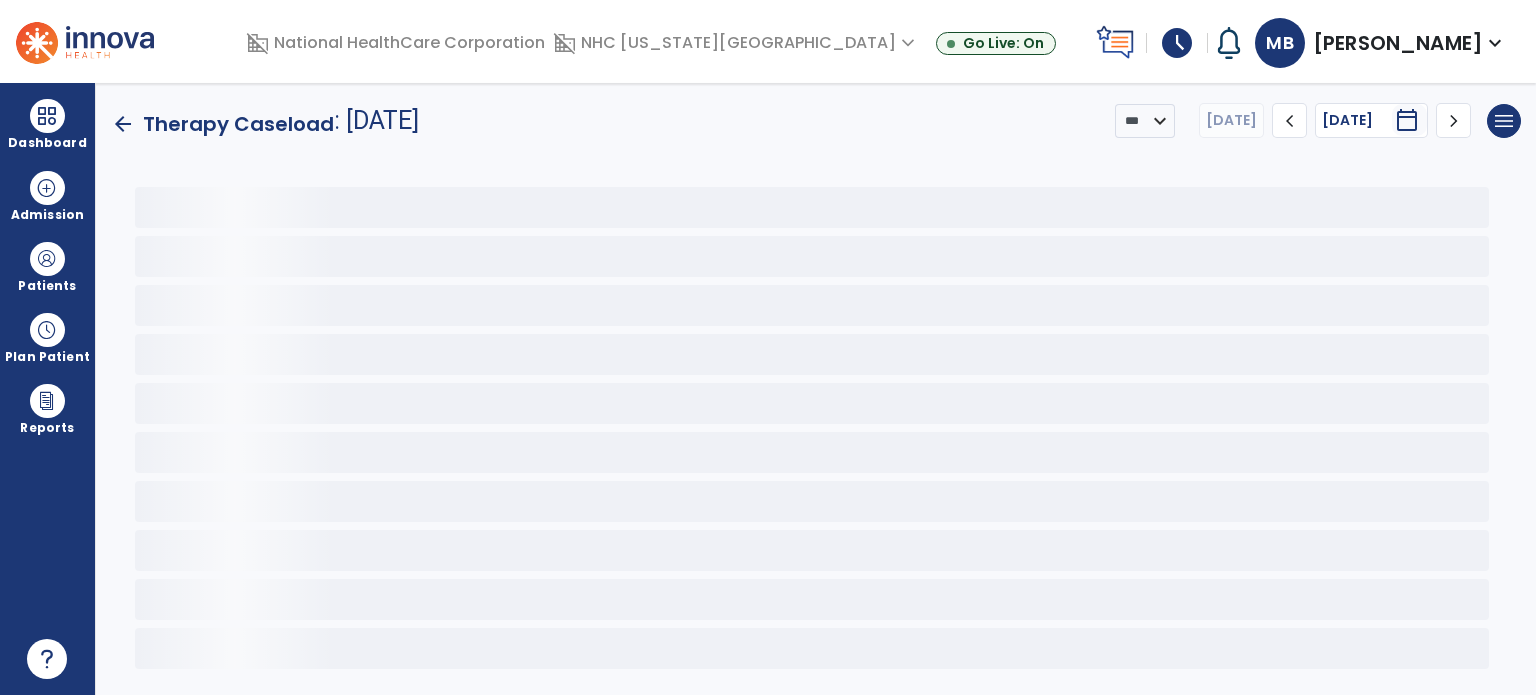 scroll, scrollTop: 0, scrollLeft: 0, axis: both 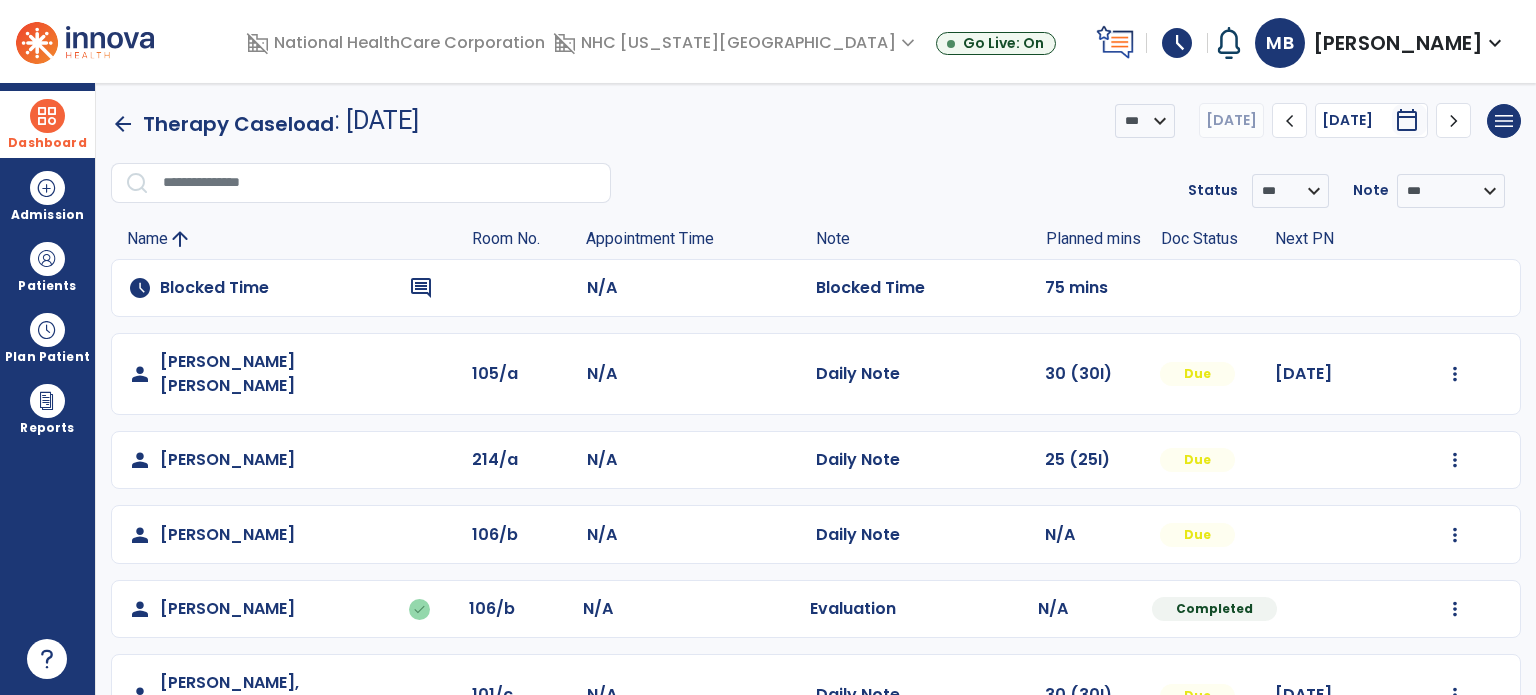 click on "Dashboard" at bounding box center [47, 124] 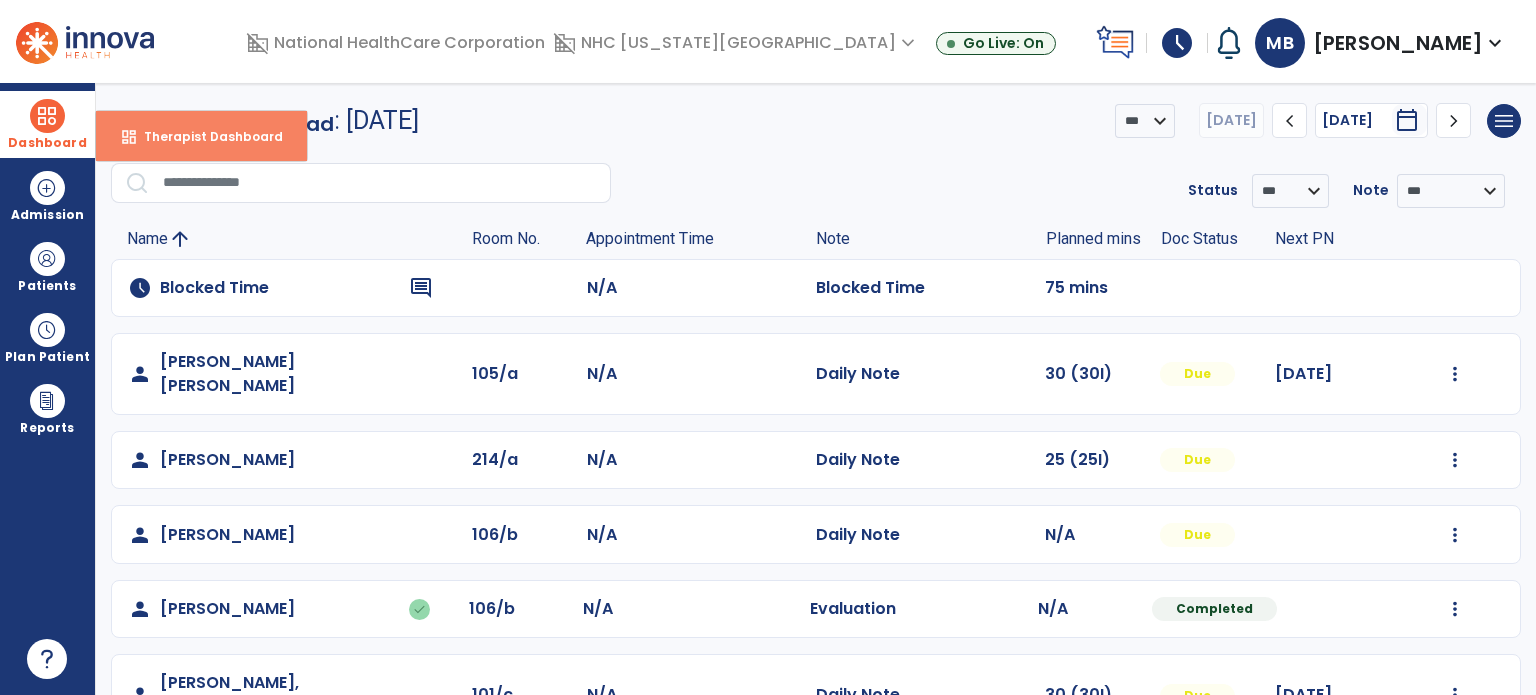 click on "dashboard  Therapist Dashboard" at bounding box center (201, 136) 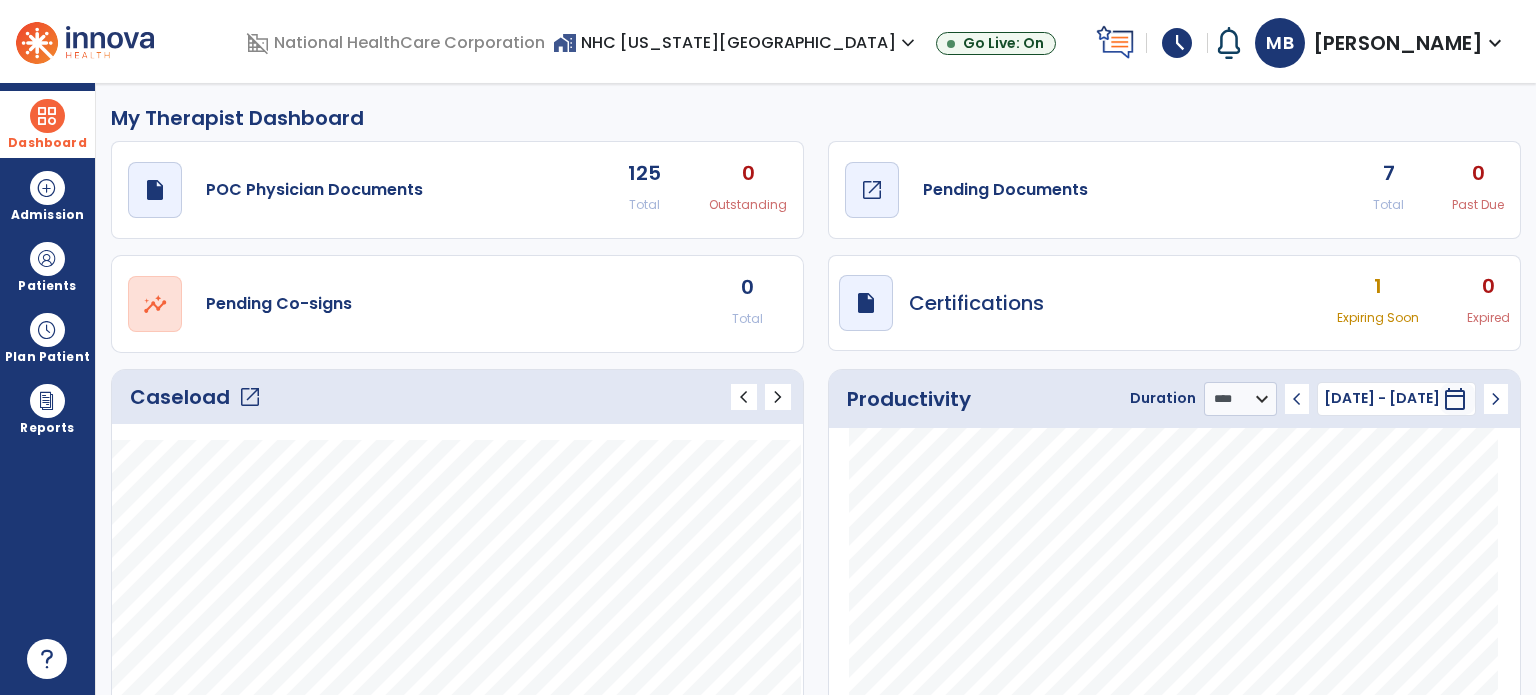 click on "Pending Documents" 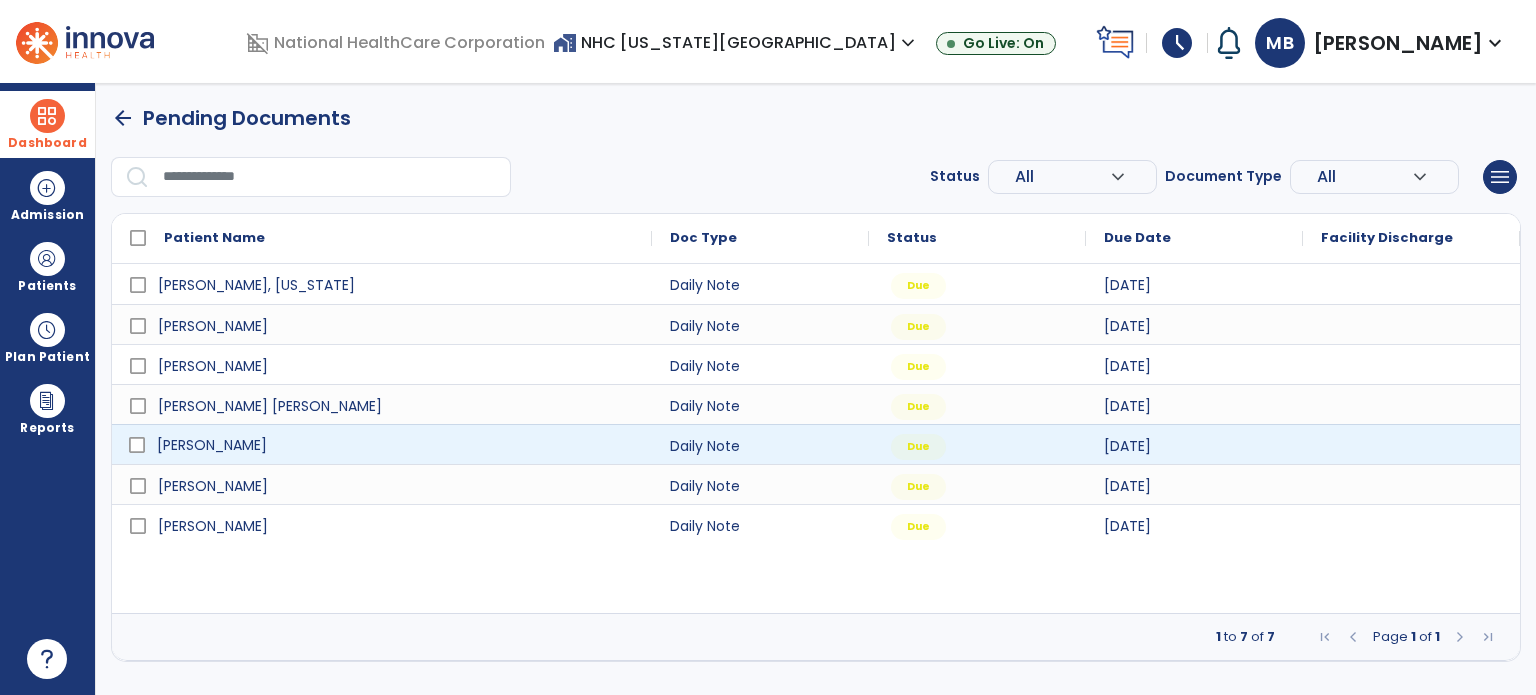 click on "[PERSON_NAME]" at bounding box center [396, 445] 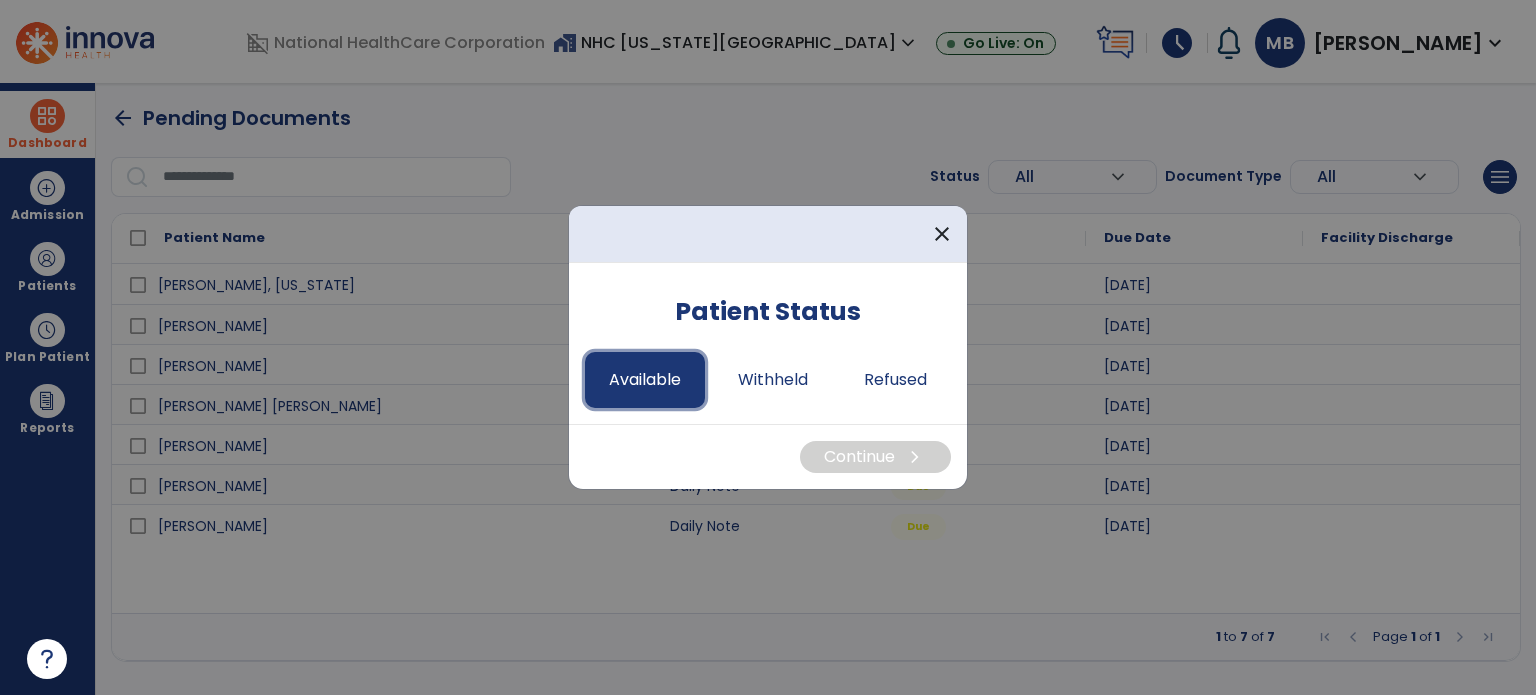 click on "Available" at bounding box center (645, 380) 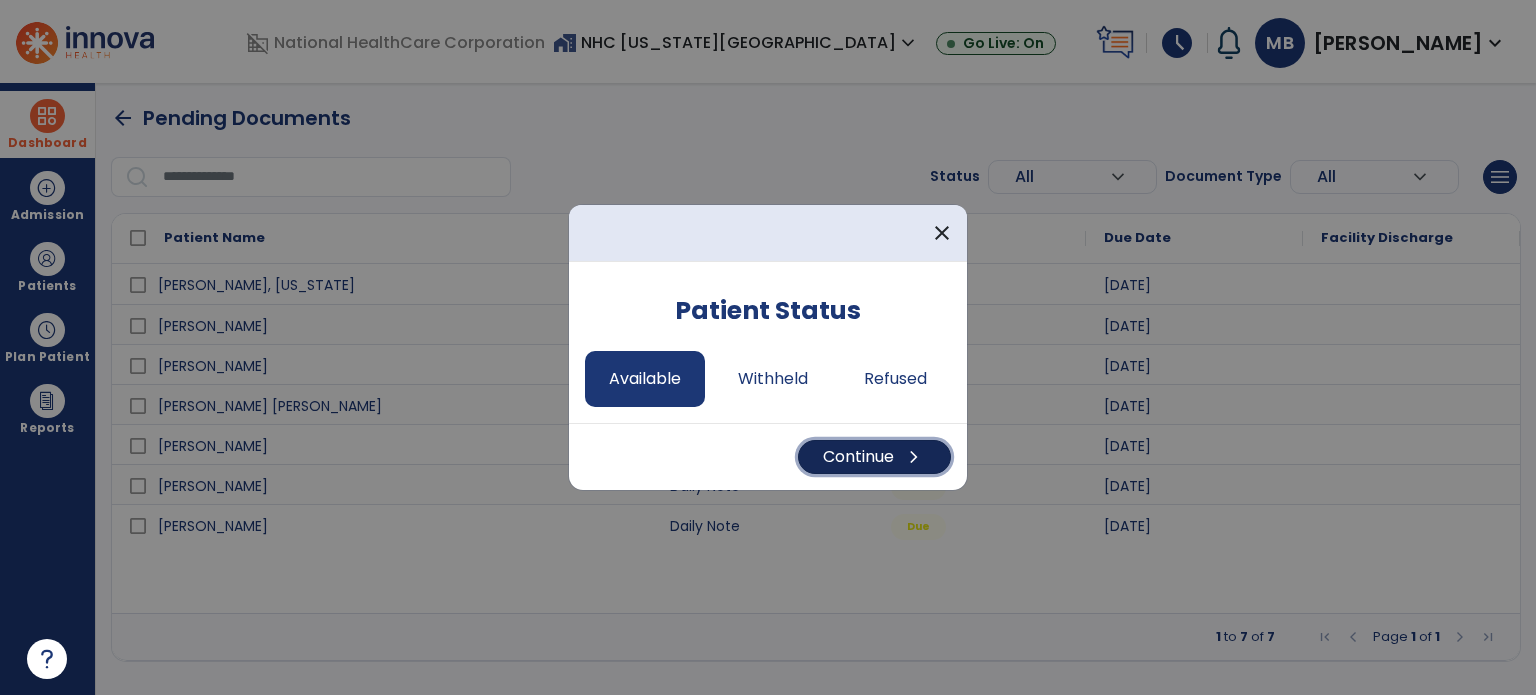 click on "Continue   chevron_right" at bounding box center (874, 457) 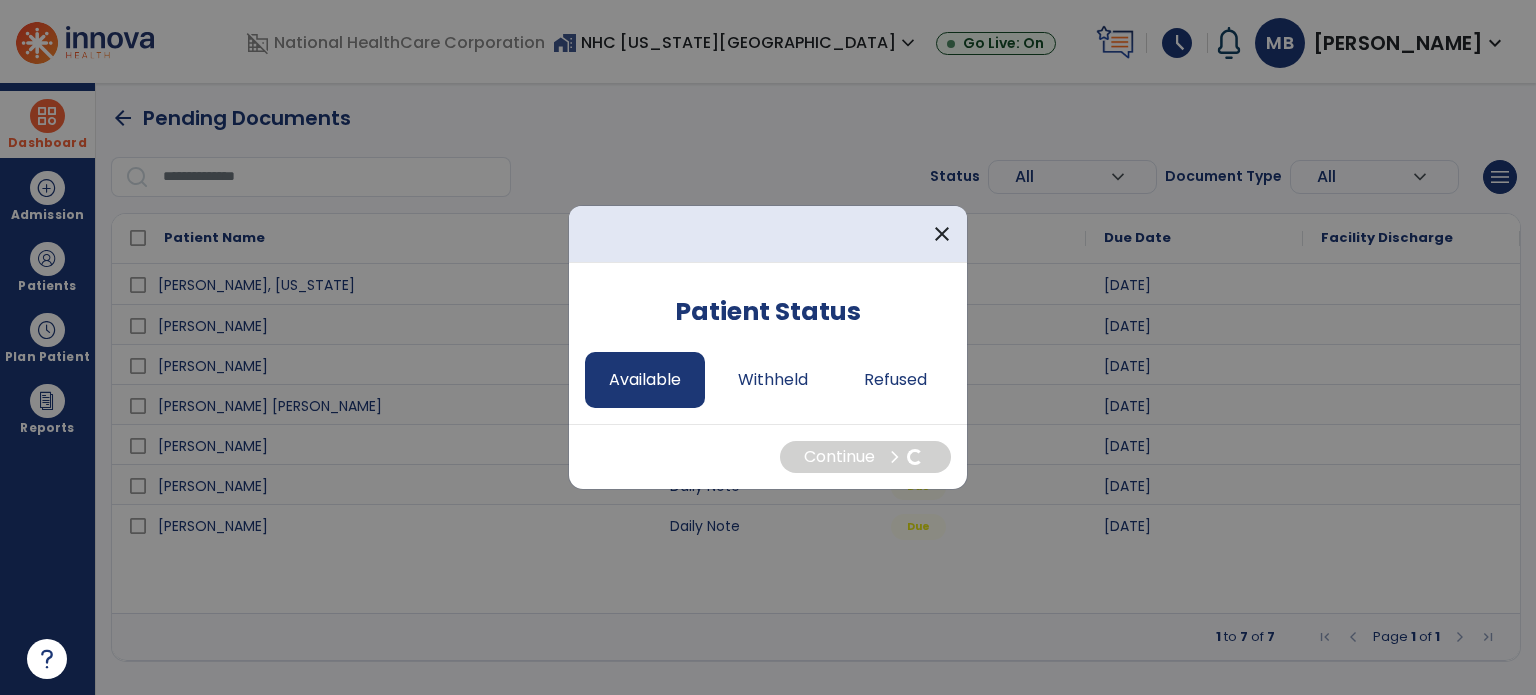 select on "*" 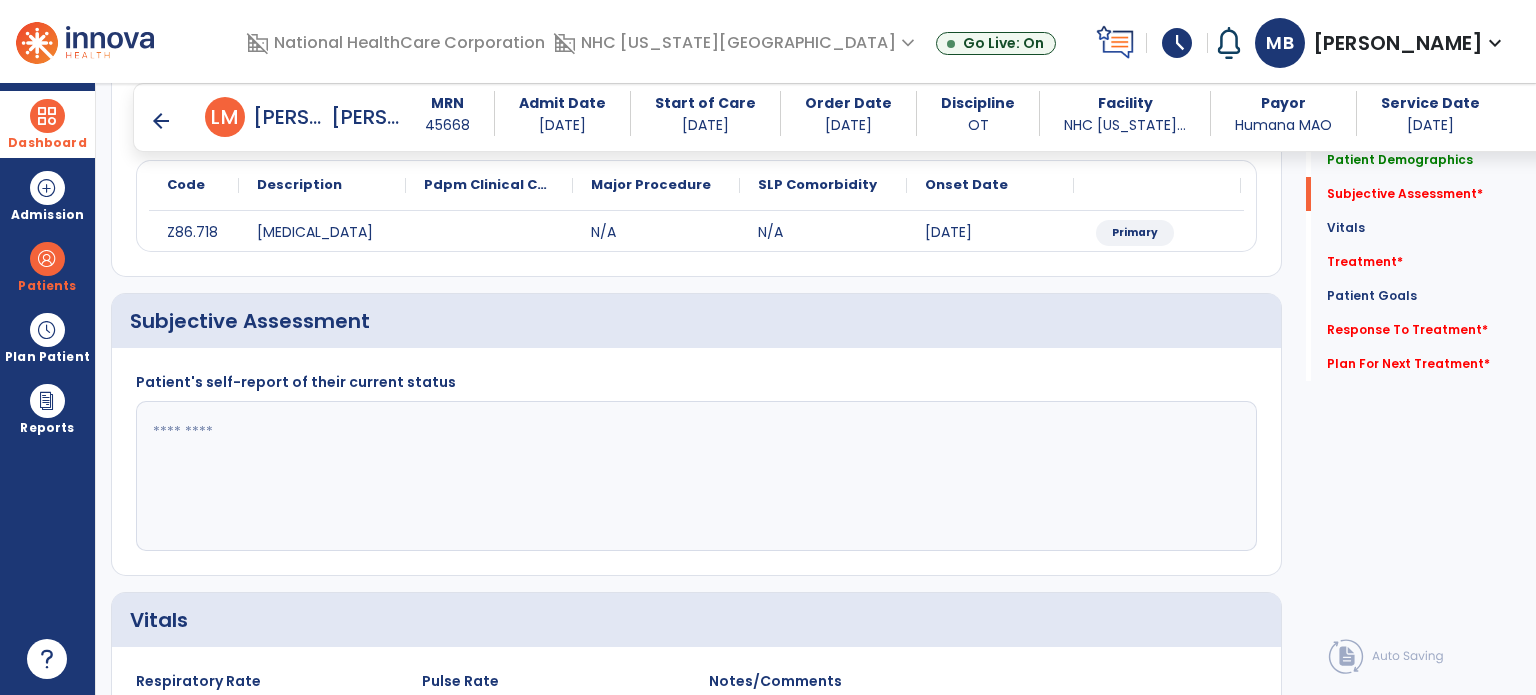 scroll, scrollTop: 242, scrollLeft: 0, axis: vertical 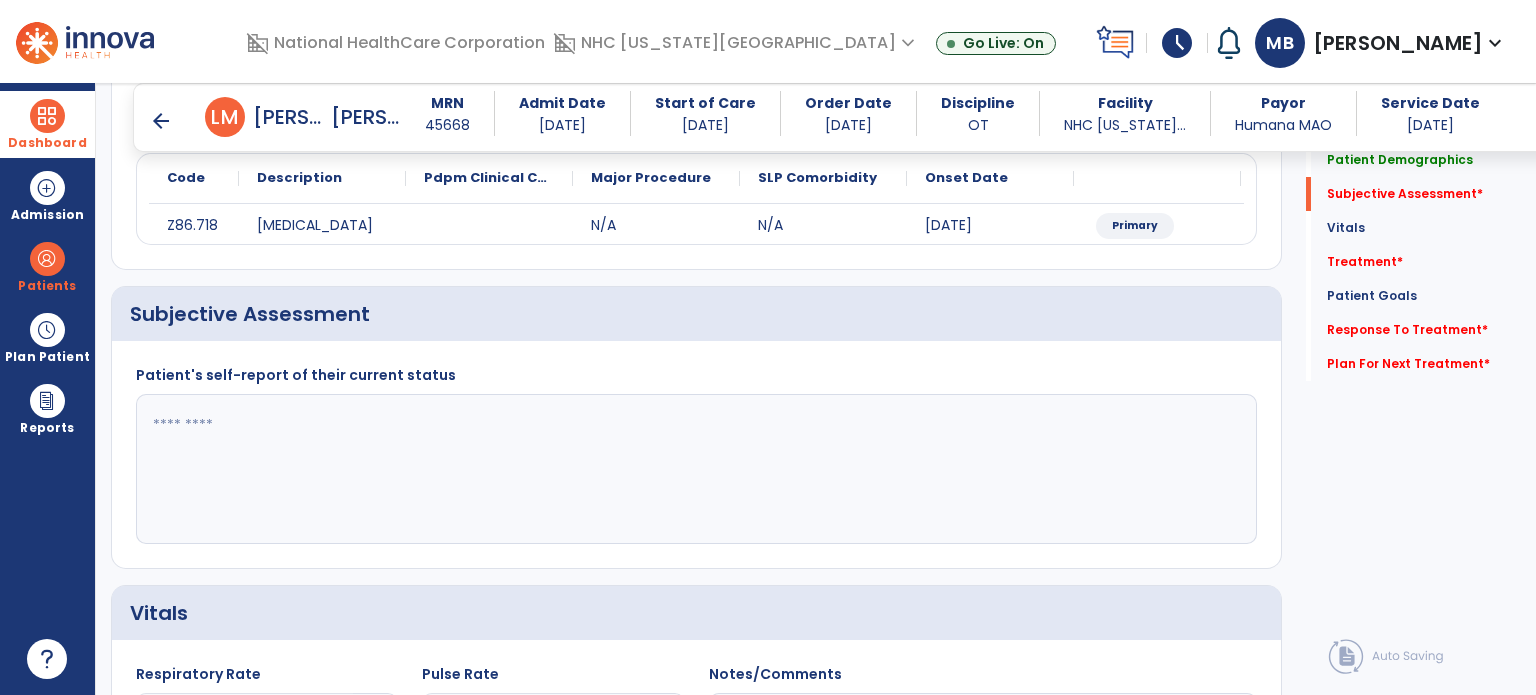 click 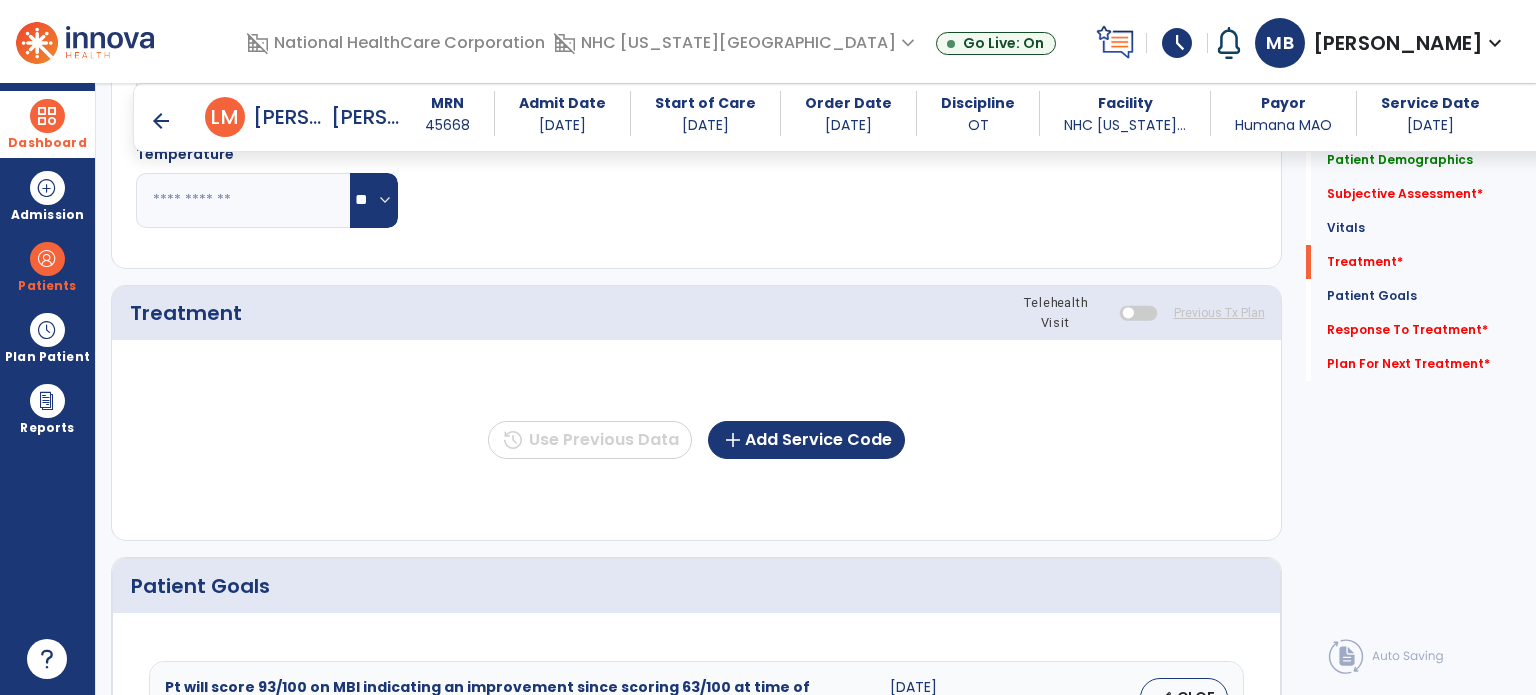 scroll, scrollTop: 966, scrollLeft: 0, axis: vertical 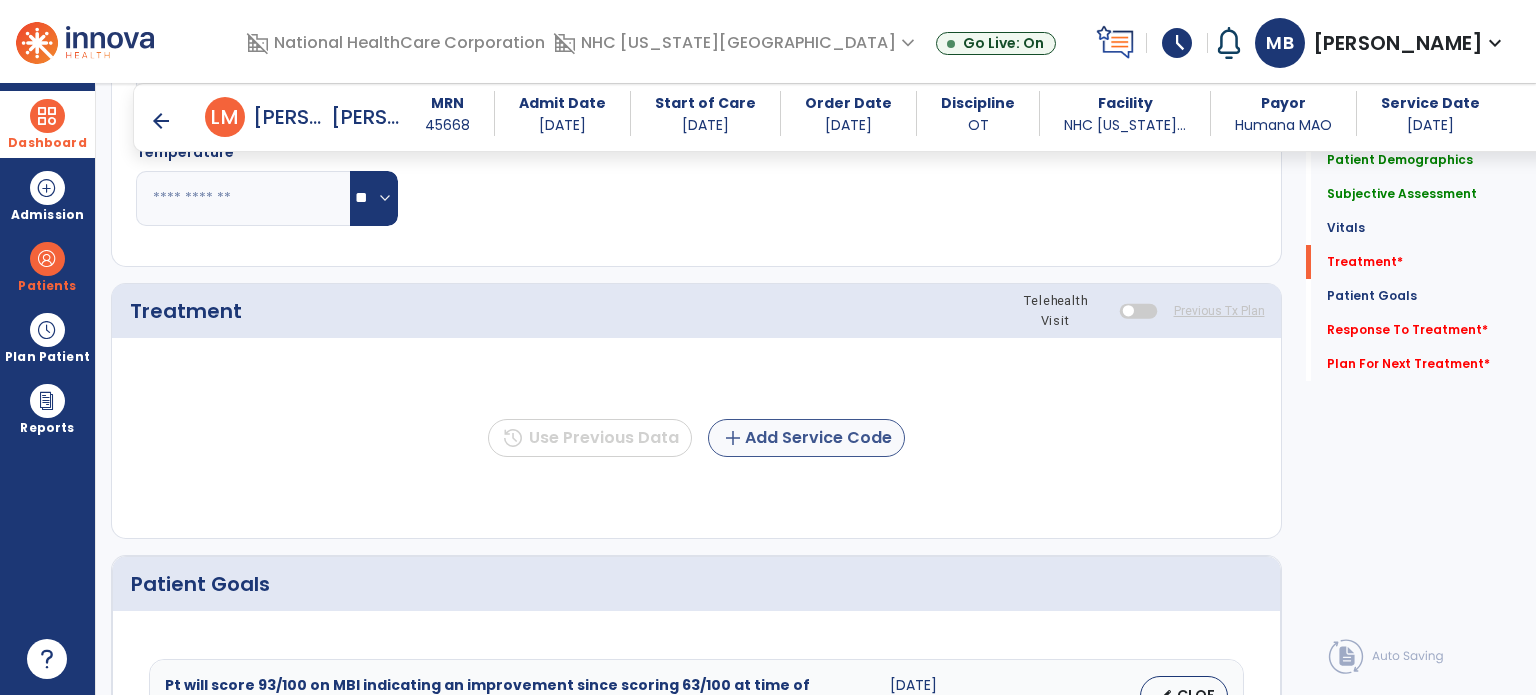 type on "**********" 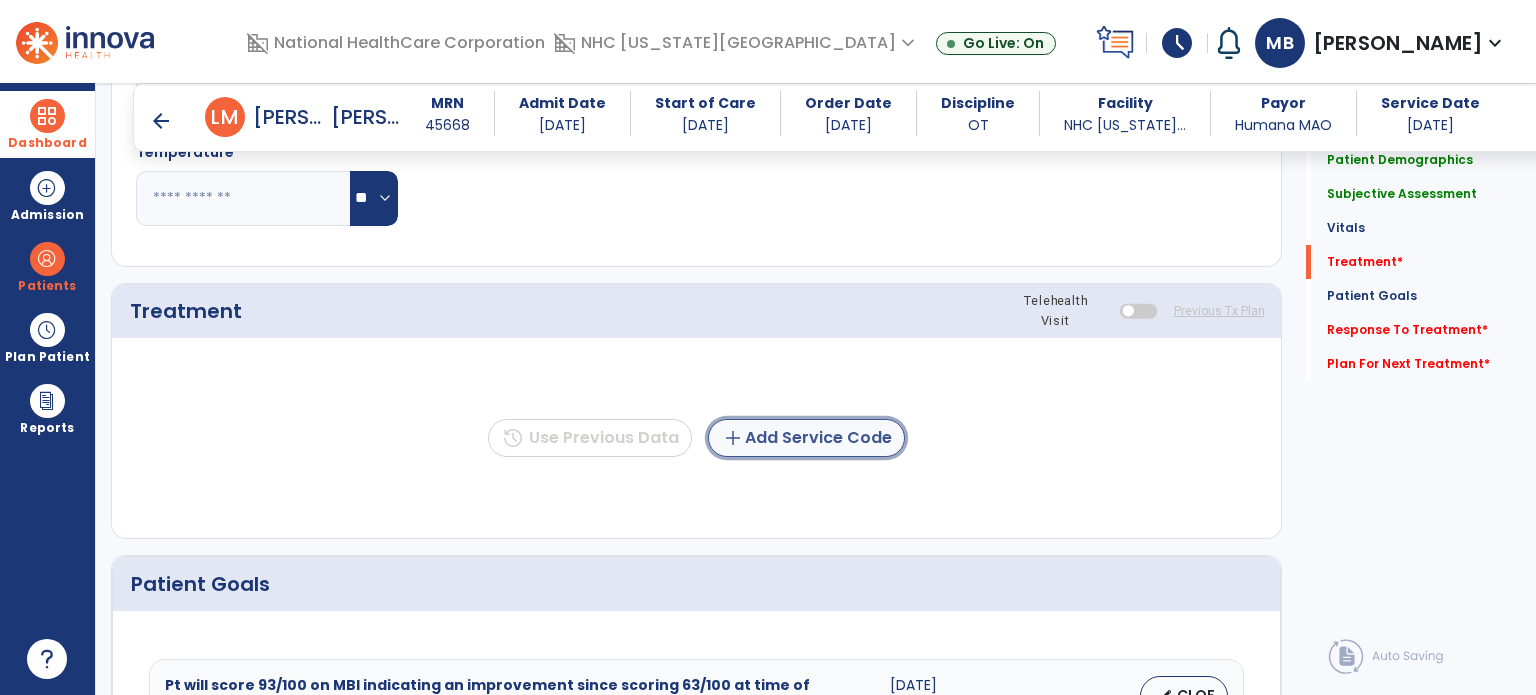 click on "add  Add Service Code" 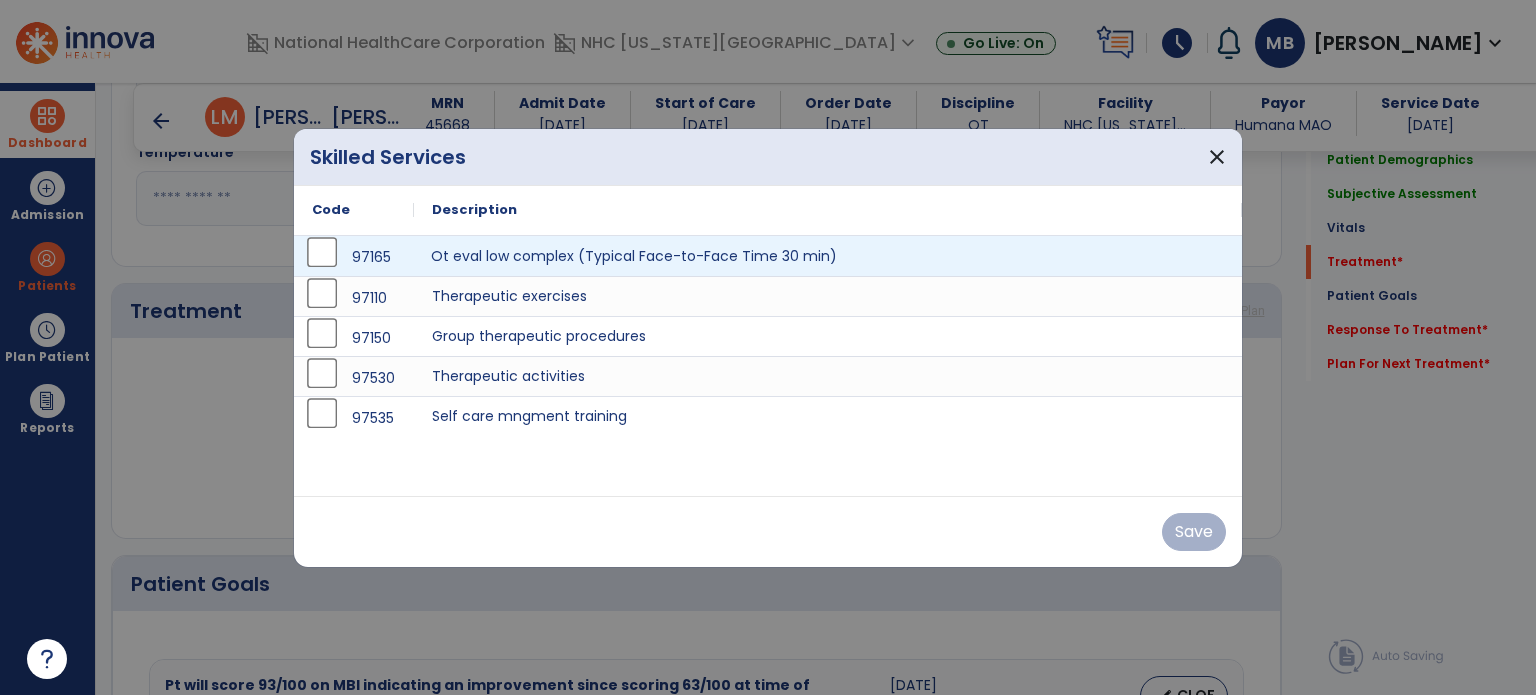 click on "Ot eval low complex (Typical Face-to-Face Time 30 min)" at bounding box center (828, 256) 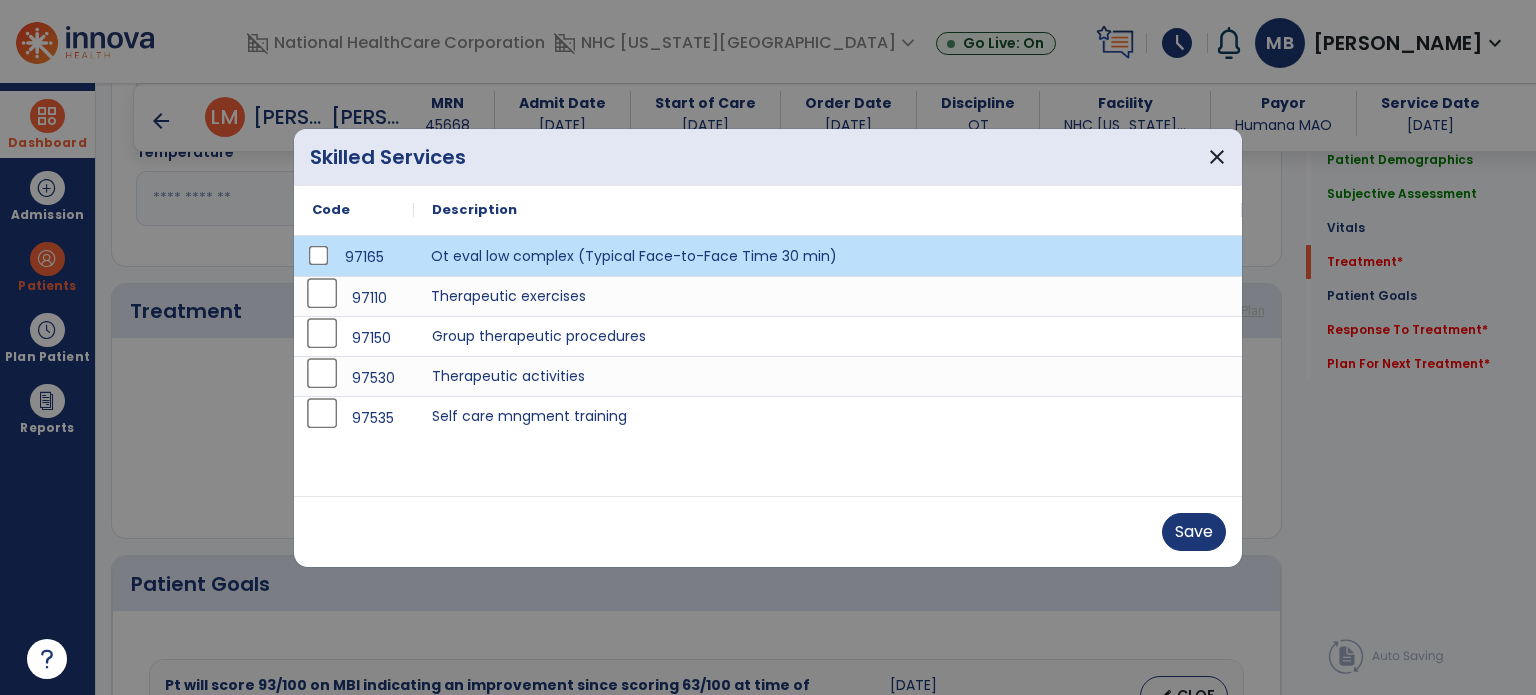click on "Therapeutic exercises" at bounding box center [828, 296] 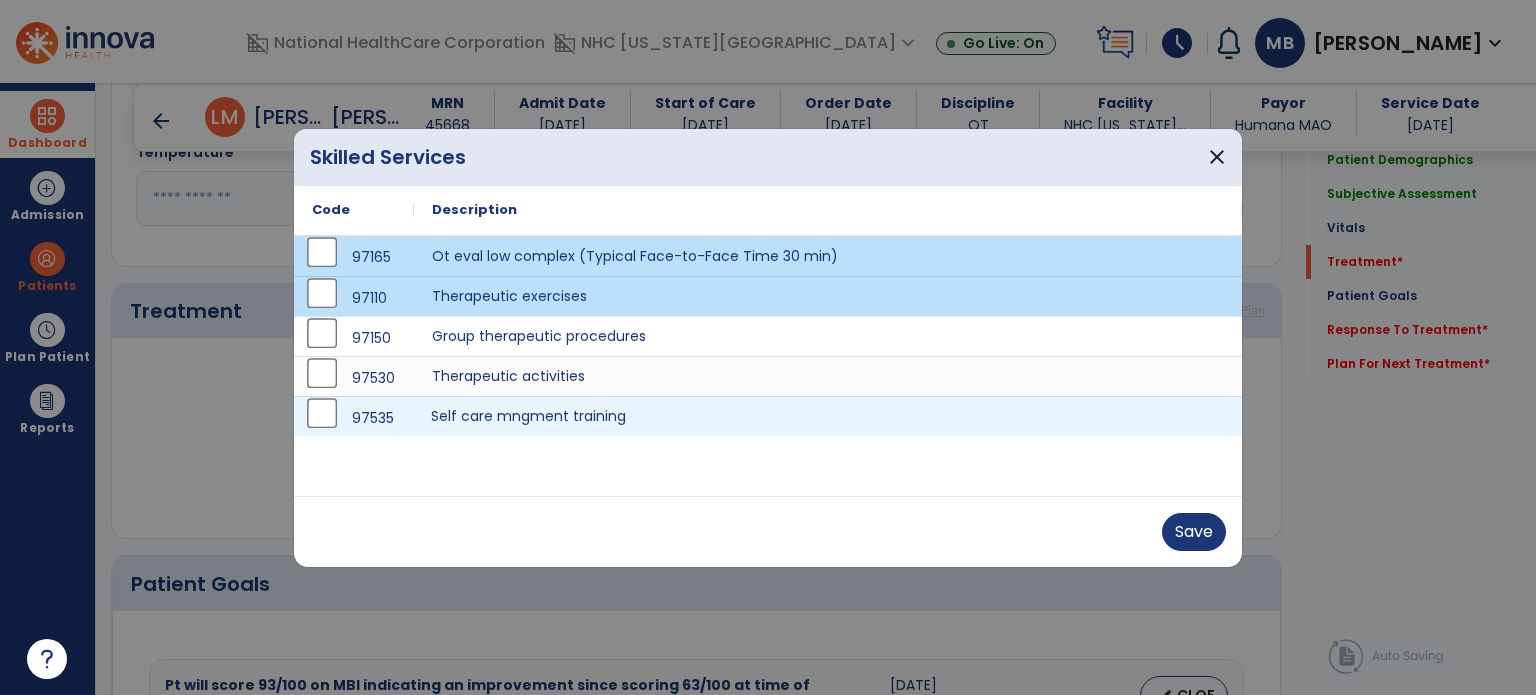 click on "Self care mngment training" at bounding box center (828, 416) 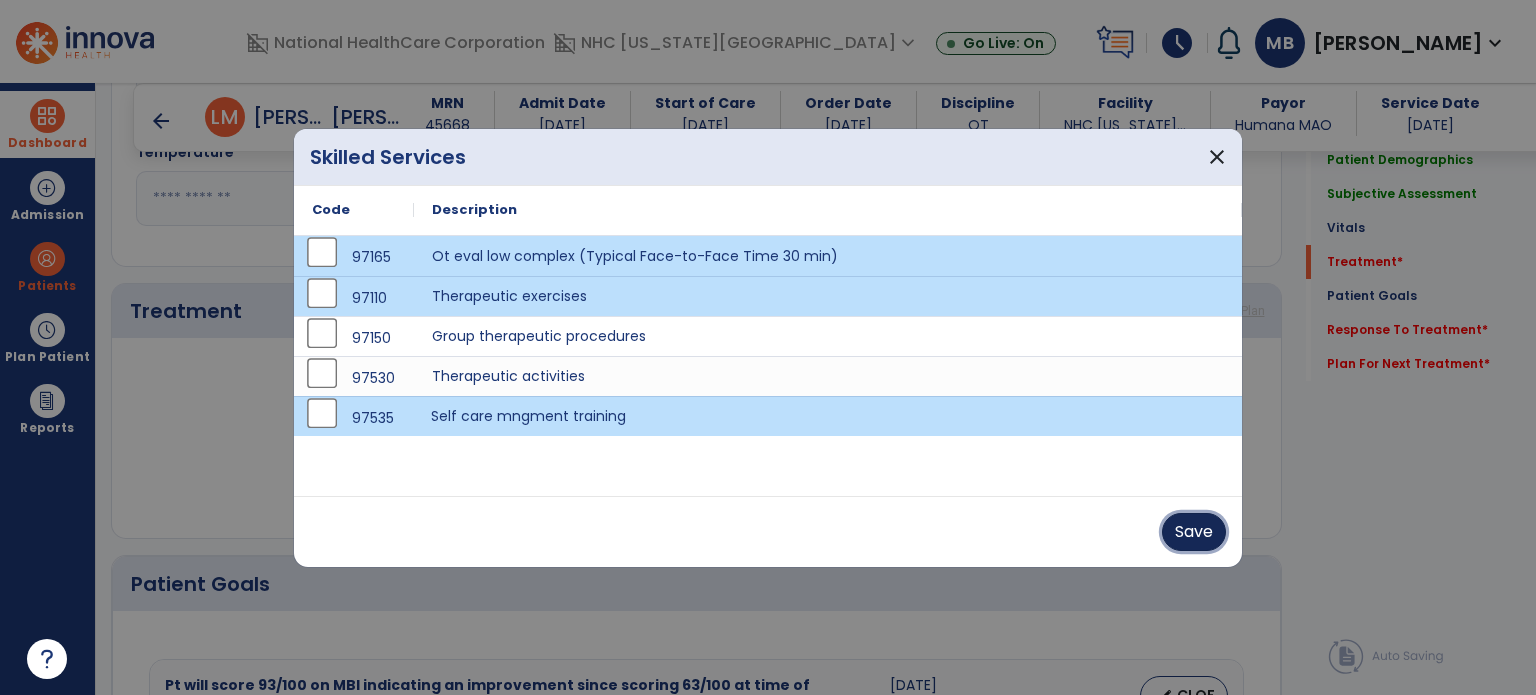 click on "Save" at bounding box center (1194, 532) 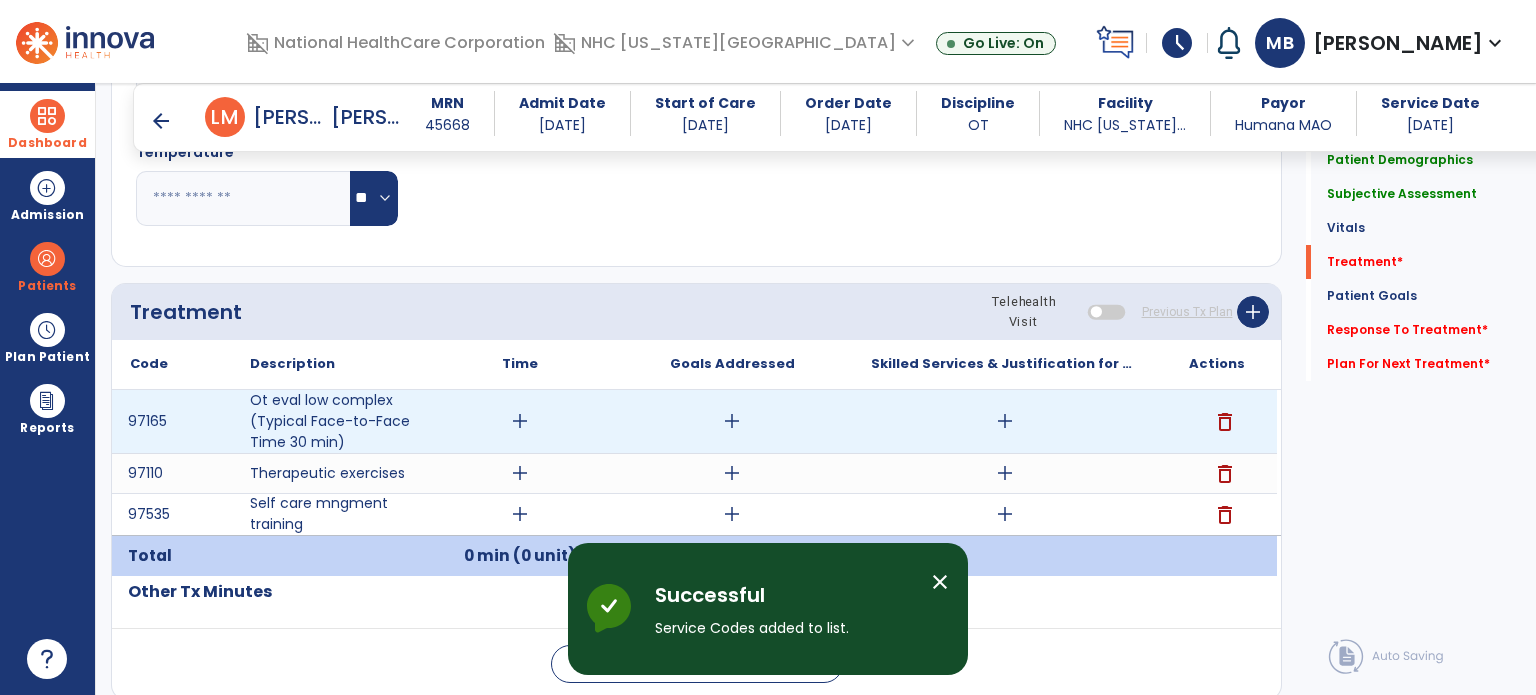 click on "add" at bounding box center (1005, 421) 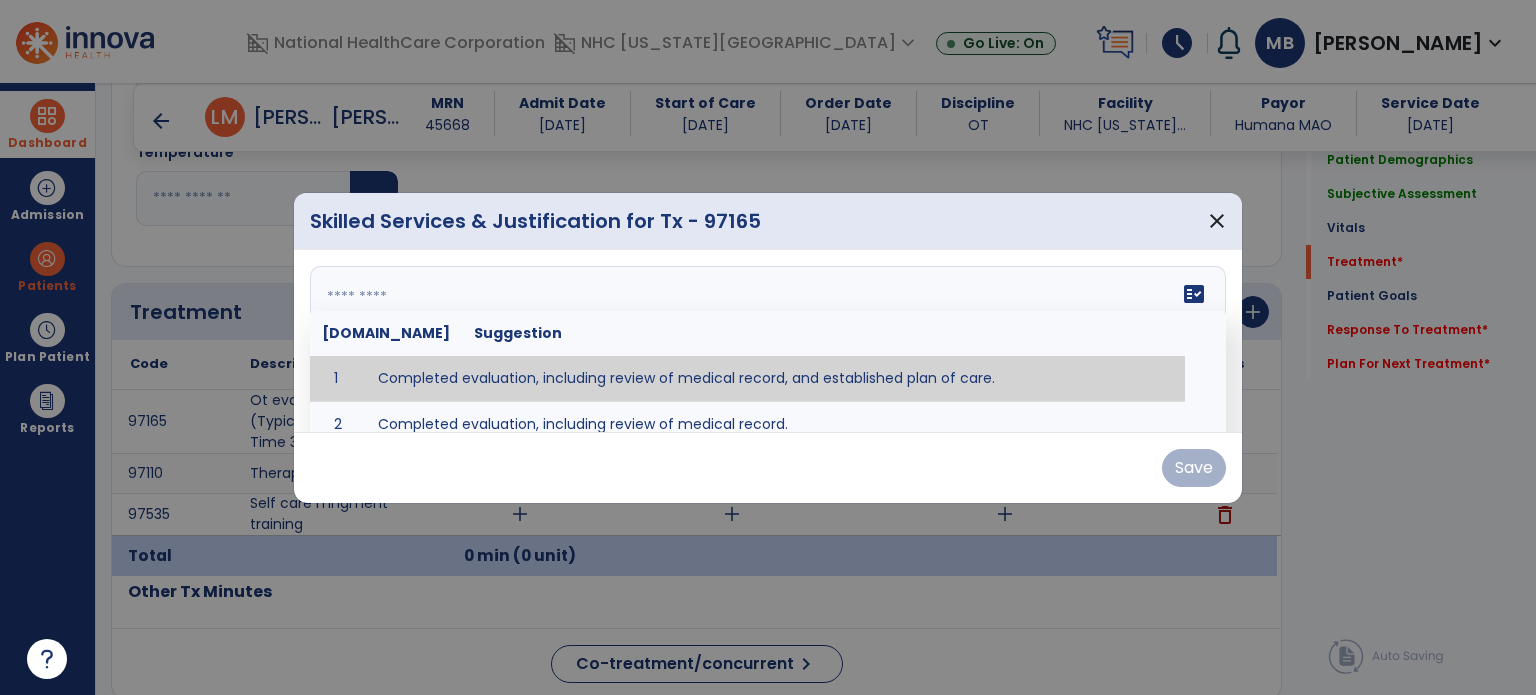 click on "fact_check  [DOMAIN_NAME] Suggestion 1 Completed evaluation, including review of medical record, and established plan of care. 2 Completed evaluation, including review of medical record." at bounding box center (768, 341) 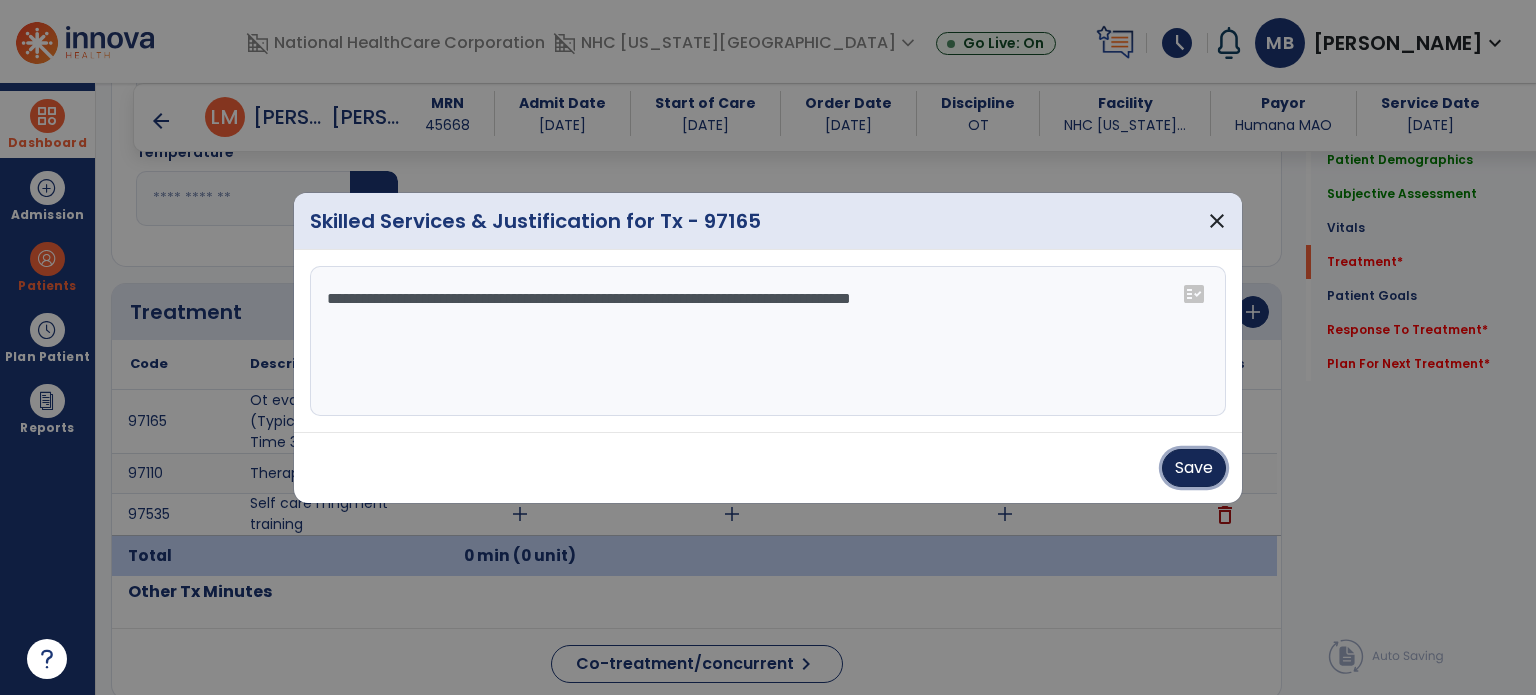 click on "Save" at bounding box center (1194, 468) 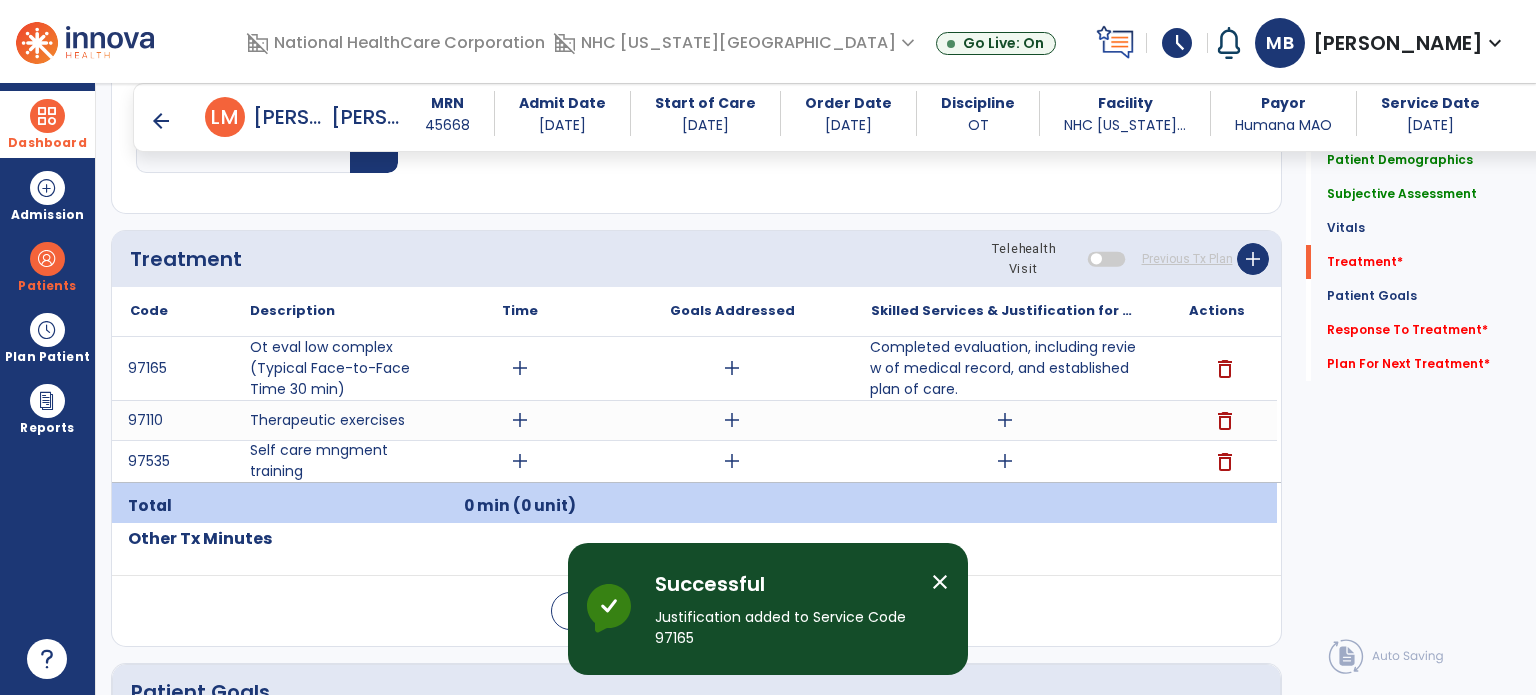 scroll, scrollTop: 1023, scrollLeft: 0, axis: vertical 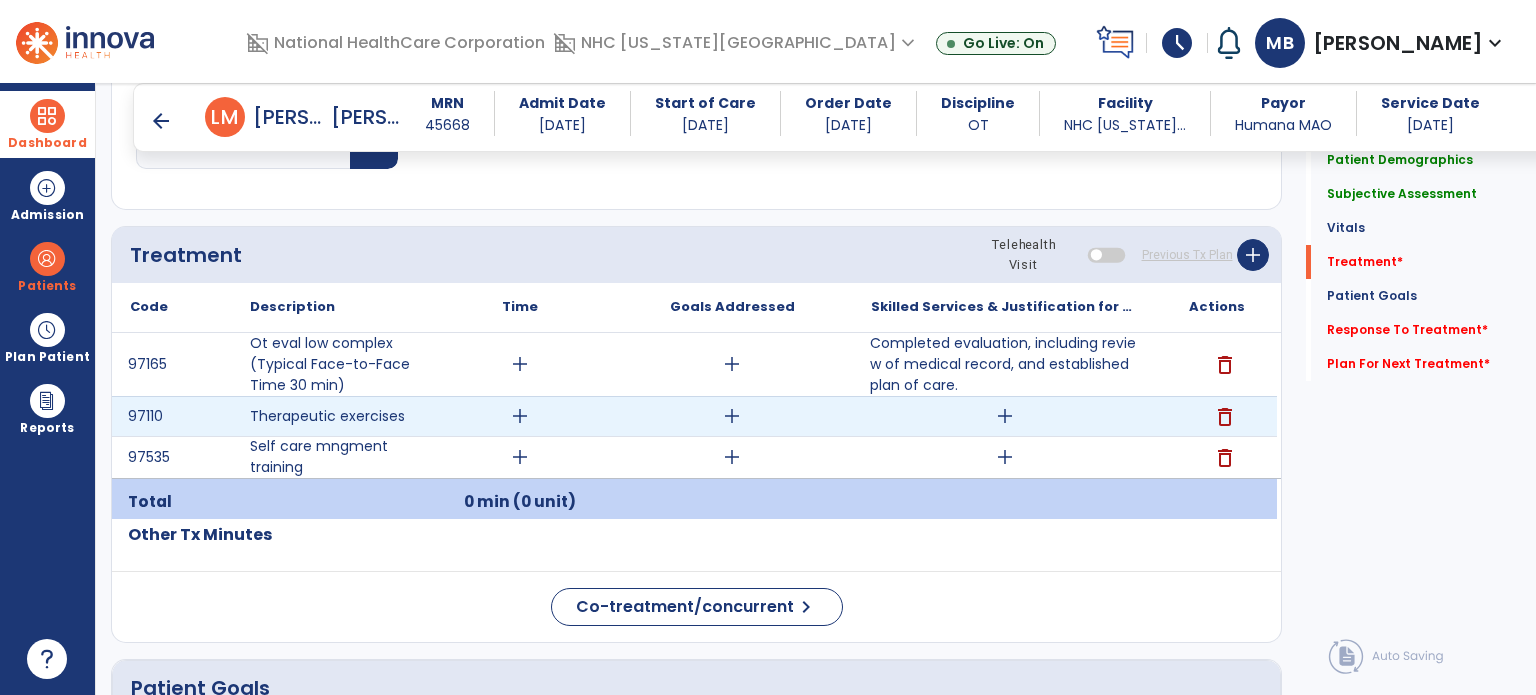 click on "add" at bounding box center [1005, 416] 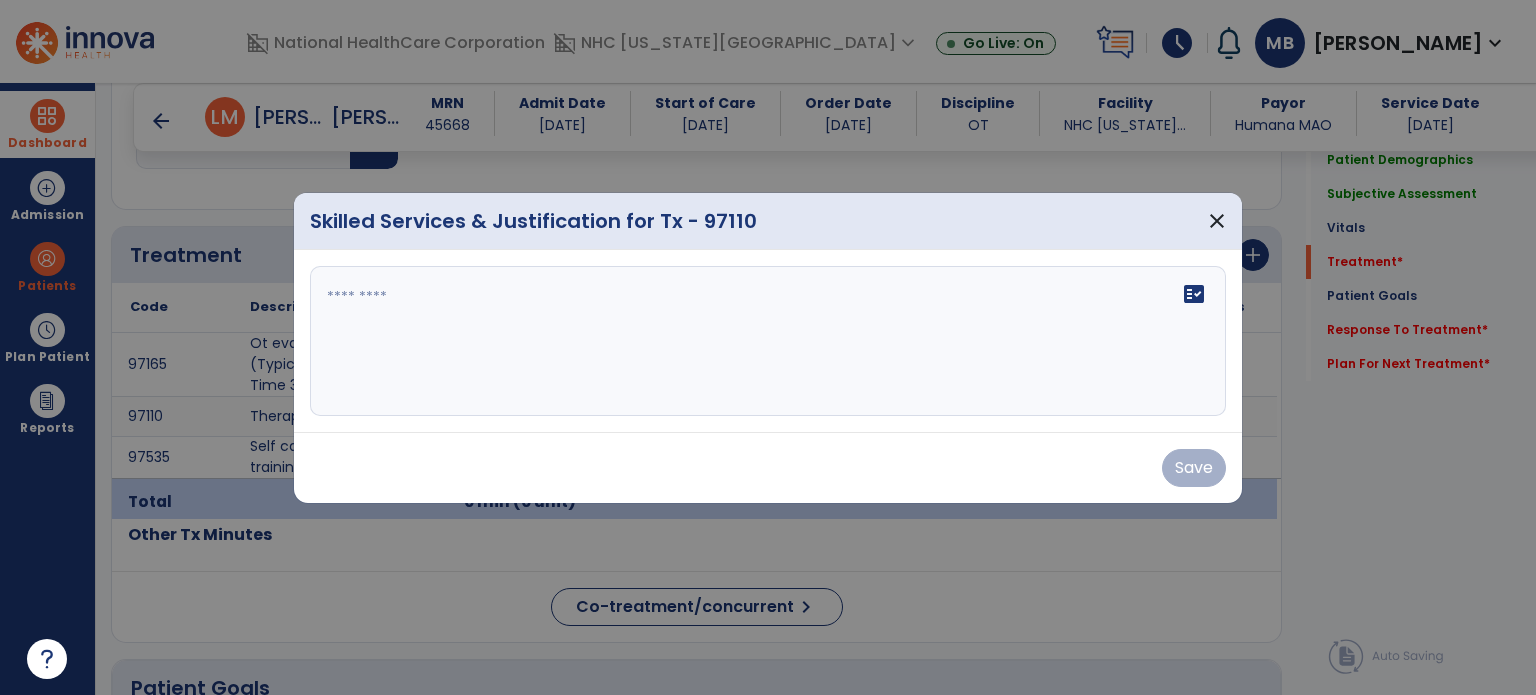 click on "fact_check" at bounding box center (768, 341) 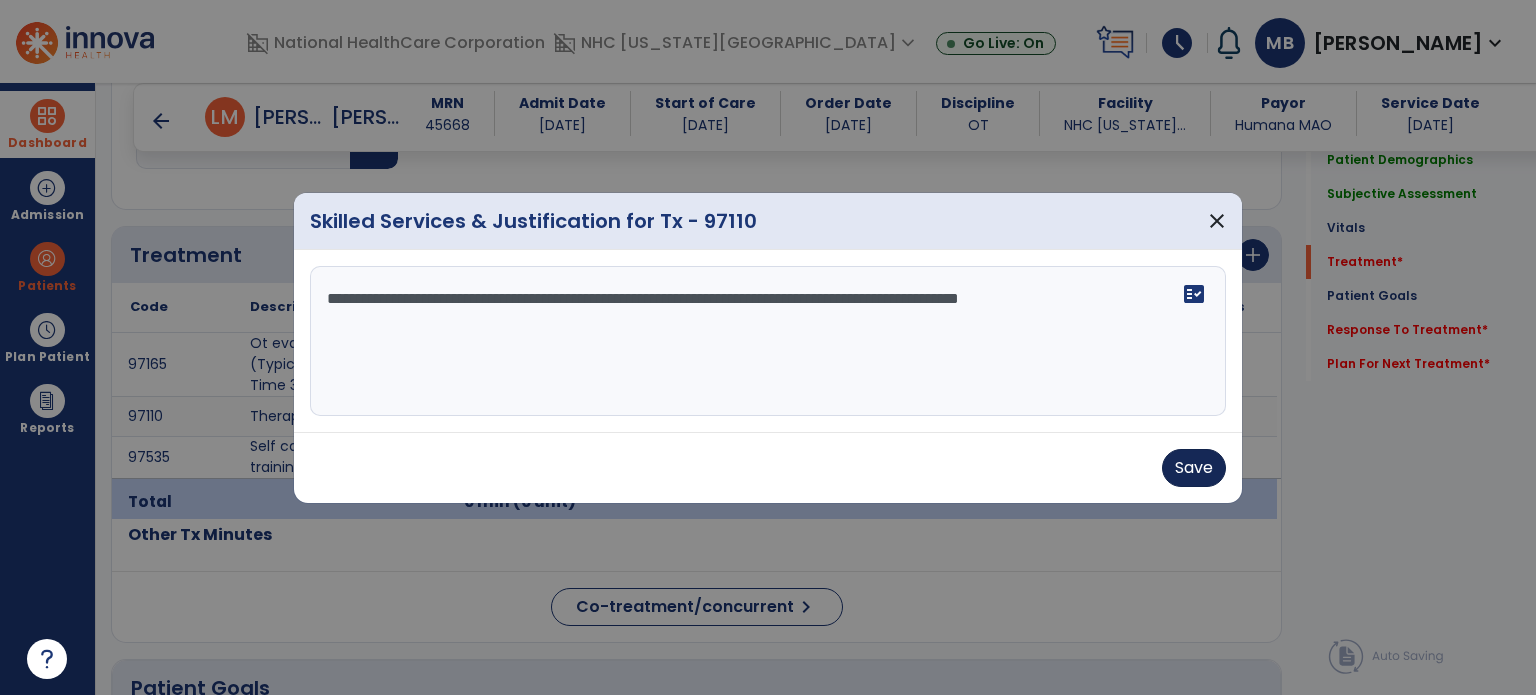 type on "**********" 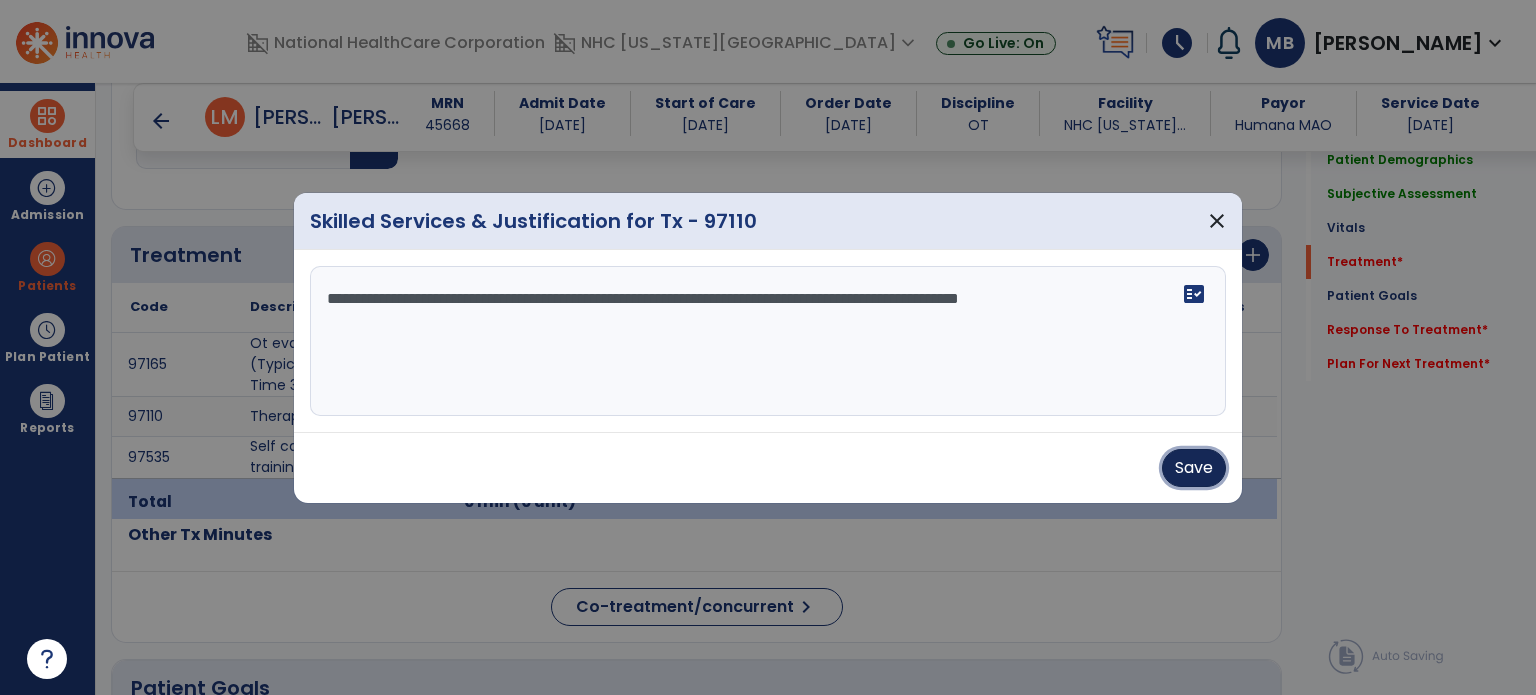 click on "Save" at bounding box center [1194, 468] 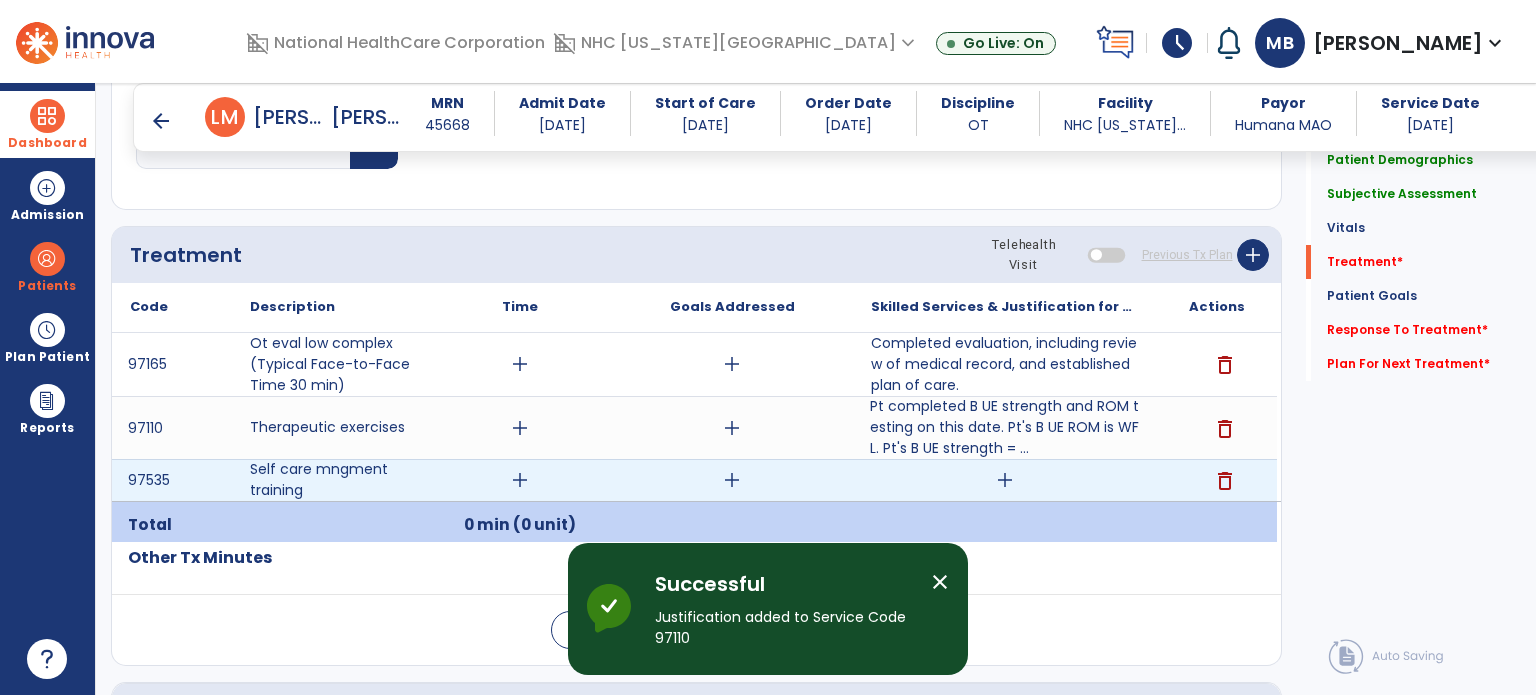 scroll, scrollTop: 1130, scrollLeft: 0, axis: vertical 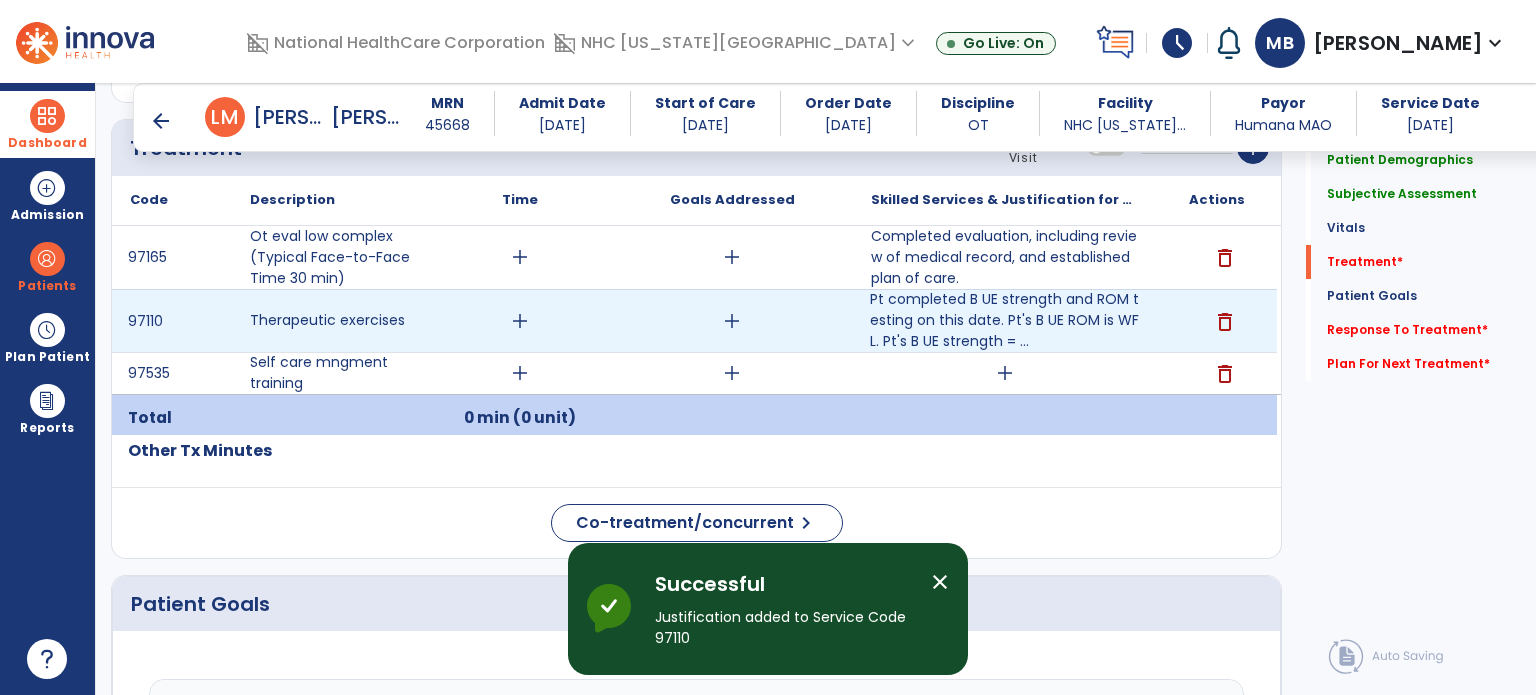 click on "add" at bounding box center (520, 321) 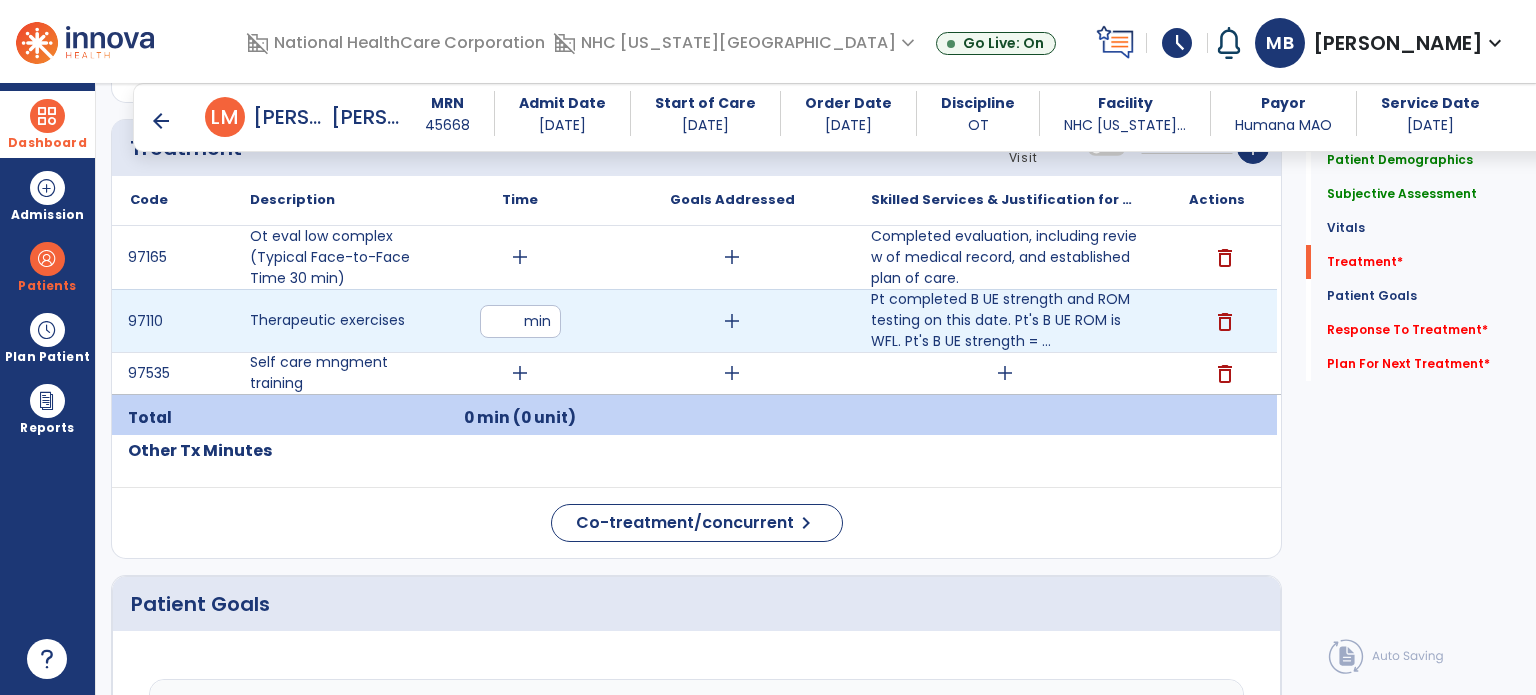 type on "**" 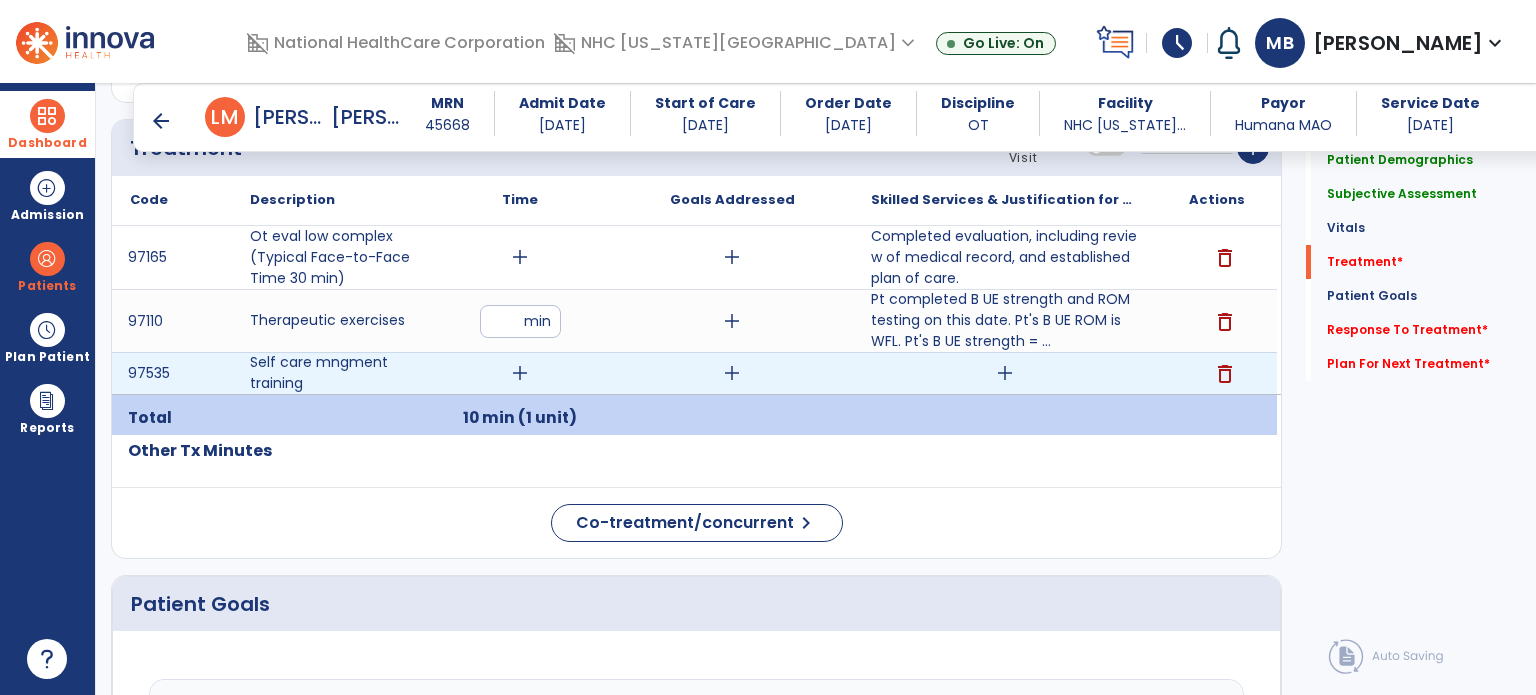 click on "add" at bounding box center (1005, 373) 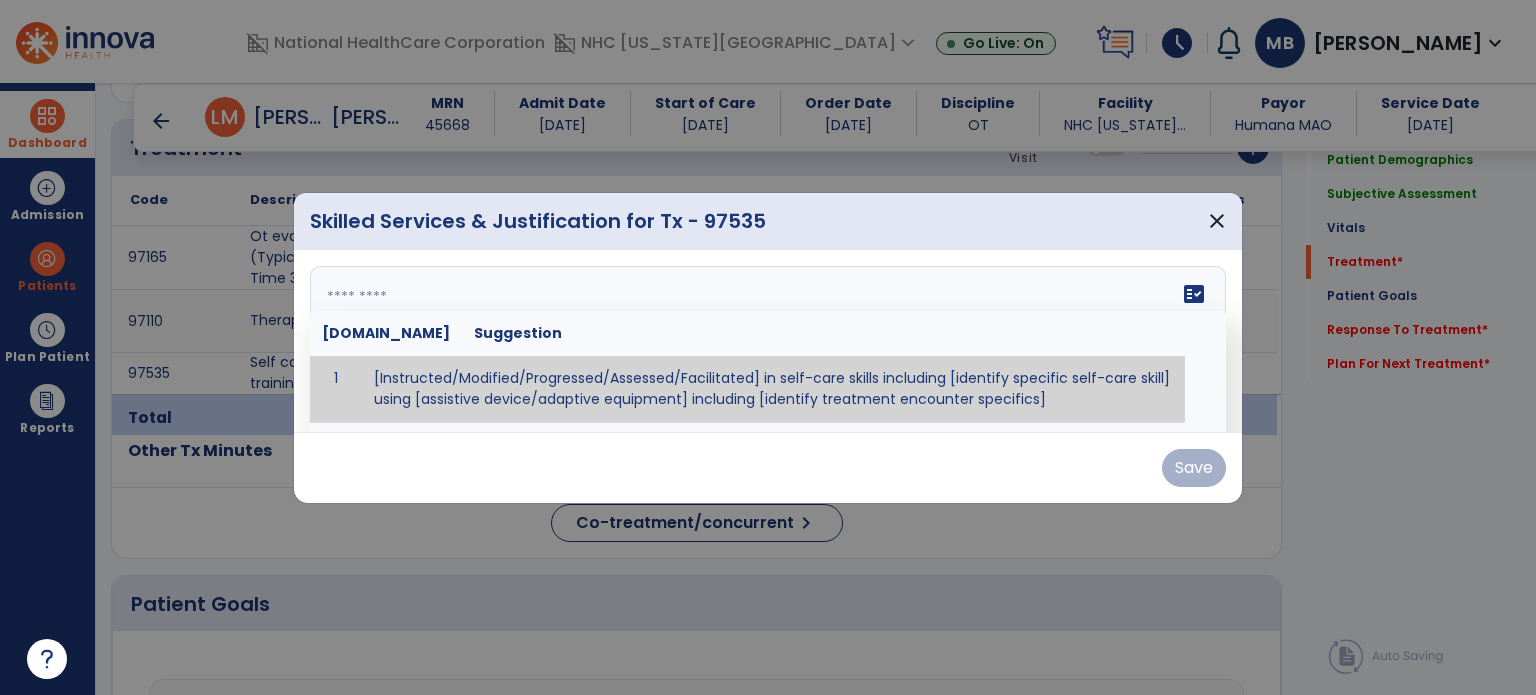 click on "fact_check  [DOMAIN_NAME] Suggestion 1 [Instructed/Modified/Progressed/Assessed/Facilitated] in self-care skills including [identify specific self-care skill] using [assistive device/adaptive equipment] including [identify treatment encounter specifics]" at bounding box center (768, 341) 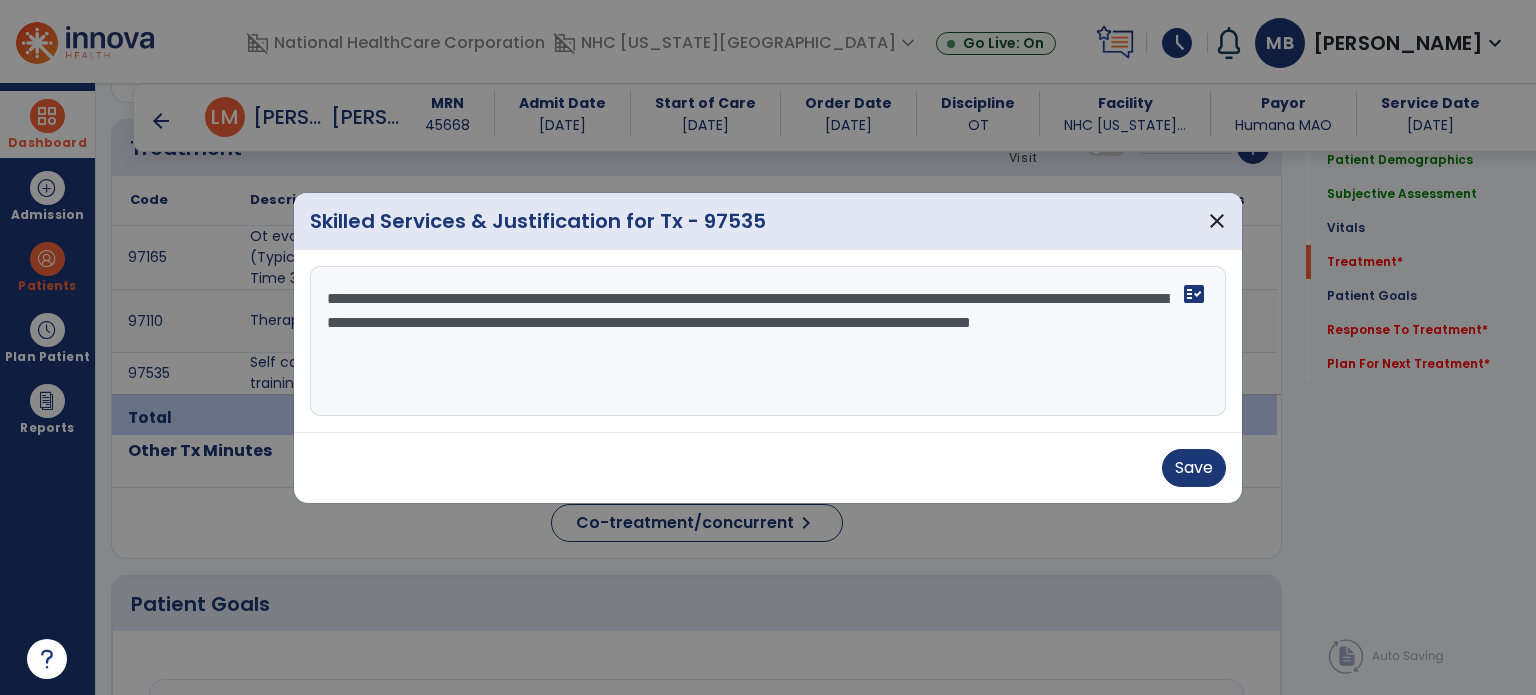 click on "**********" at bounding box center [768, 341] 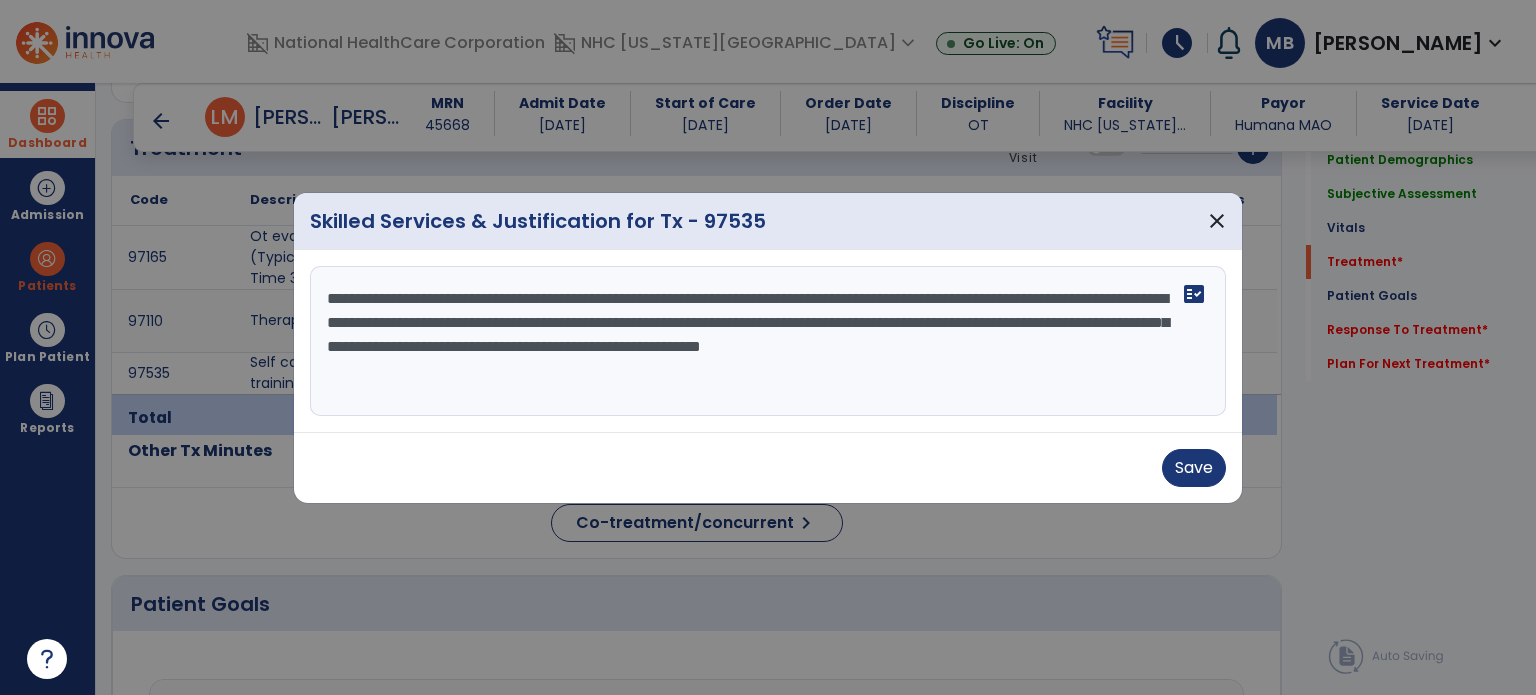 click on "**********" at bounding box center (768, 341) 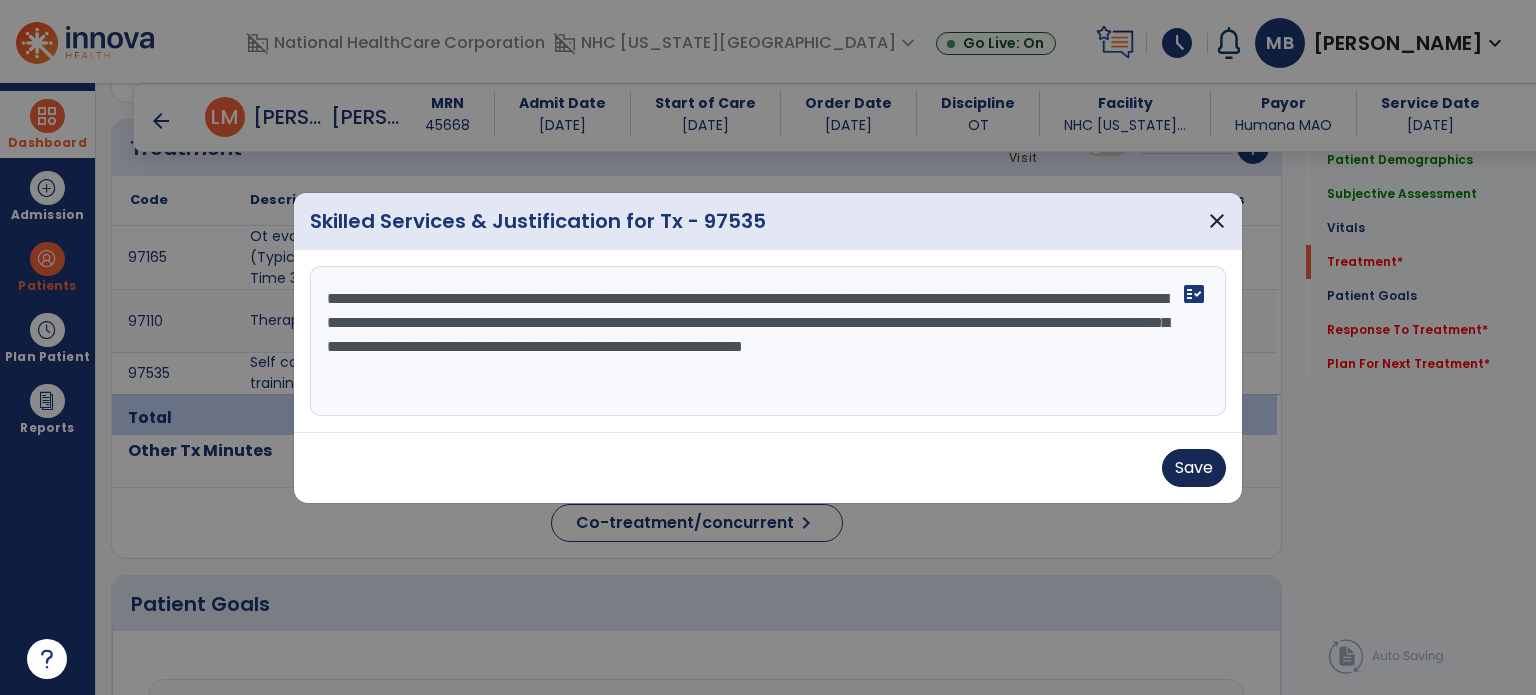 type on "**********" 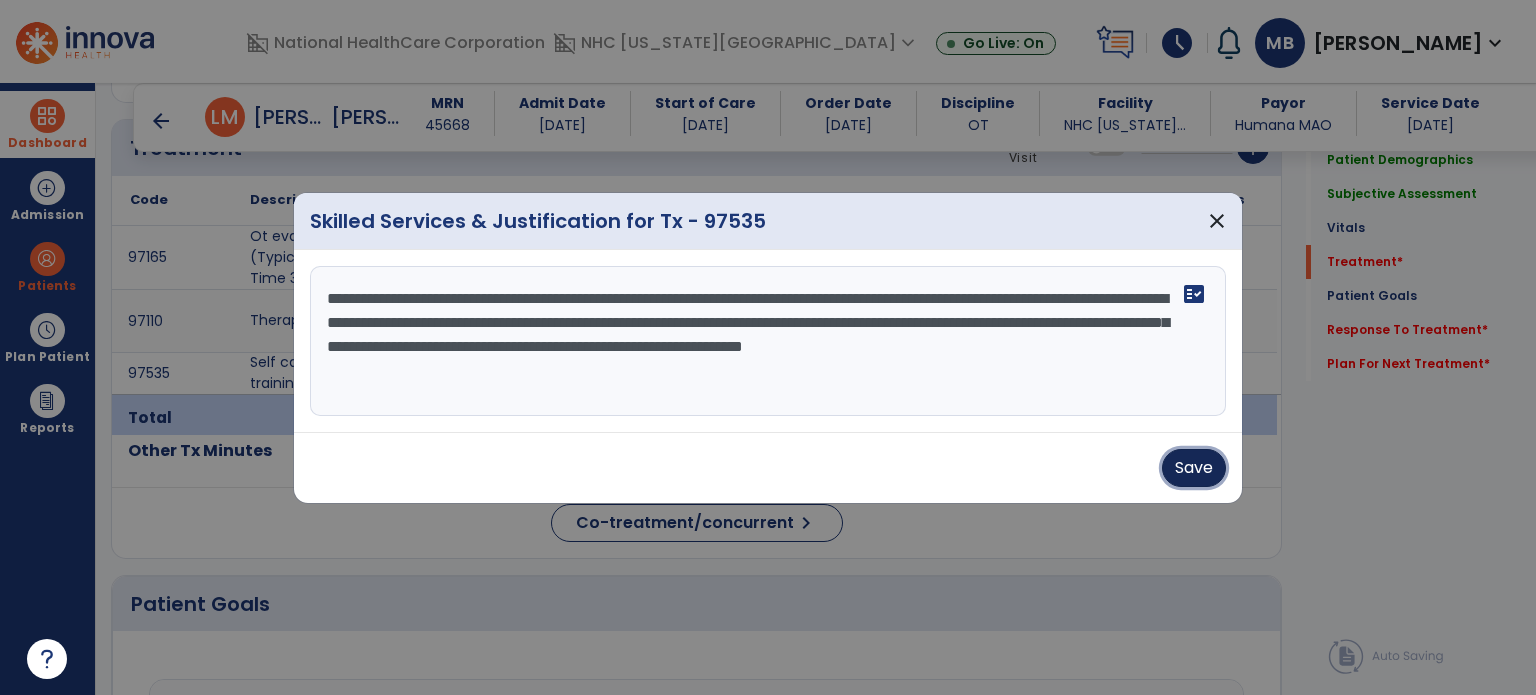 click on "Save" at bounding box center [1194, 468] 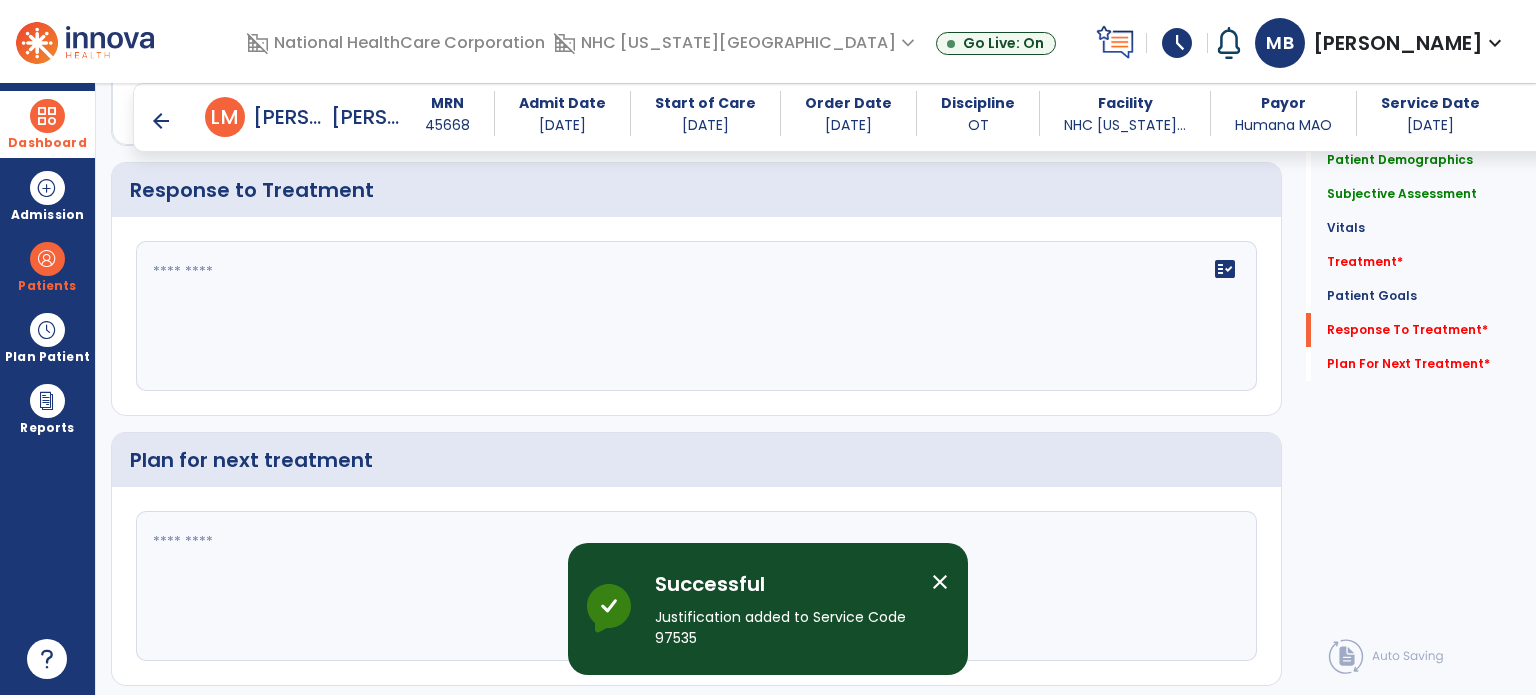 scroll, scrollTop: 2736, scrollLeft: 0, axis: vertical 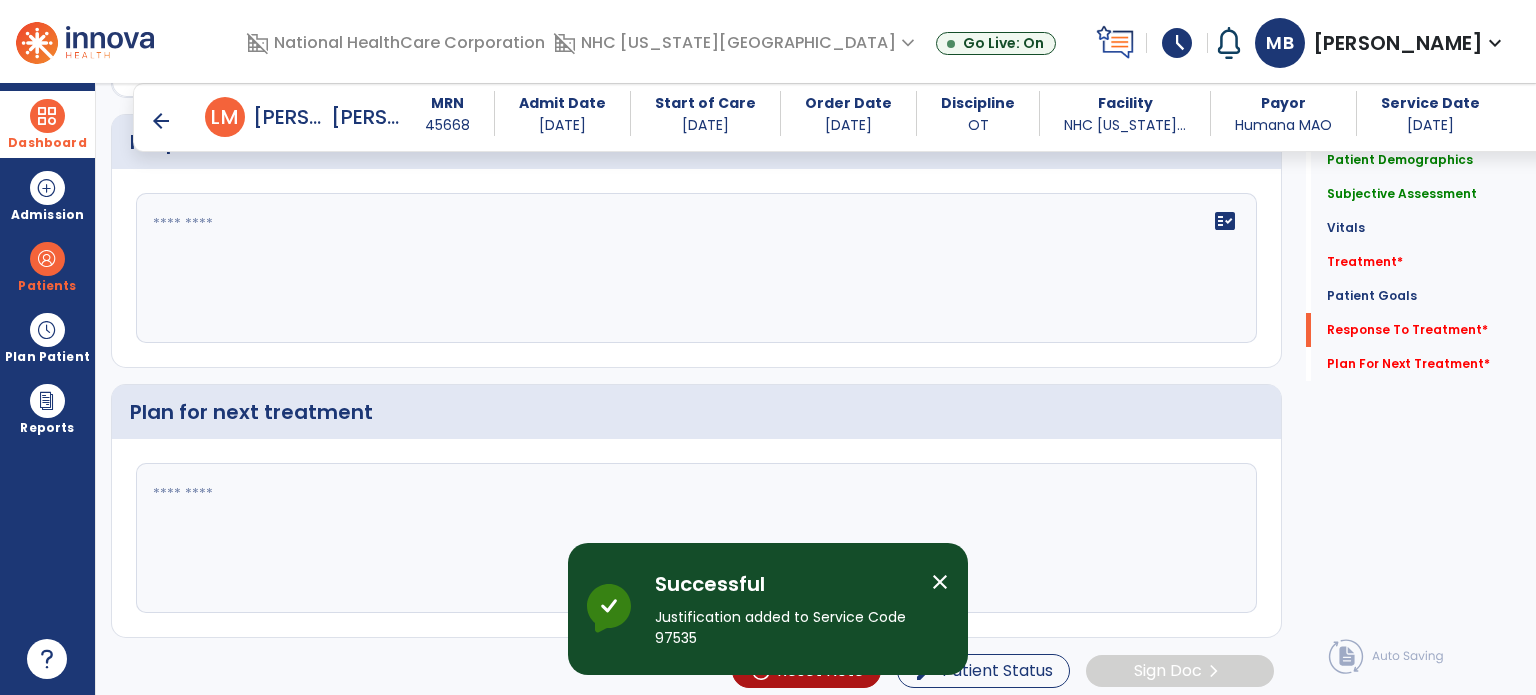 click 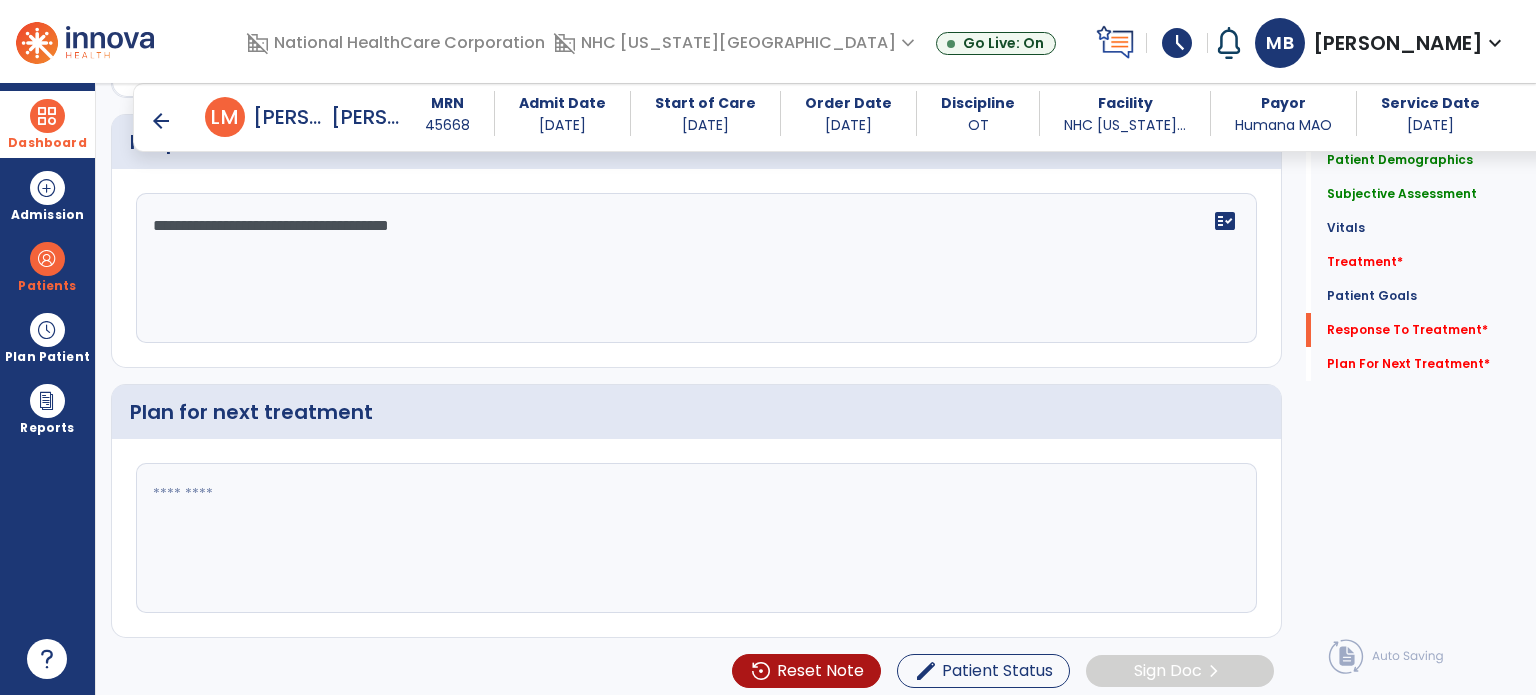 type on "**********" 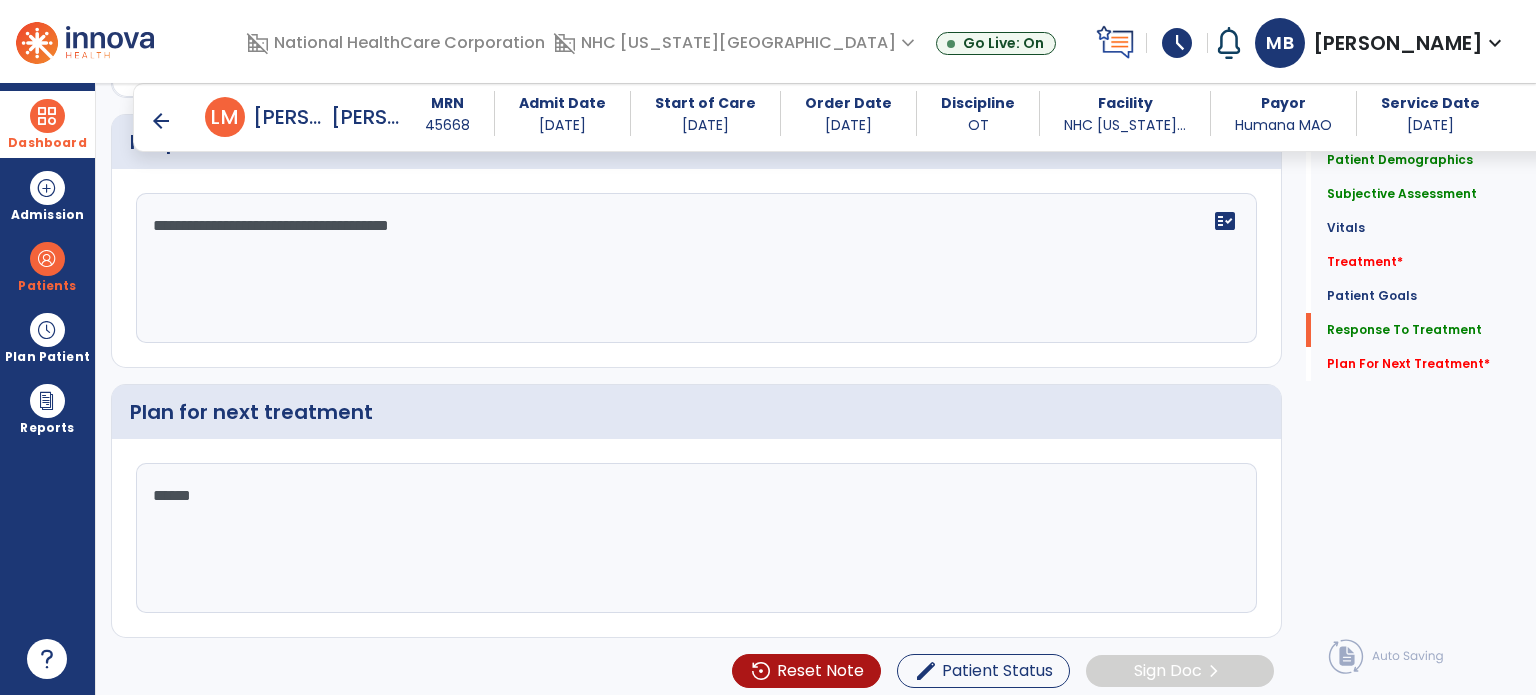 scroll, scrollTop: 2736, scrollLeft: 0, axis: vertical 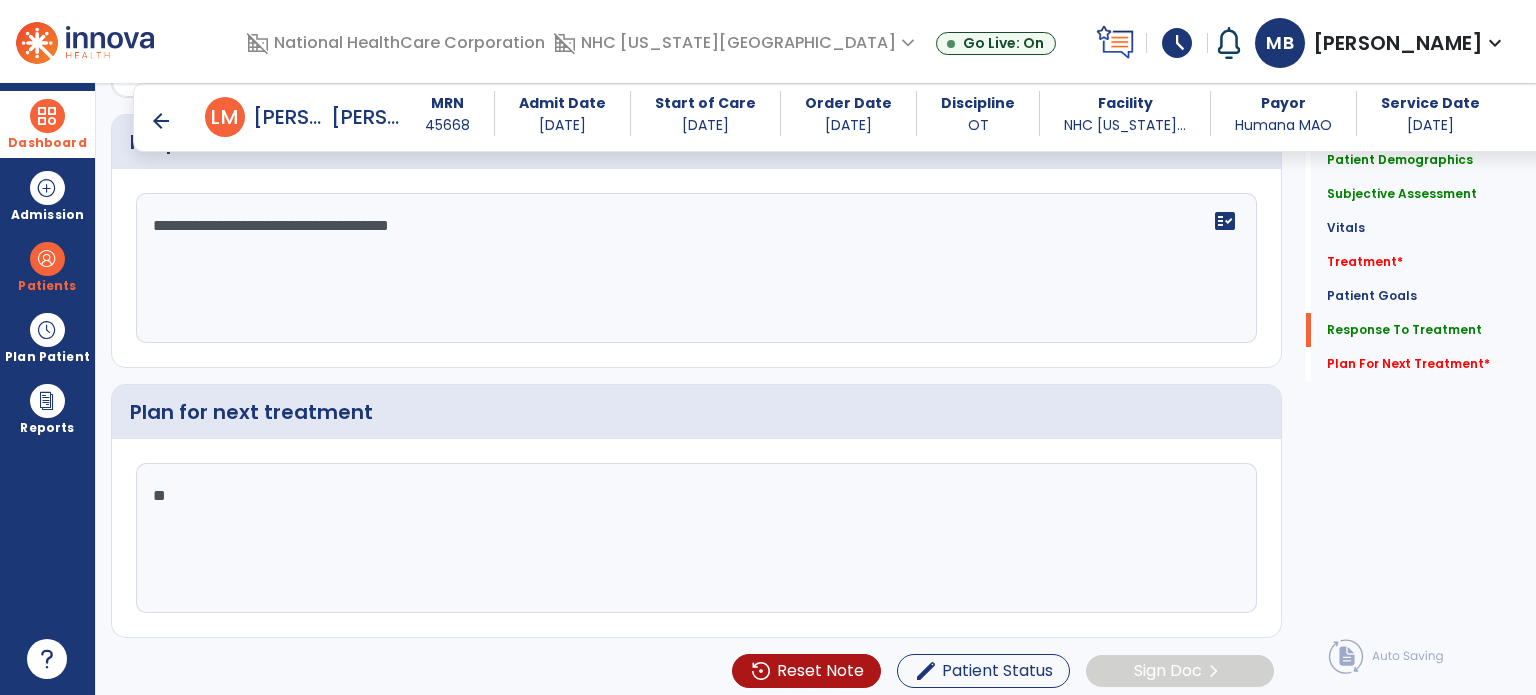 type on "*" 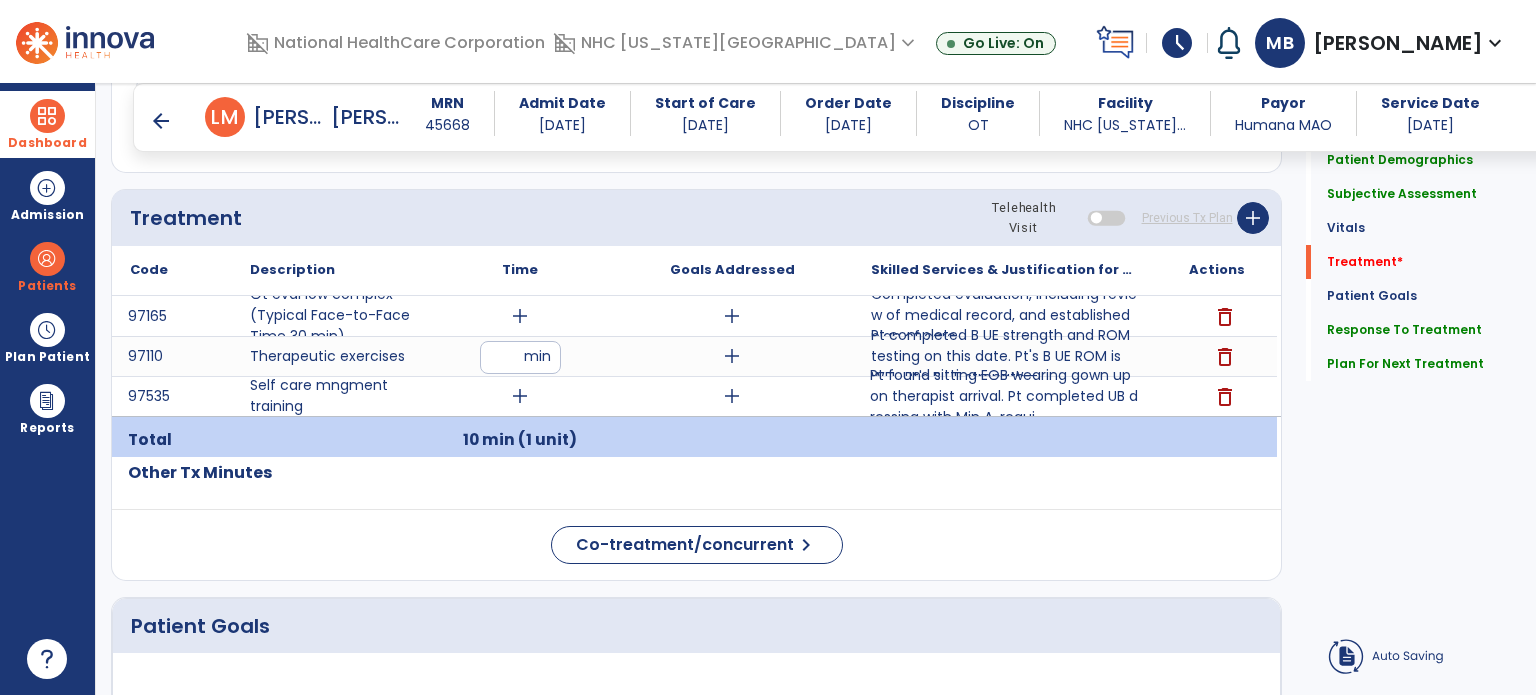 scroll, scrollTop: 1042, scrollLeft: 0, axis: vertical 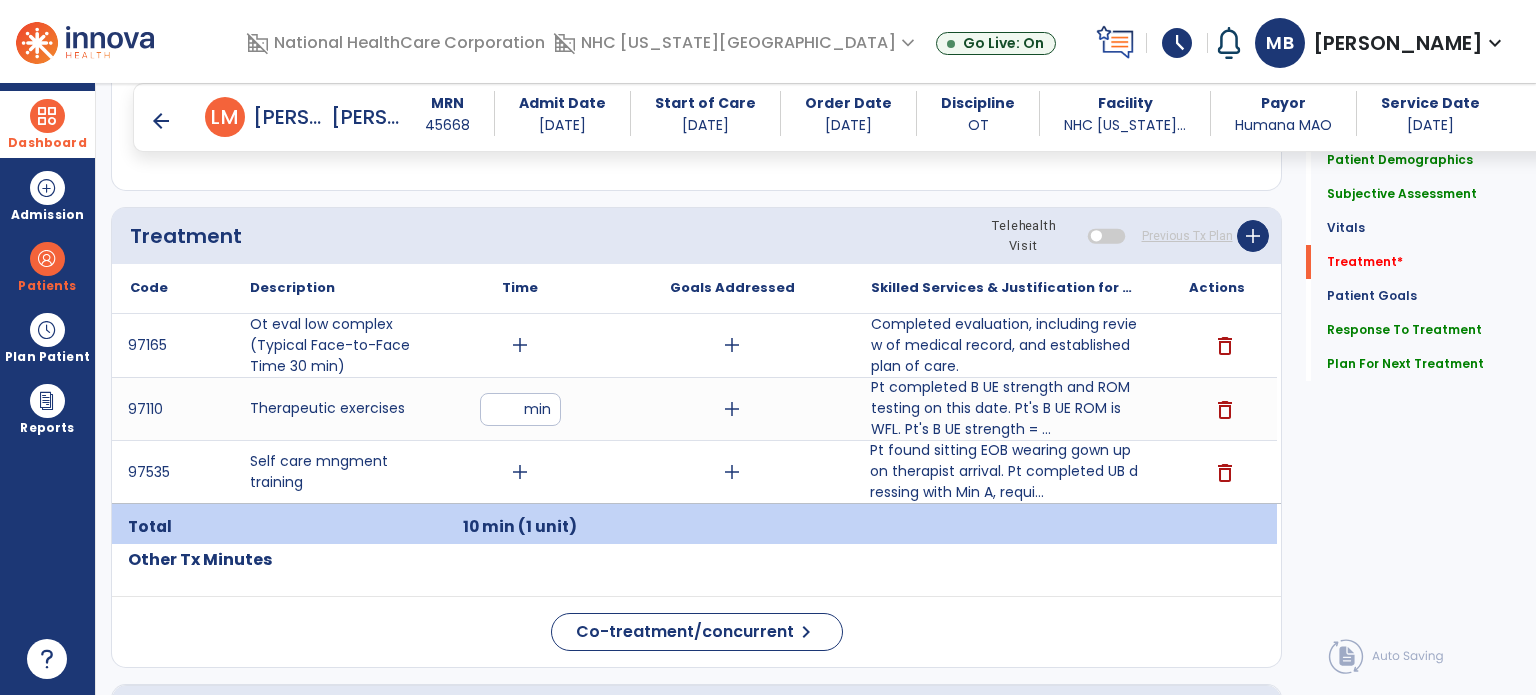 type on "**********" 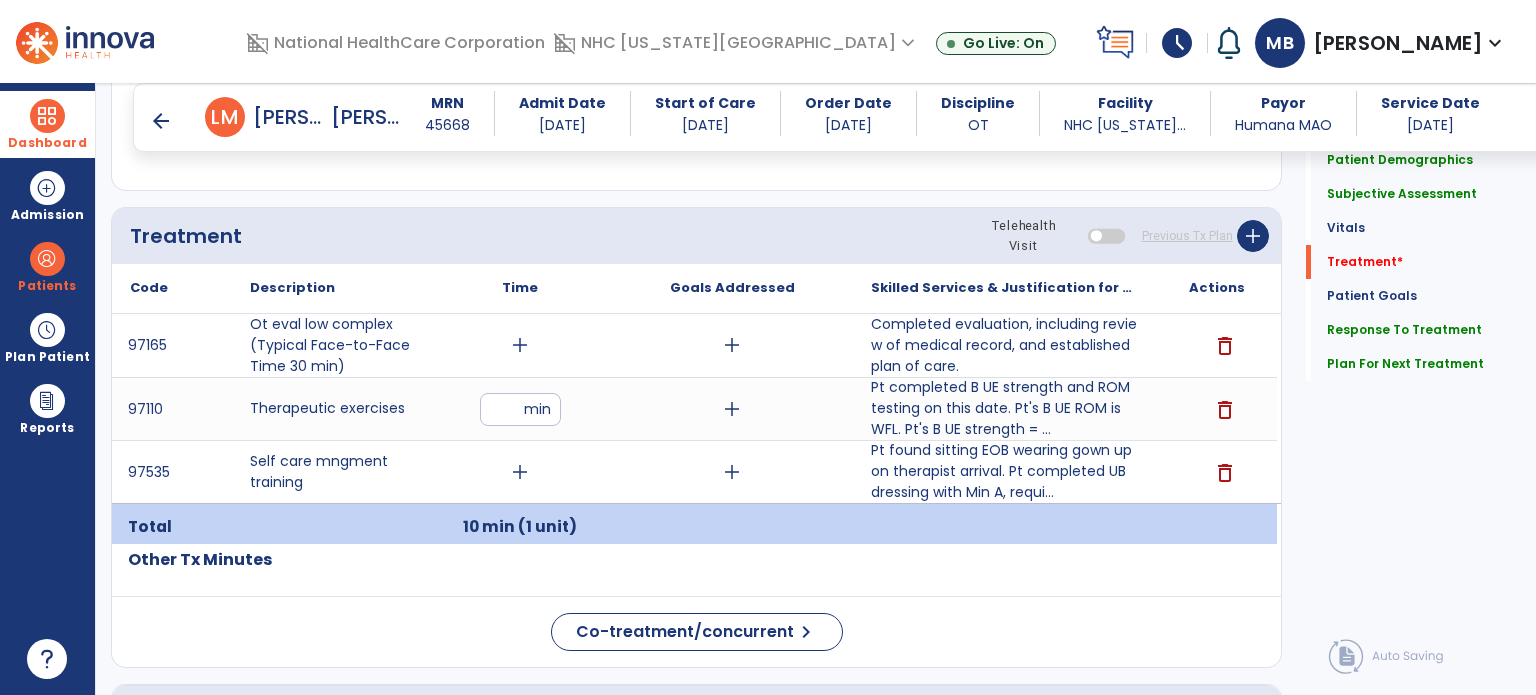 click at bounding box center (330, 527) 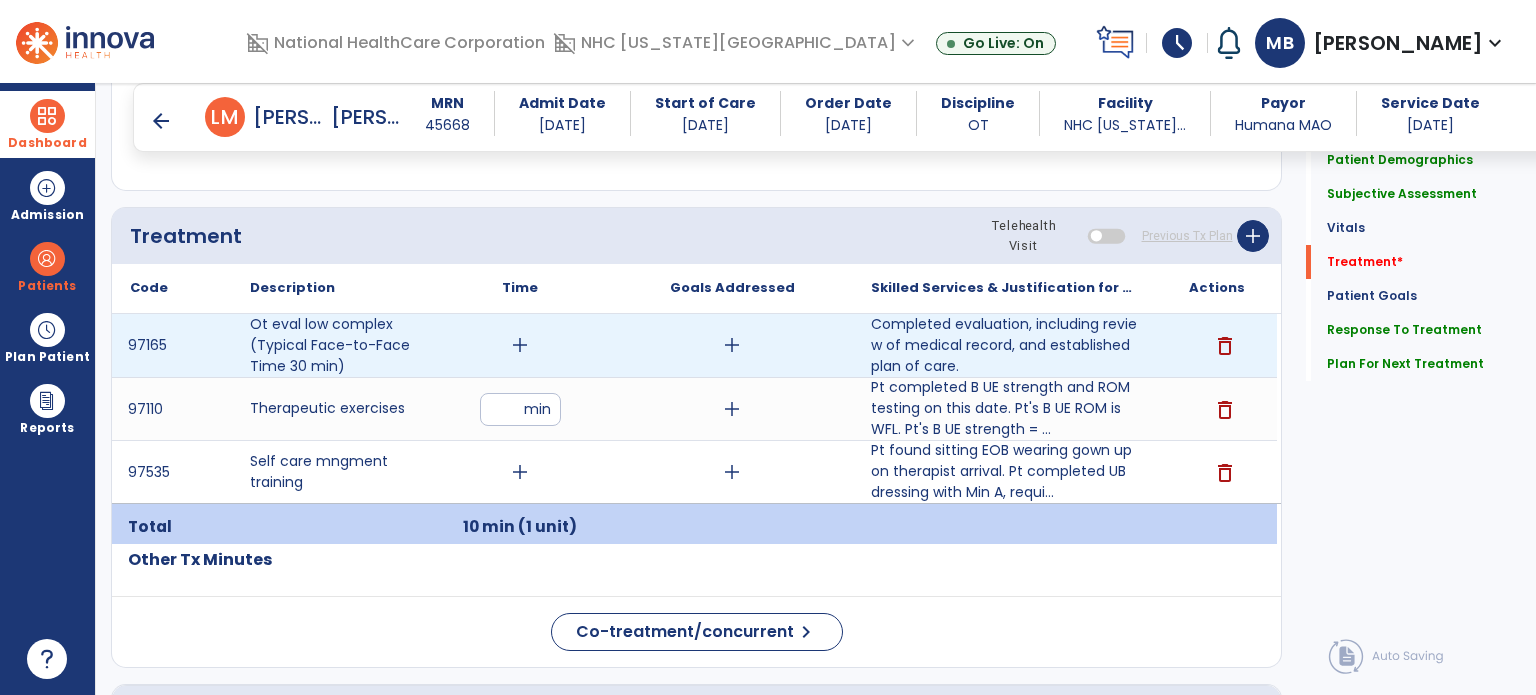 click on "add" at bounding box center (520, 345) 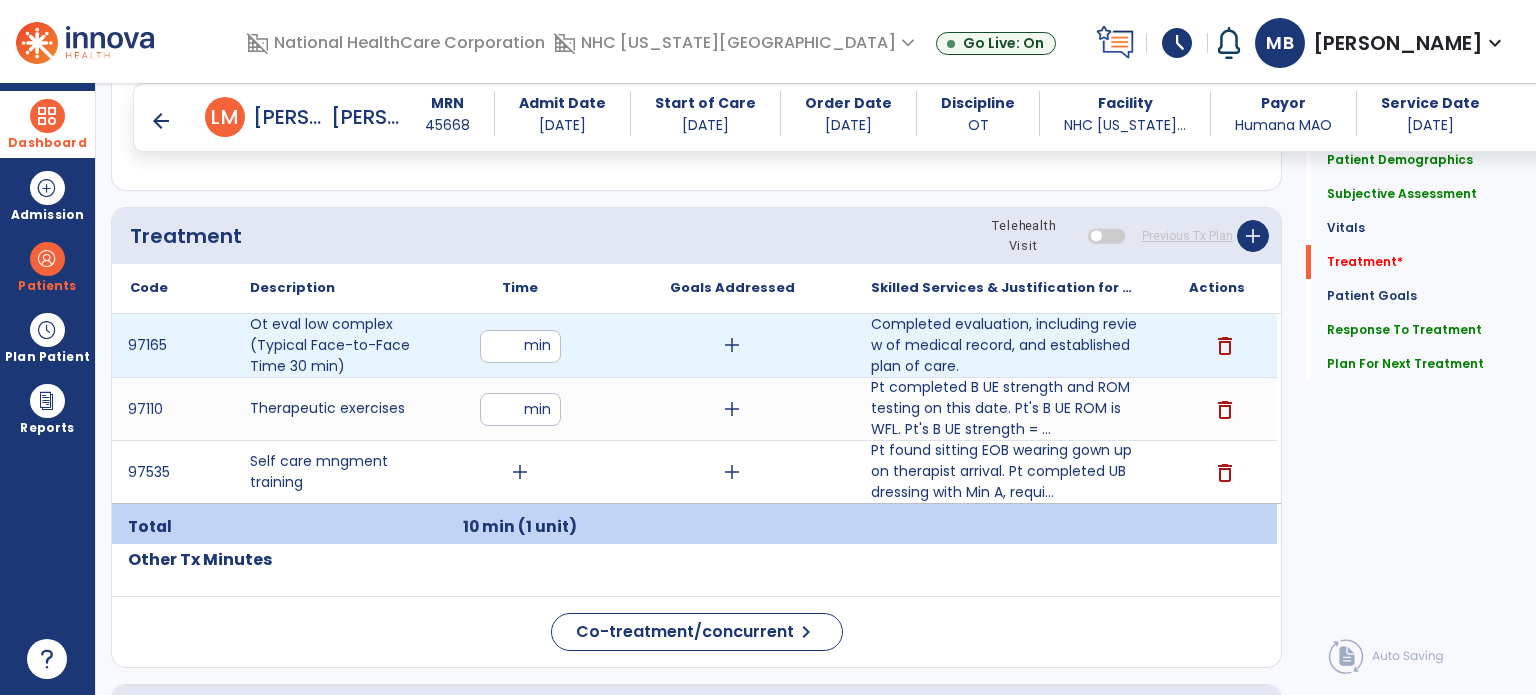 type on "**" 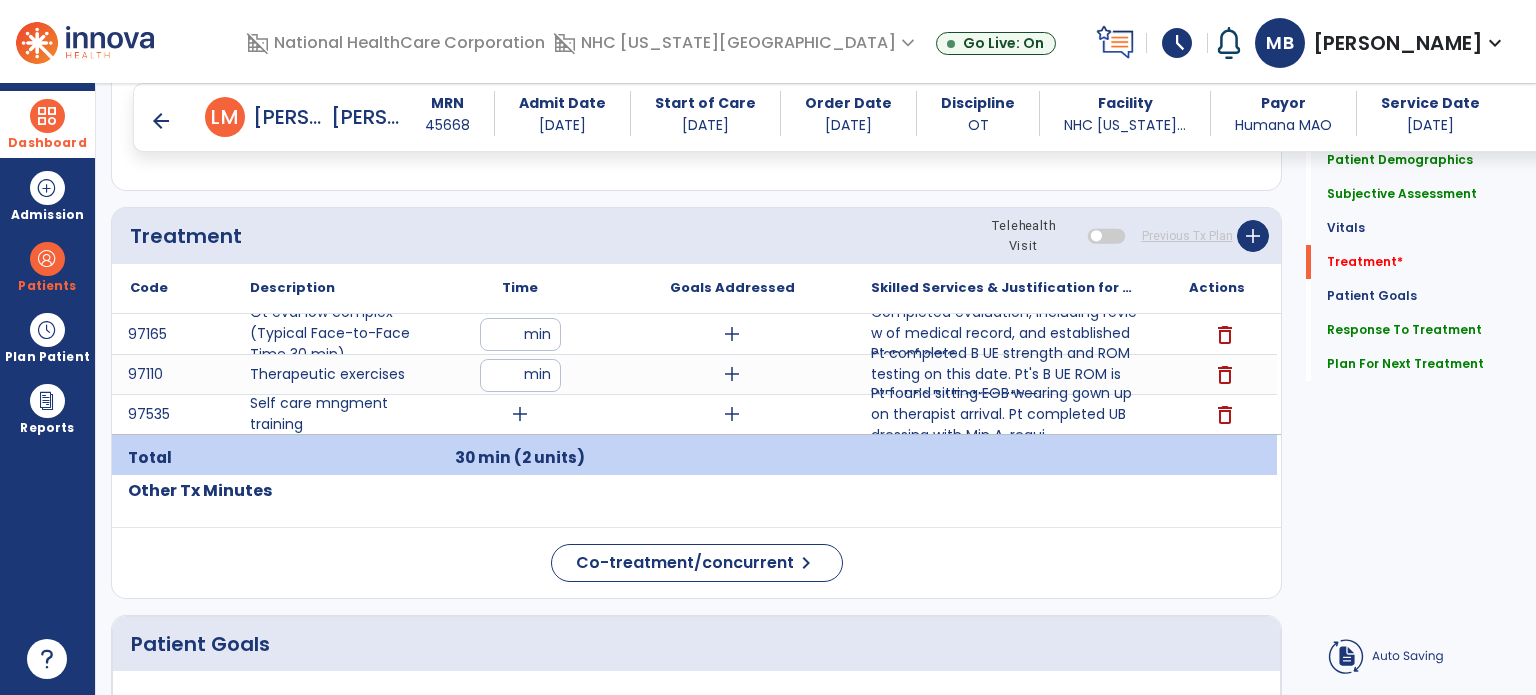 click on "Code
Description
Time" 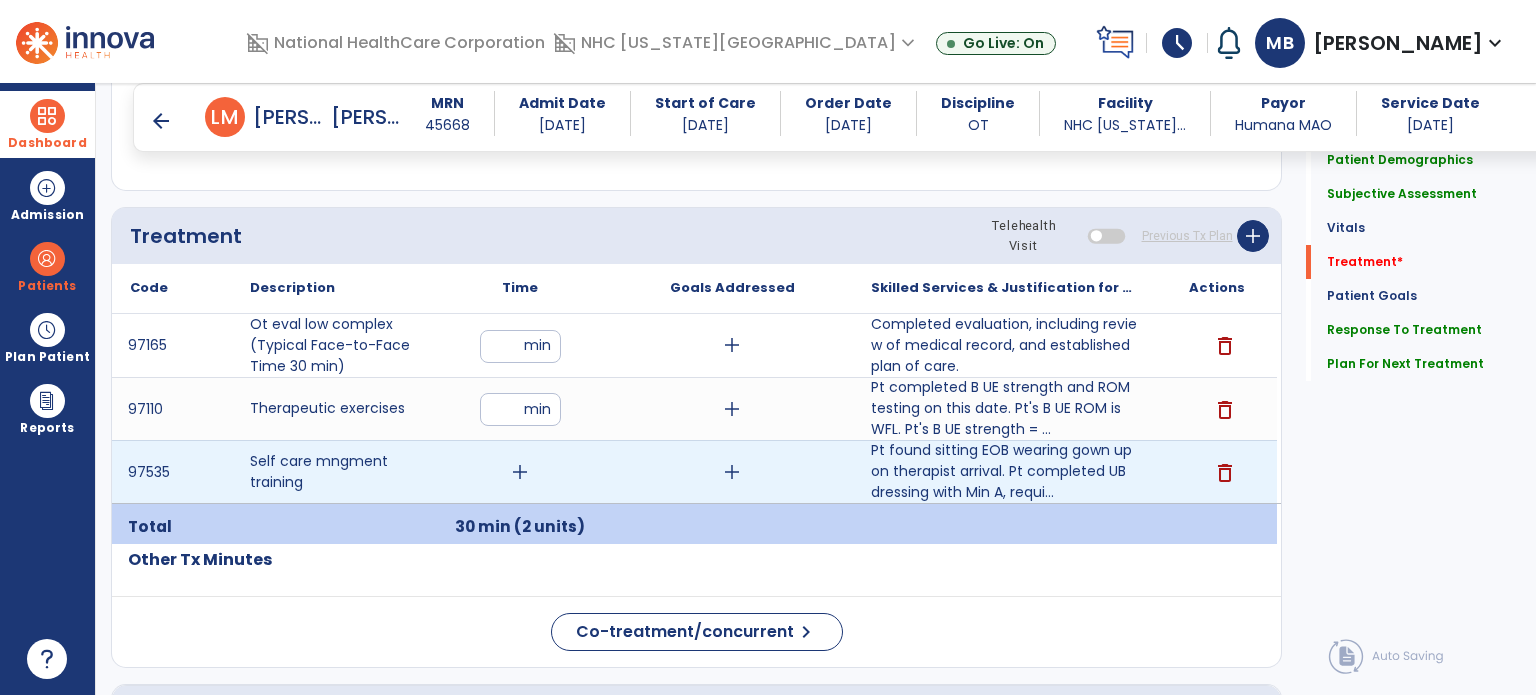 click on "add" at bounding box center [520, 472] 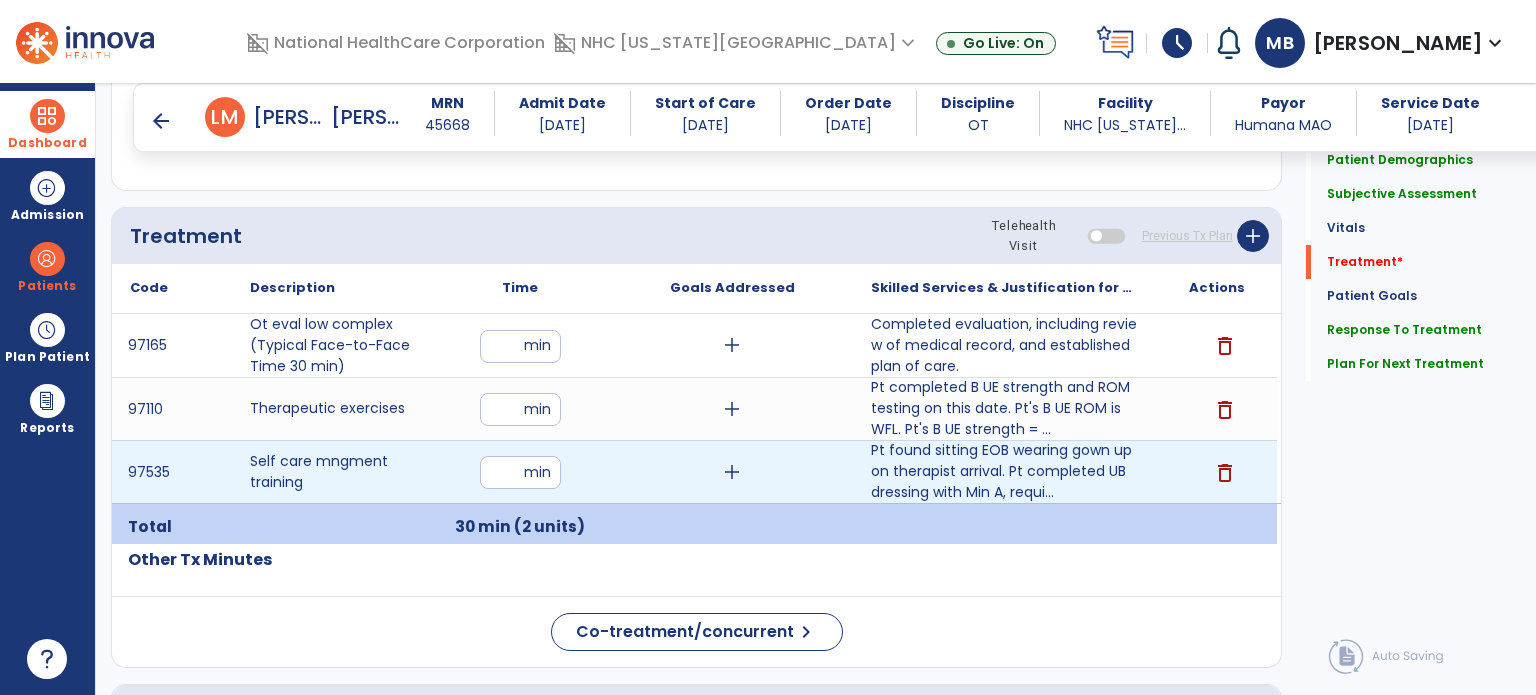 type on "**" 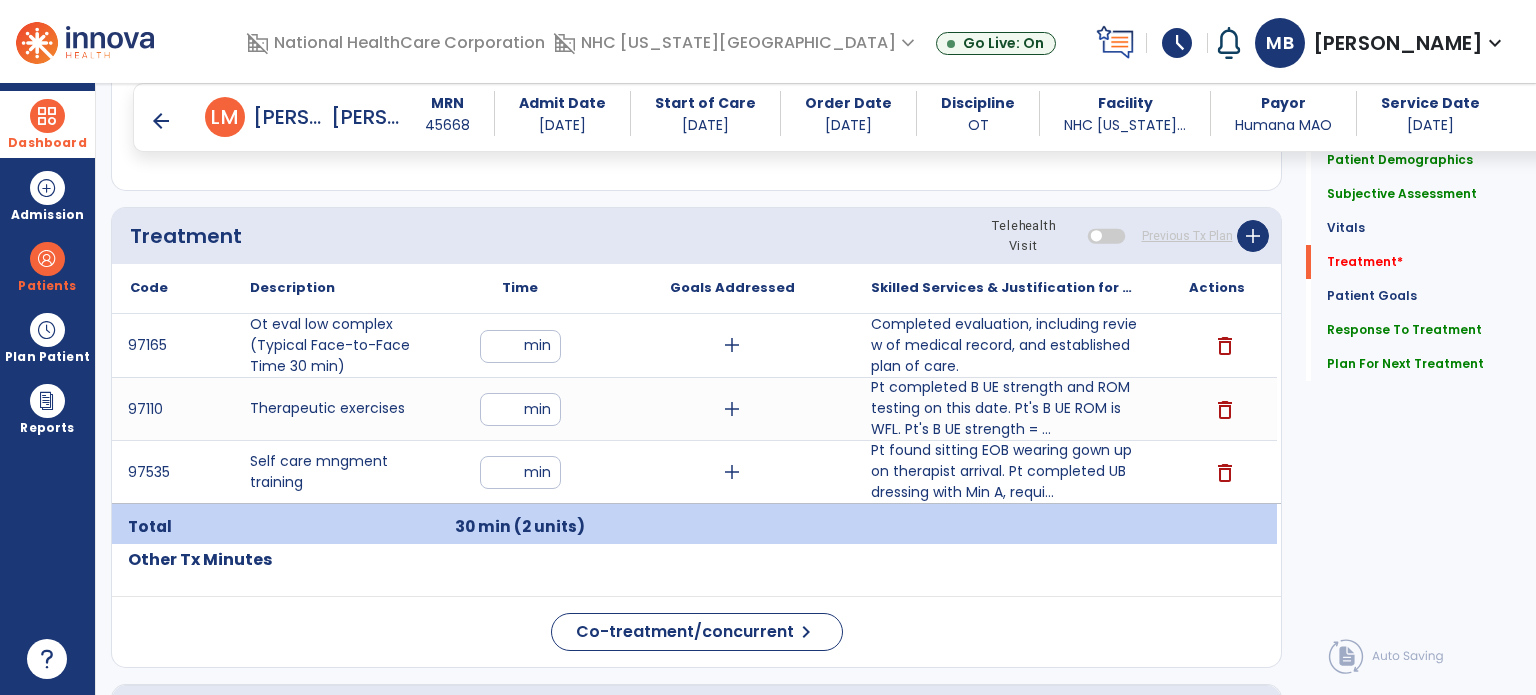 click on "Code
Description
Time" 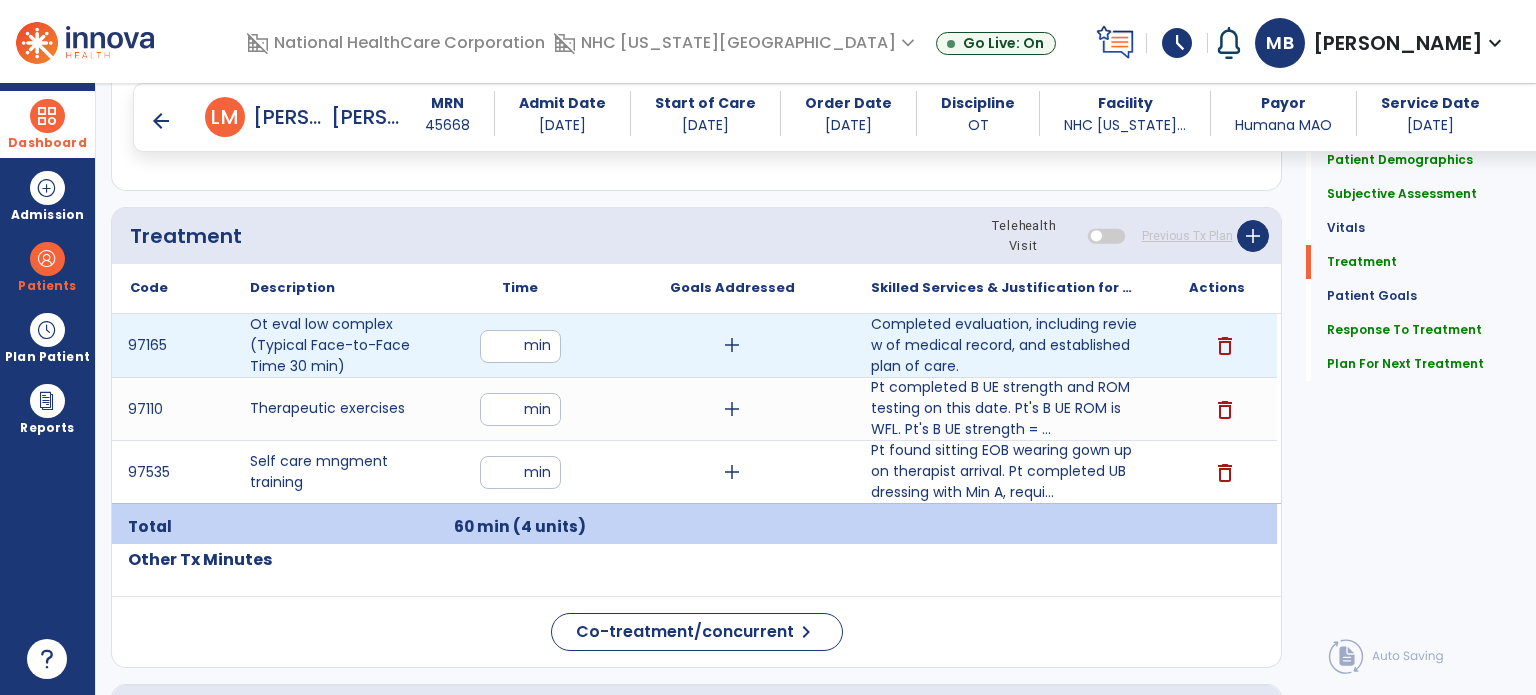 click on "**" at bounding box center (520, 346) 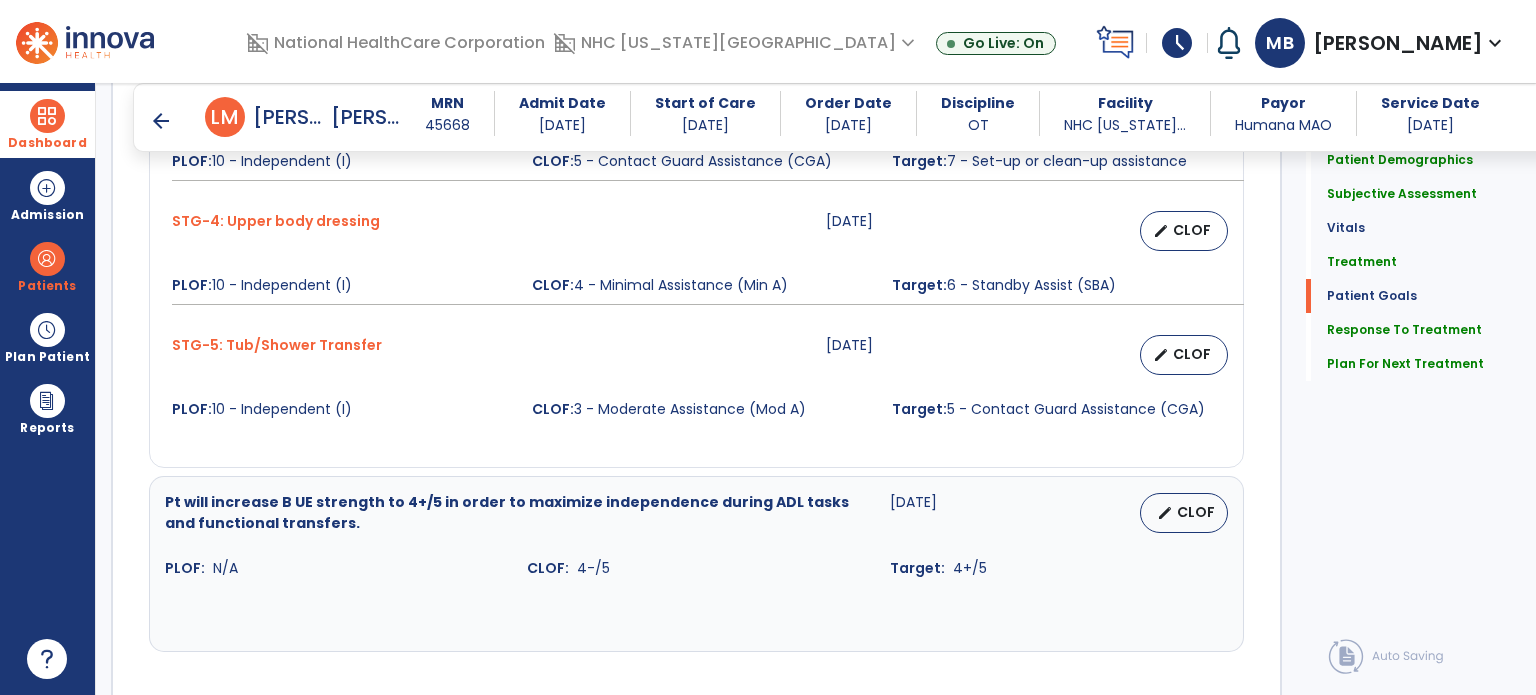 scroll, scrollTop: 2736, scrollLeft: 0, axis: vertical 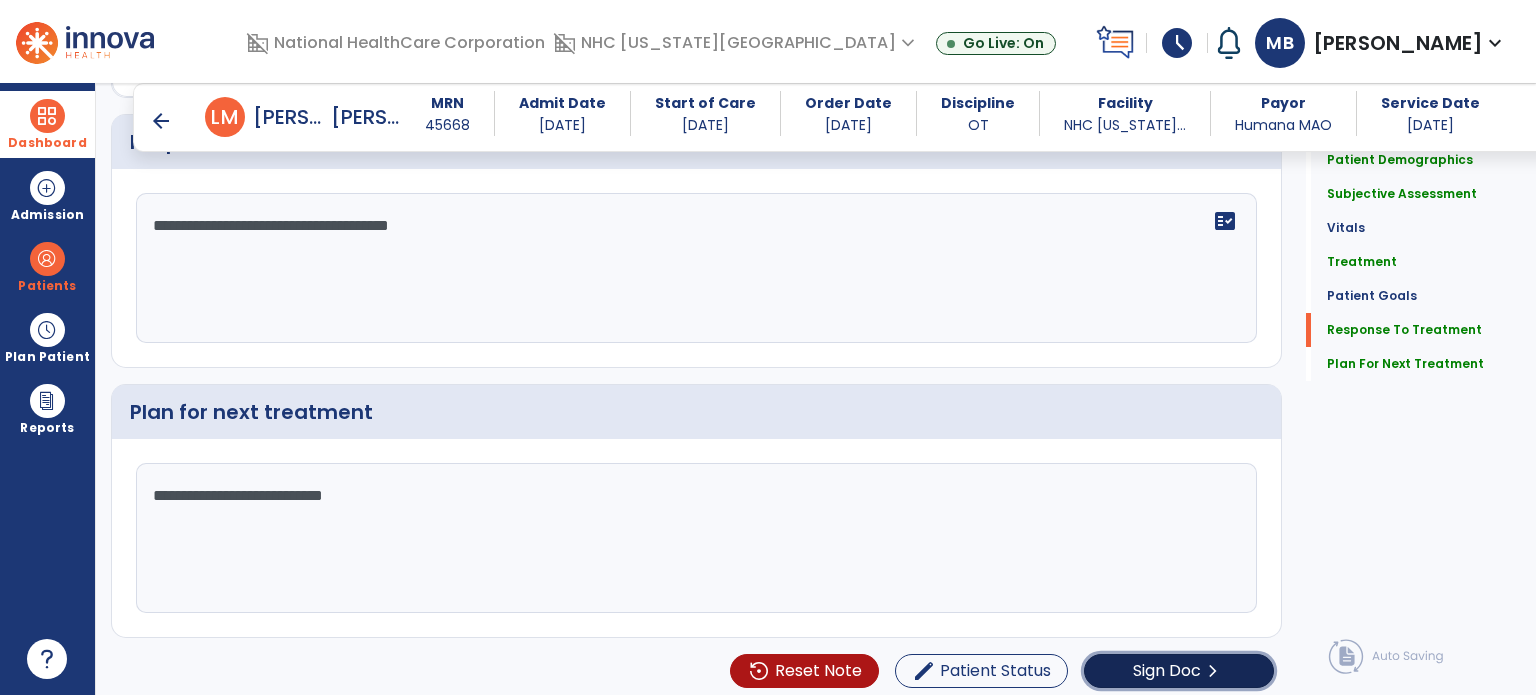 click on "Sign Doc" 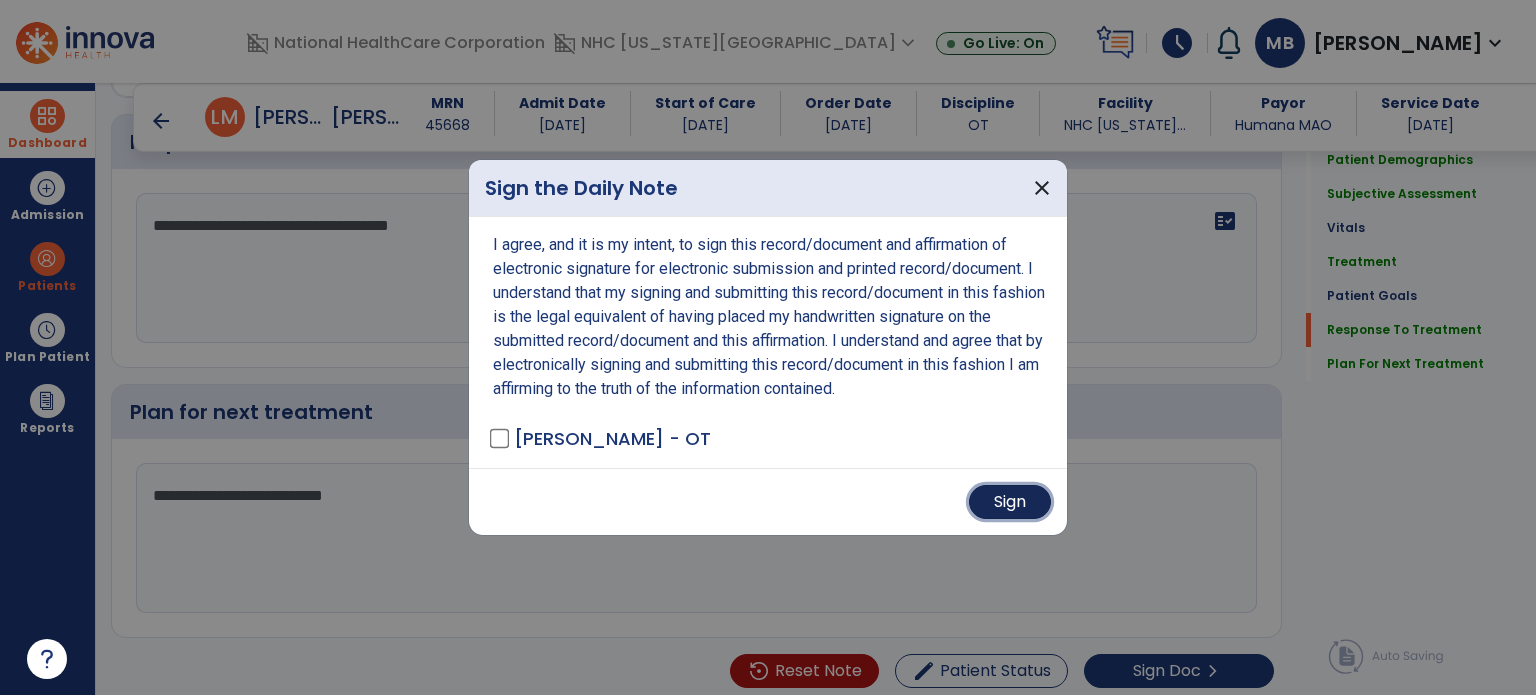 click on "Sign" at bounding box center (1010, 502) 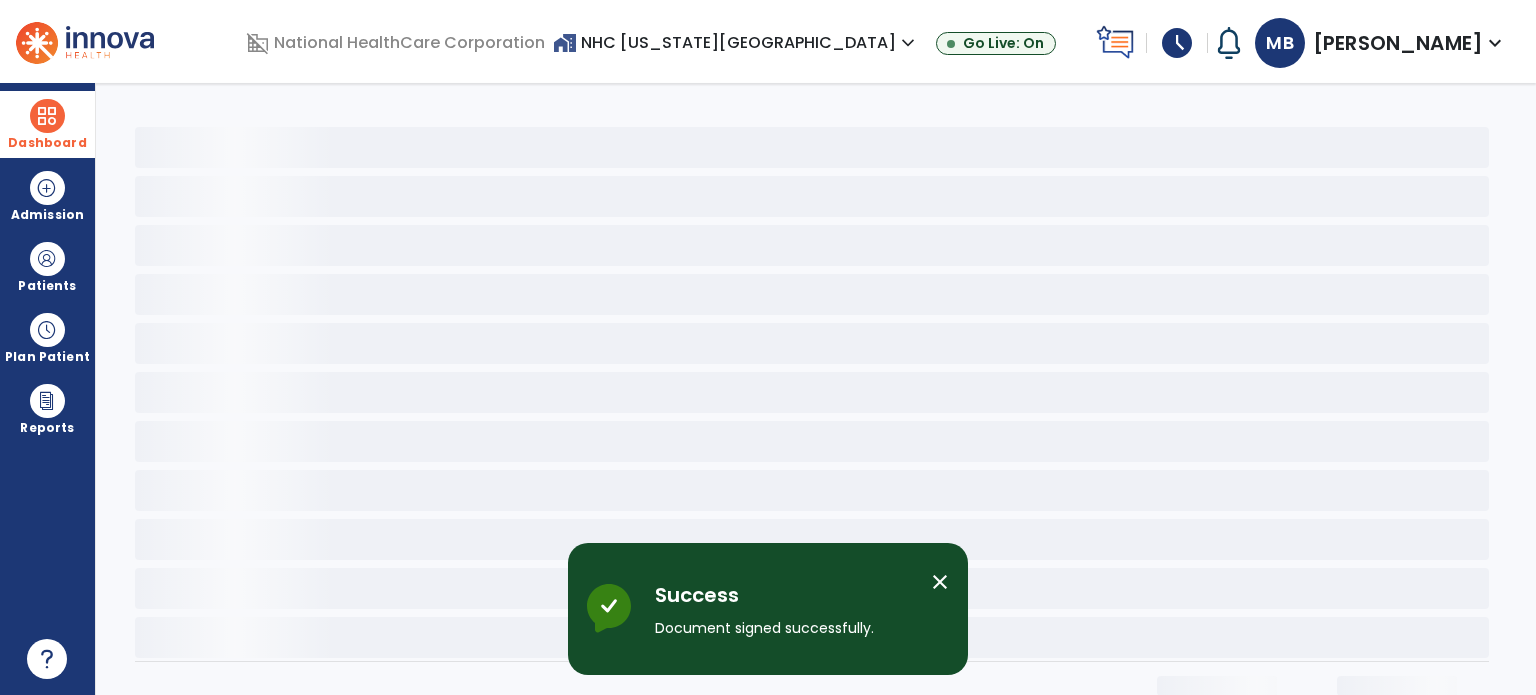scroll, scrollTop: 0, scrollLeft: 0, axis: both 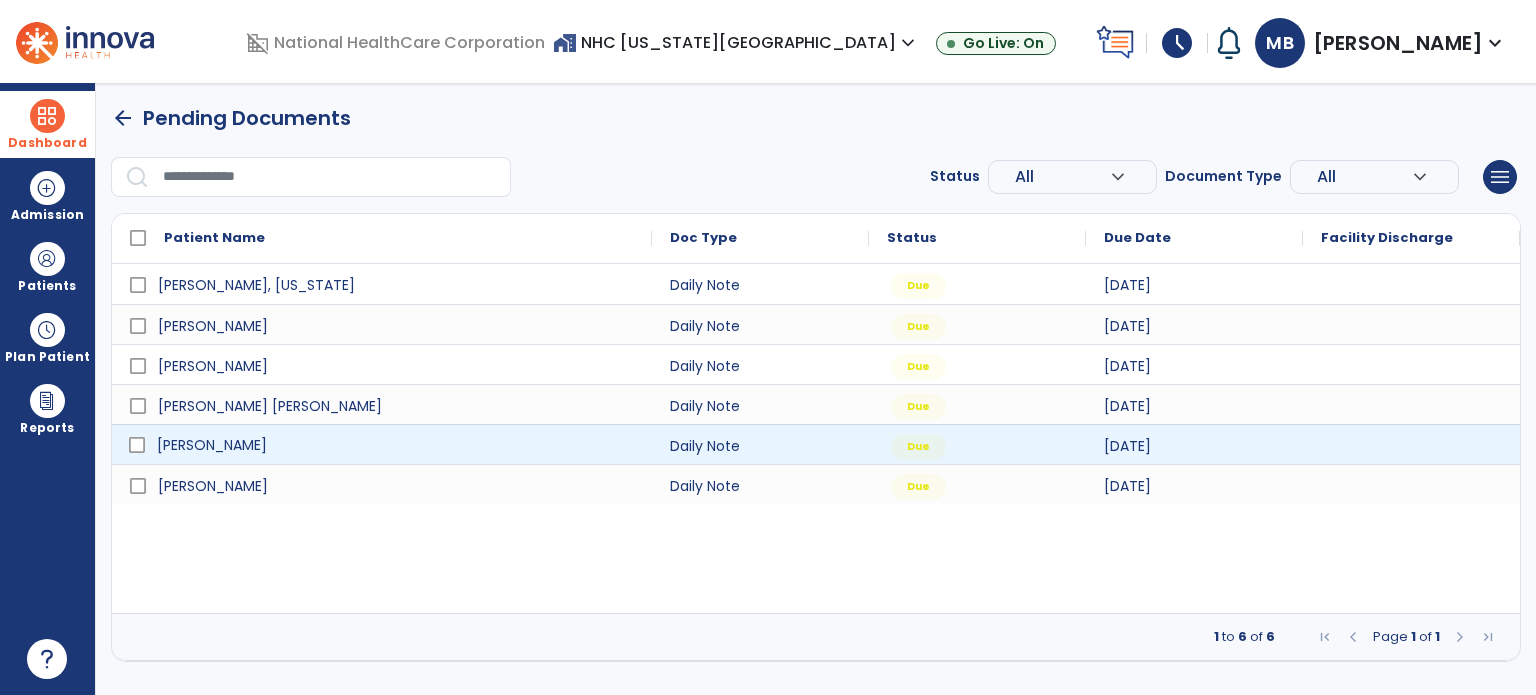 click on "[PERSON_NAME]" at bounding box center (396, 445) 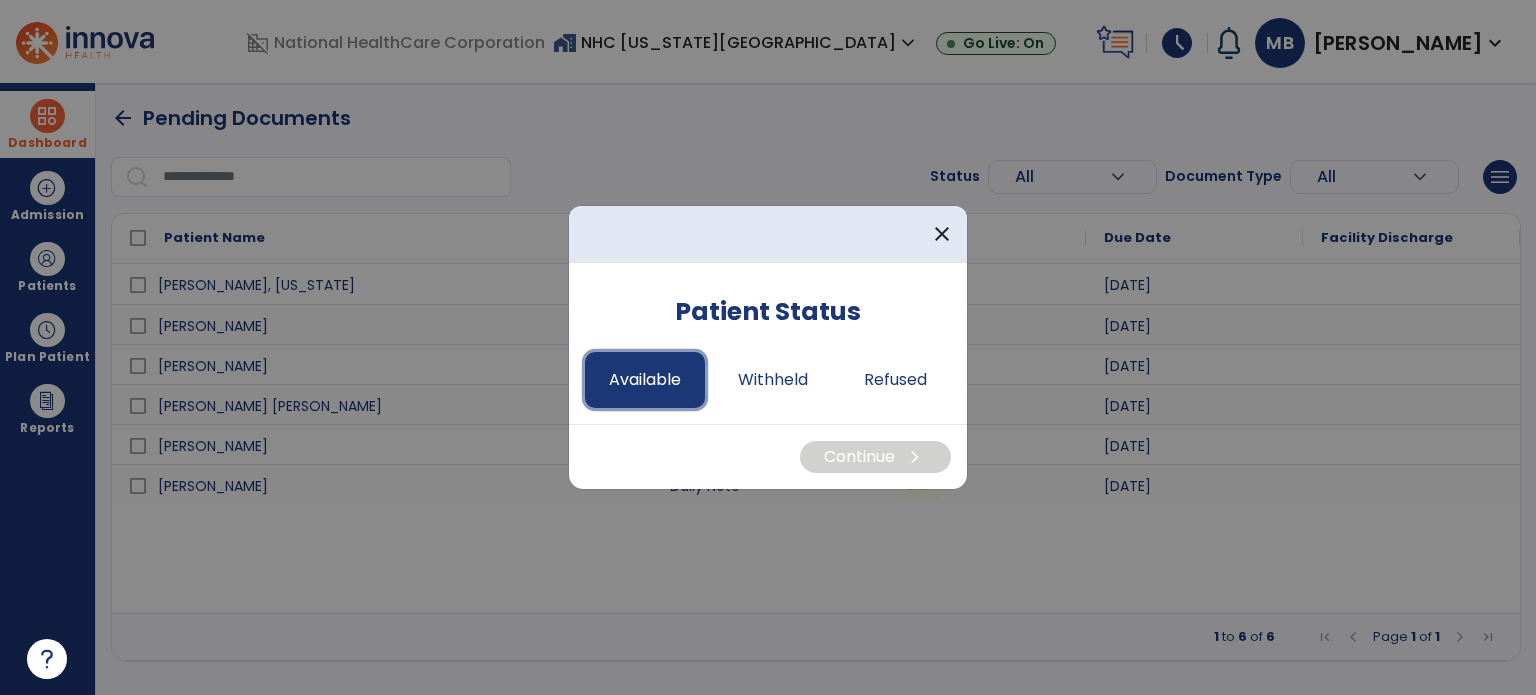 click on "Available" at bounding box center (645, 380) 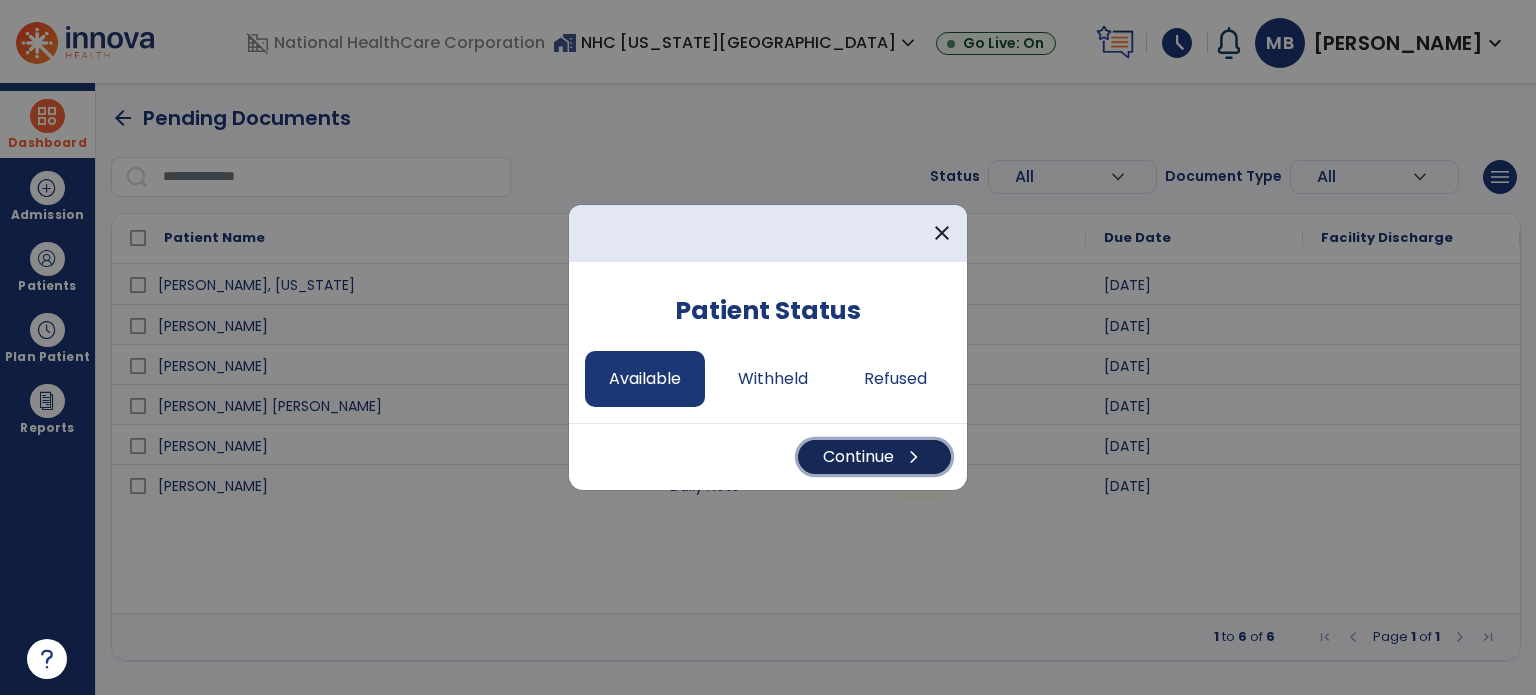 click on "Continue   chevron_right" at bounding box center (874, 457) 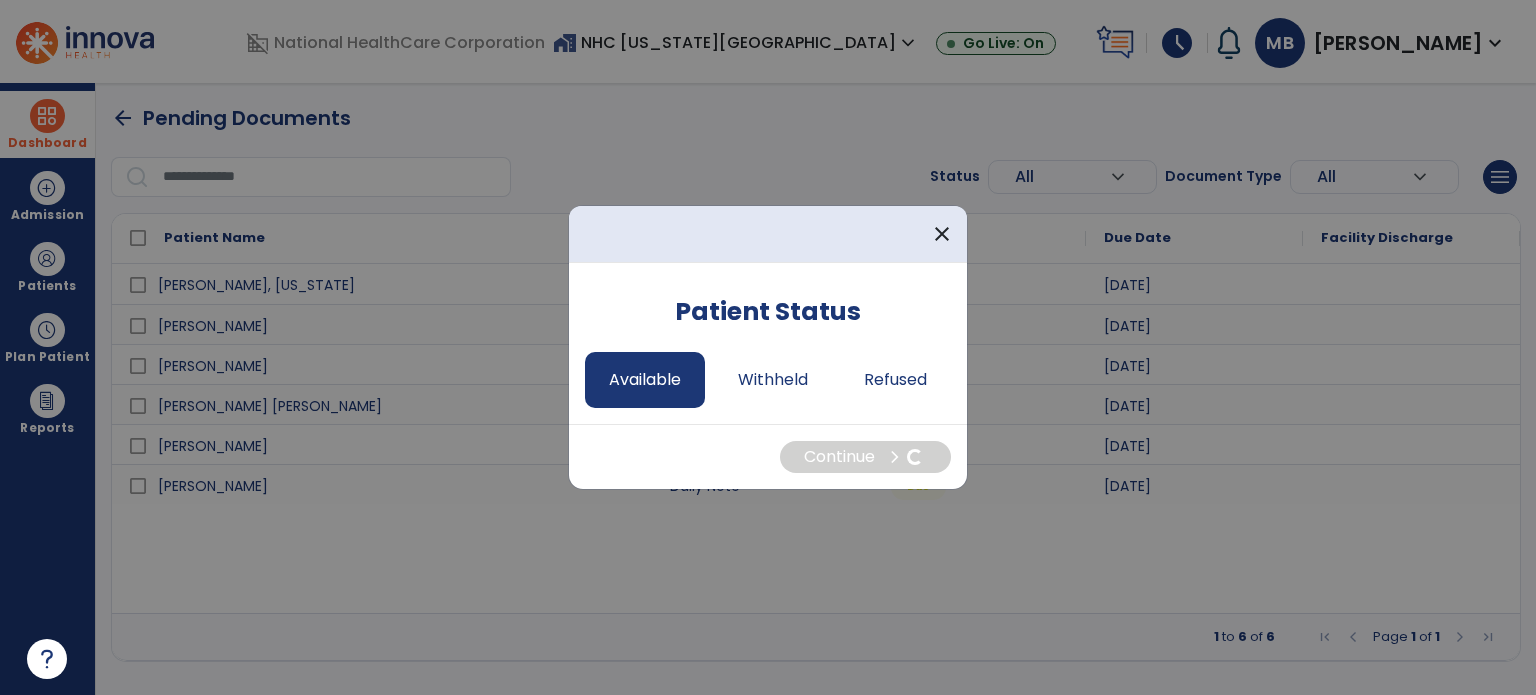 select on "*" 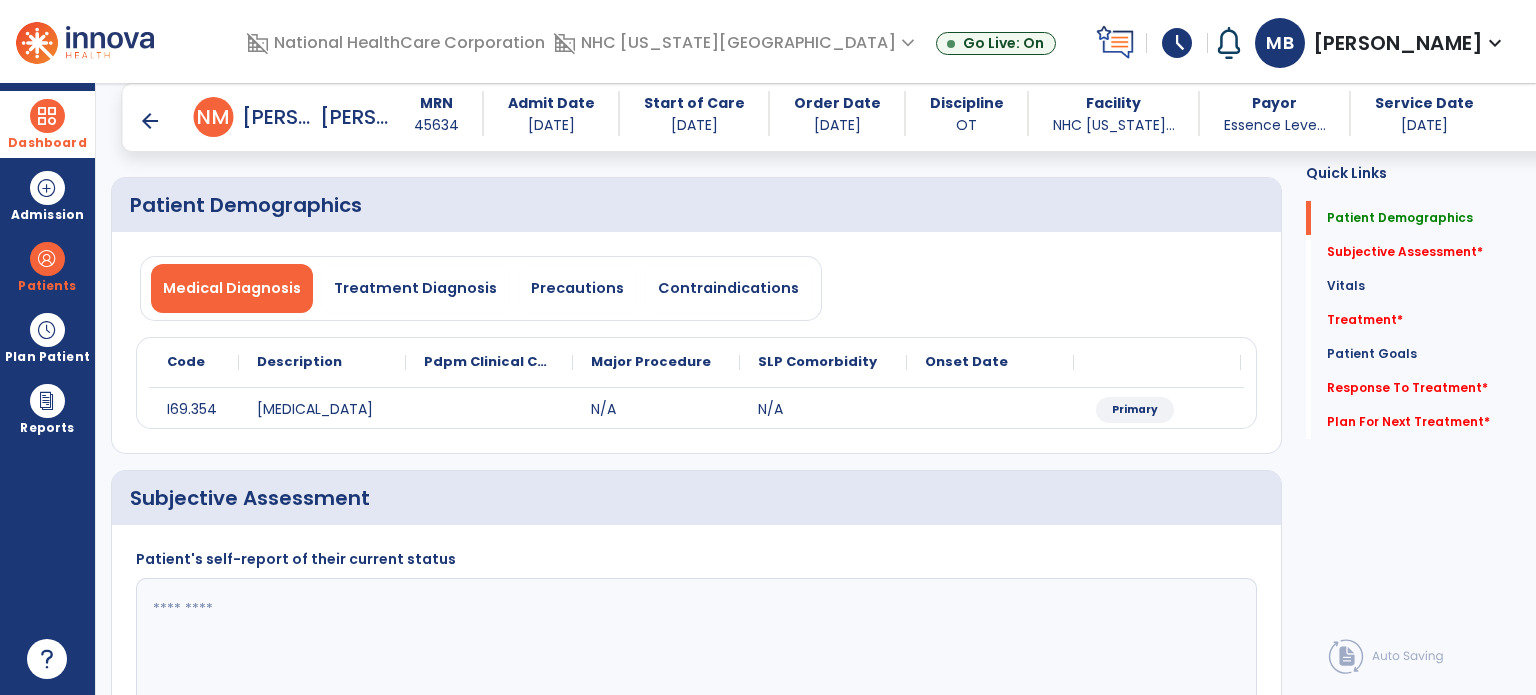 scroll, scrollTop: 60, scrollLeft: 0, axis: vertical 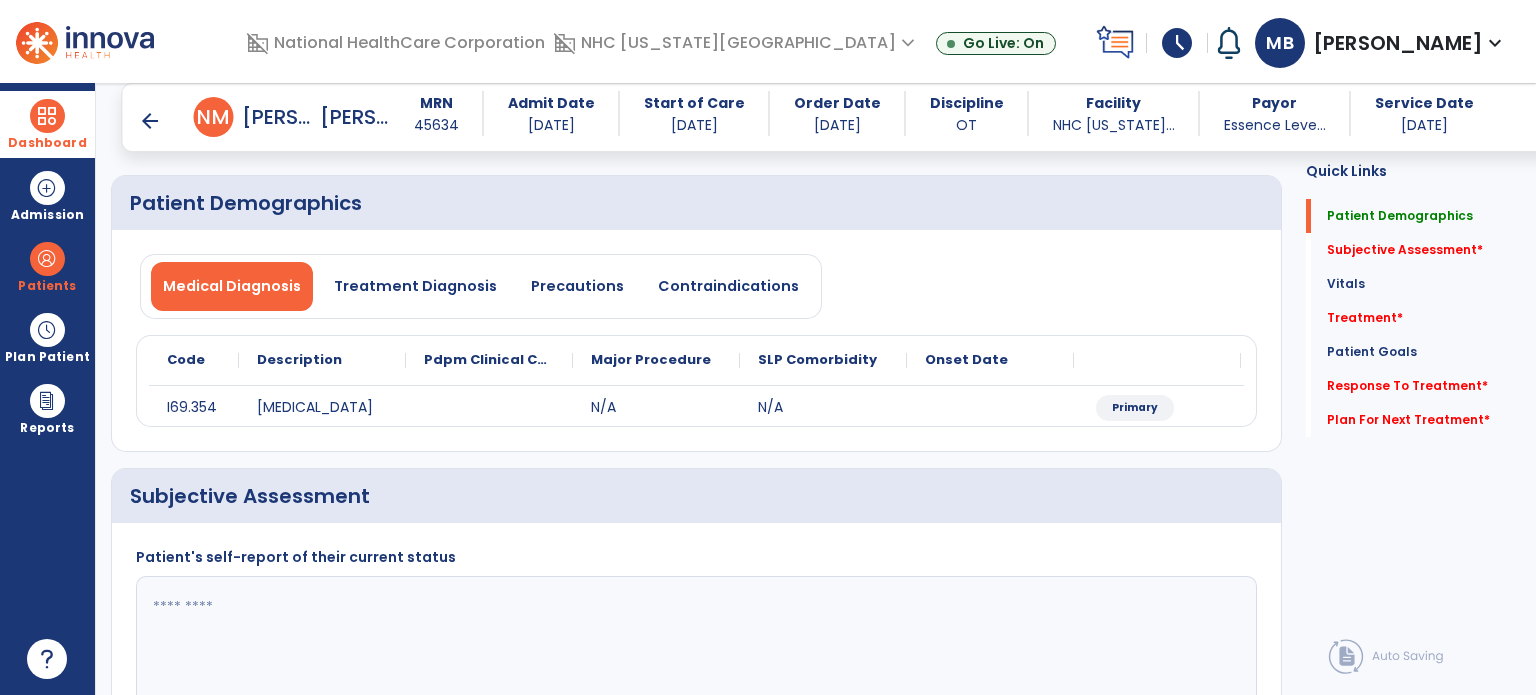click 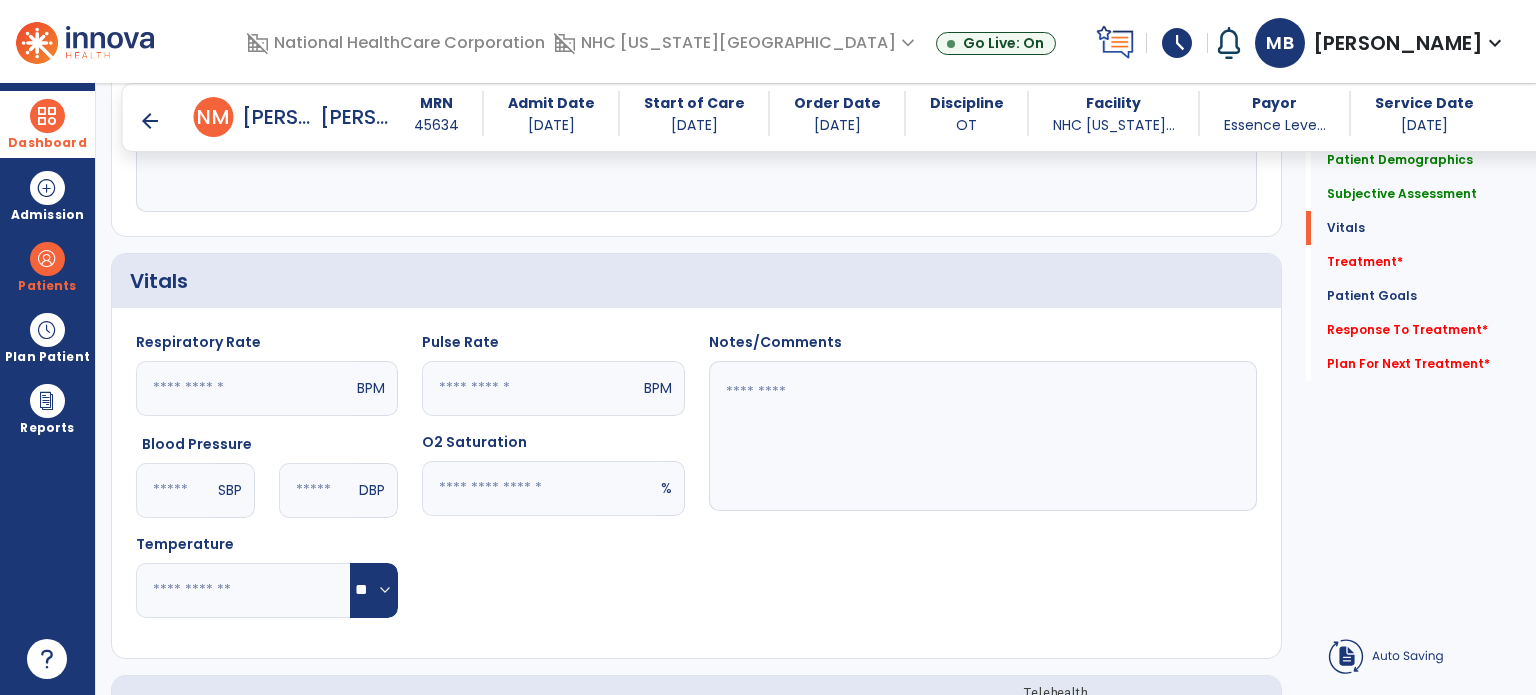 scroll, scrollTop: 790, scrollLeft: 0, axis: vertical 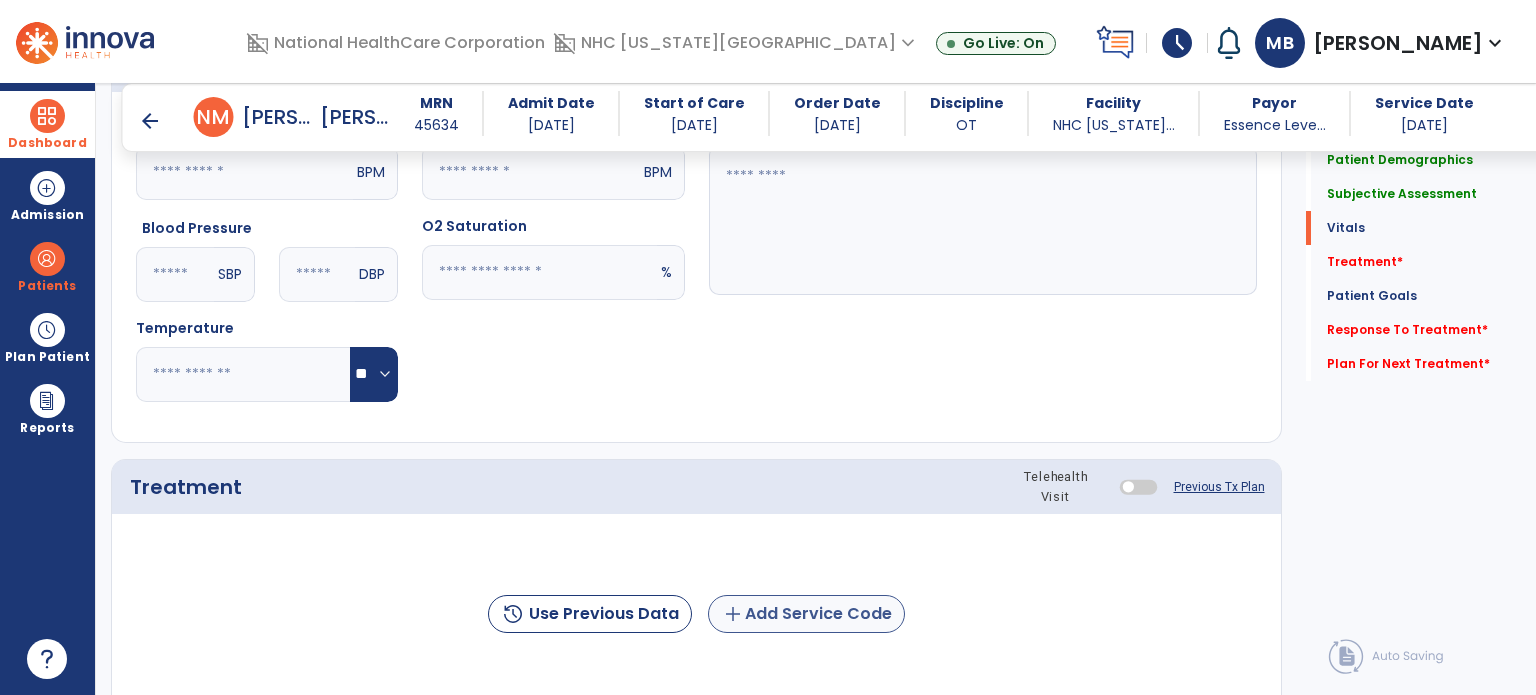 type on "**********" 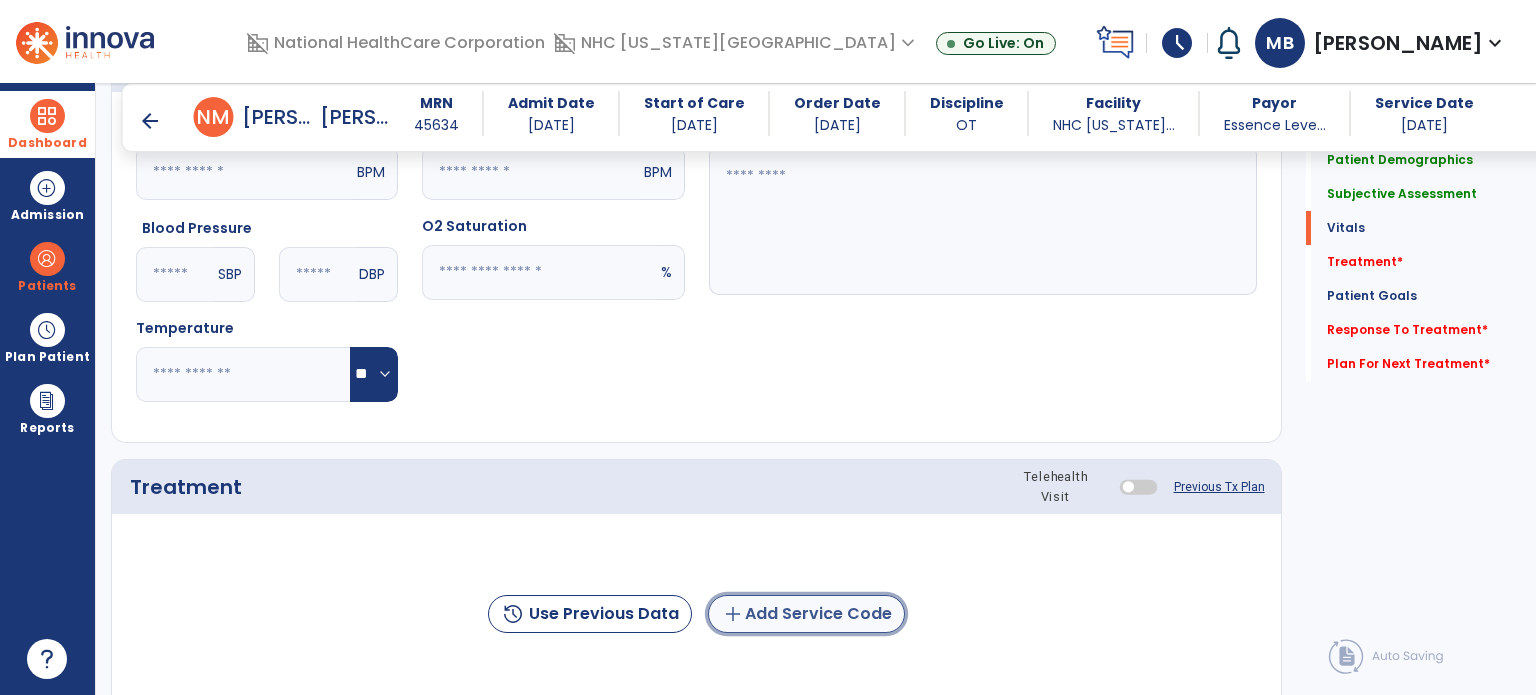 click on "add  Add Service Code" 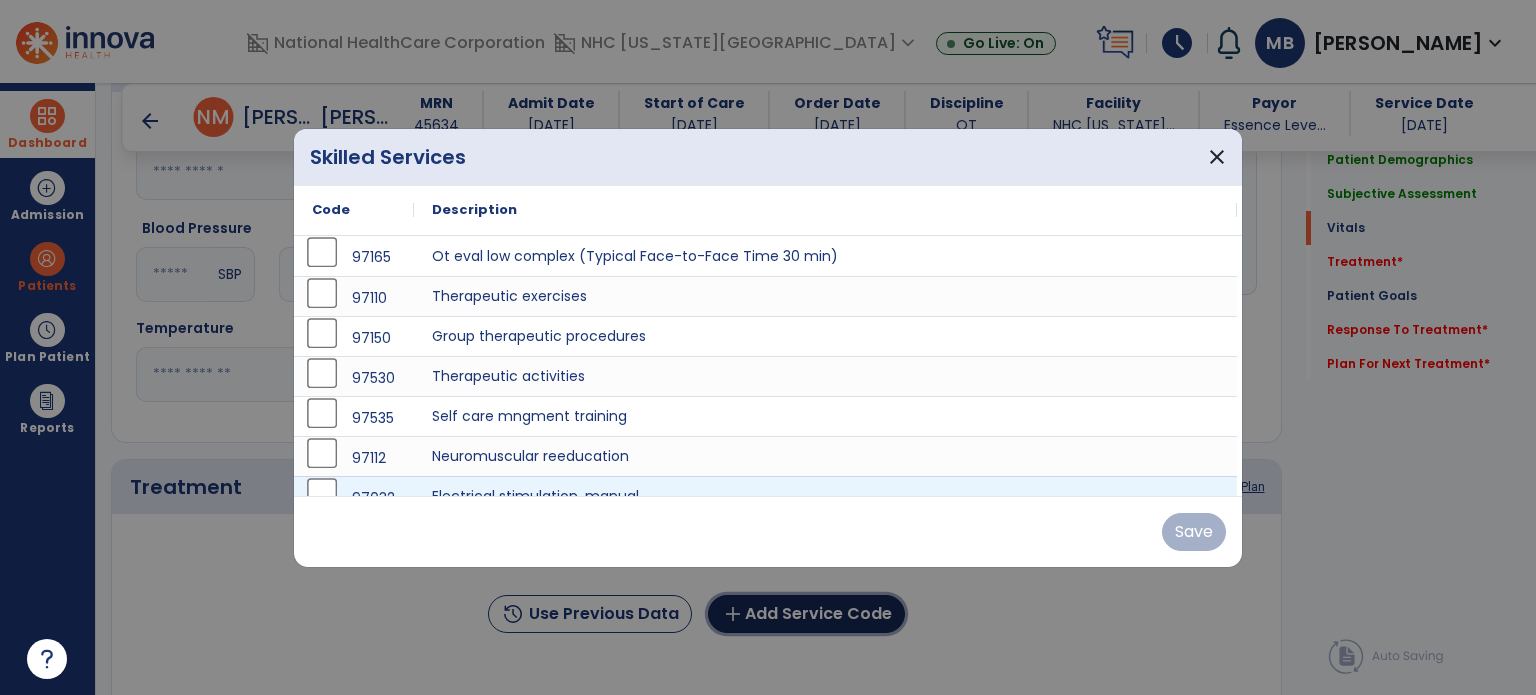 scroll, scrollTop: 19, scrollLeft: 0, axis: vertical 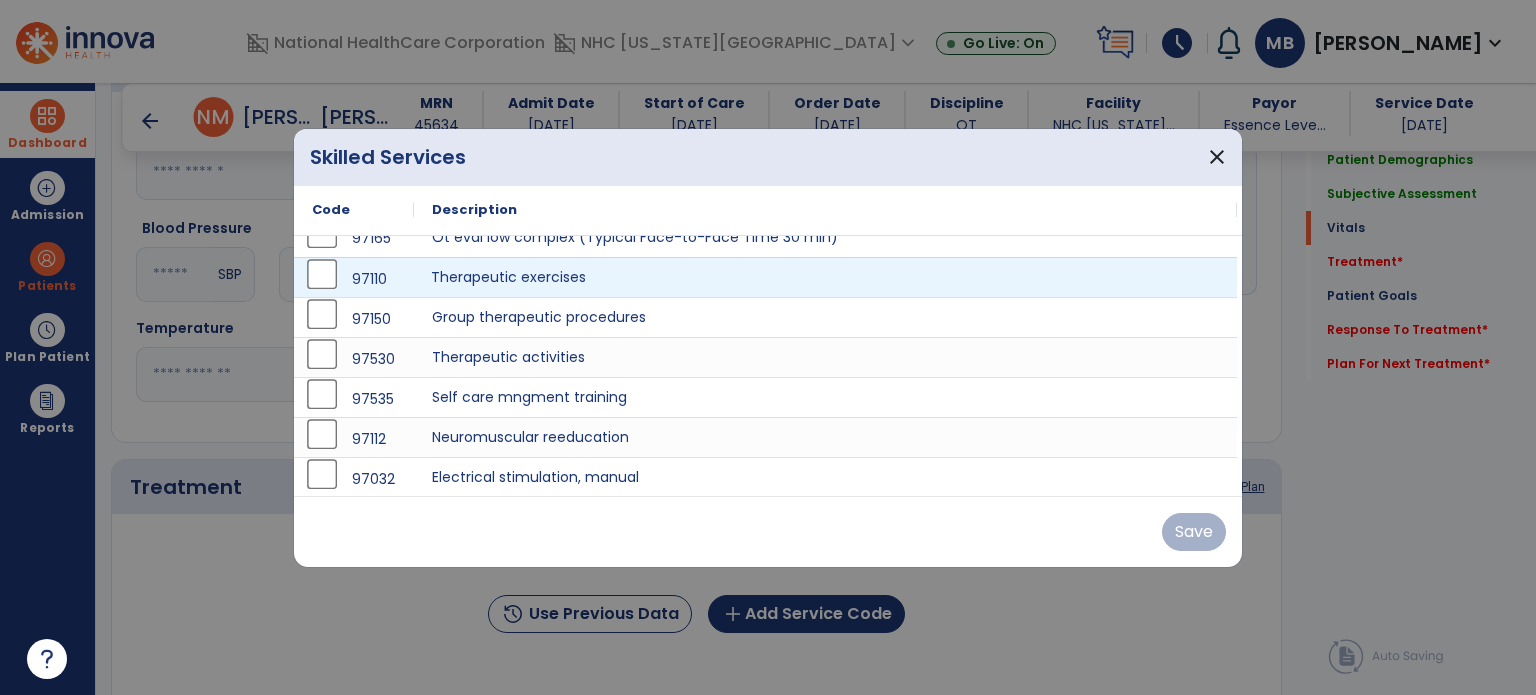 click on "Therapeutic exercises" at bounding box center (825, 277) 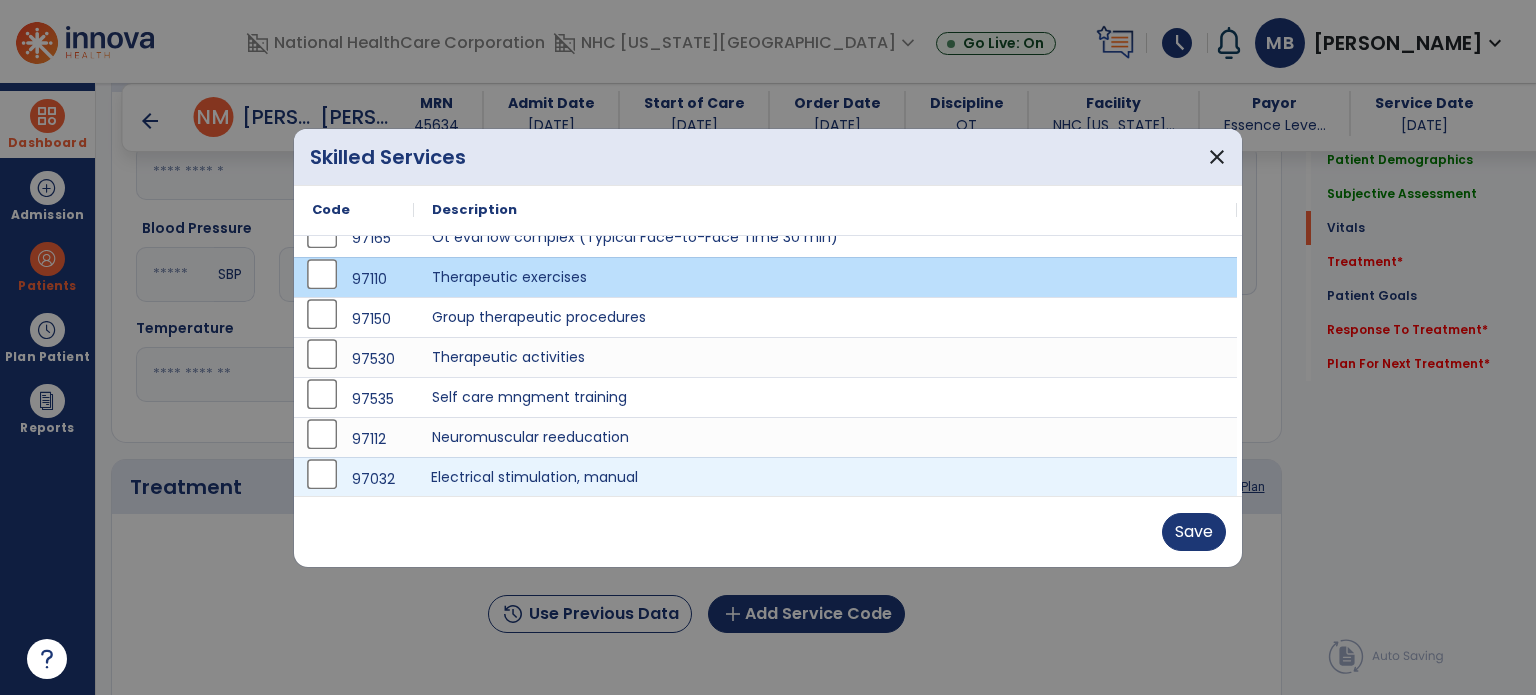 click on "Electrical stimulation, manual" at bounding box center [825, 477] 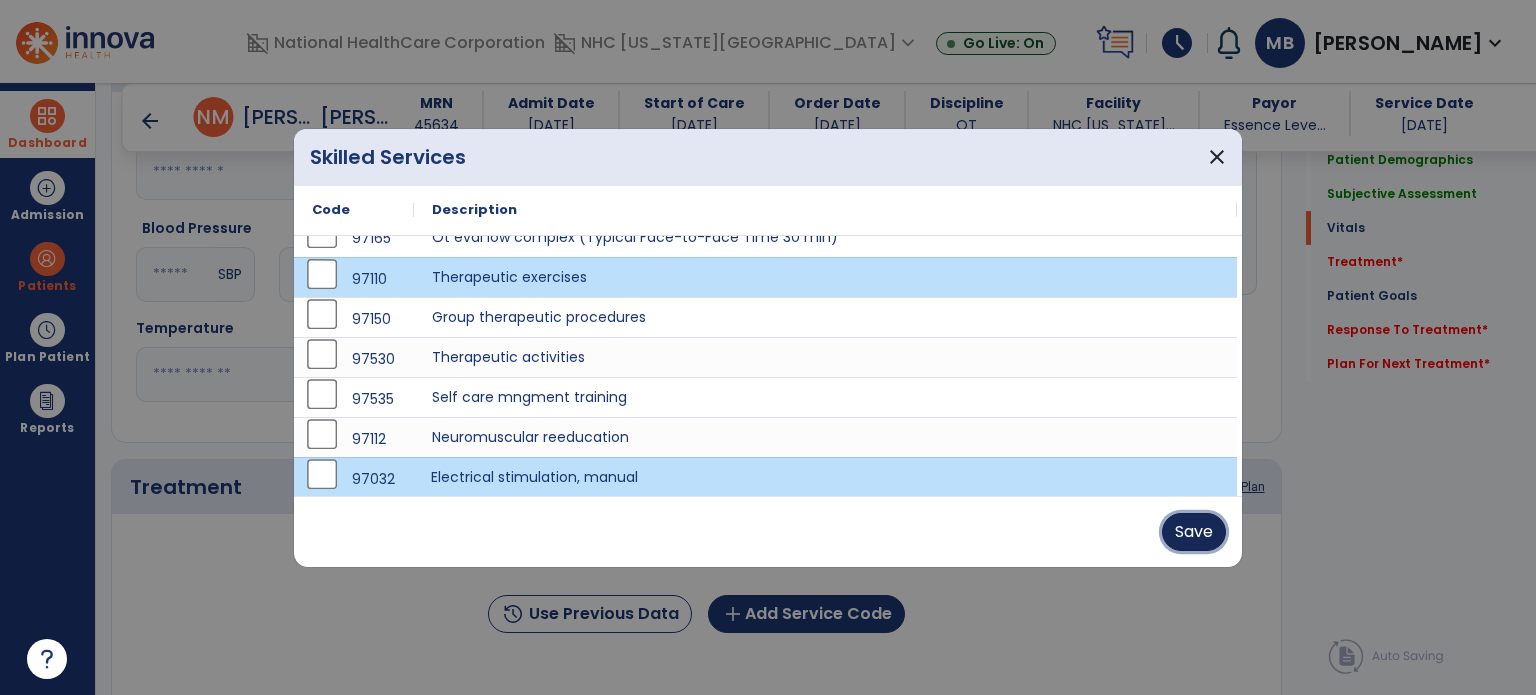 click on "Save" at bounding box center (1194, 532) 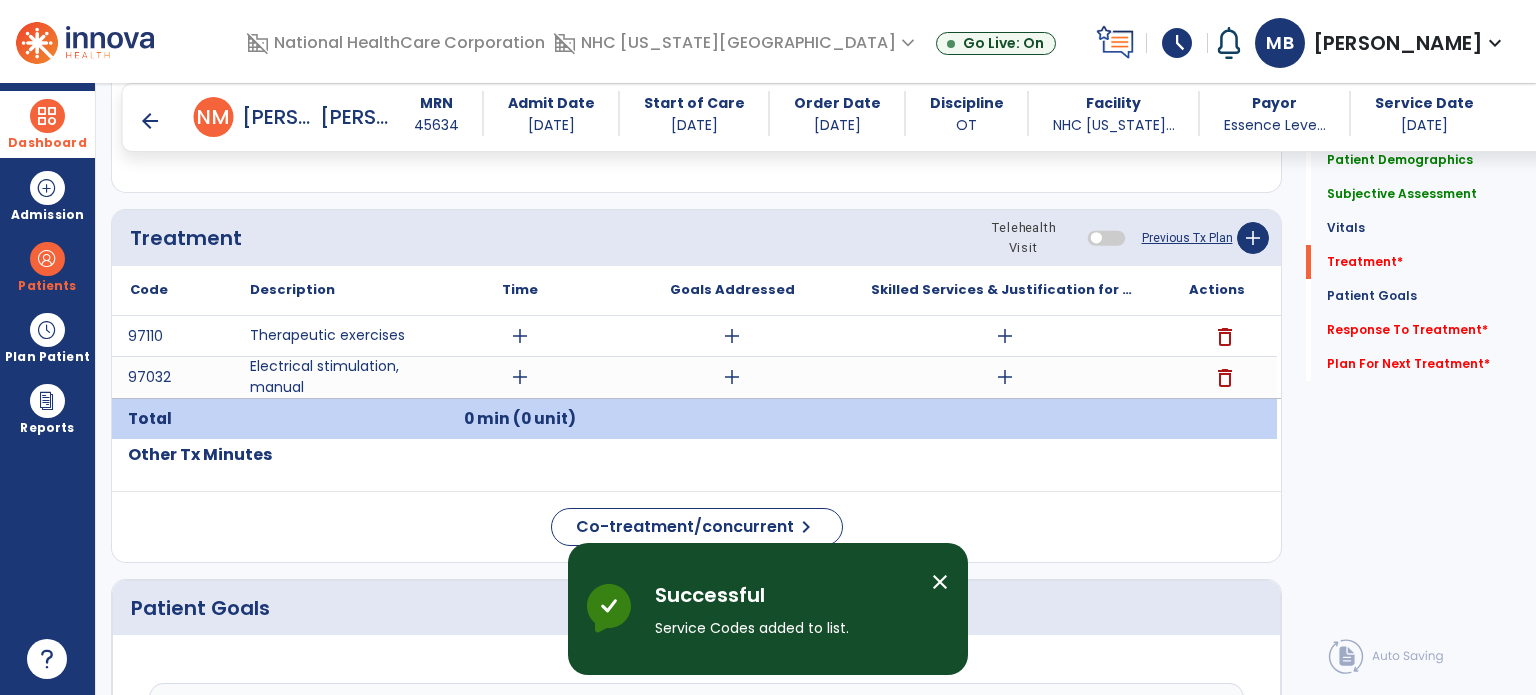scroll, scrollTop: 1040, scrollLeft: 0, axis: vertical 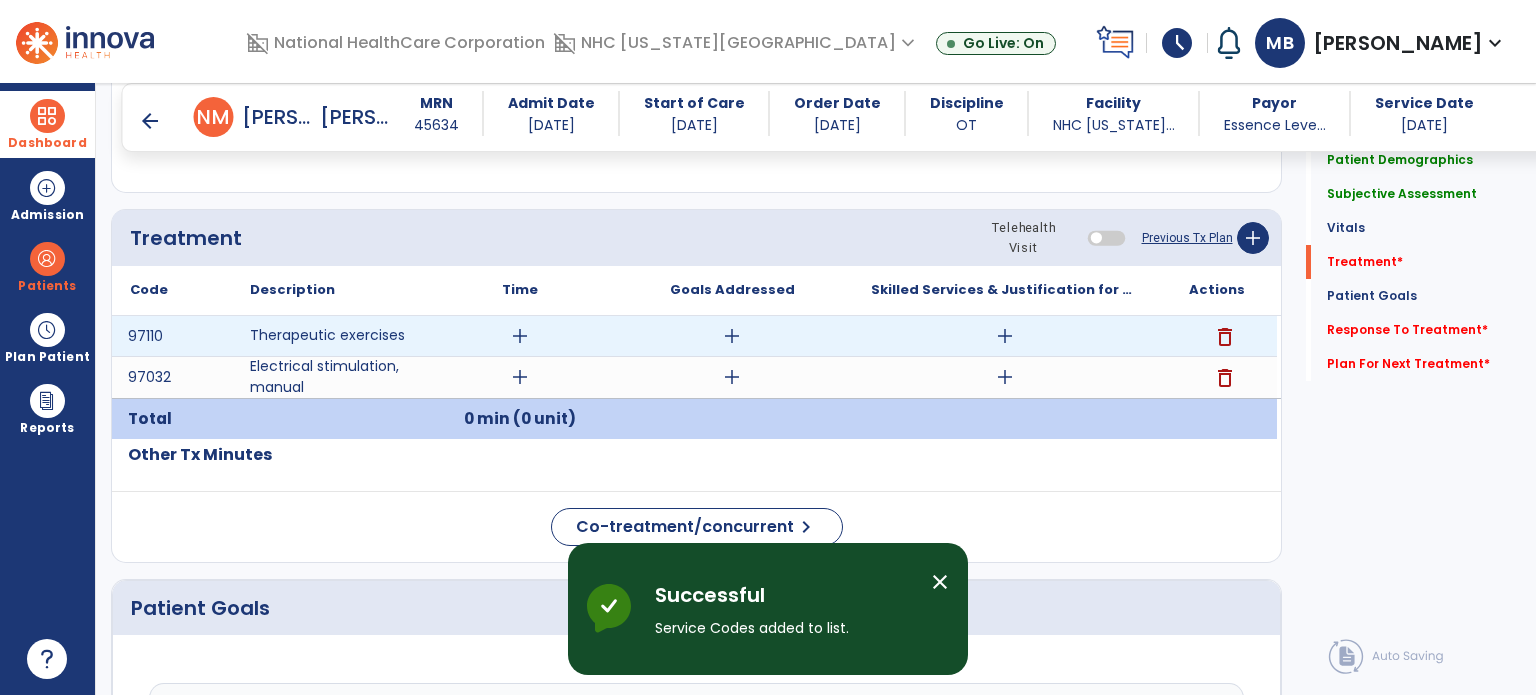 click on "add" at bounding box center [520, 336] 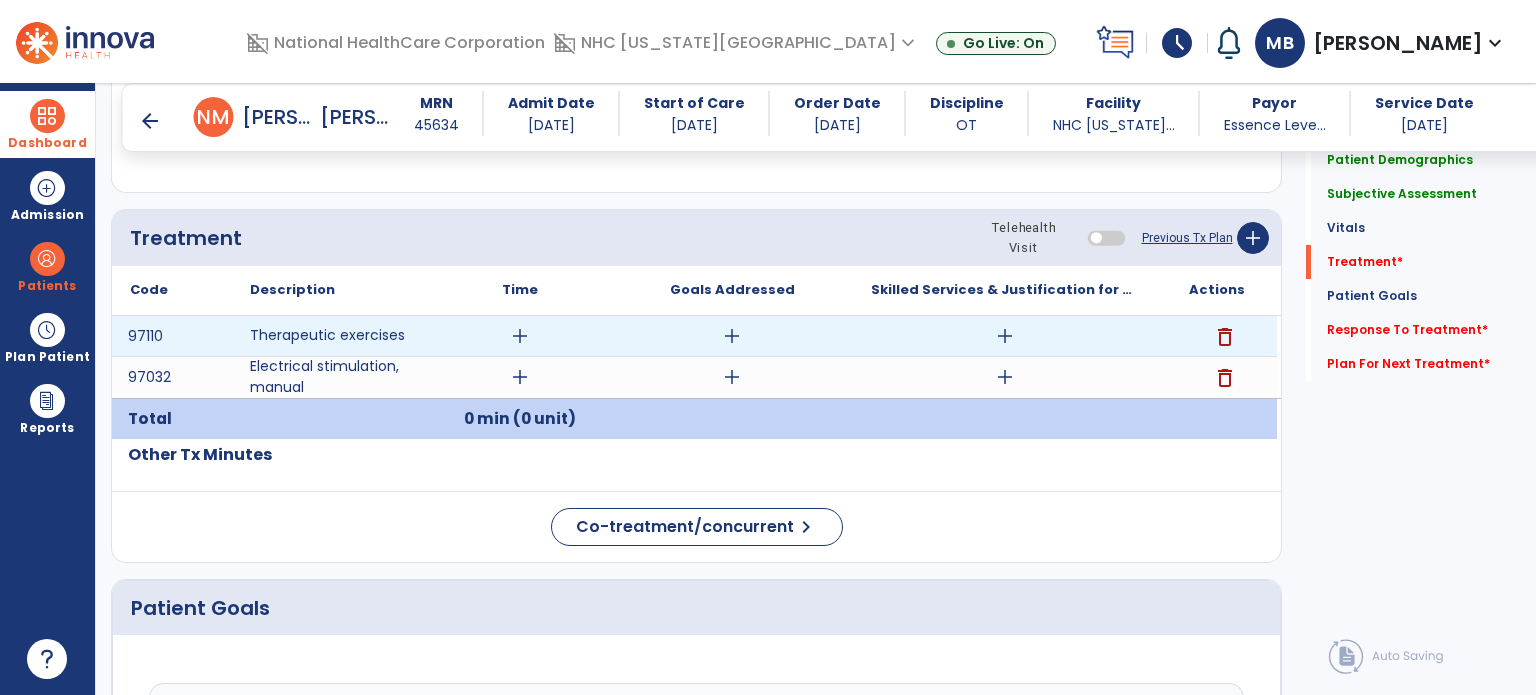 click on "add" at bounding box center (520, 336) 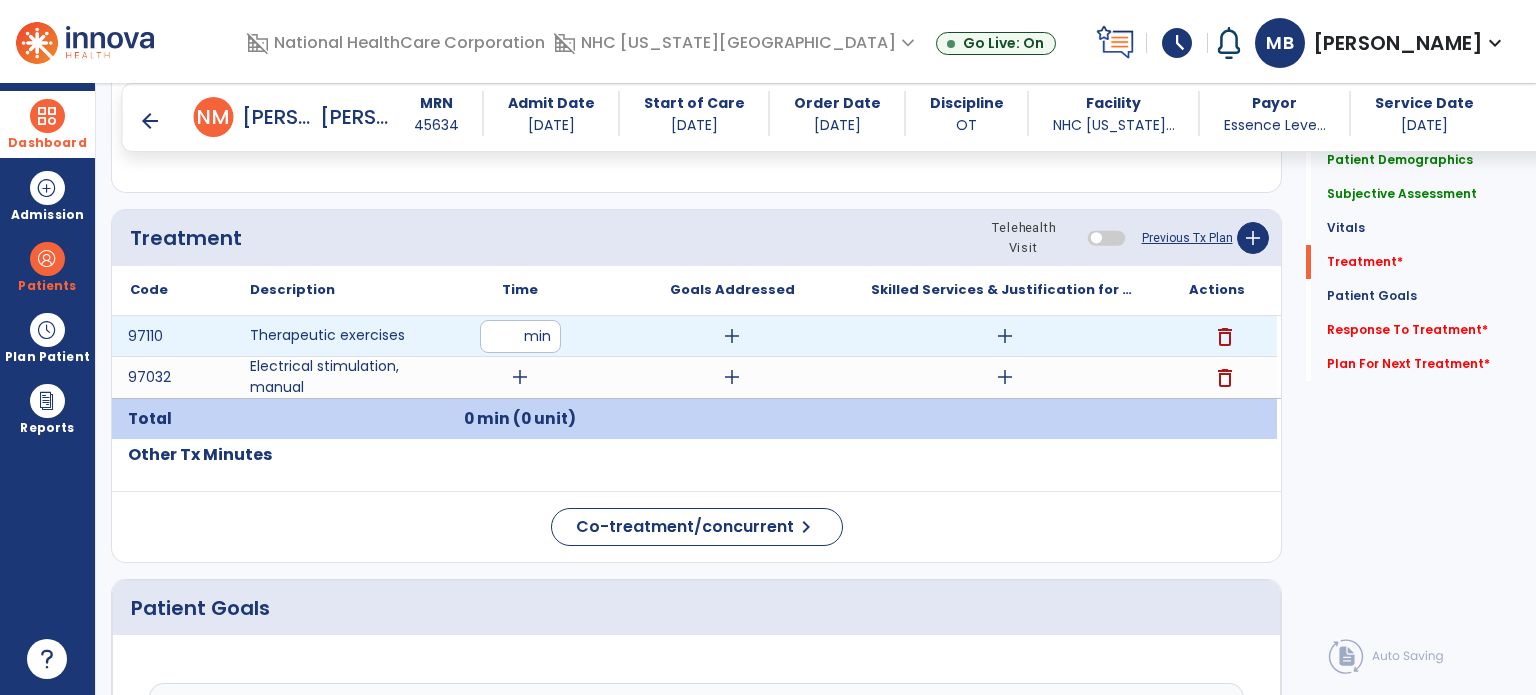 type on "**" 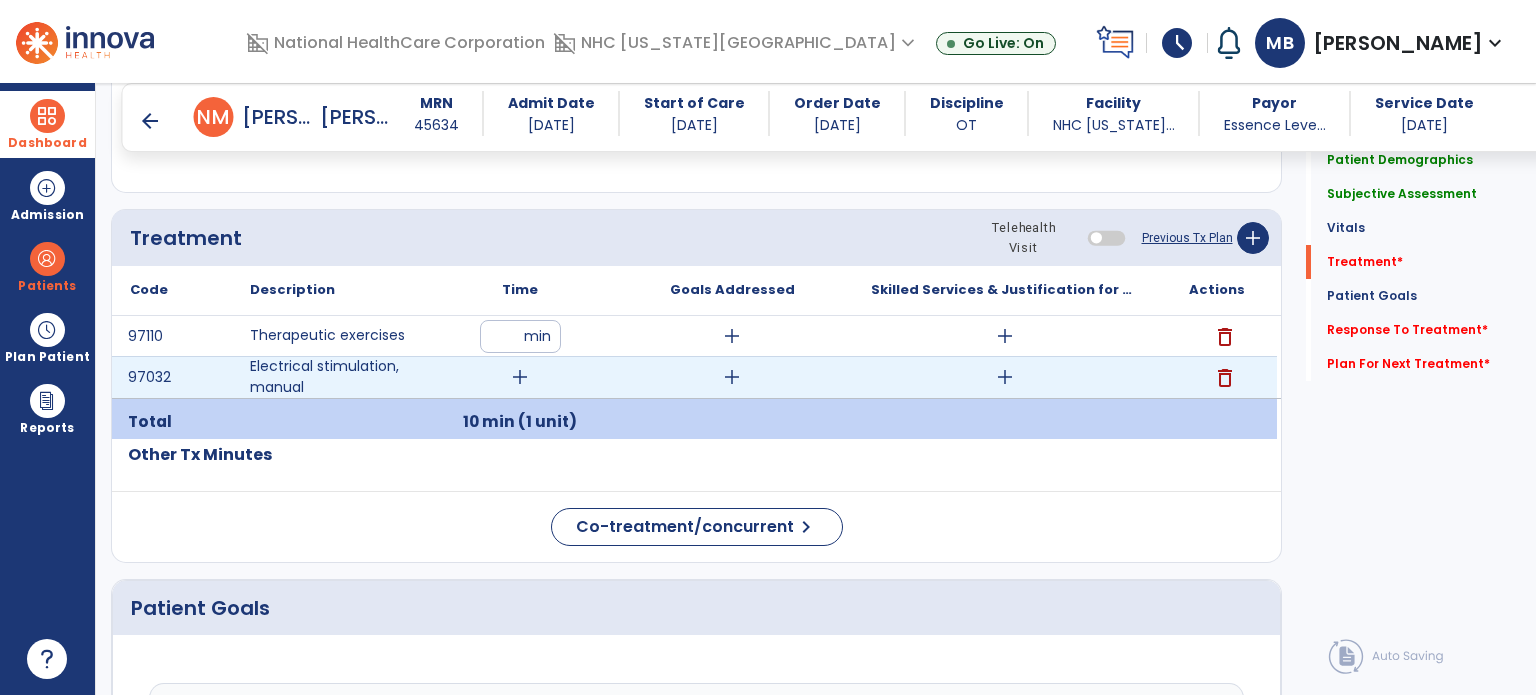 click on "add" at bounding box center (520, 377) 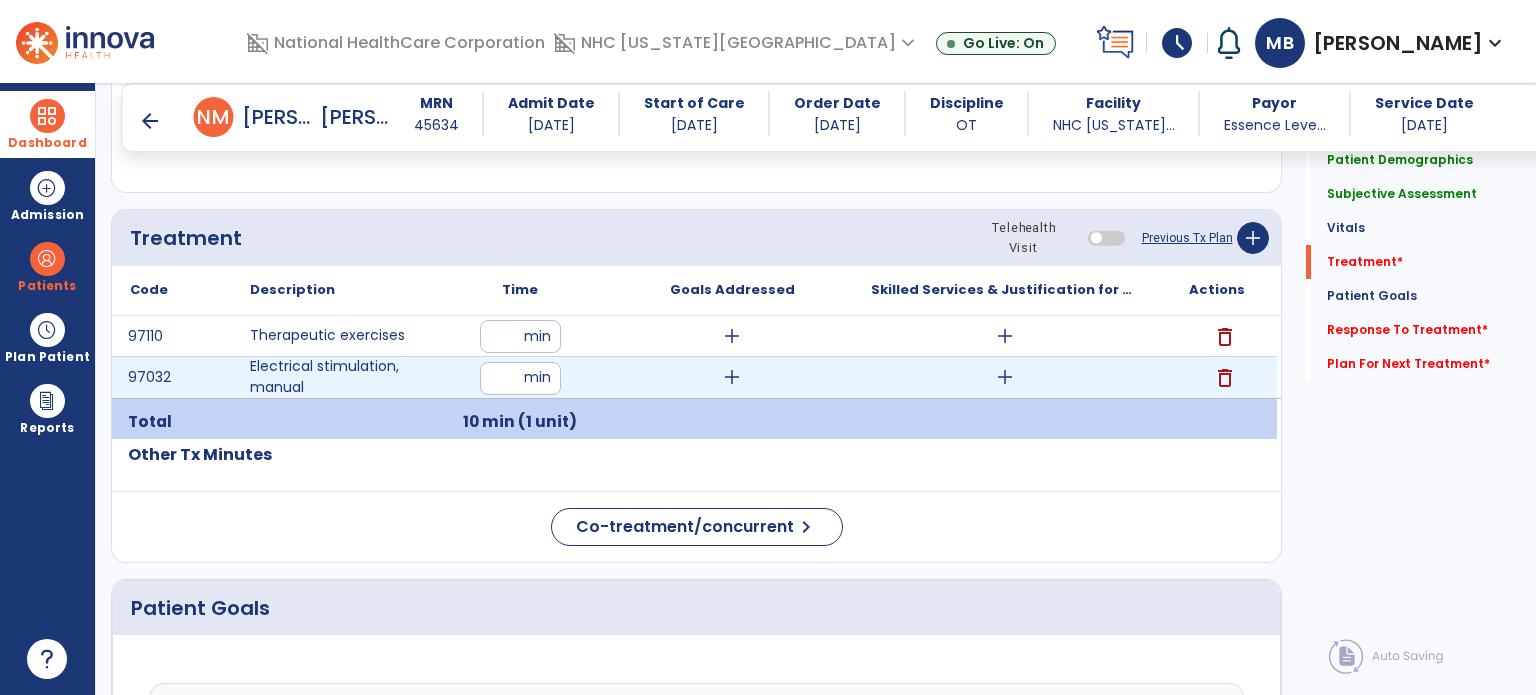 type on "**" 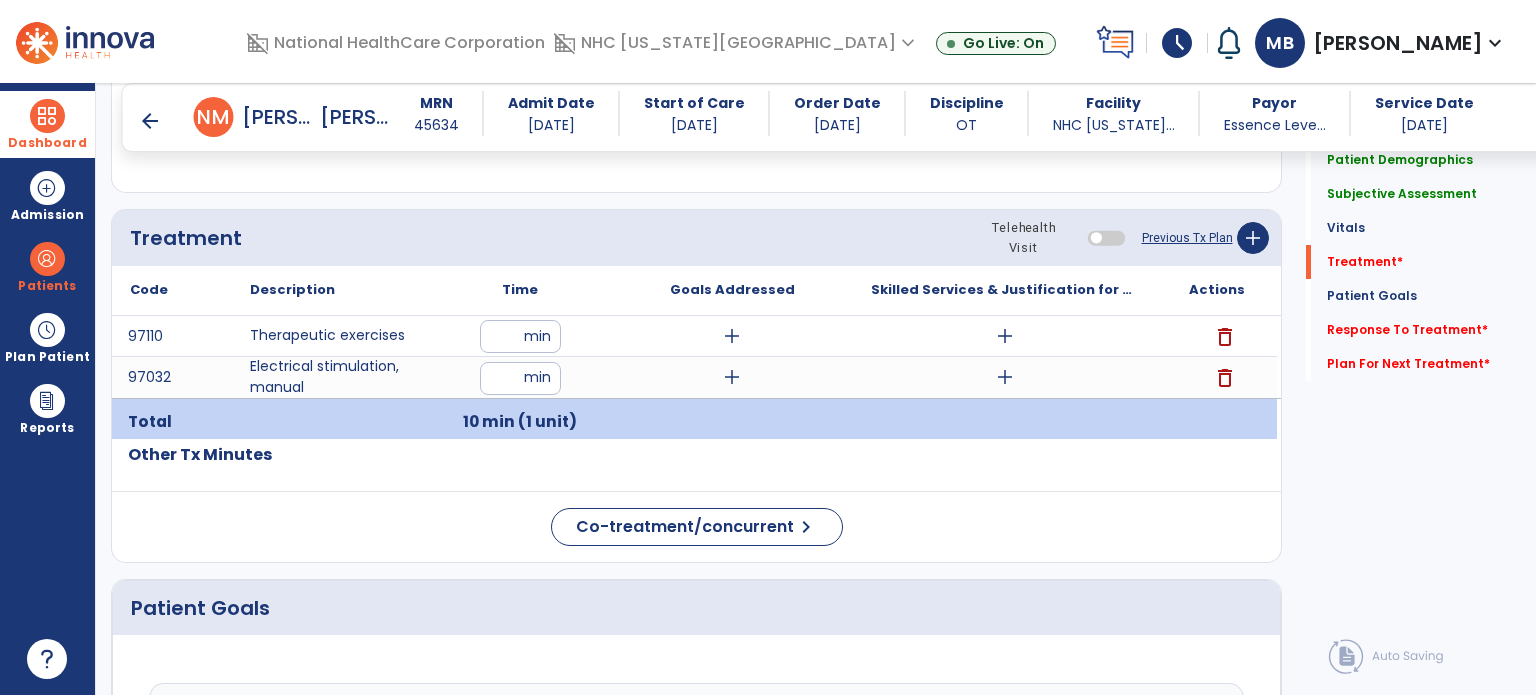 click on "Other Tx Minutes" 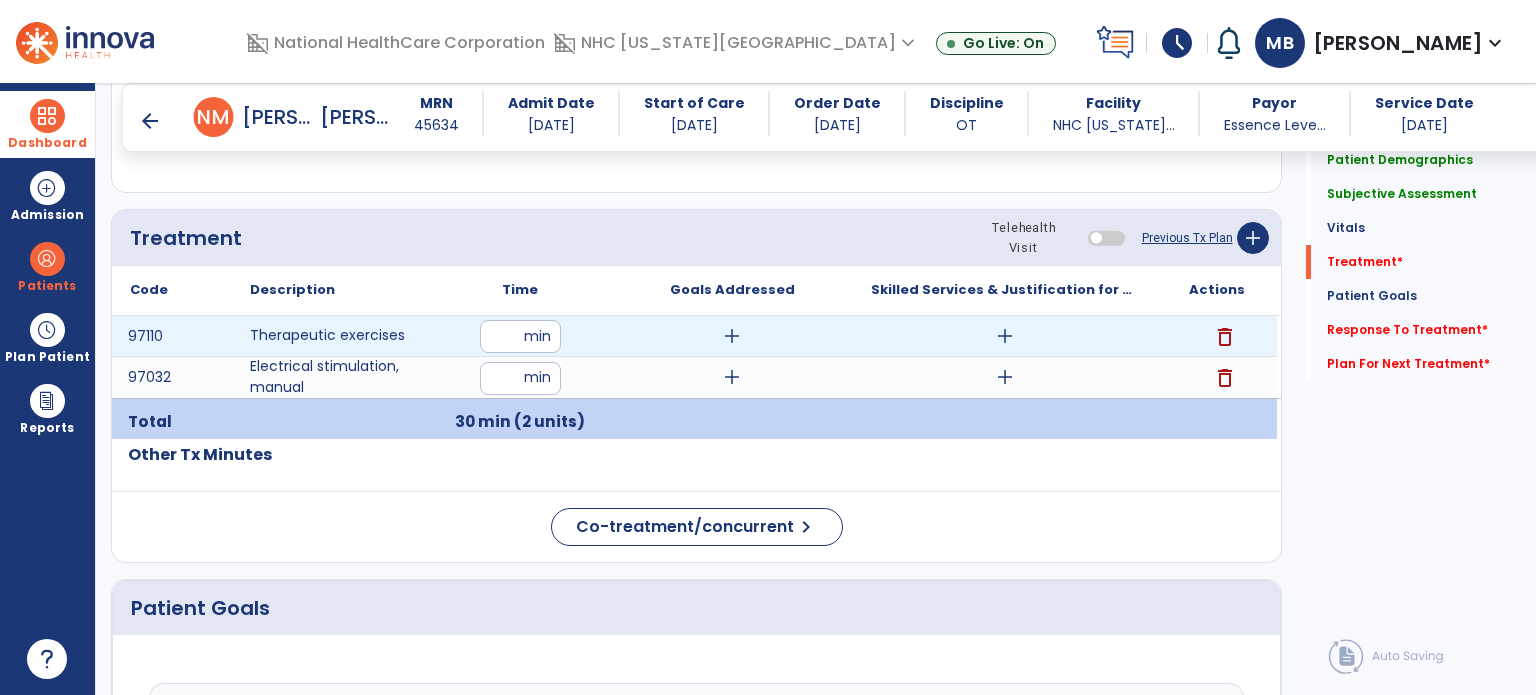 click on "add" at bounding box center (732, 336) 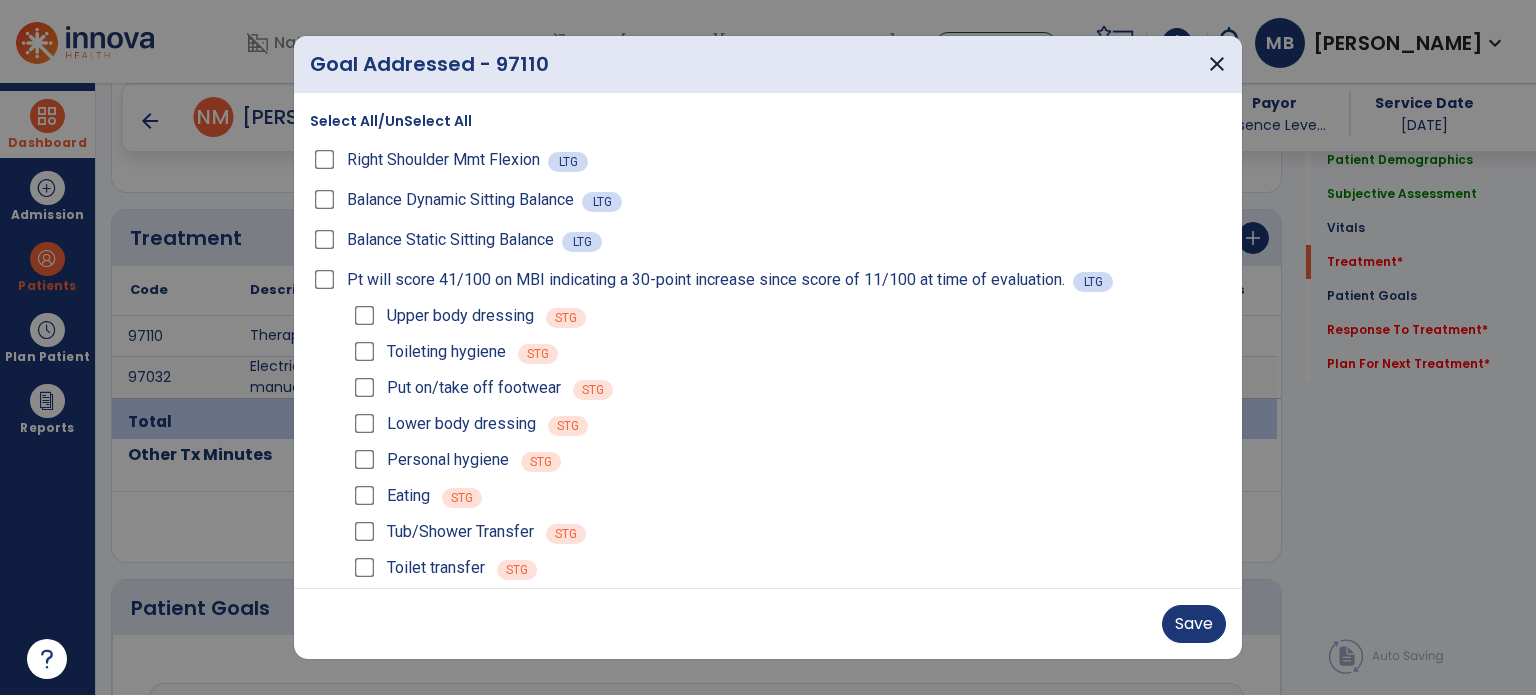 click on "Right Shoulder Mmt Flexion" at bounding box center (429, 160) 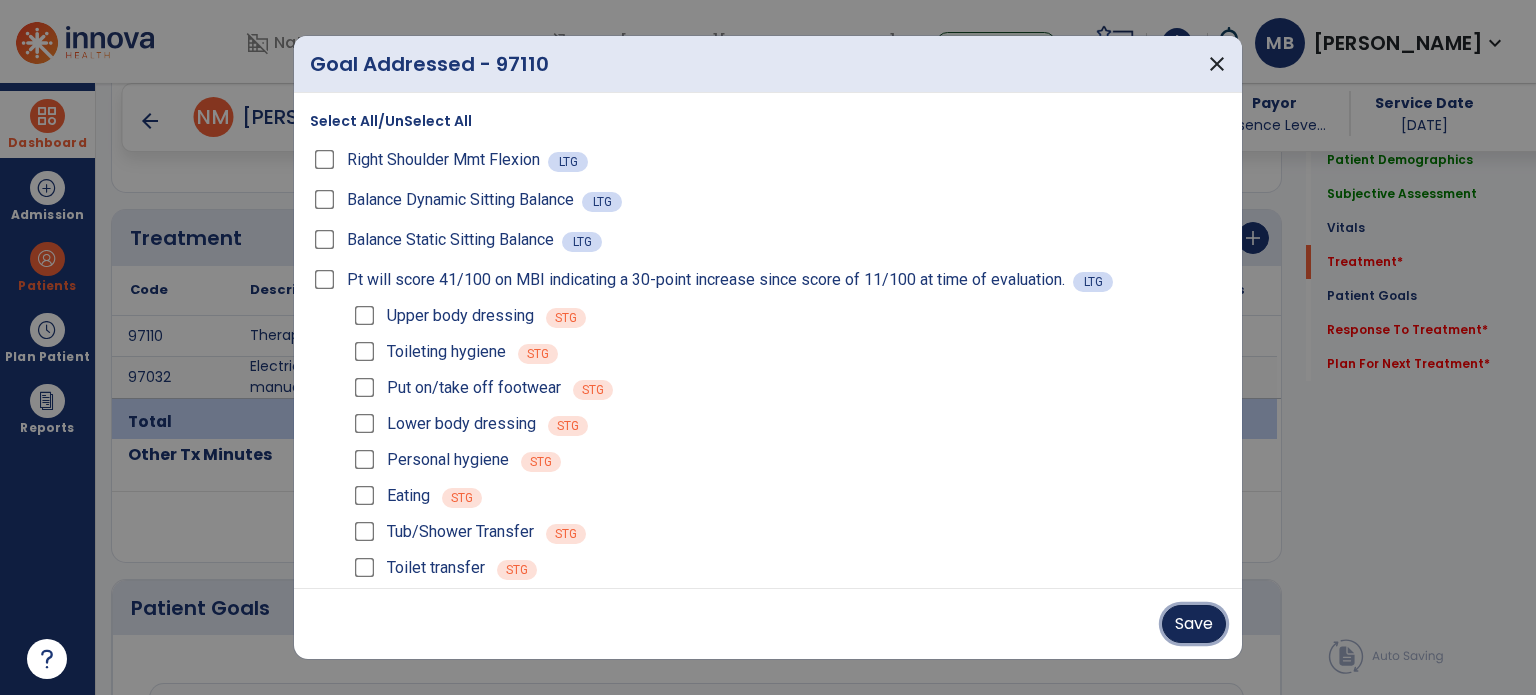 click on "Save" at bounding box center (1194, 624) 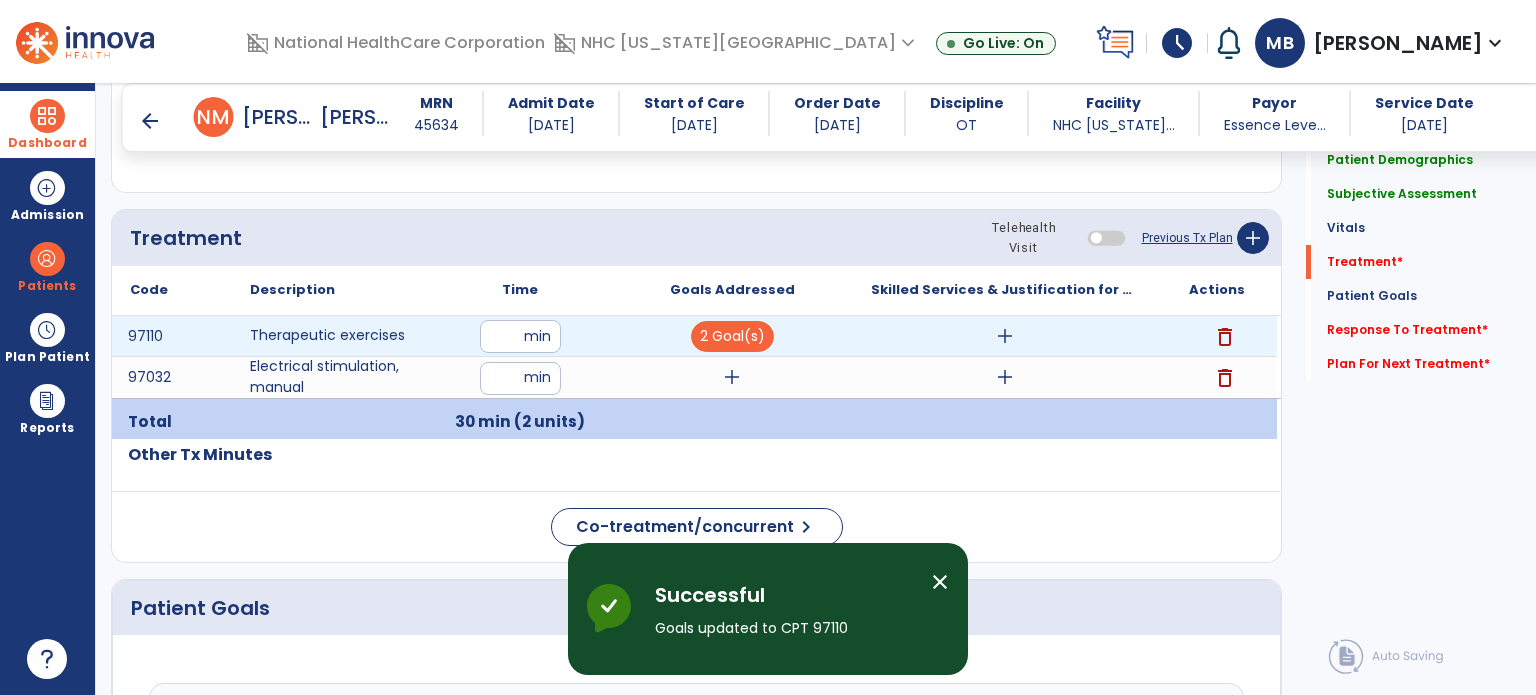 click on "add" at bounding box center (1005, 336) 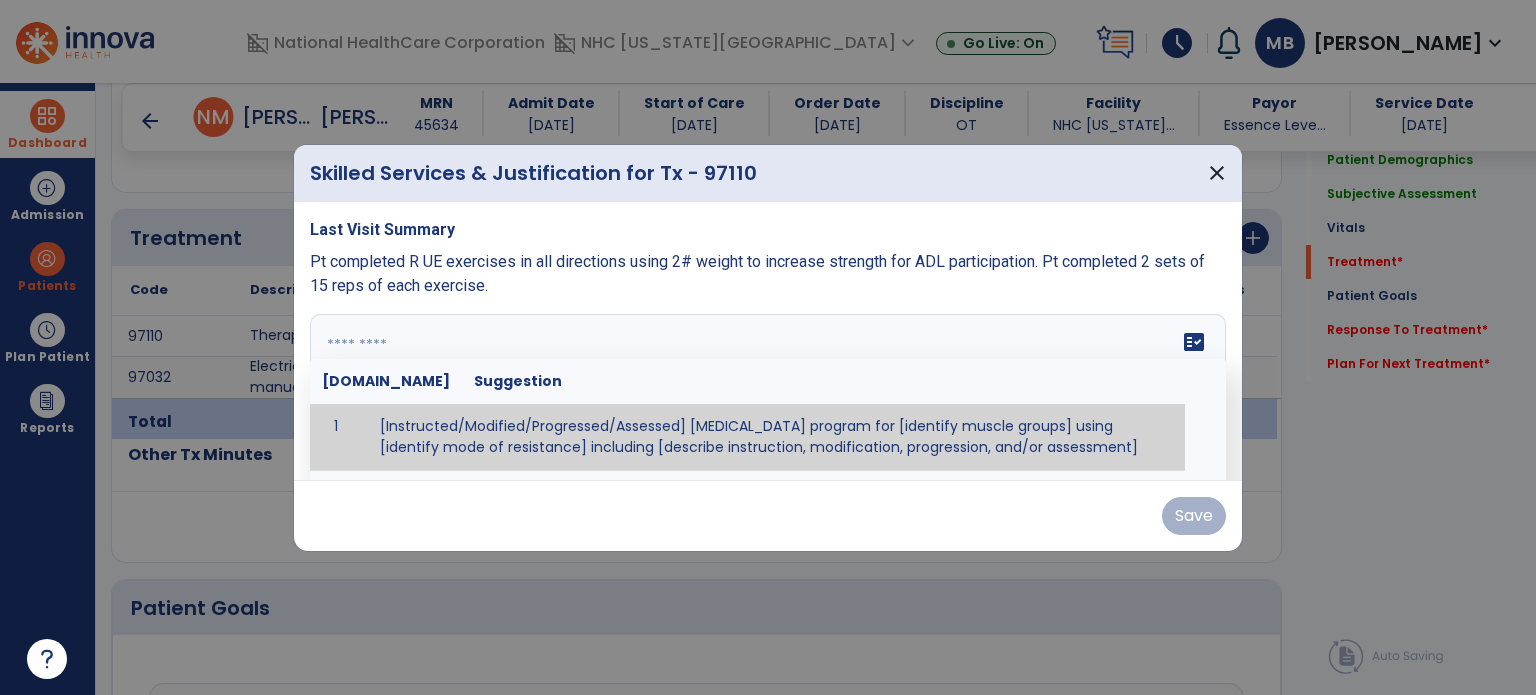 click on "fact_check  [DOMAIN_NAME] Suggestion 1 [Instructed/Modified/Progressed/Assessed] [MEDICAL_DATA] program for [identify muscle groups] using [identify mode of resistance] including [describe instruction, modification, progression, and/or assessment] 2 [Instructed/Modified/Progressed/Assessed] aerobic exercise program using [identify equipment/mode] including [describe instruction, modification,progression, and/or assessment] 3 [Instructed/Modified/Progressed/Assessed] [PROM/A/AROM/AROM] program for [identify joint movements] using [contract-relax, over-pressure, inhibitory techniques, other] 4 [Assessed/Tested] aerobic capacity with administration of [aerobic capacity test]" at bounding box center [768, 389] 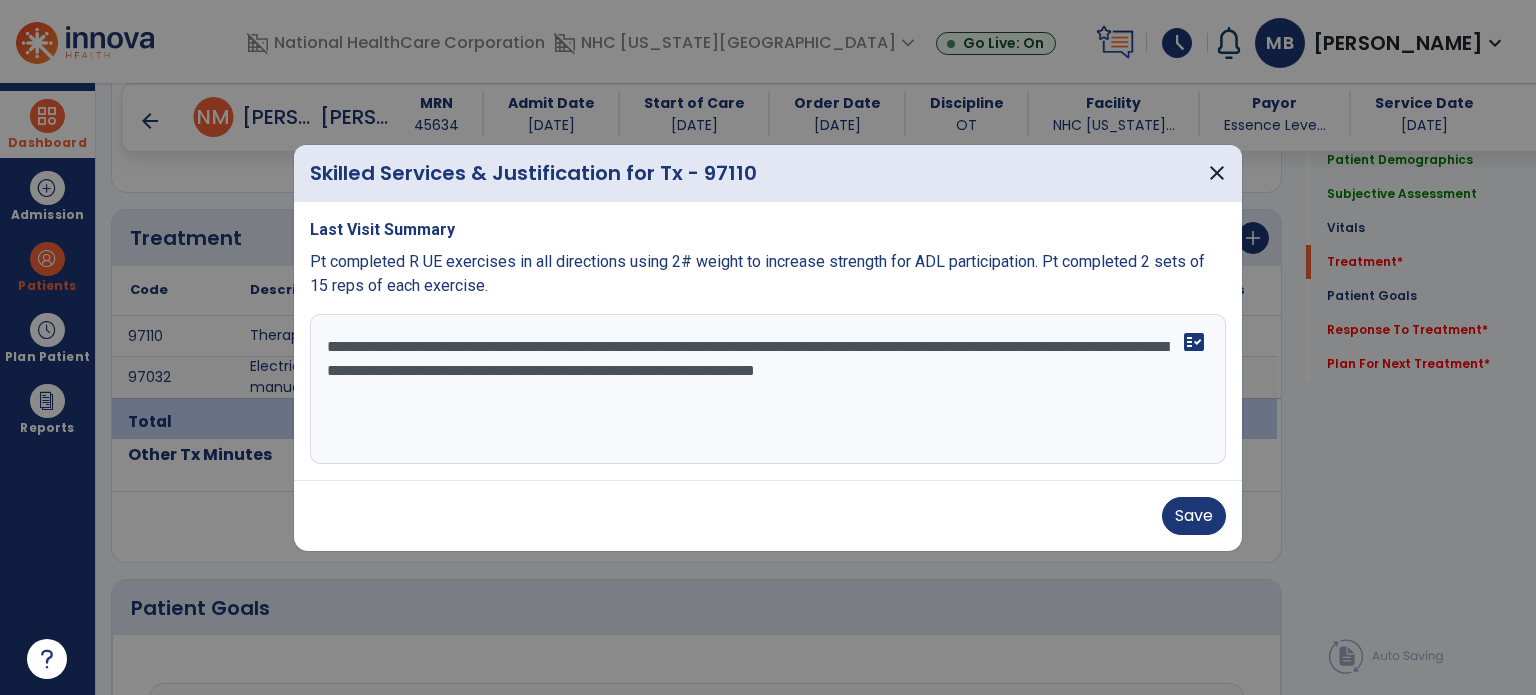 click on "**********" at bounding box center [768, 389] 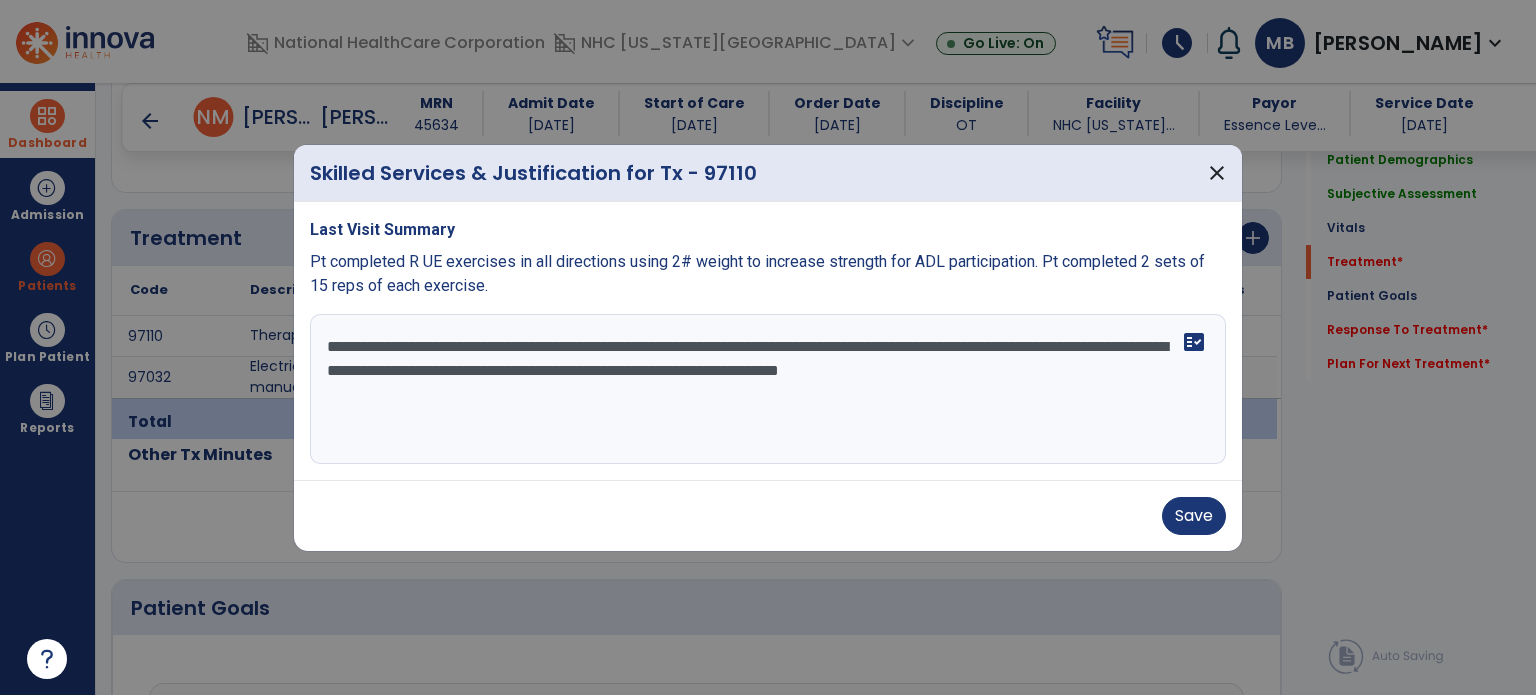 click on "**********" at bounding box center (768, 389) 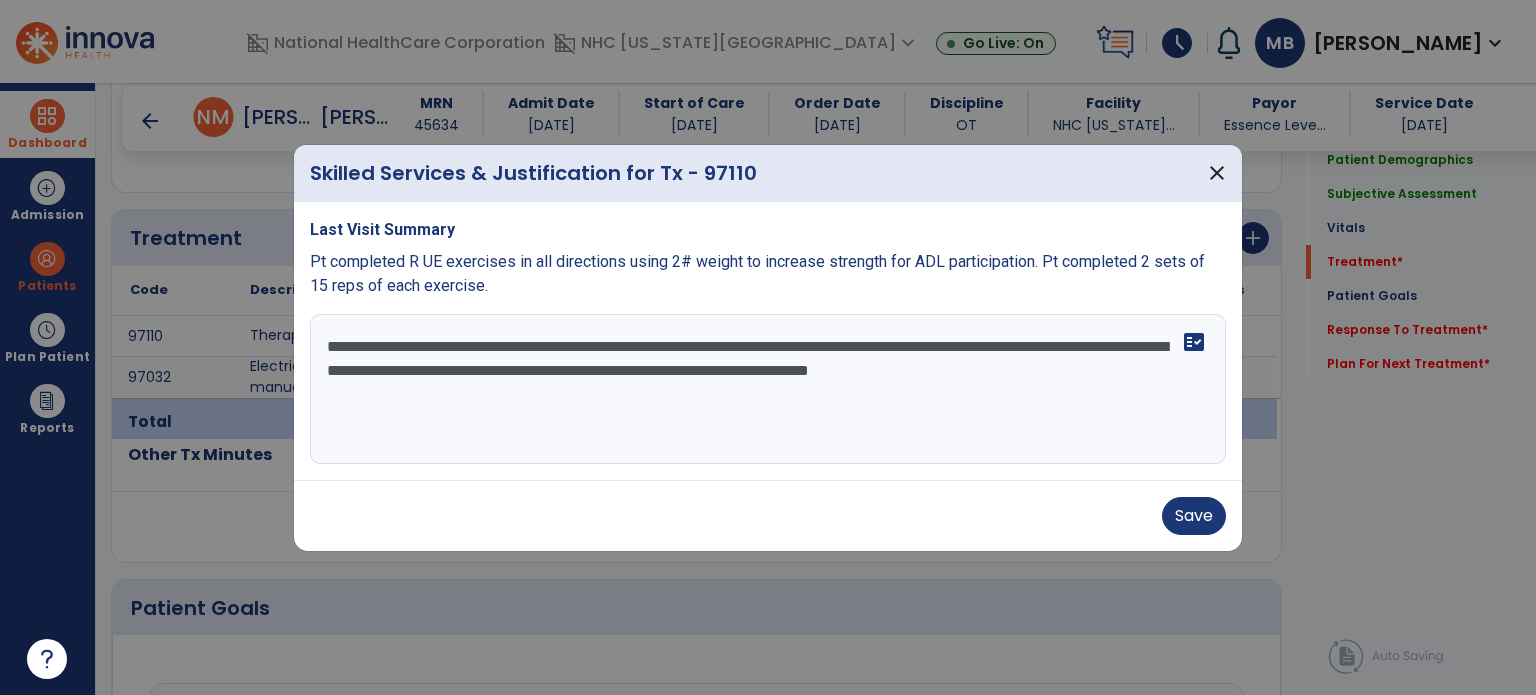 click on "**********" at bounding box center [768, 389] 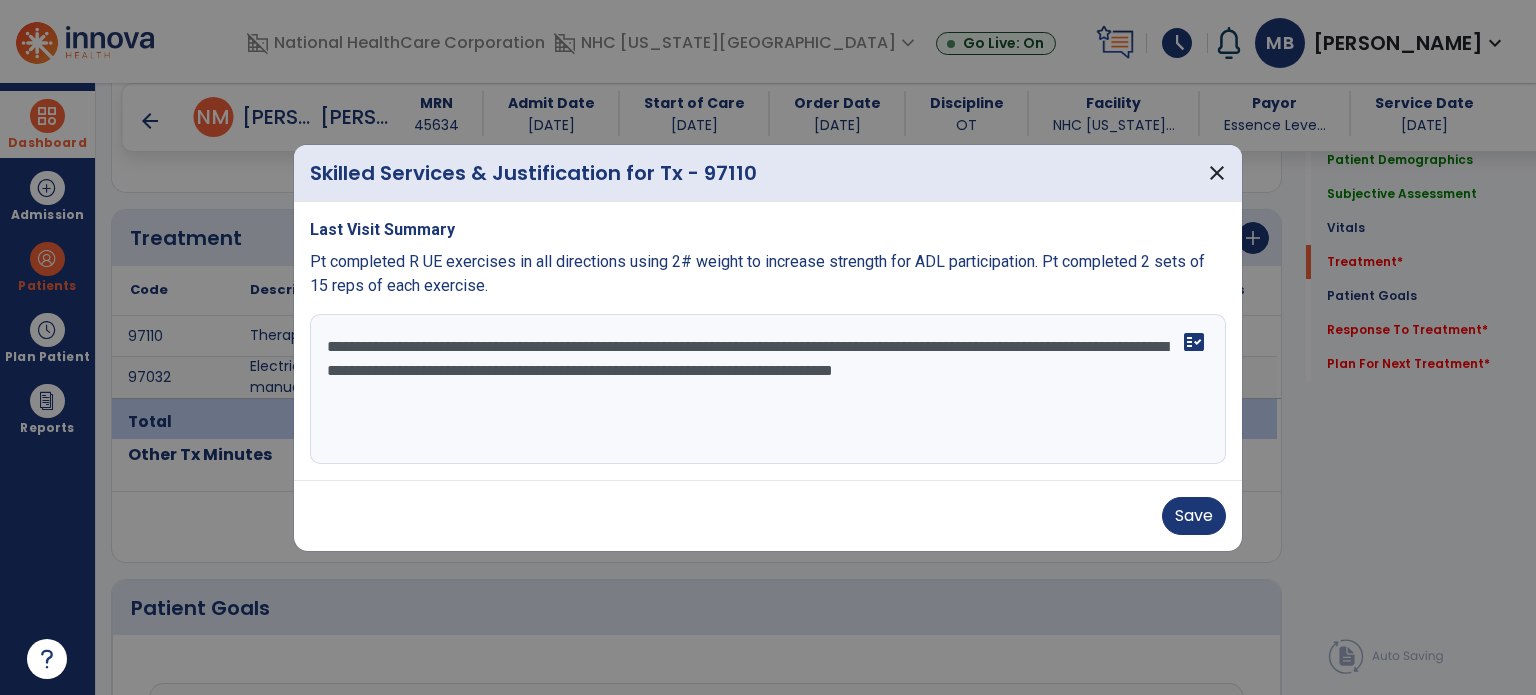 click on "**********" at bounding box center (768, 389) 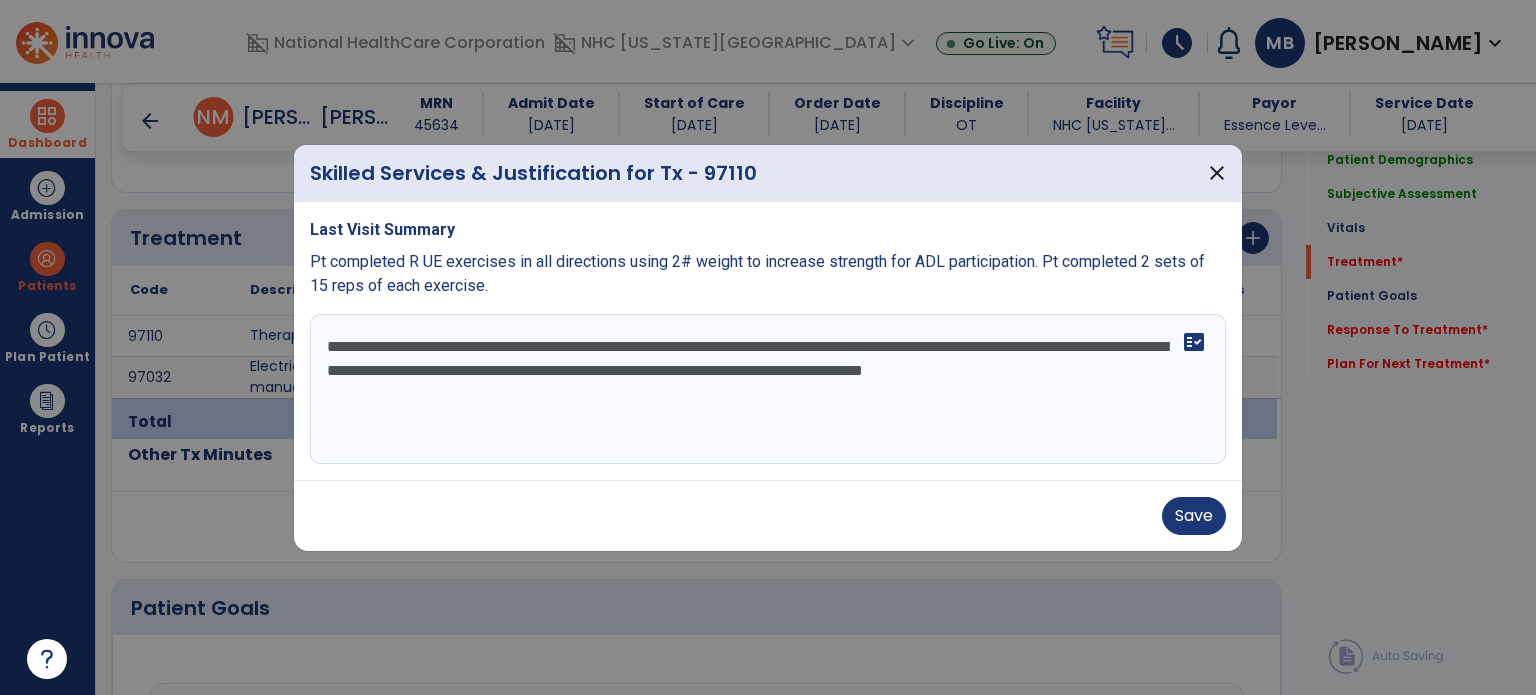 click on "**********" at bounding box center [768, 389] 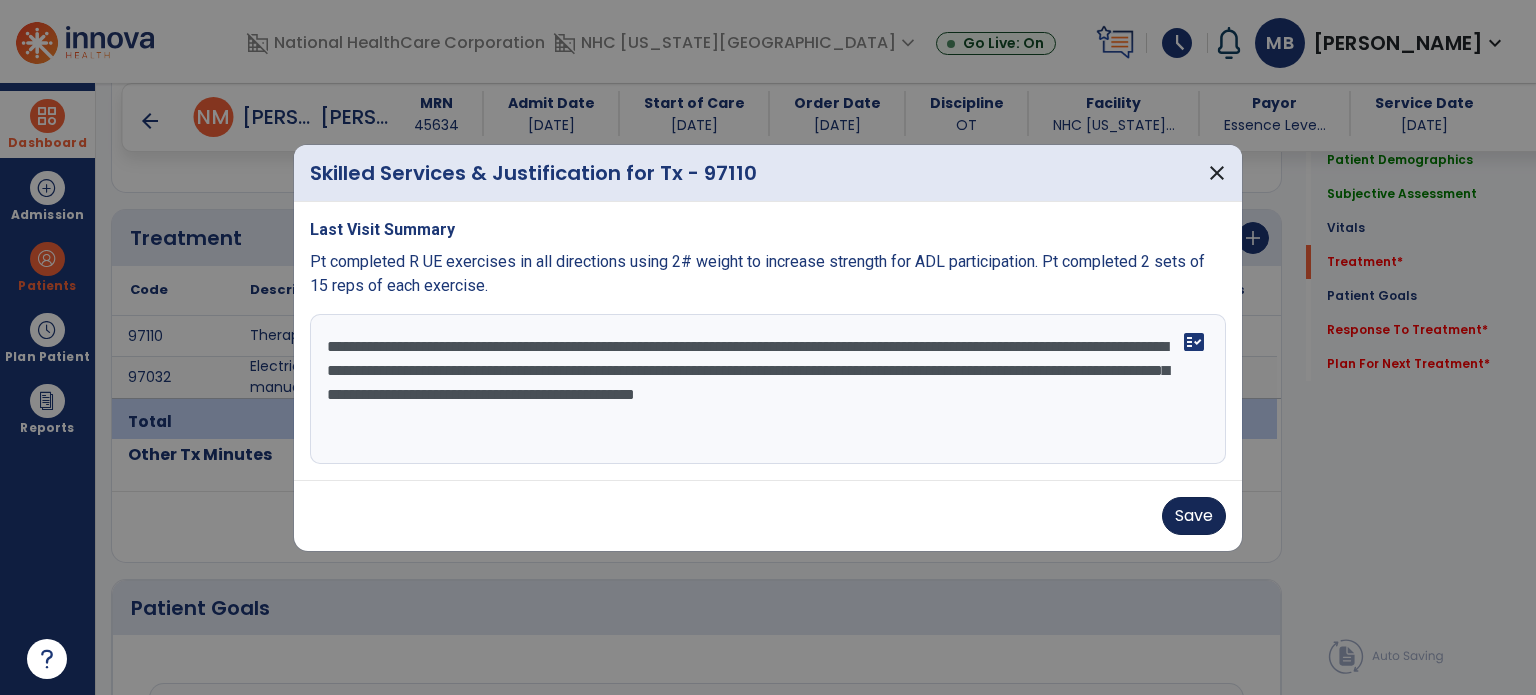 type on "**********" 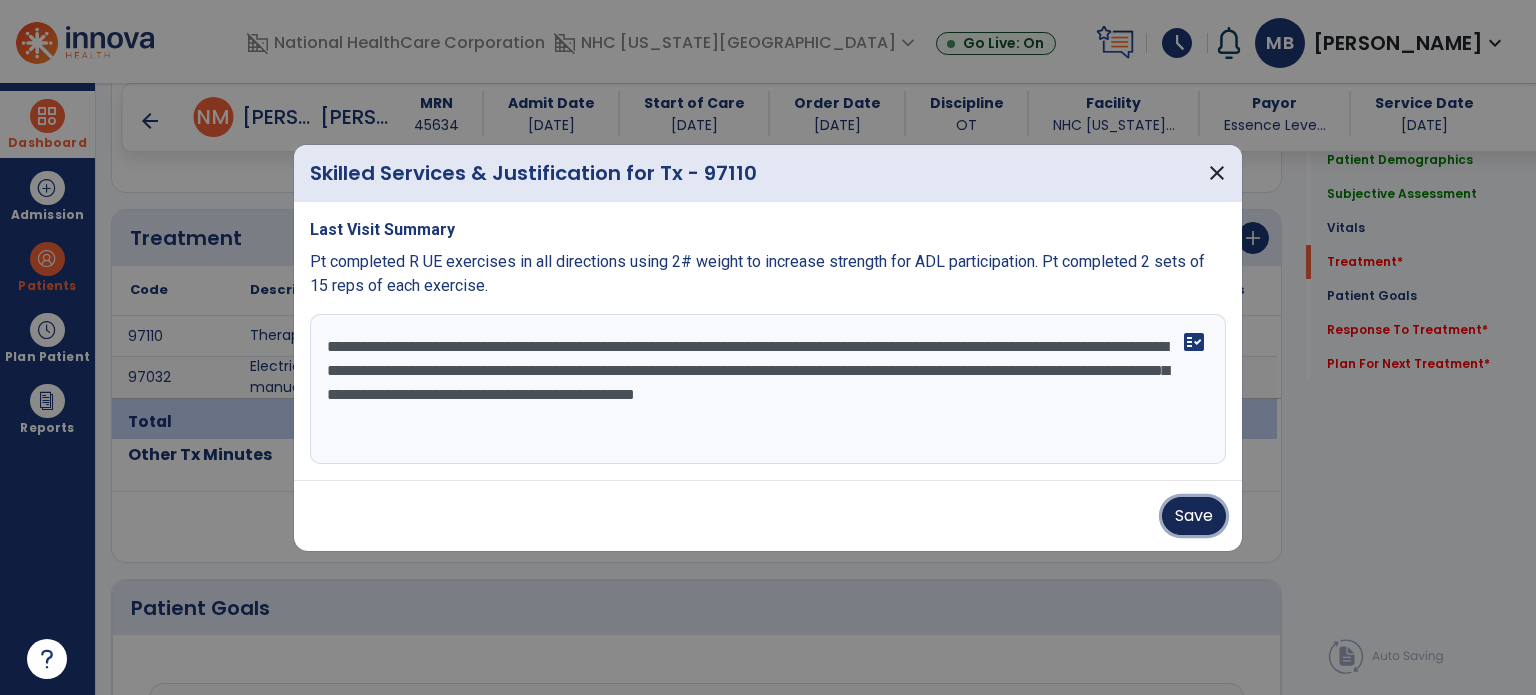 click on "Save" at bounding box center (1194, 516) 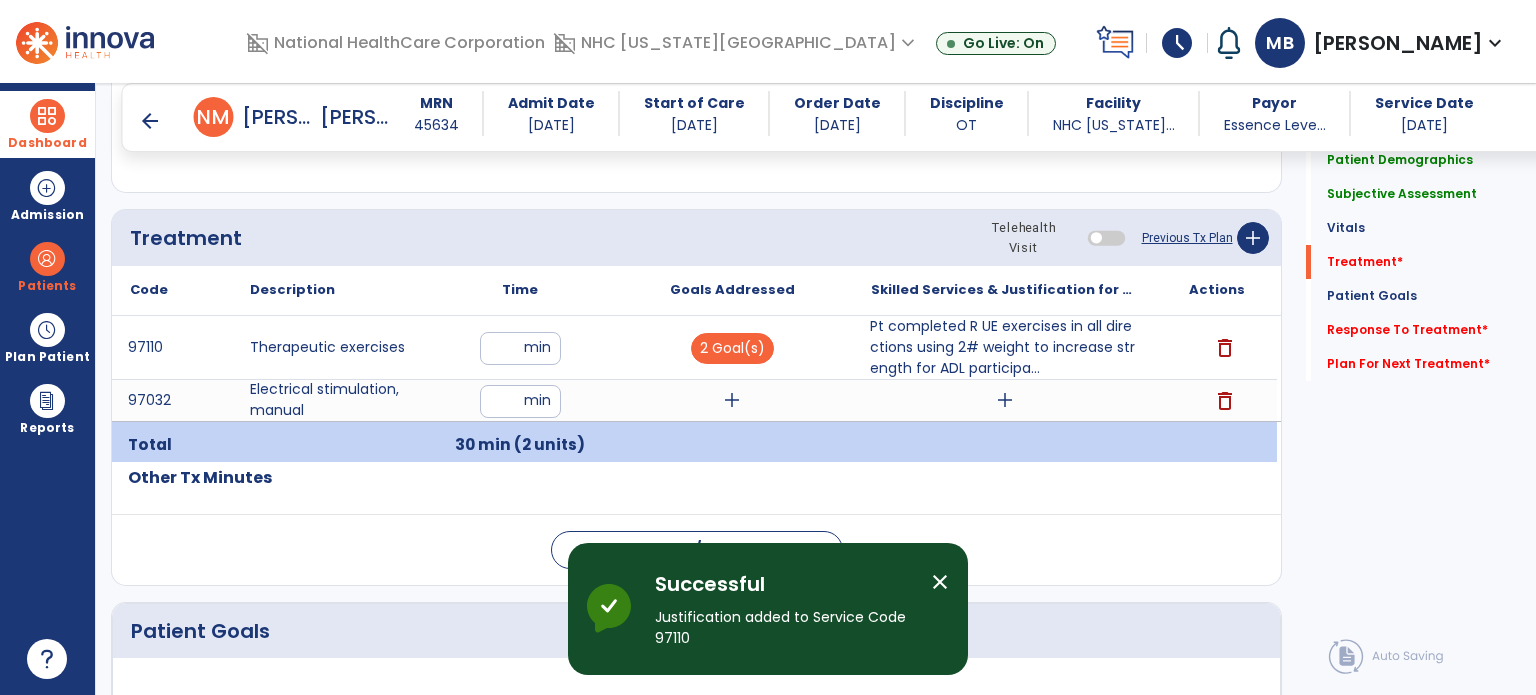 scroll, scrollTop: 1060, scrollLeft: 0, axis: vertical 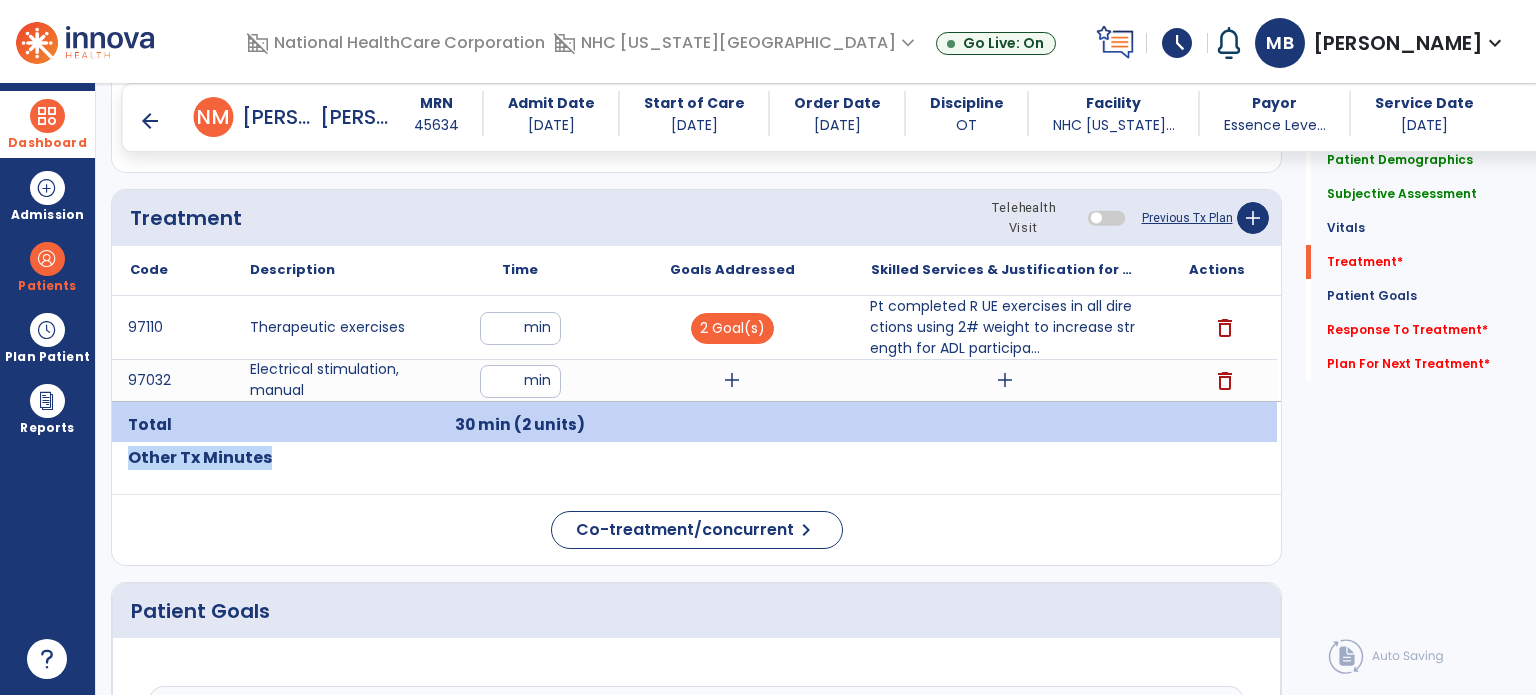 drag, startPoint x: 751, startPoint y: 458, endPoint x: 736, endPoint y: 395, distance: 64.7611 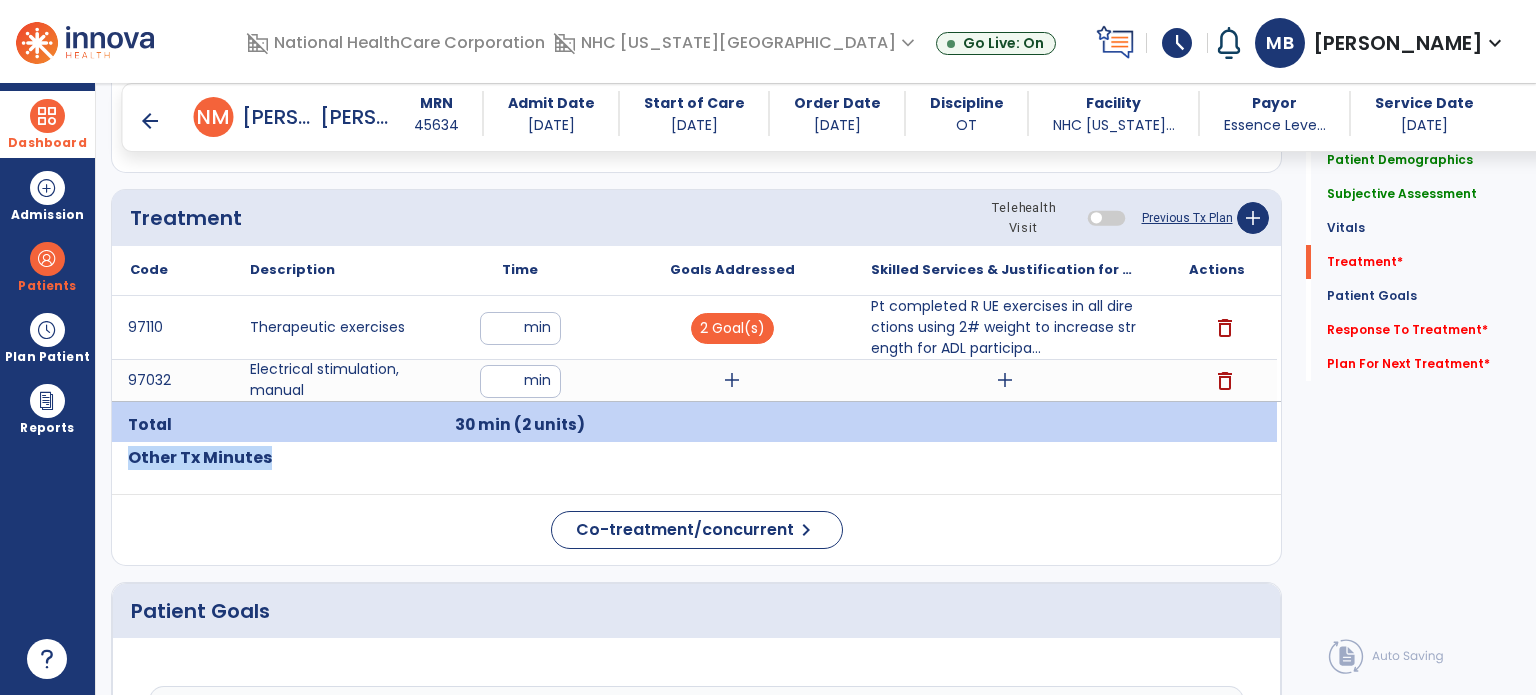 click at bounding box center [732, 425] 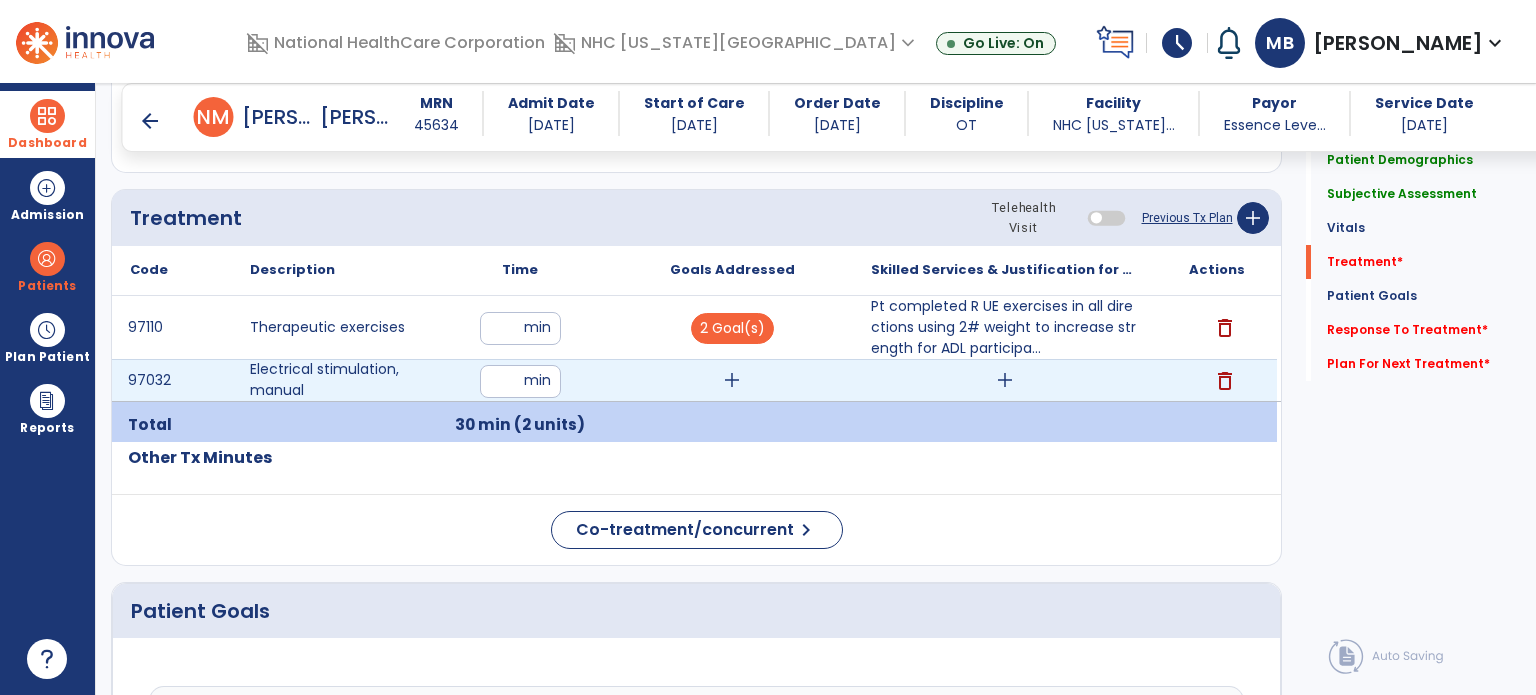 click on "add" at bounding box center (732, 380) 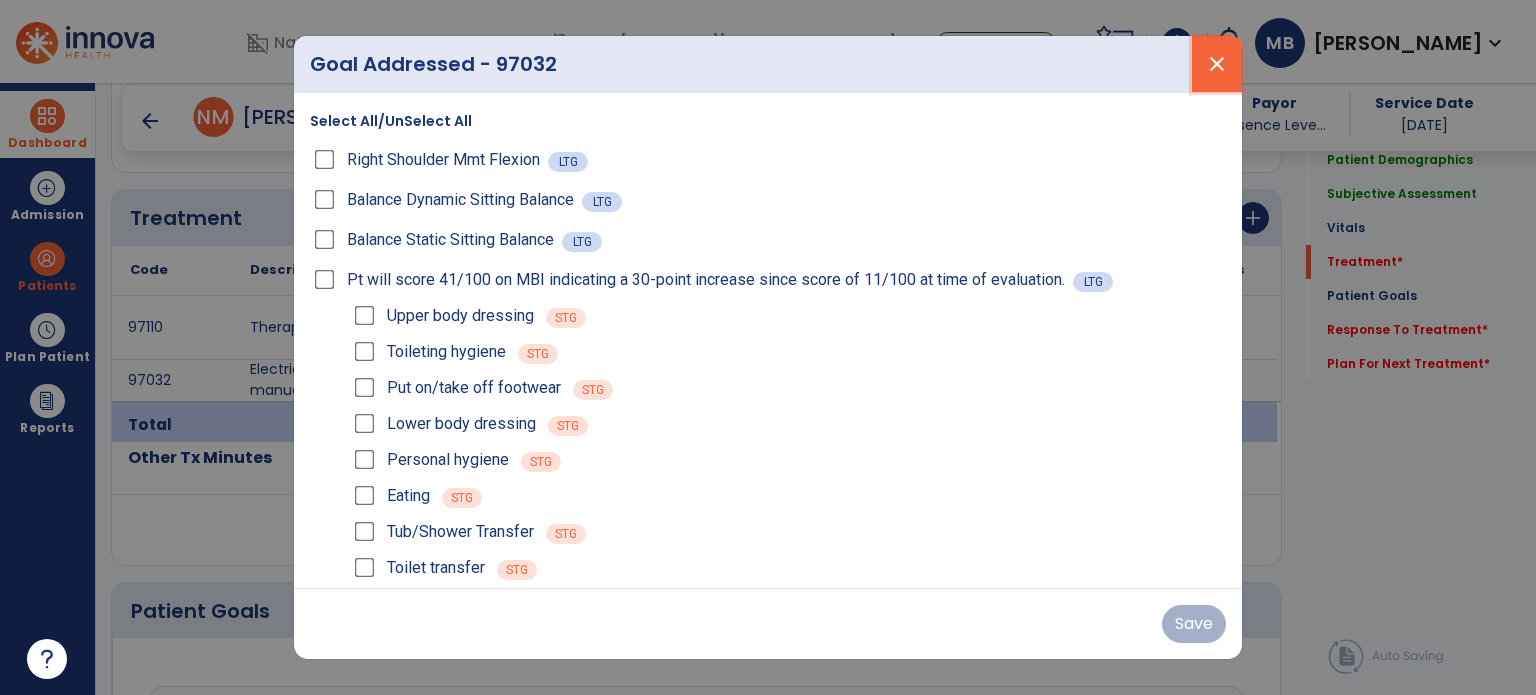 click on "close" at bounding box center [1217, 64] 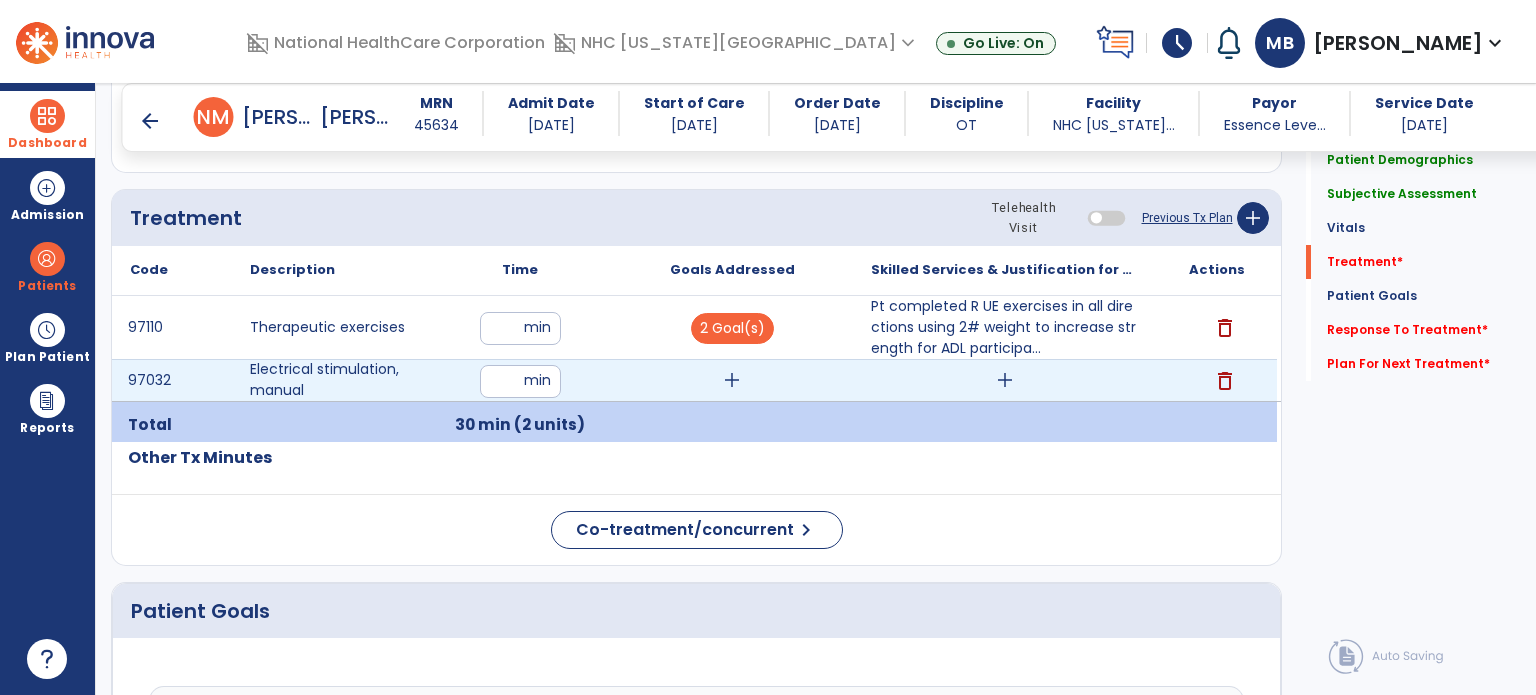 click on "add" at bounding box center (1005, 380) 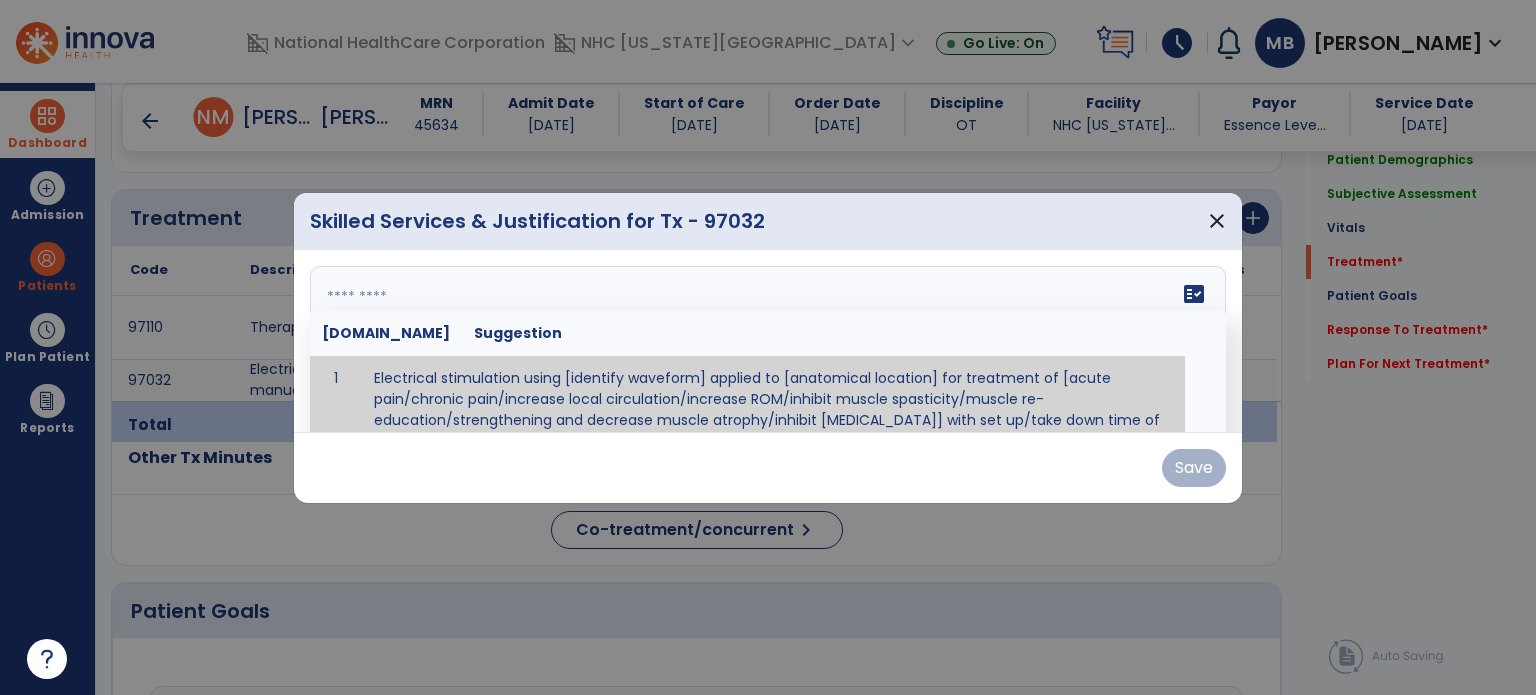 click on "fact_check  [DOMAIN_NAME] Suggestion 1 Electrical stimulation using [identify waveform] applied to [anatomical location] for treatment of [acute pain/chronic pain/increase local circulation/increase ROM/inhibit muscle spasticity/muscle re-education/strengthening and decrease muscle atrophy/inhibit [MEDICAL_DATA]] with set up/take down time of [enter time] and run time of [enter time].  Skilled supervision during run time necessary due to [enter reason for skilled service]" at bounding box center (768, 341) 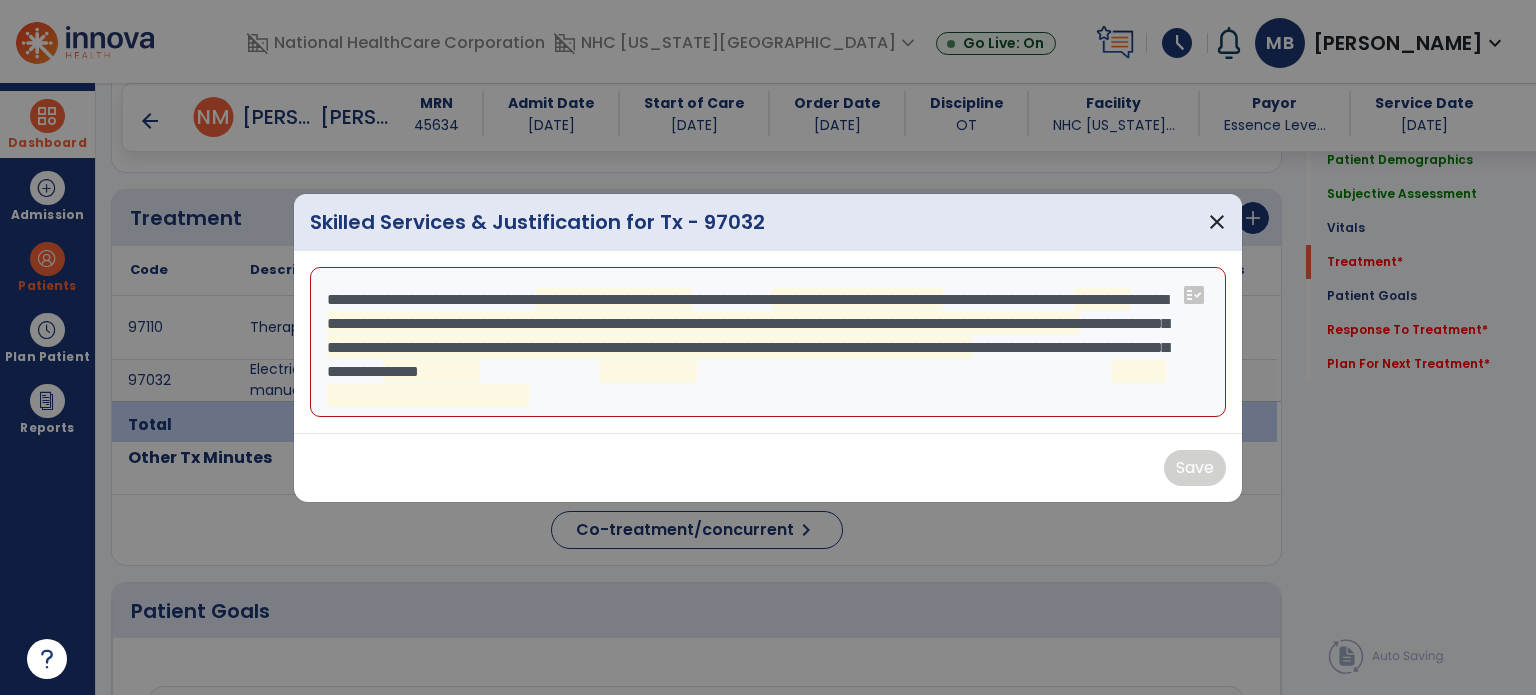 click on "**********" at bounding box center [768, 342] 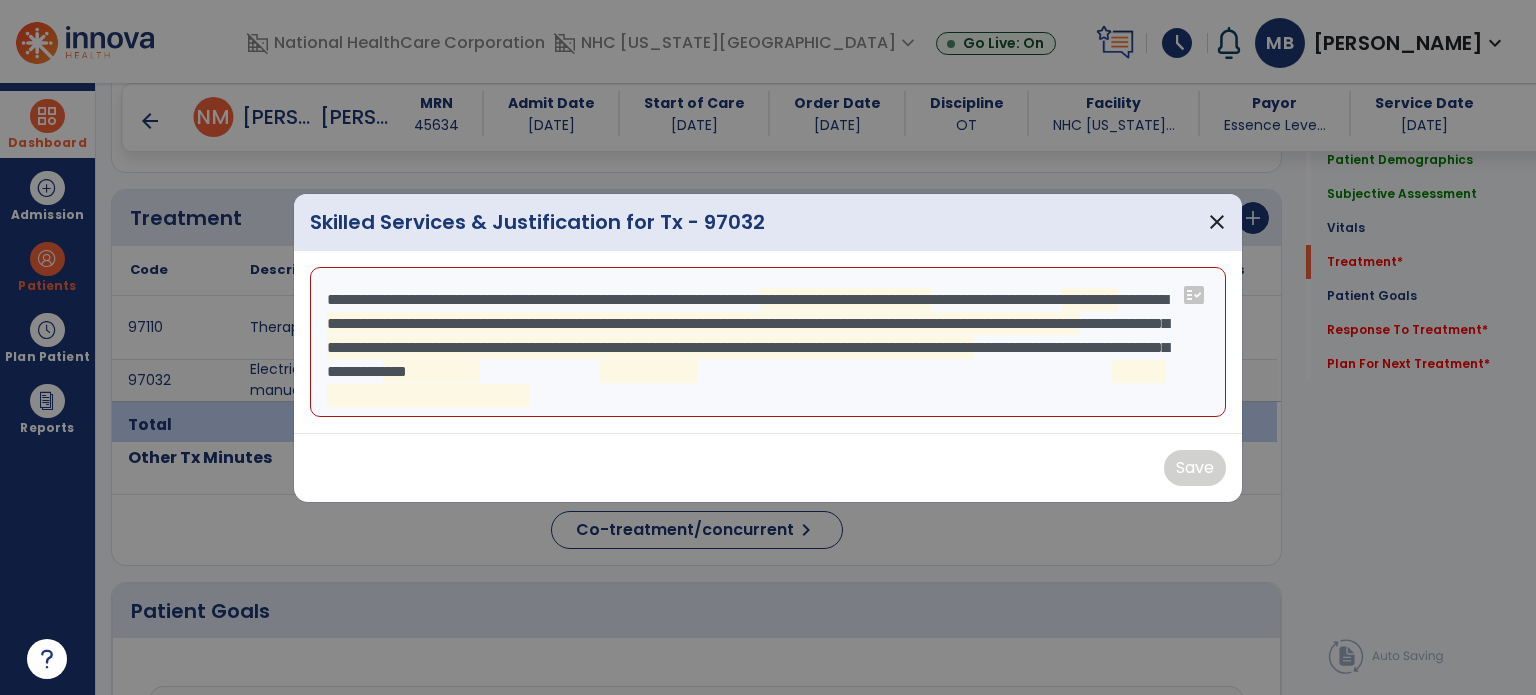 click on "**********" at bounding box center (768, 342) 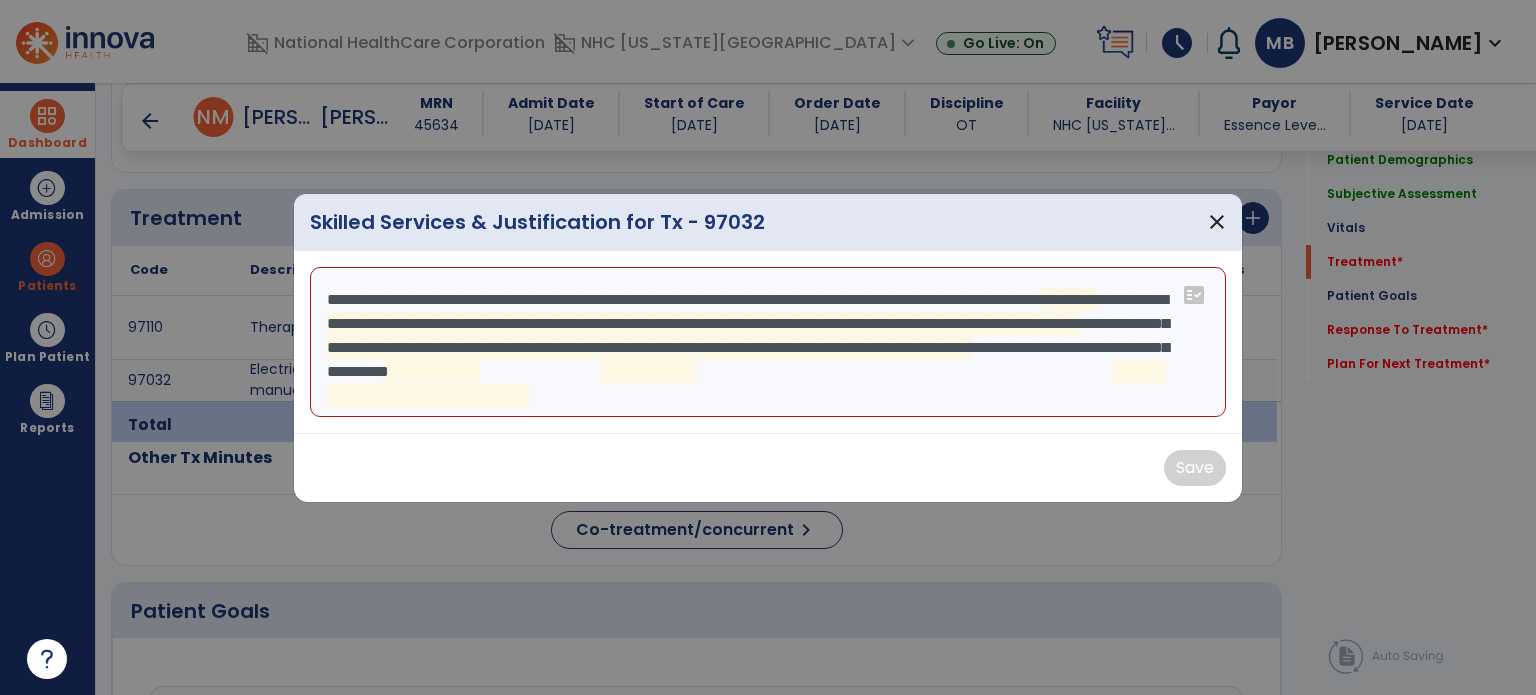 click on "**********" at bounding box center (768, 342) 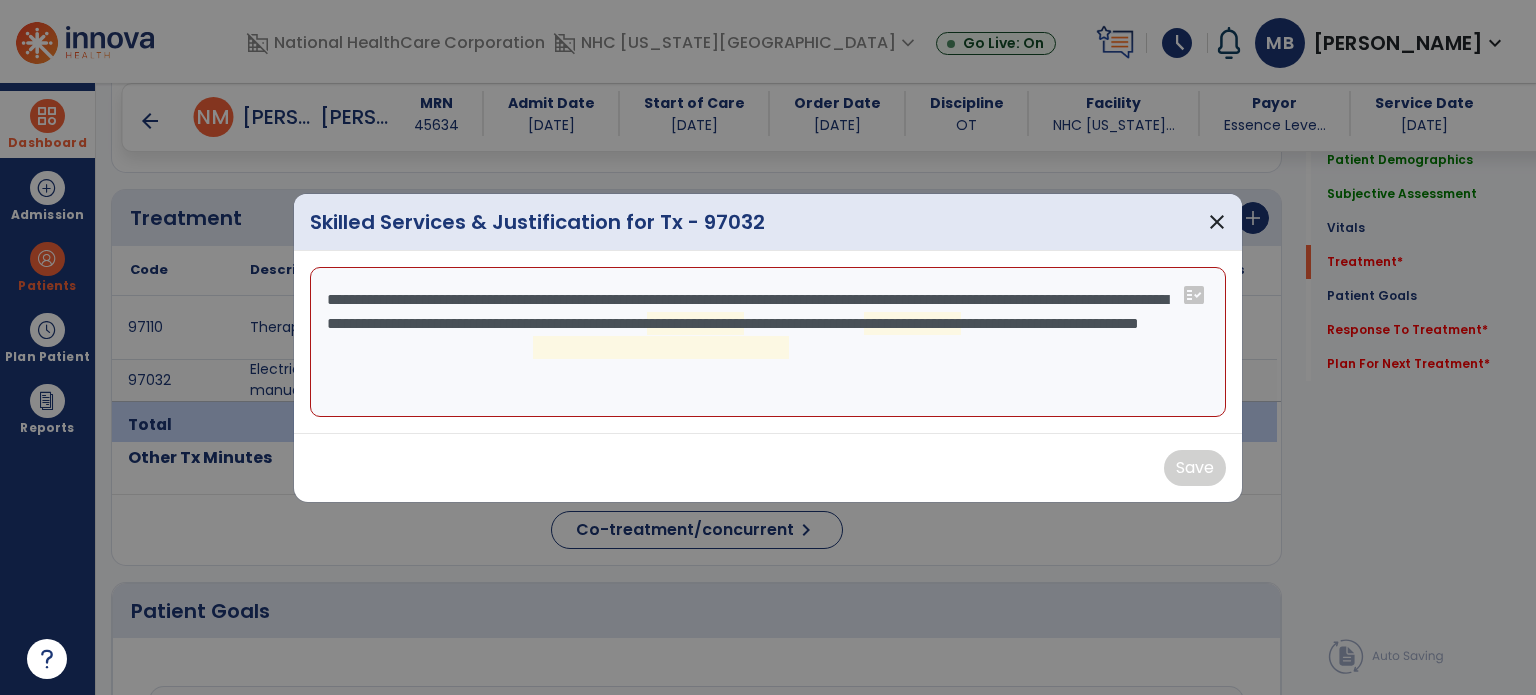 click on "**********" at bounding box center [768, 342] 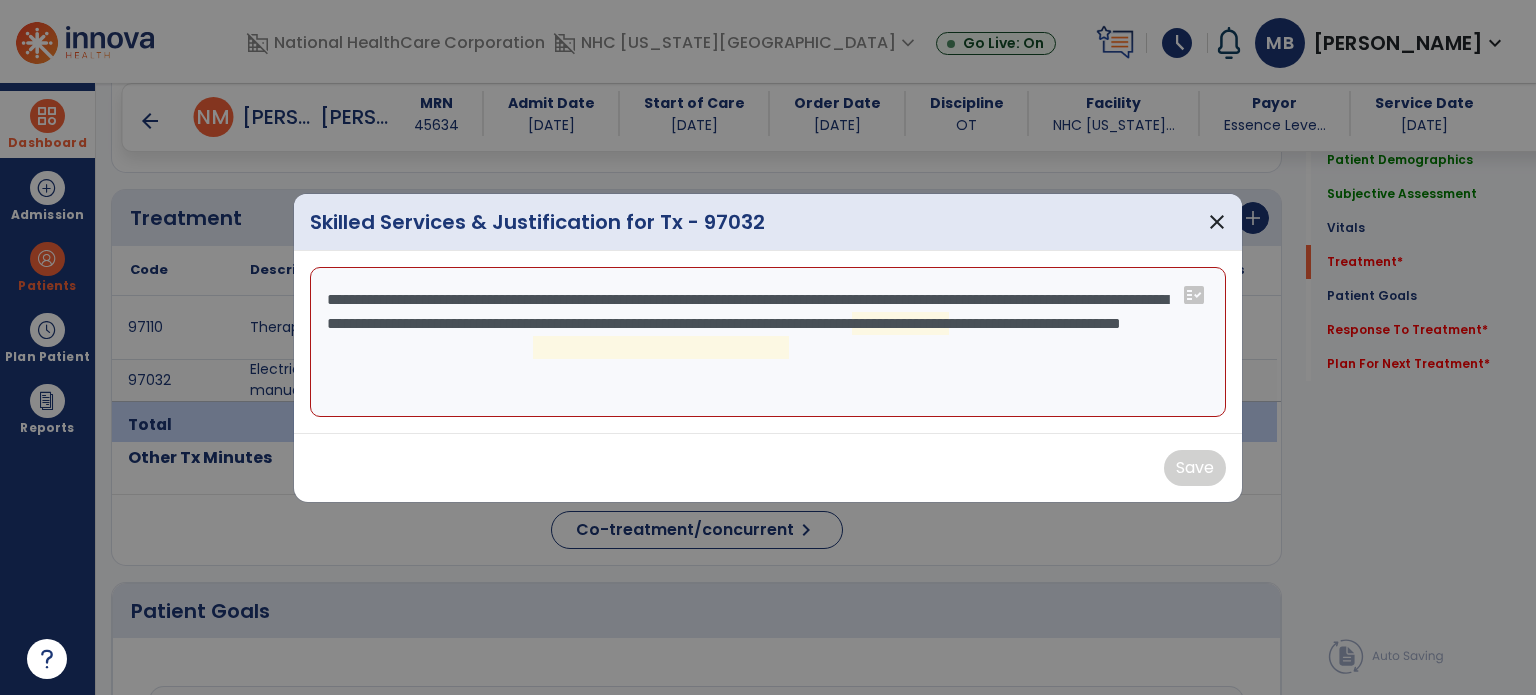 click on "**********" at bounding box center (768, 342) 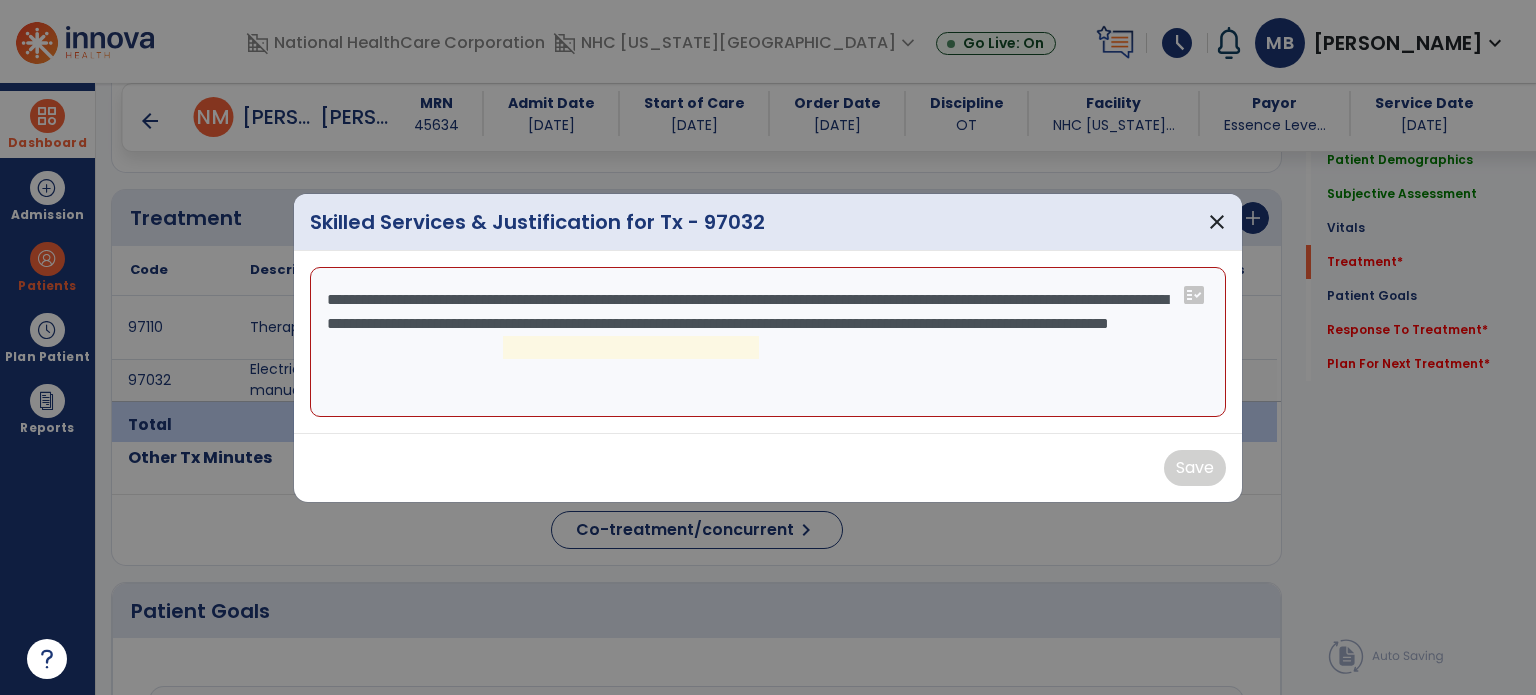 click on "**********" at bounding box center (768, 342) 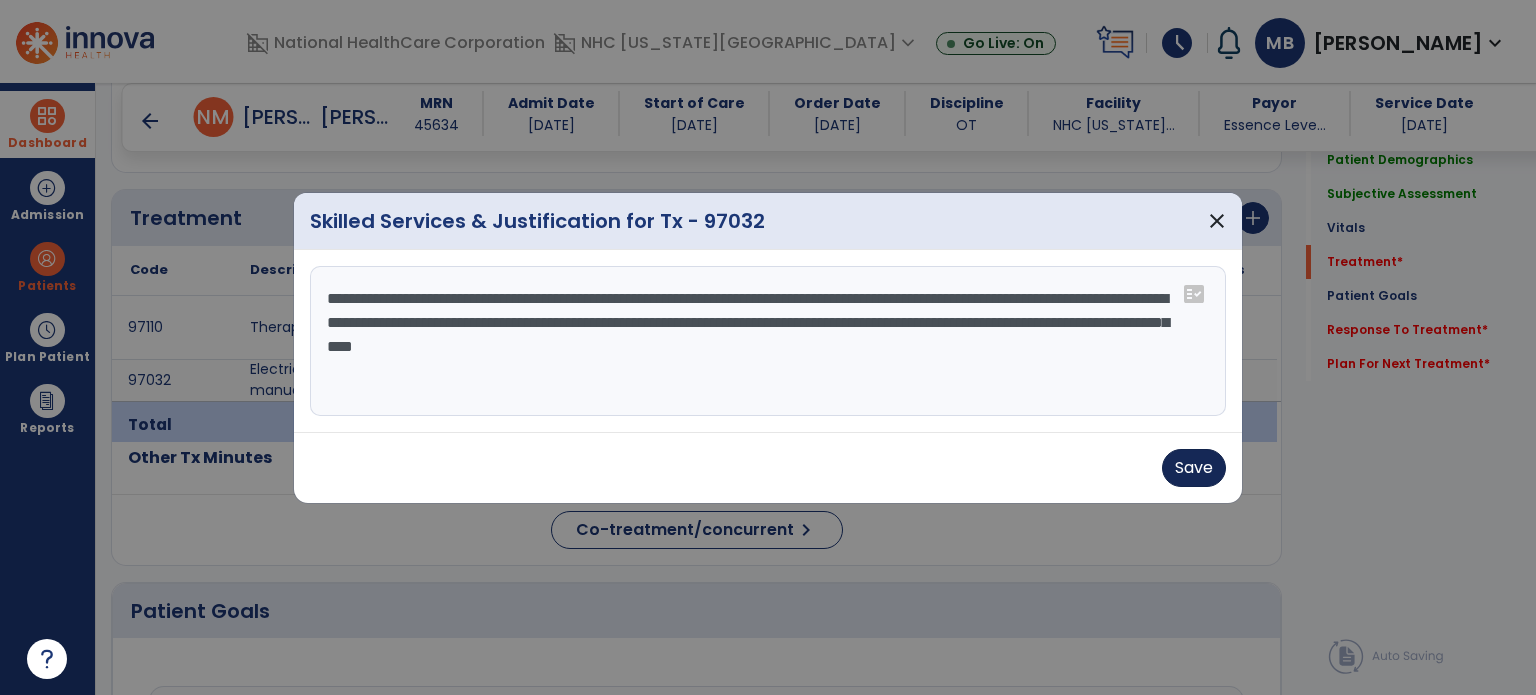 type on "**********" 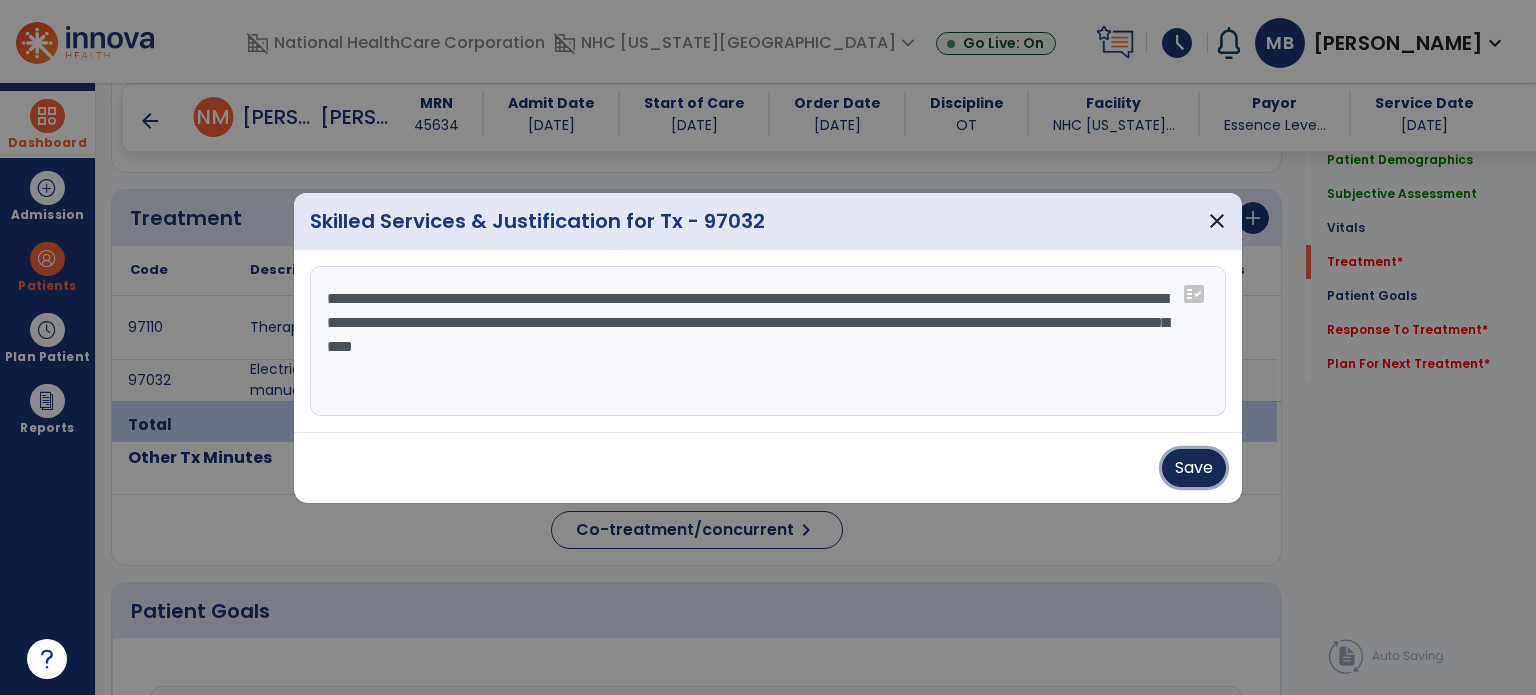 click on "Save" at bounding box center [1194, 468] 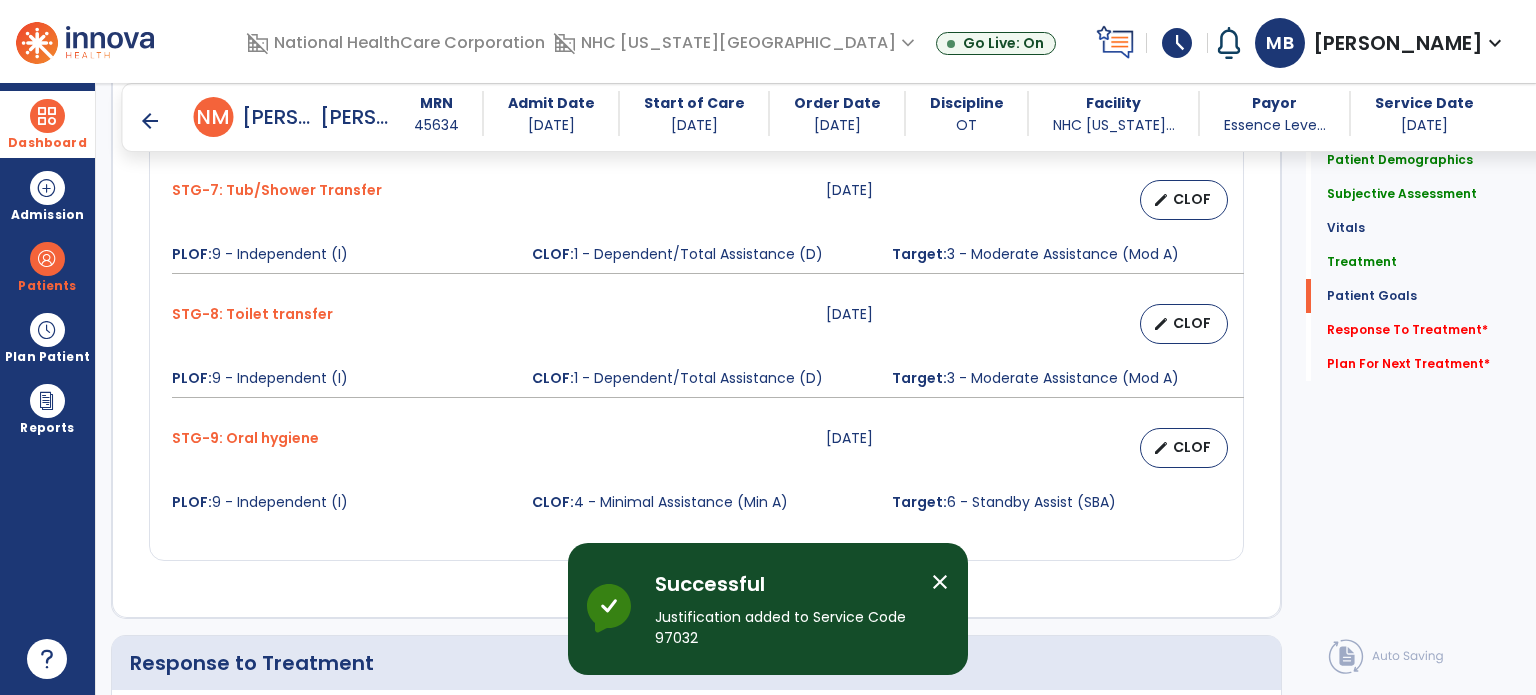 scroll, scrollTop: 3531, scrollLeft: 0, axis: vertical 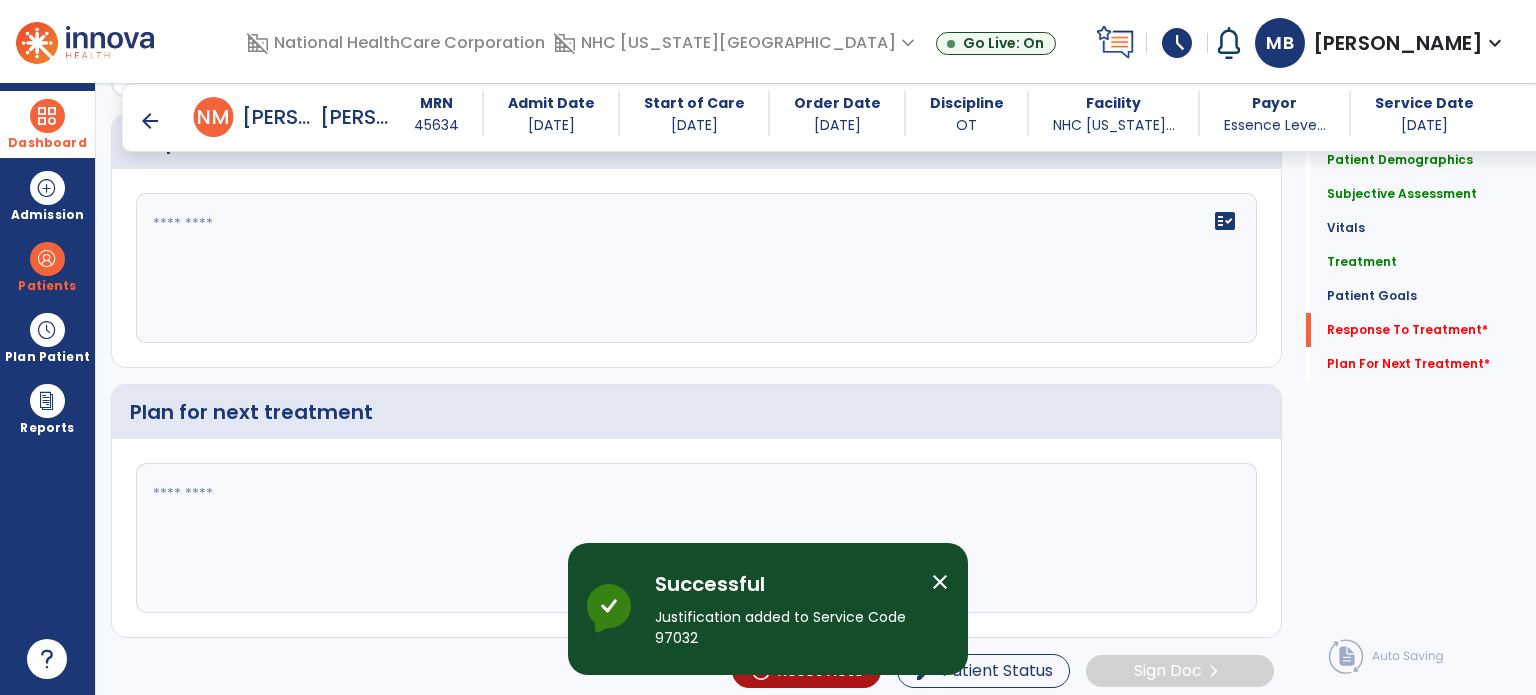 click on "fact_check" 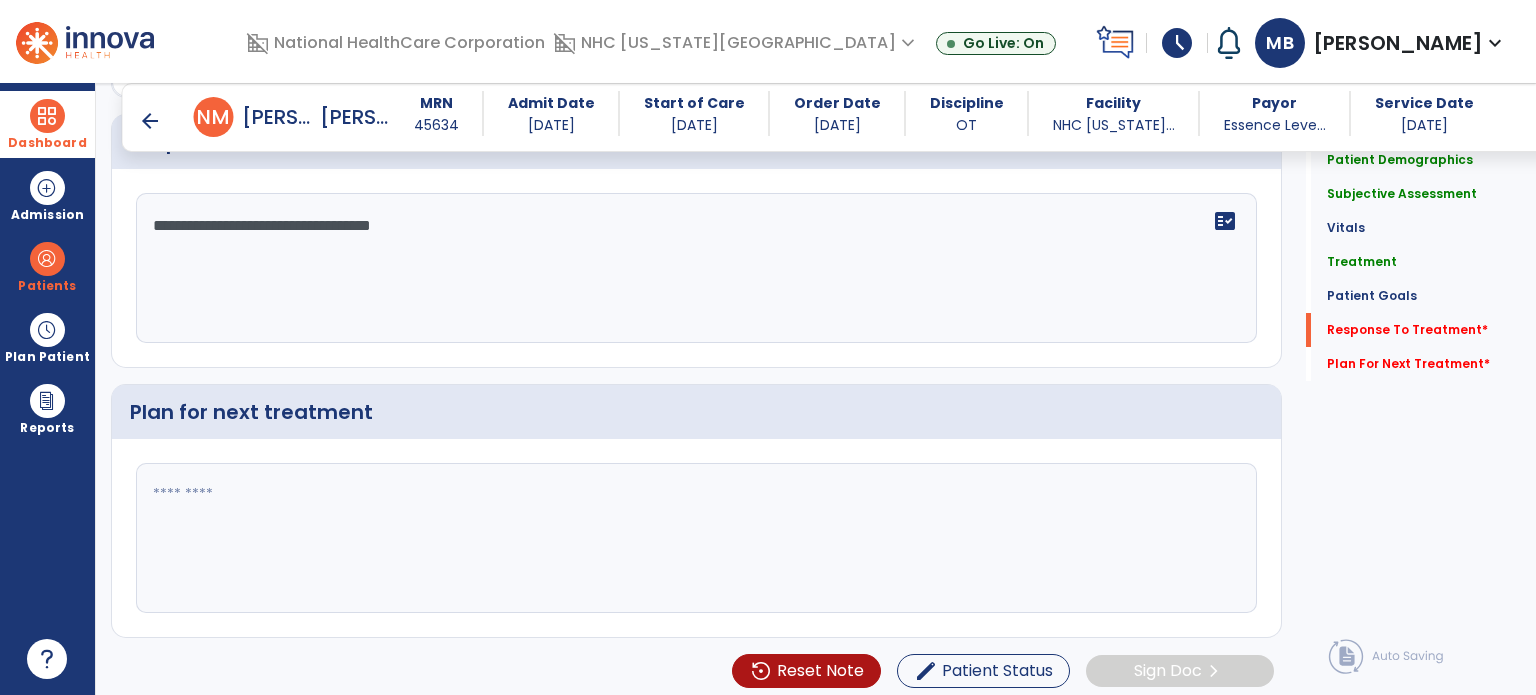 type on "**********" 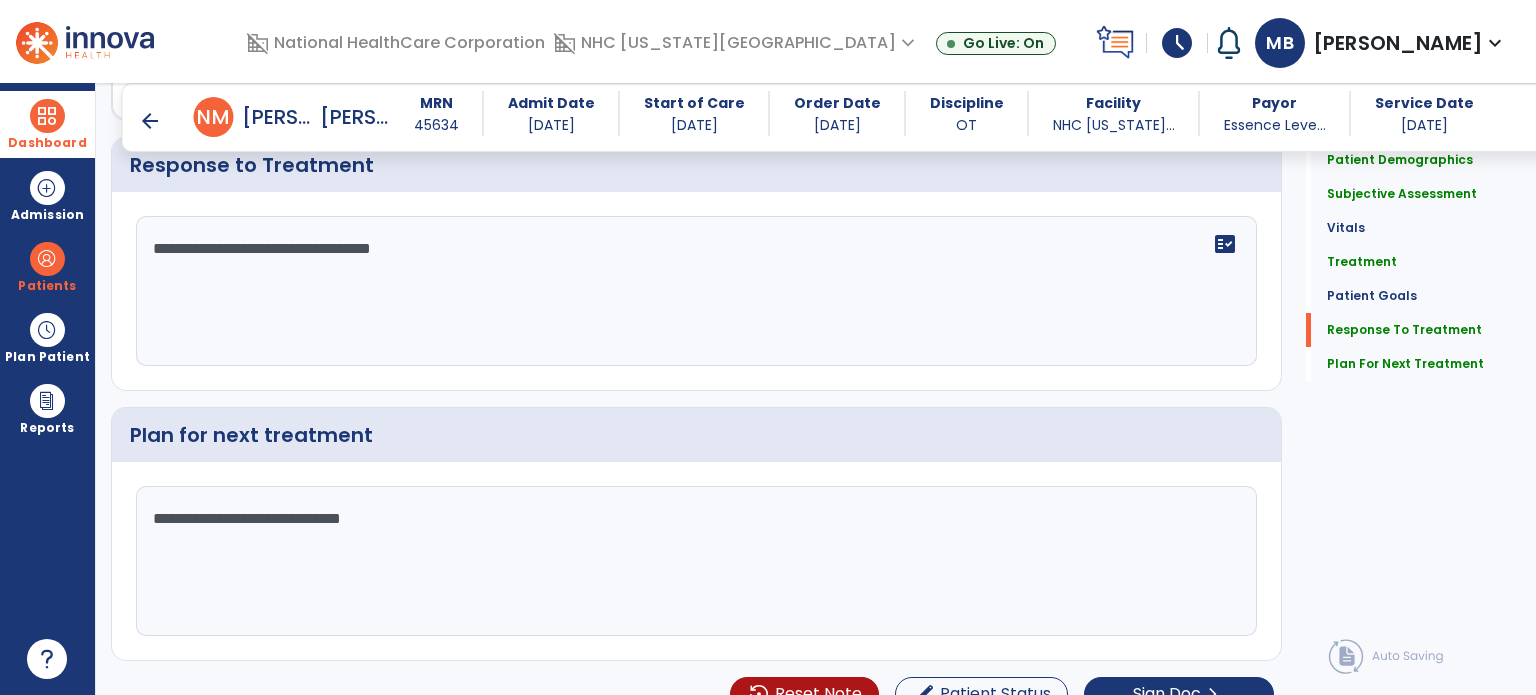 scroll, scrollTop: 3531, scrollLeft: 0, axis: vertical 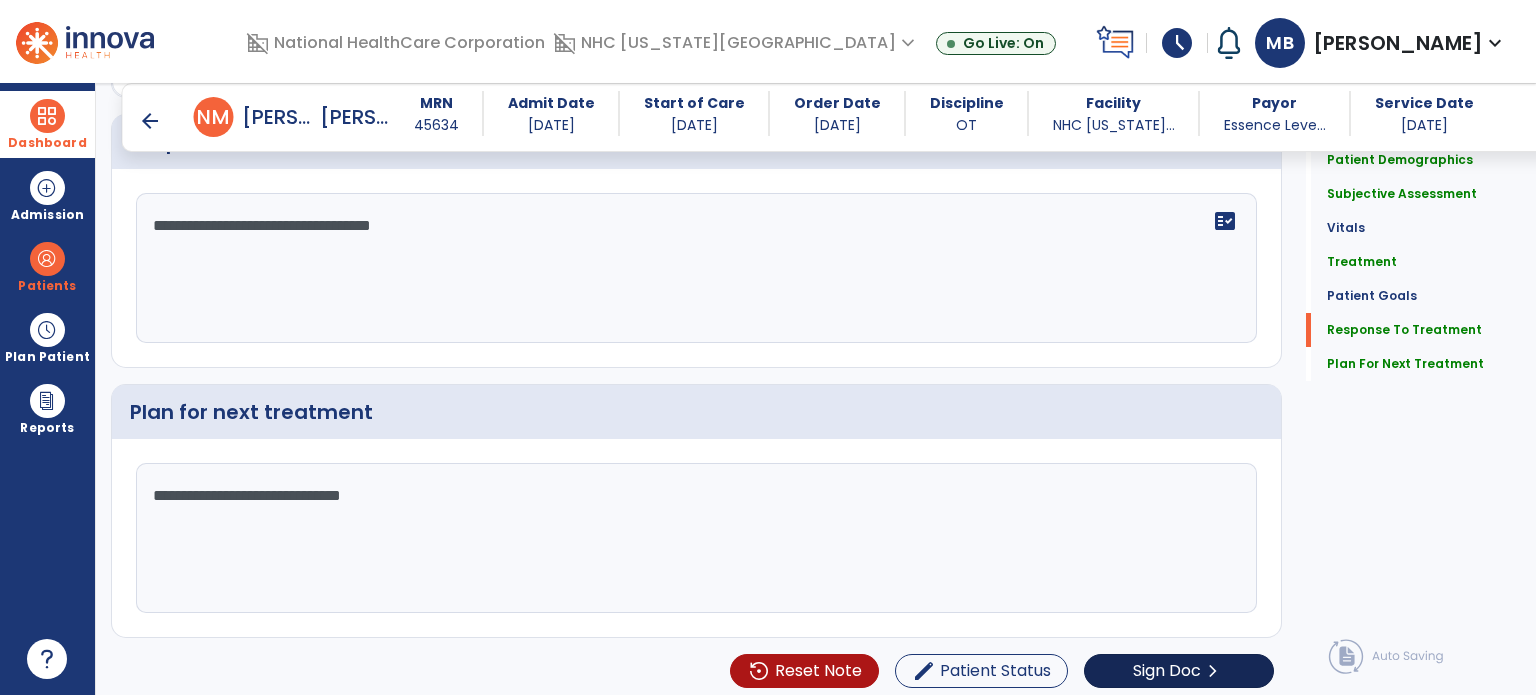 type on "**********" 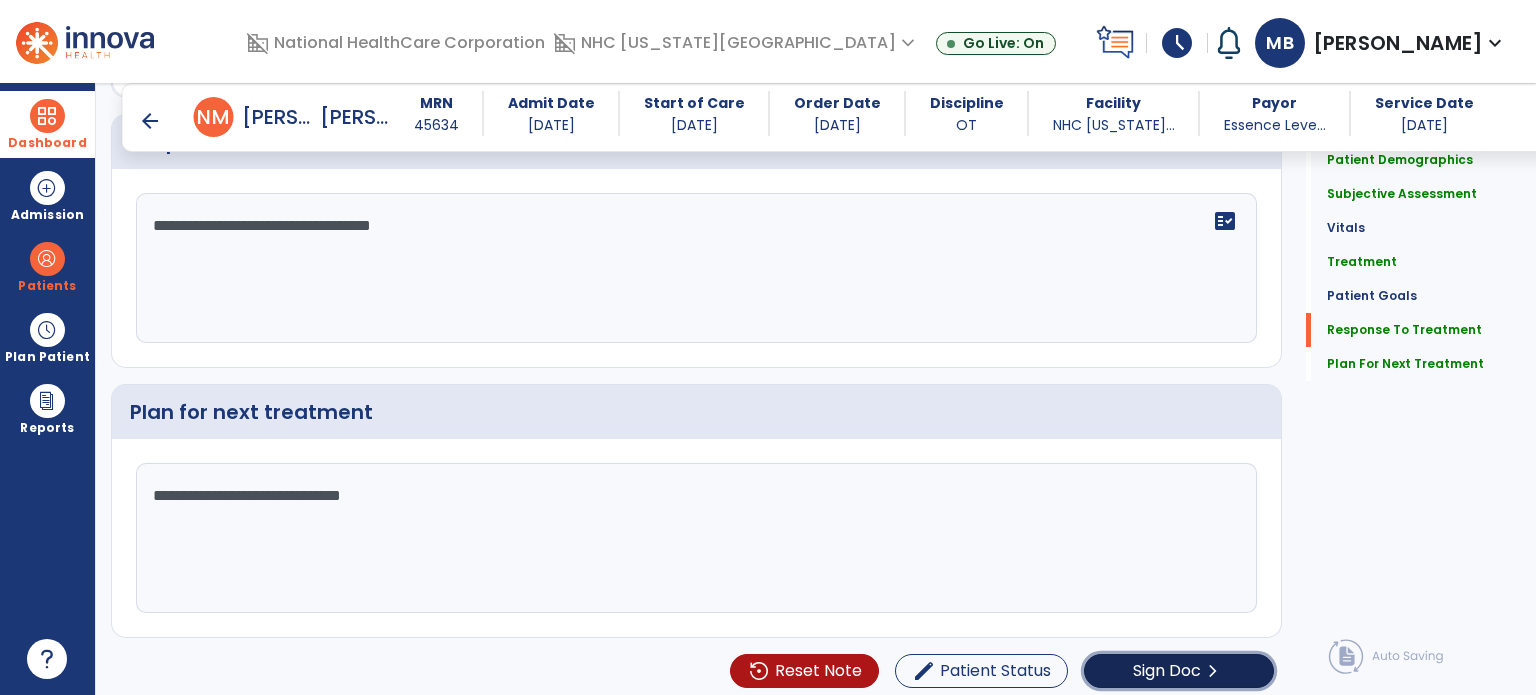 click on "Sign Doc" 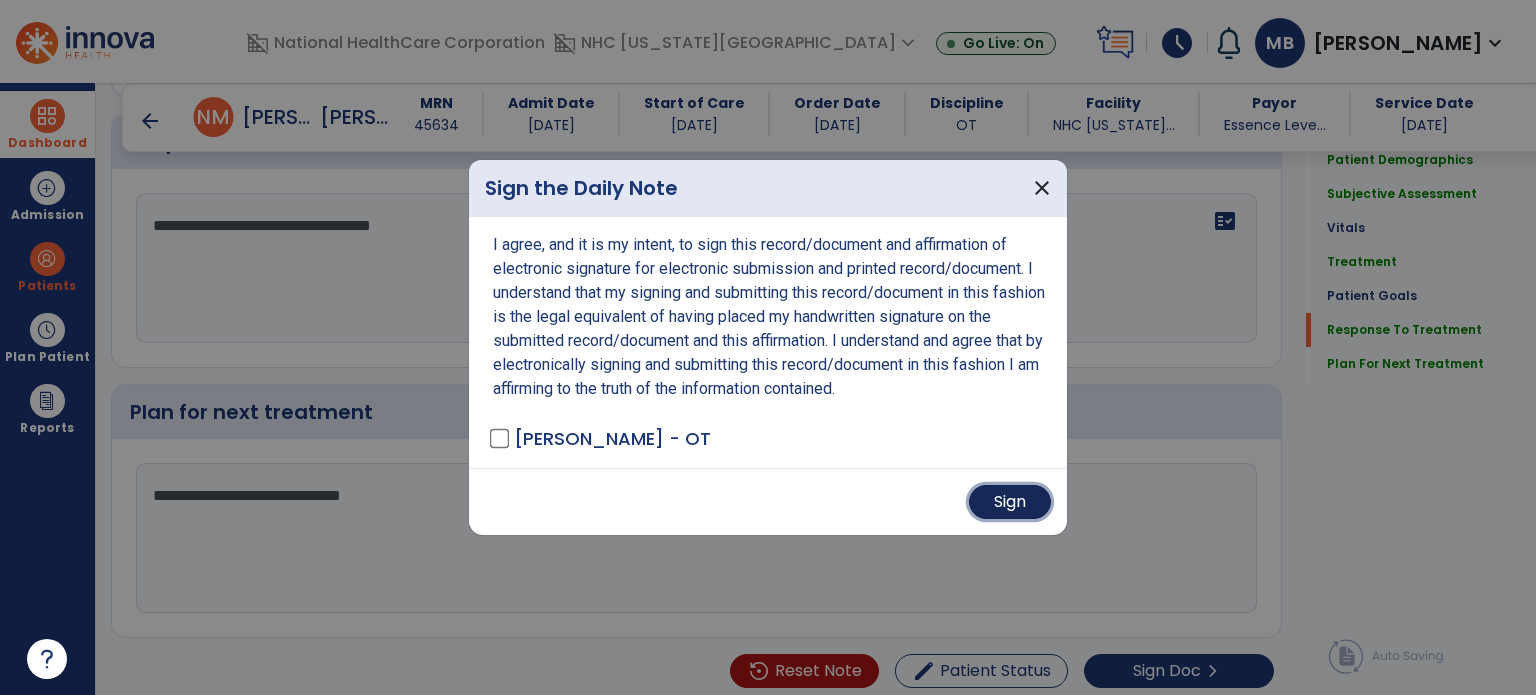 click on "Sign" at bounding box center (1010, 502) 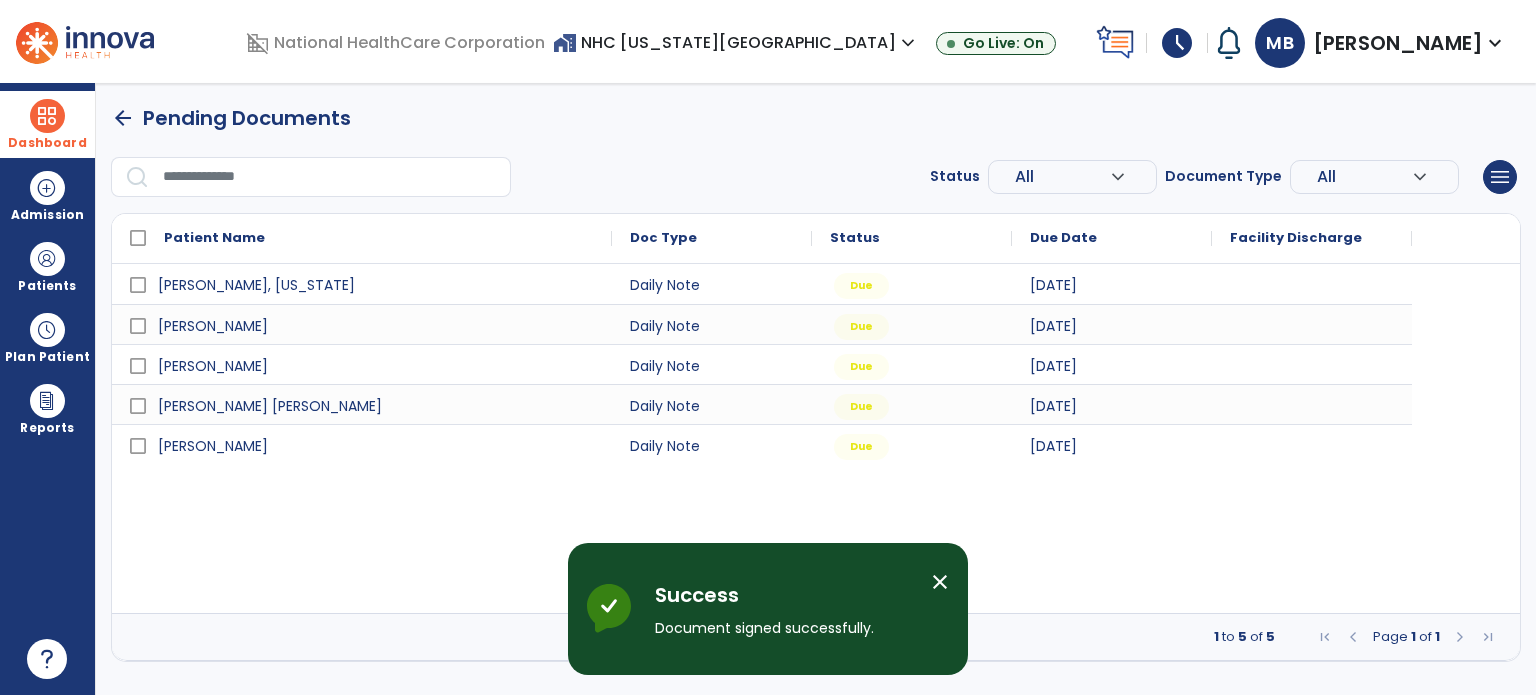 scroll, scrollTop: 0, scrollLeft: 0, axis: both 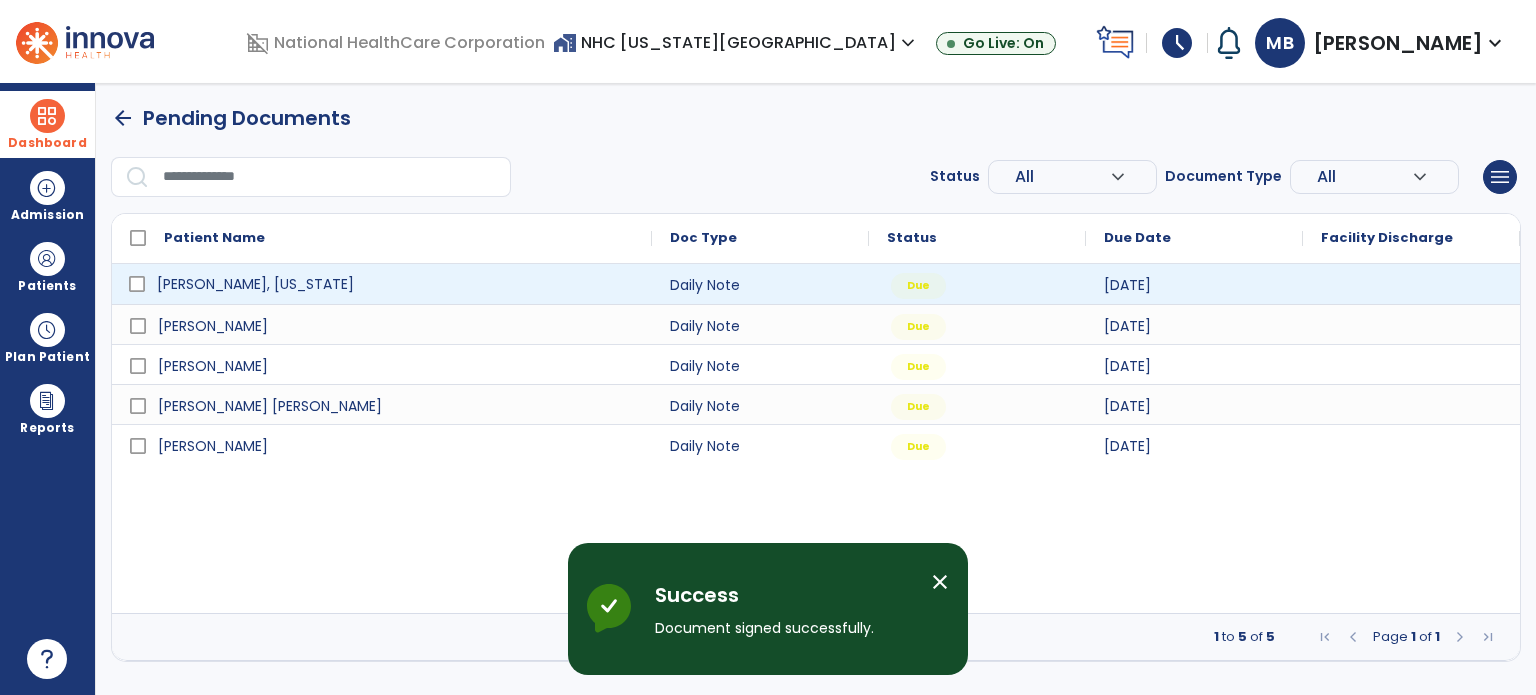 click on "[PERSON_NAME], [US_STATE]" at bounding box center [396, 284] 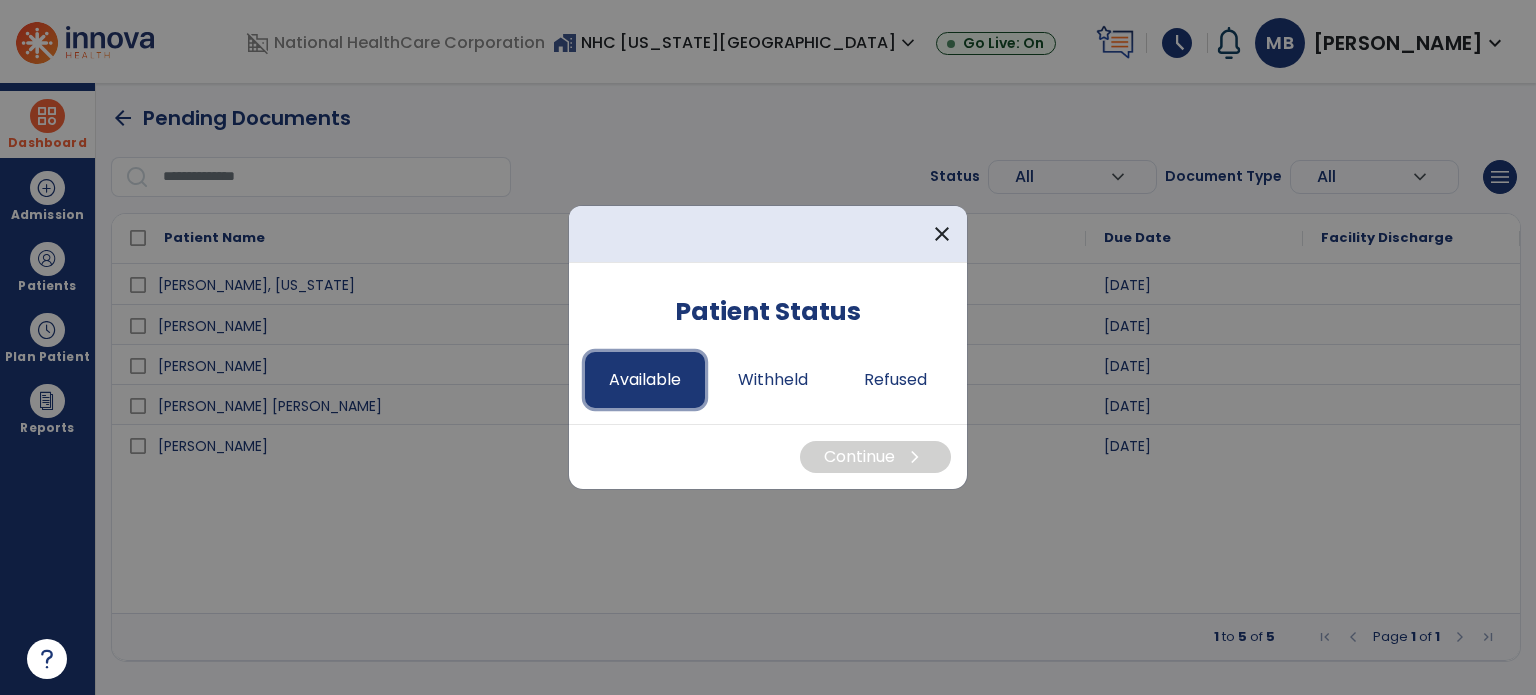 click on "Available" at bounding box center (645, 380) 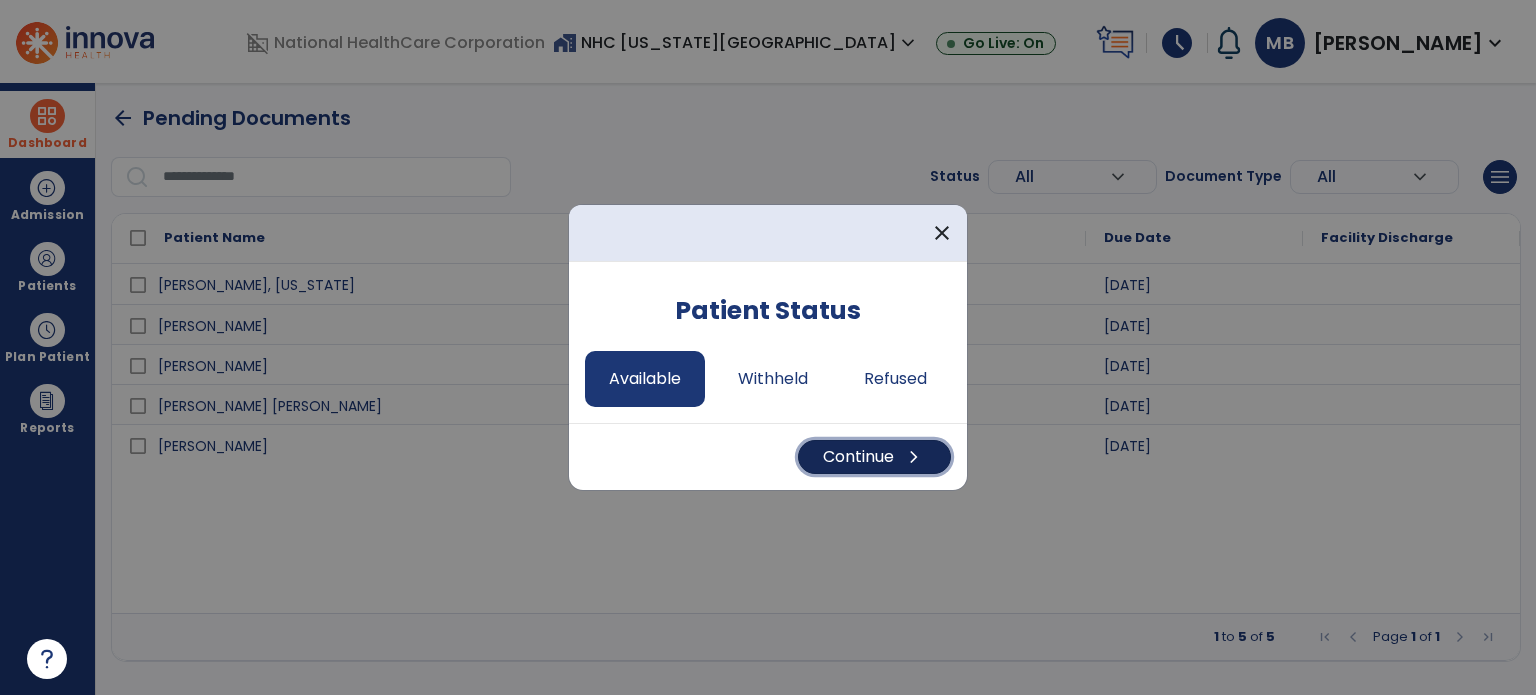 click on "Continue   chevron_right" at bounding box center (874, 457) 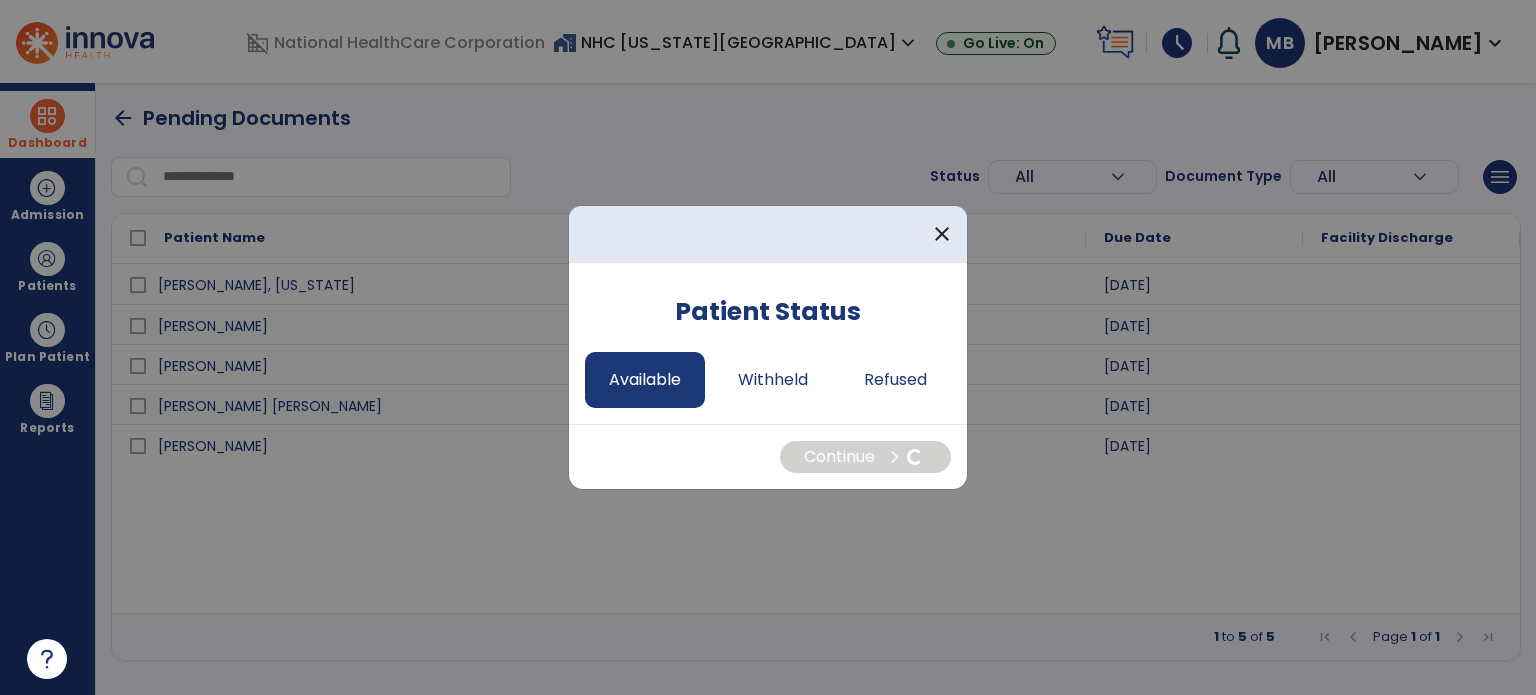 select on "*" 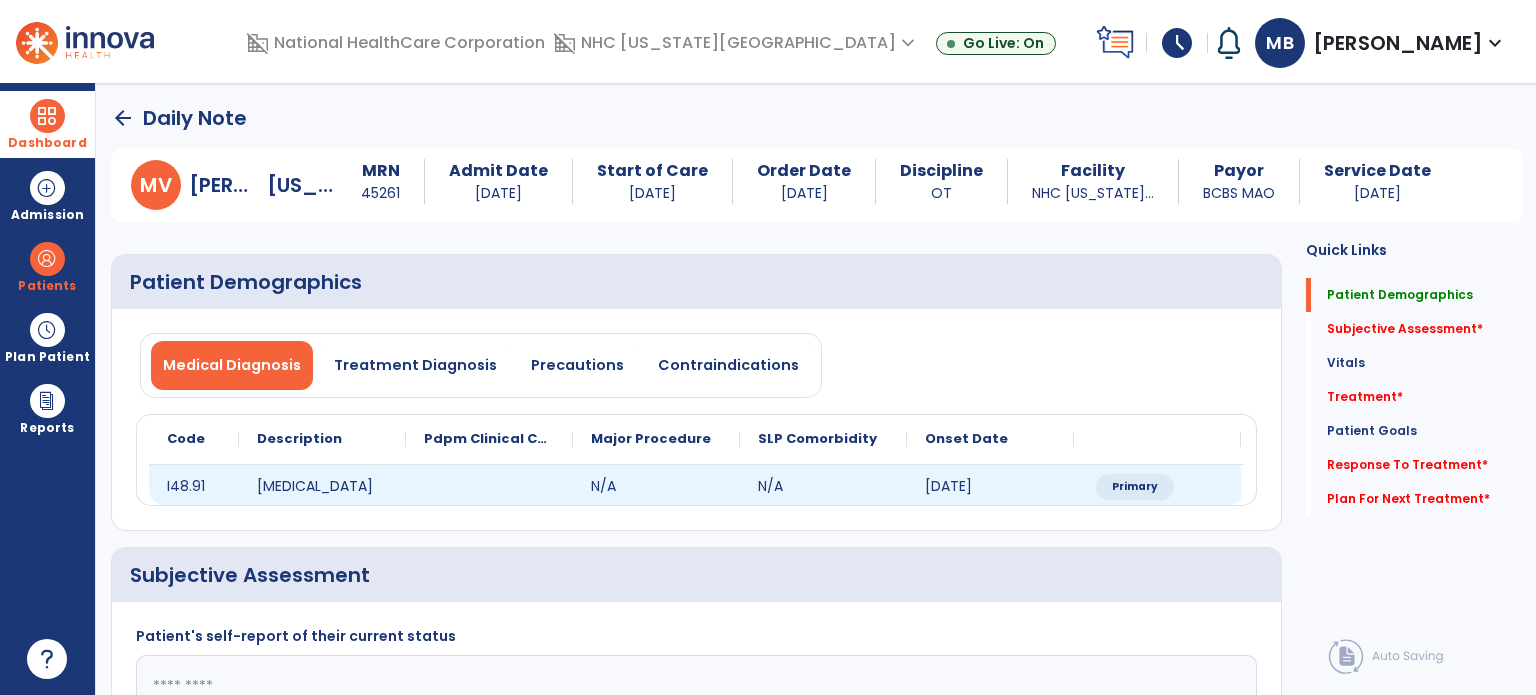 scroll, scrollTop: 223, scrollLeft: 0, axis: vertical 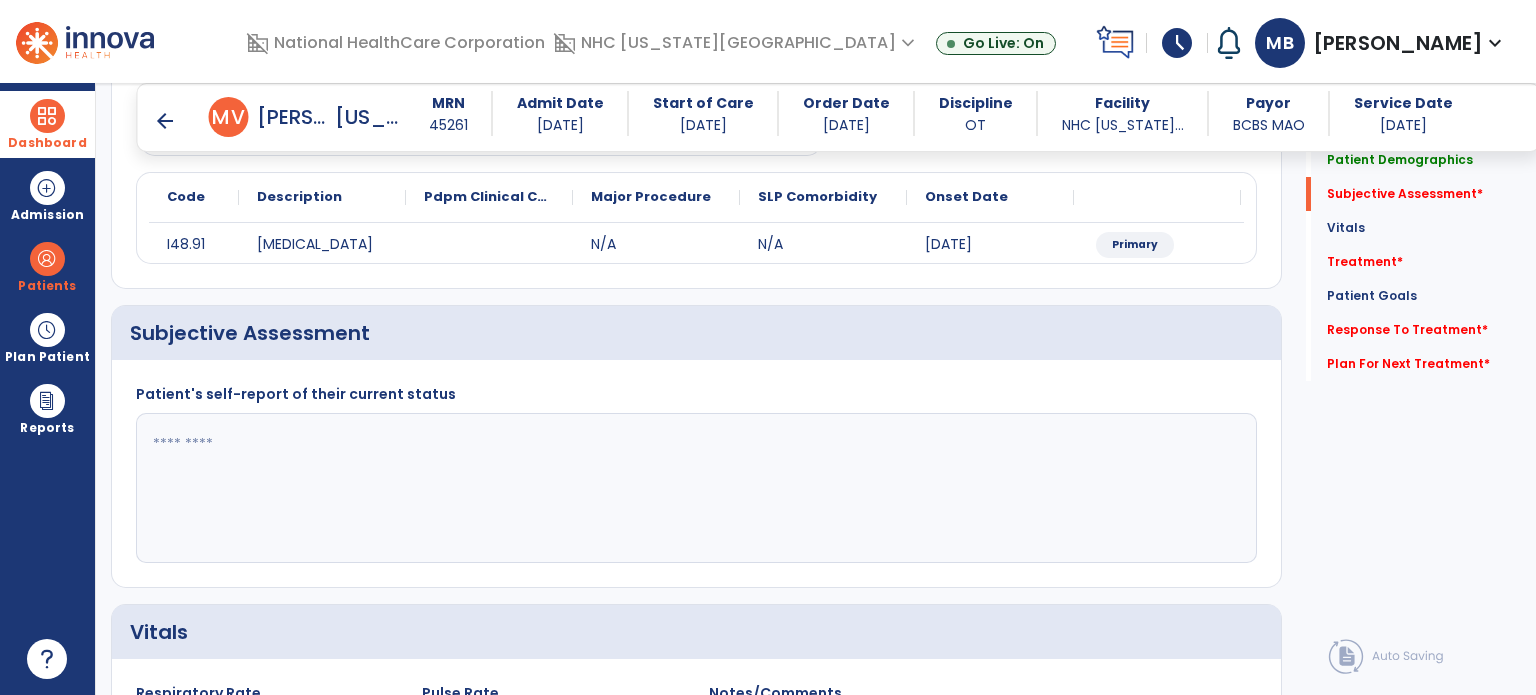 click 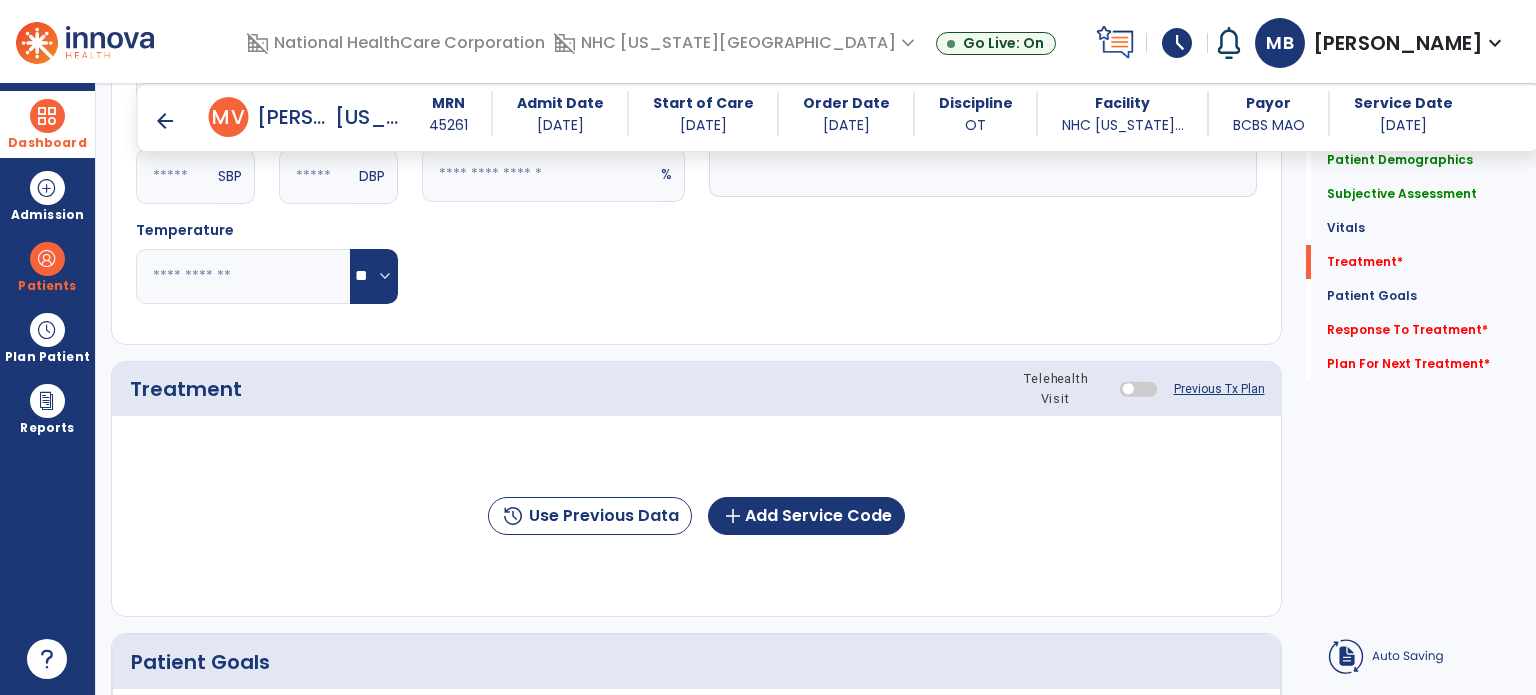 scroll, scrollTop: 987, scrollLeft: 0, axis: vertical 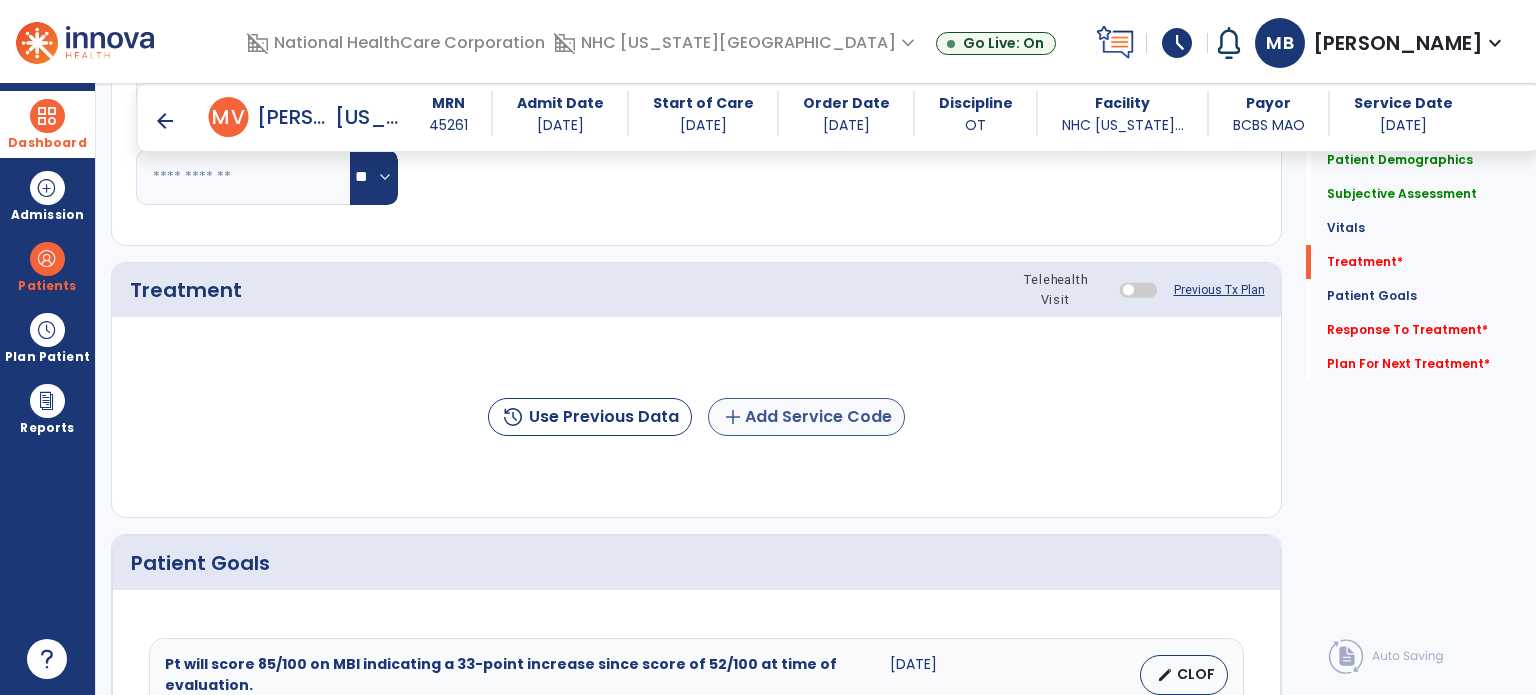 type on "**********" 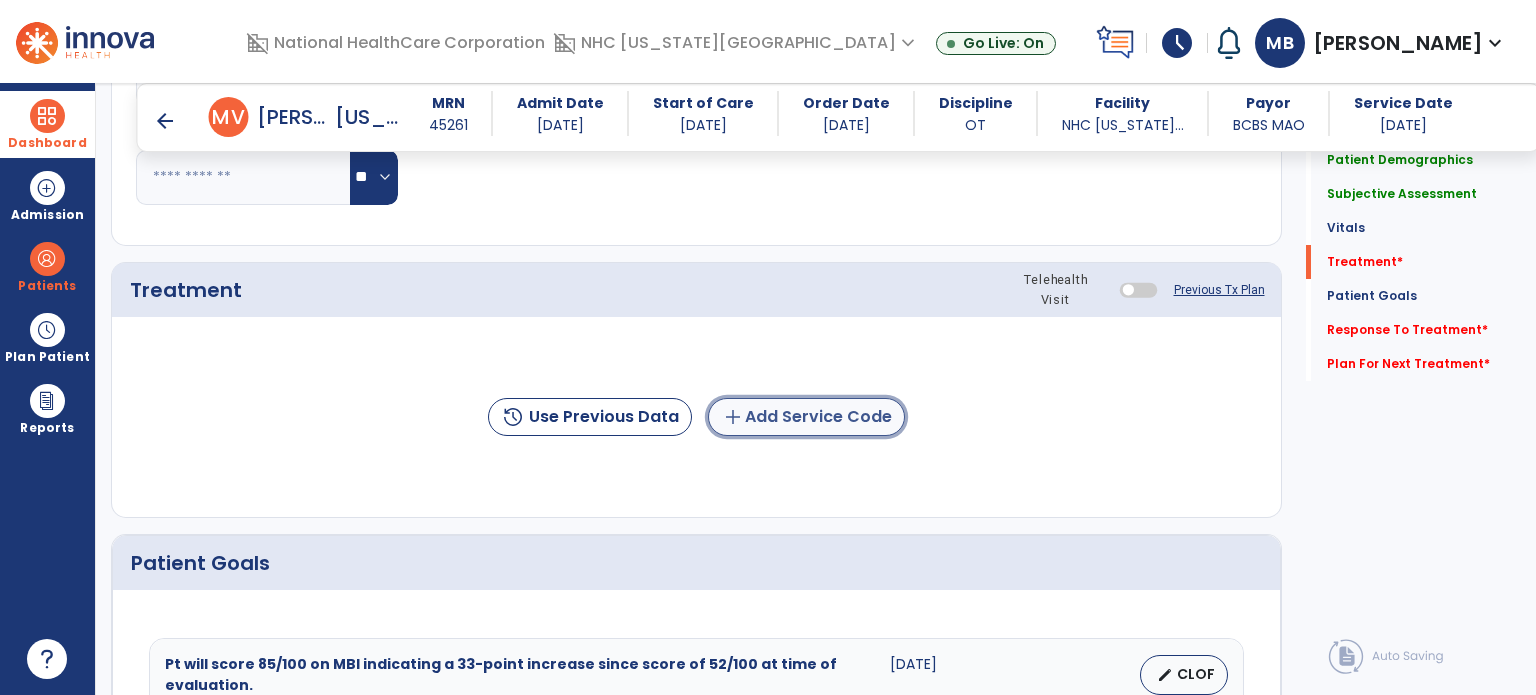 click on "add  Add Service Code" 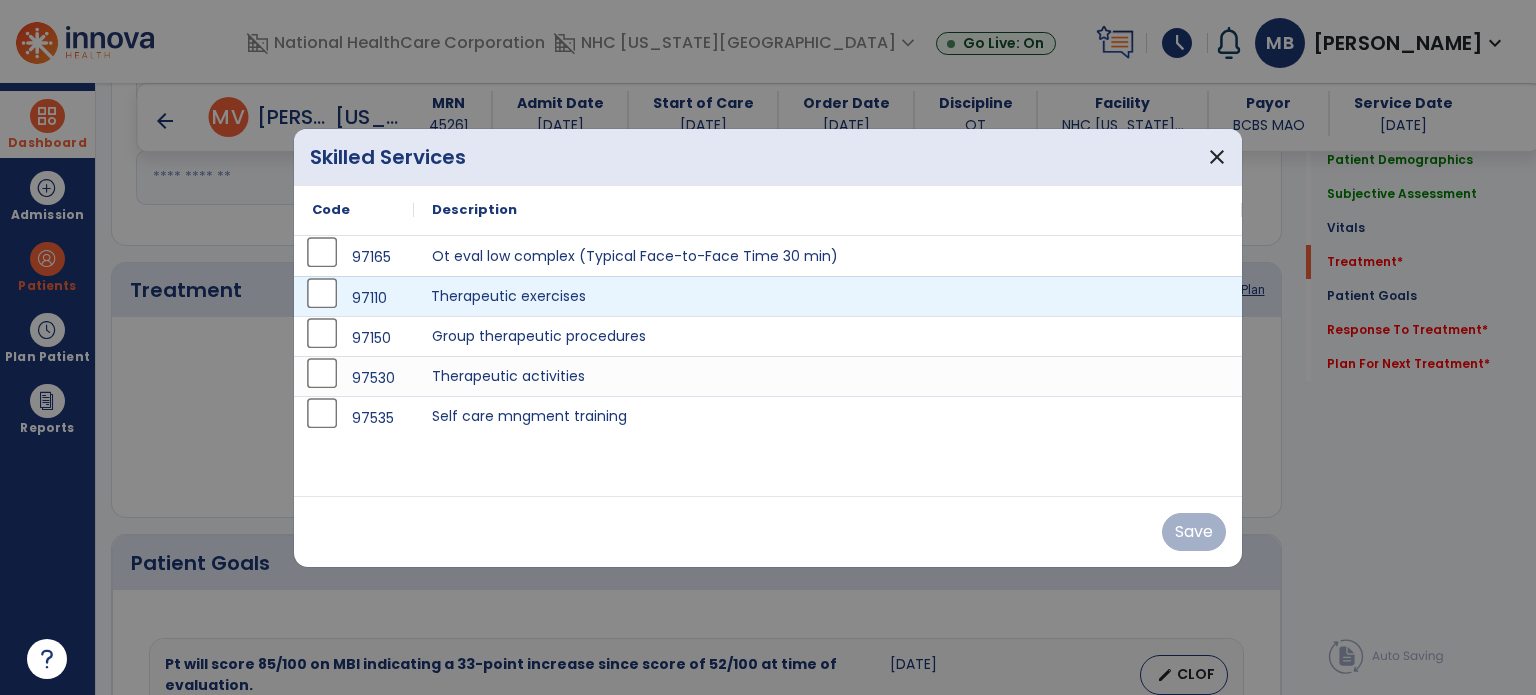 click on "Therapeutic exercises" at bounding box center (828, 296) 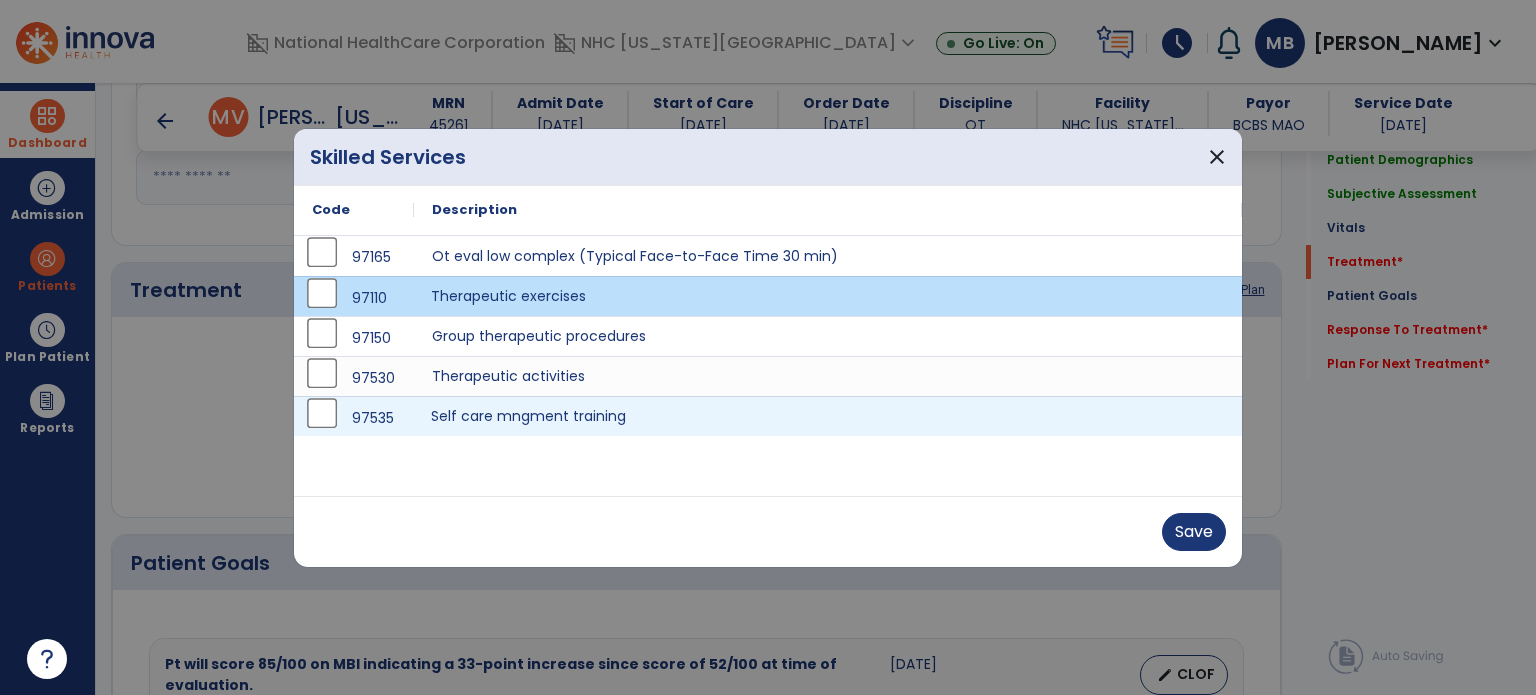 click on "Self care mngment training" at bounding box center (828, 416) 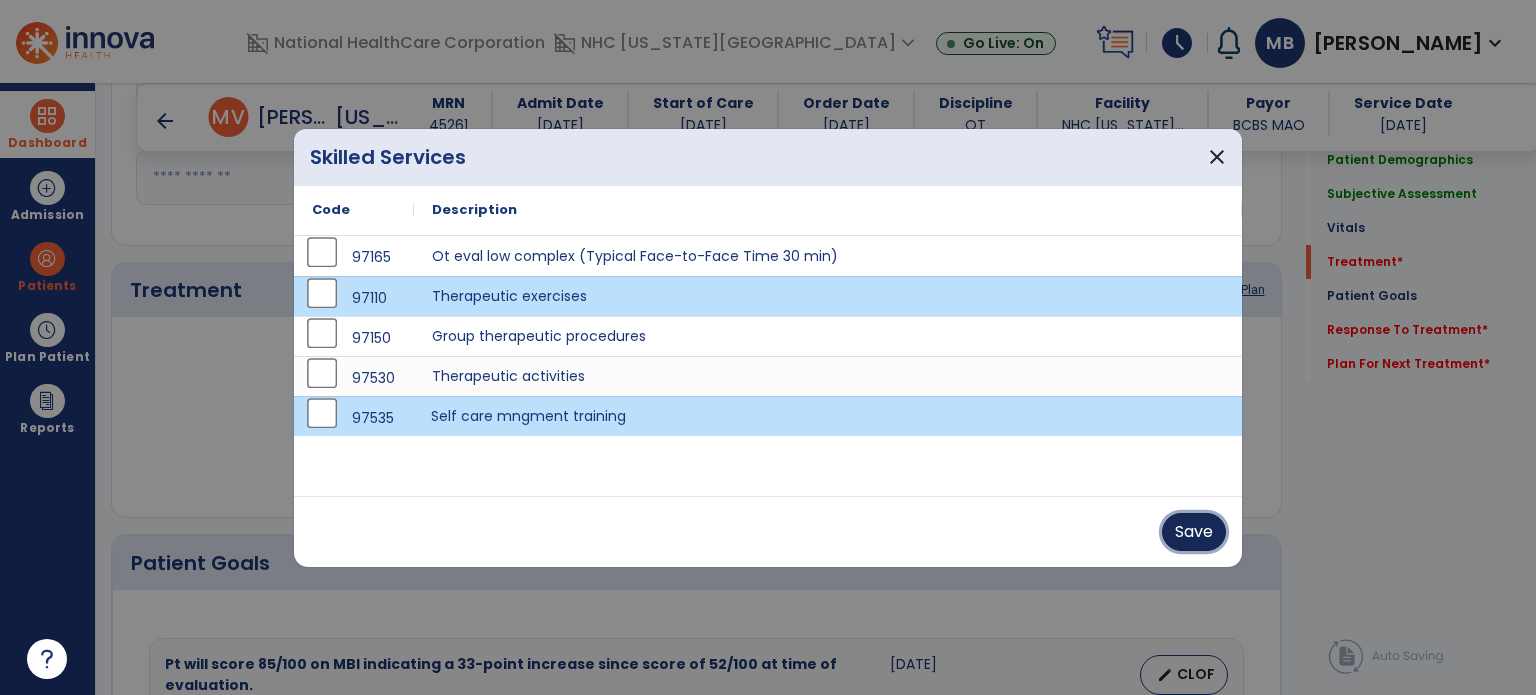click on "Save" at bounding box center [1194, 532] 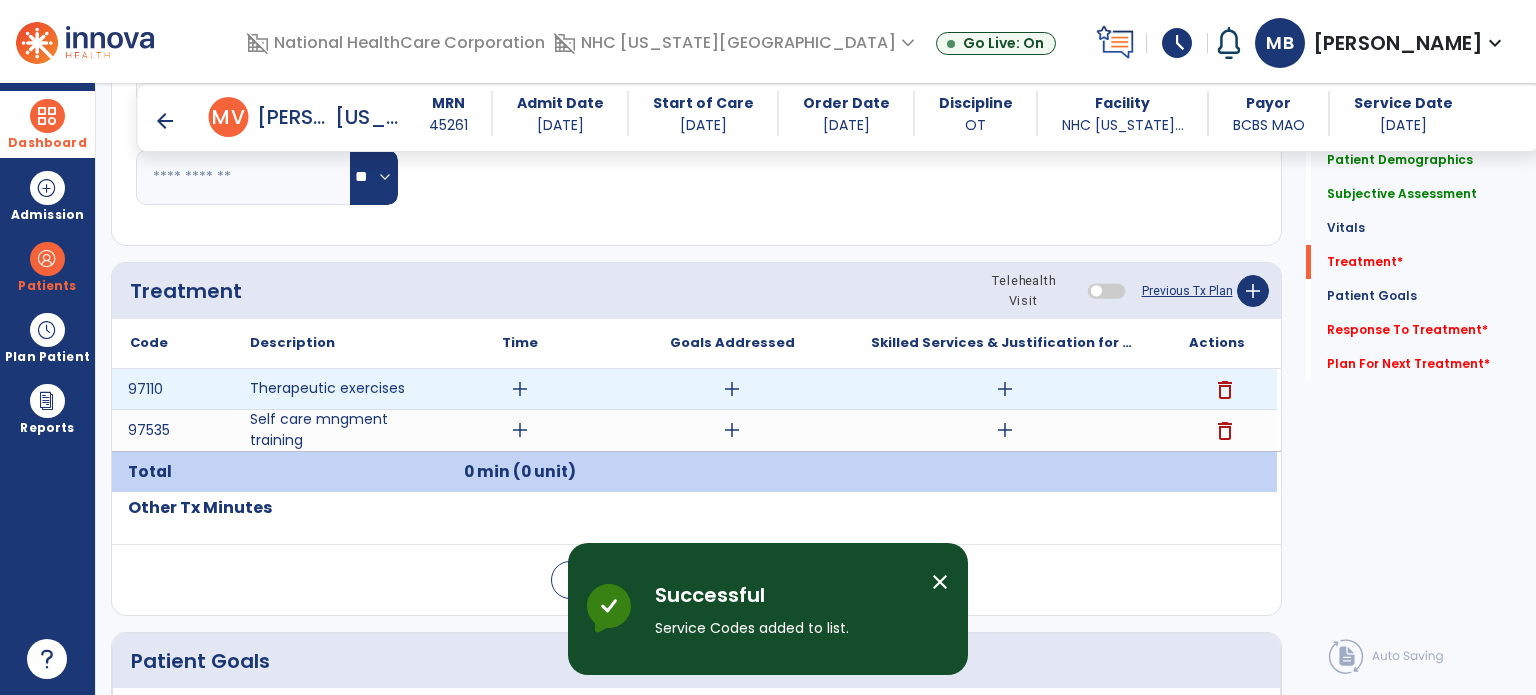 click on "add" at bounding box center [520, 389] 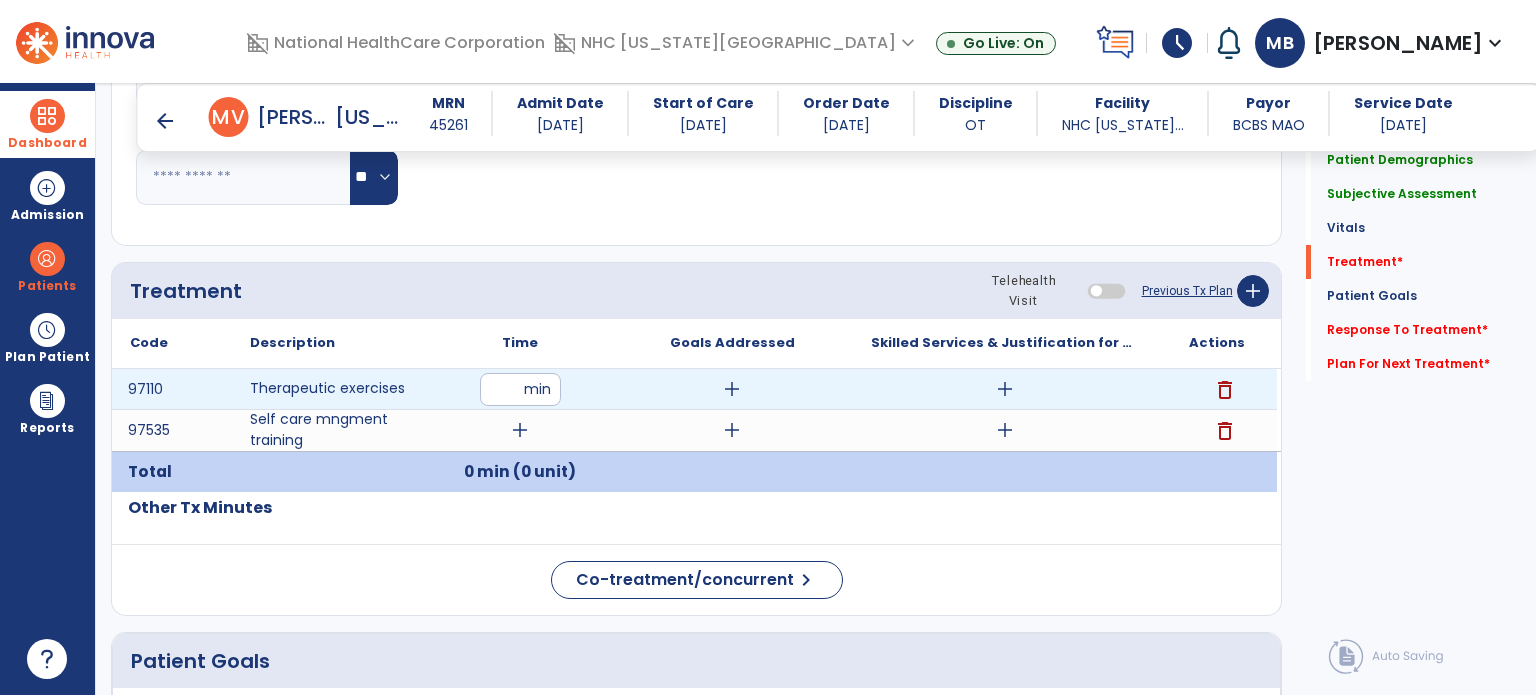 type on "**" 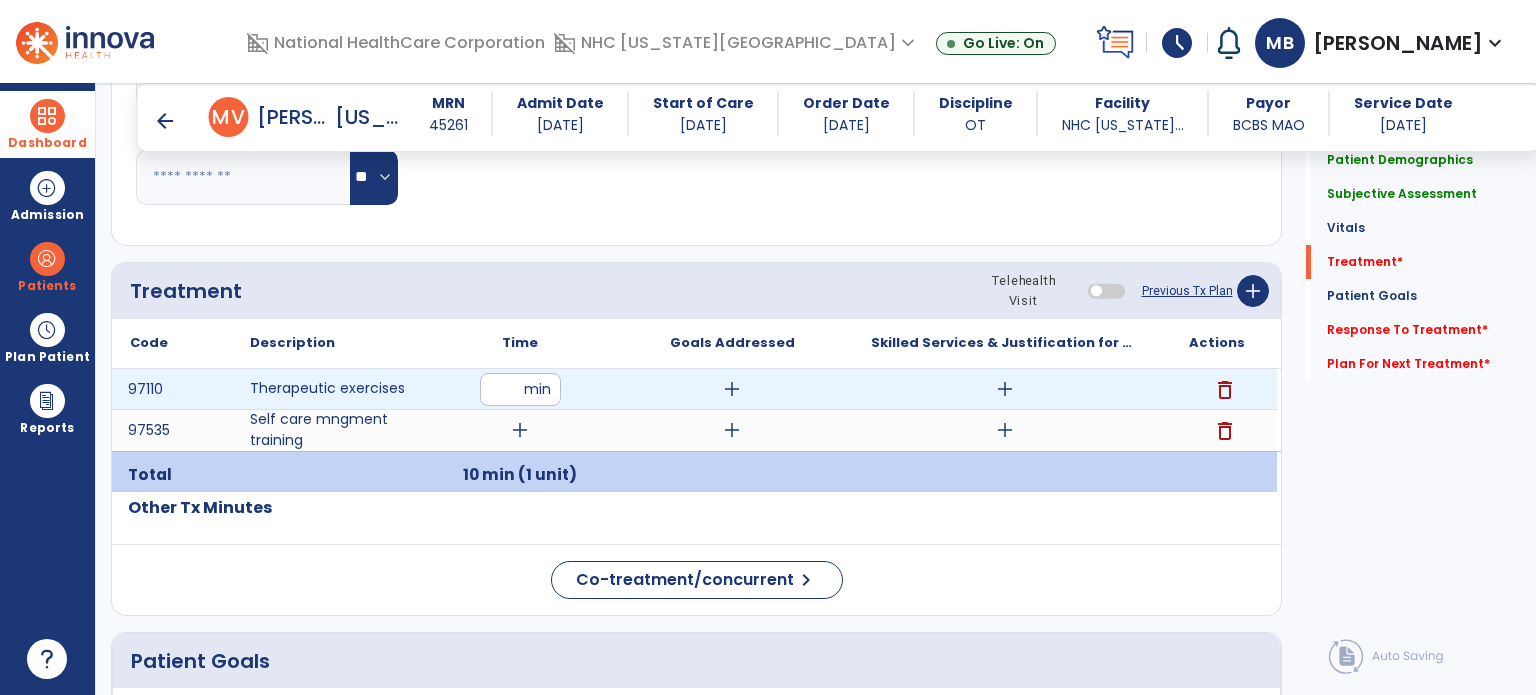 click on "add" at bounding box center [732, 389] 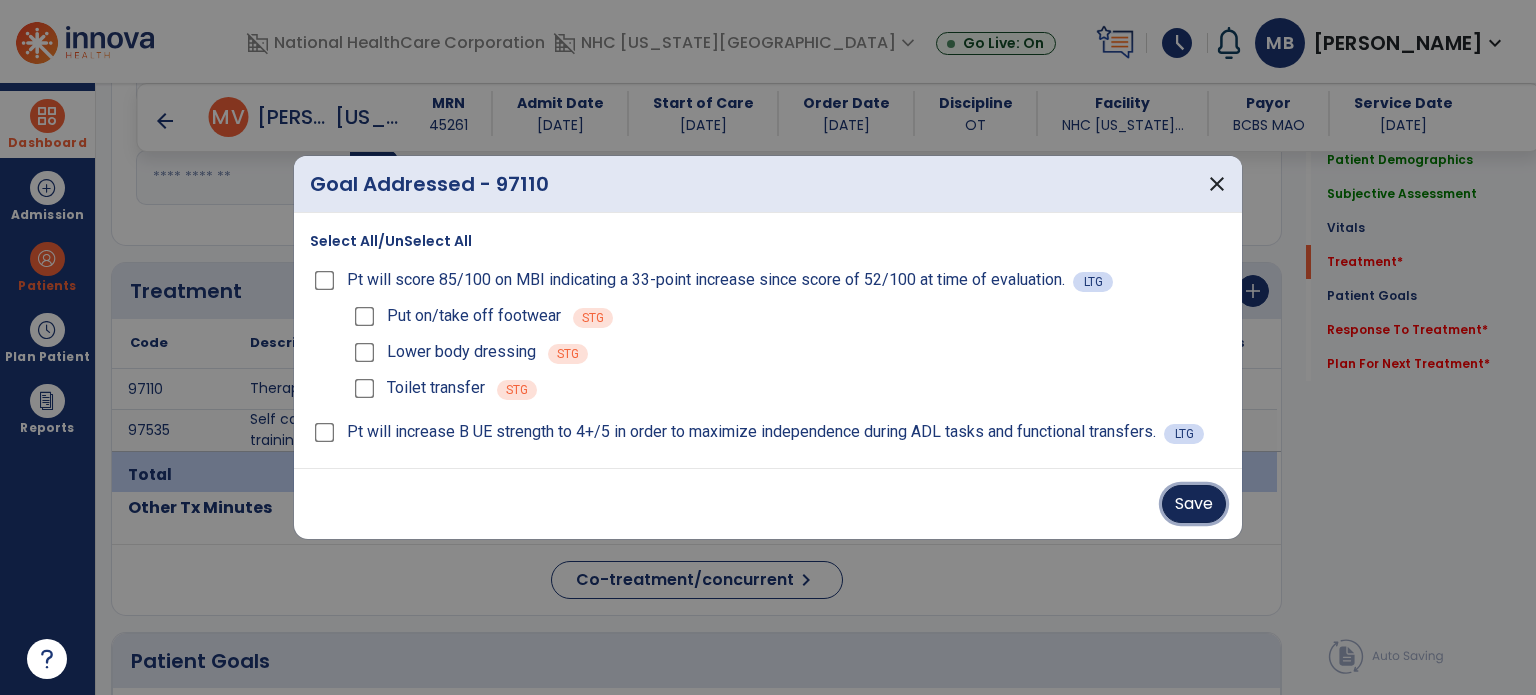 click on "Save" at bounding box center (1194, 504) 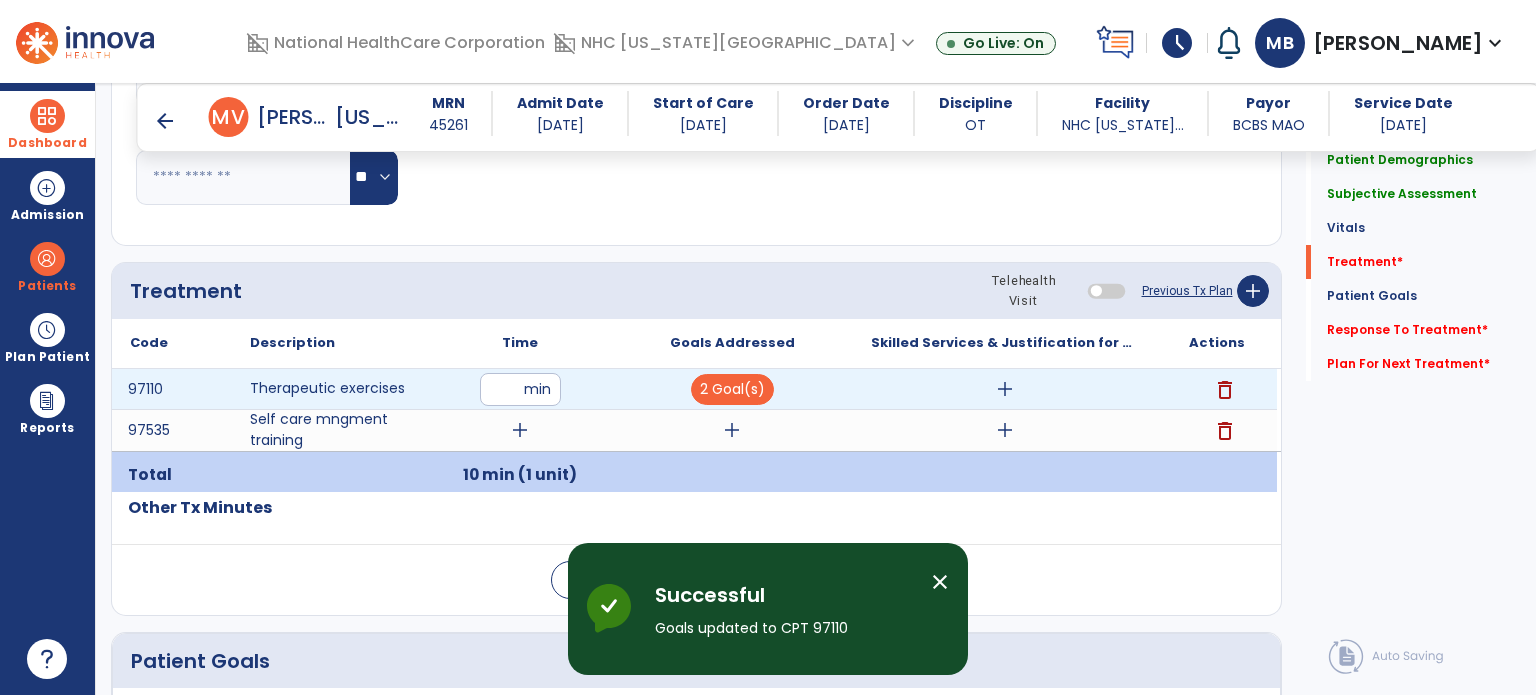 click on "add" at bounding box center [1004, 389] 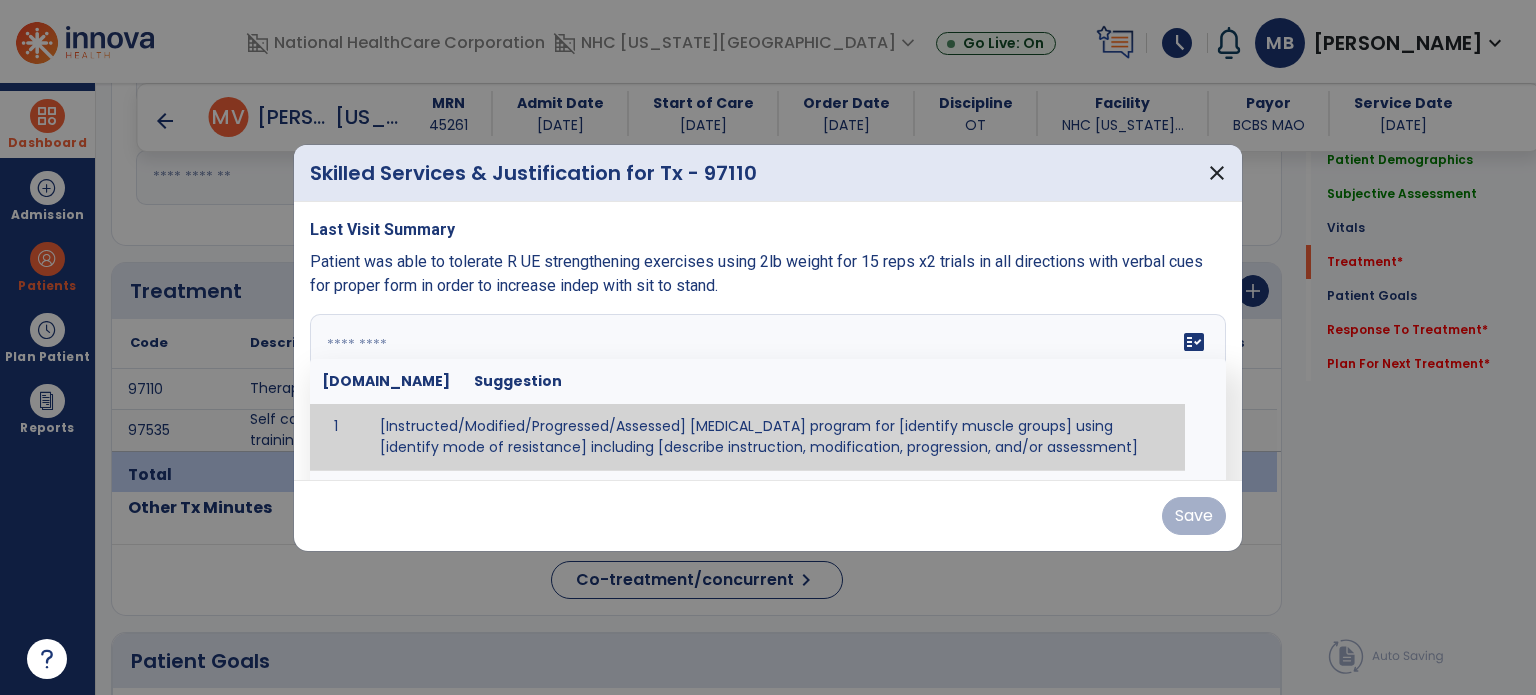 click on "fact_check  [DOMAIN_NAME] Suggestion 1 [Instructed/Modified/Progressed/Assessed] [MEDICAL_DATA] program for [identify muscle groups] using [identify mode of resistance] including [describe instruction, modification, progression, and/or assessment] 2 [Instructed/Modified/Progressed/Assessed] aerobic exercise program using [identify equipment/mode] including [describe instruction, modification,progression, and/or assessment] 3 [Instructed/Modified/Progressed/Assessed] [PROM/A/AROM/AROM] program for [identify joint movements] using [contract-relax, over-pressure, inhibitory techniques, other] 4 [Assessed/Tested] aerobic capacity with administration of [aerobic capacity test]" at bounding box center [768, 389] 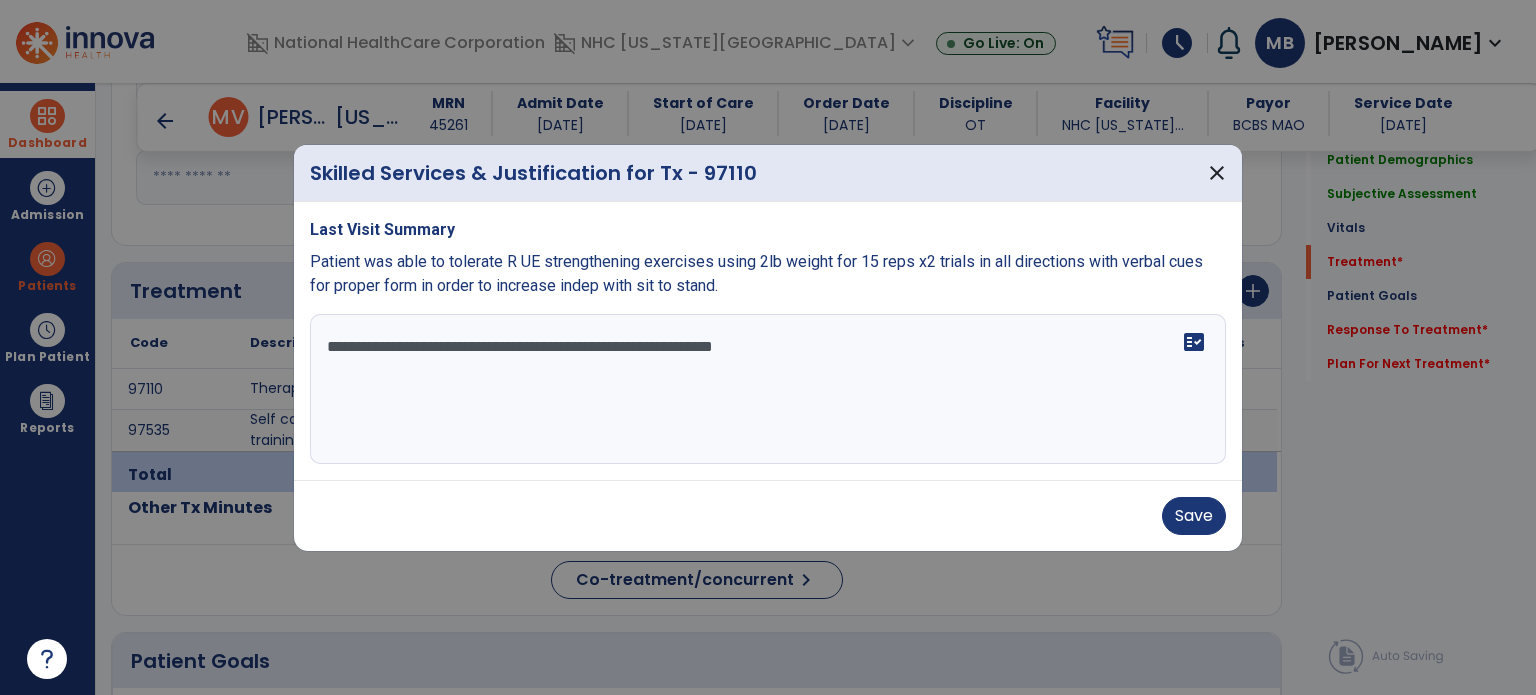 click on "**********" at bounding box center [768, 389] 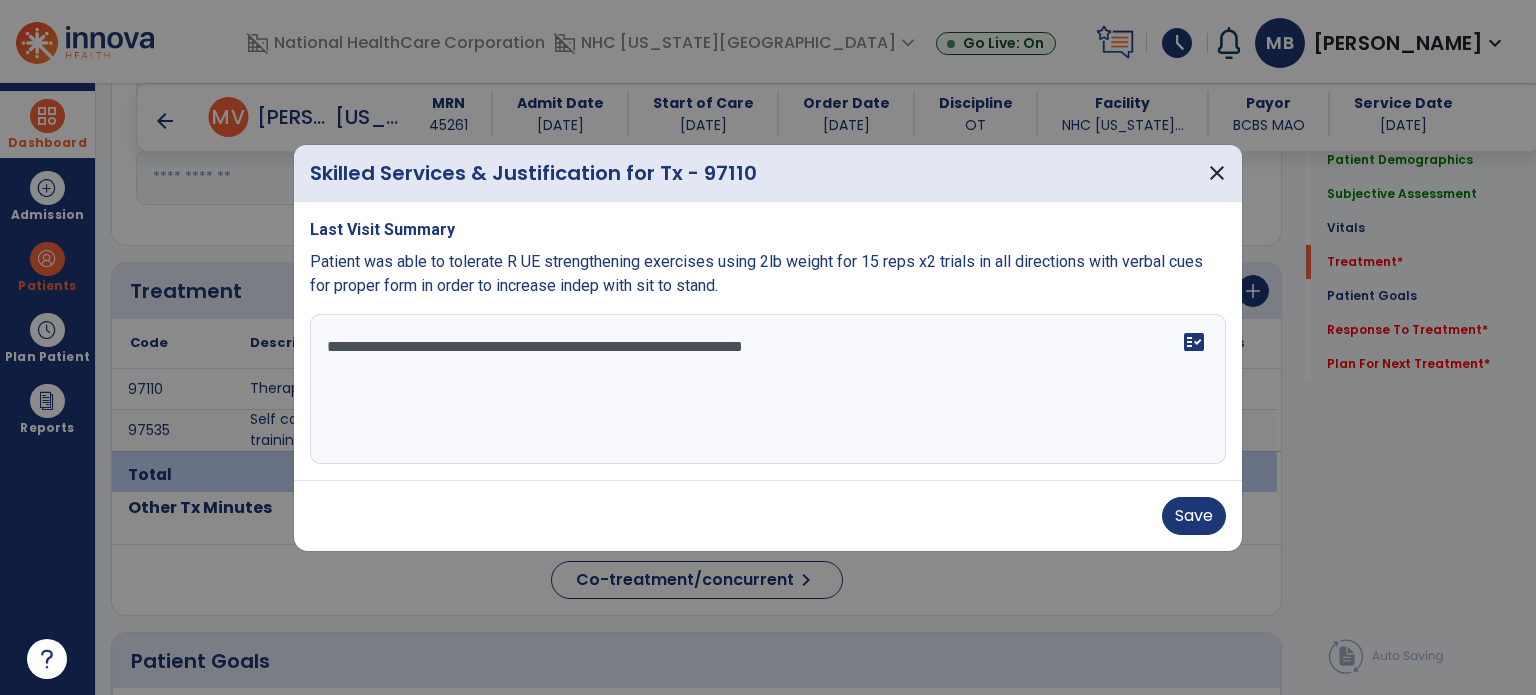 click on "**********" at bounding box center (768, 389) 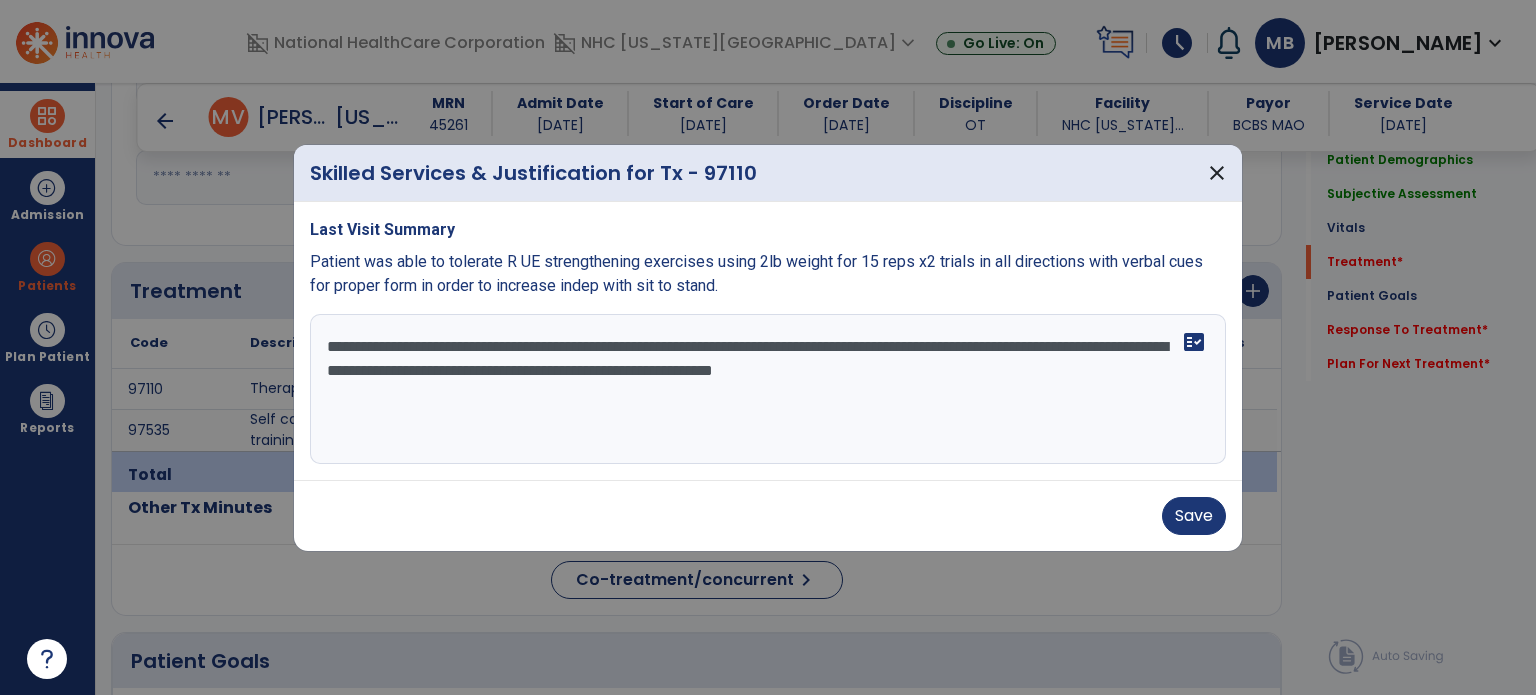 type on "**********" 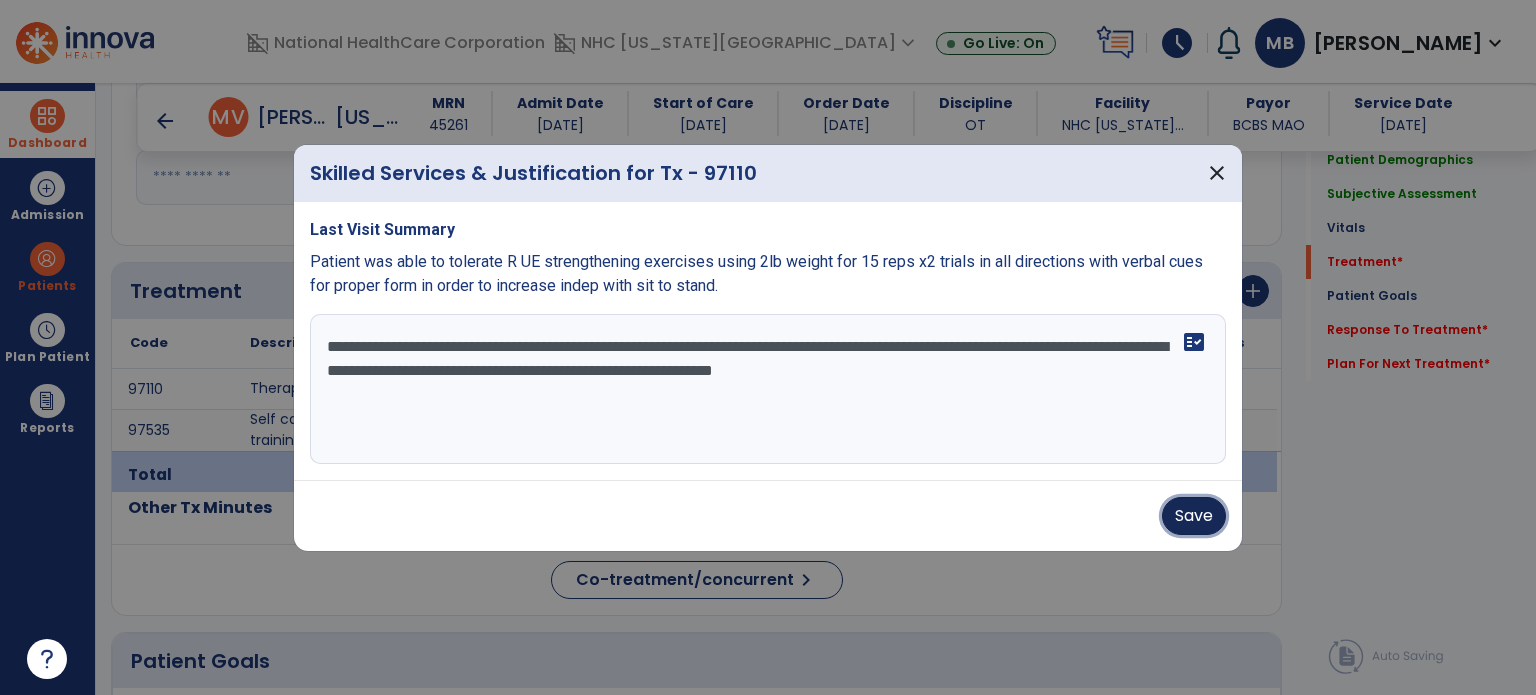 click on "Save" at bounding box center (1194, 516) 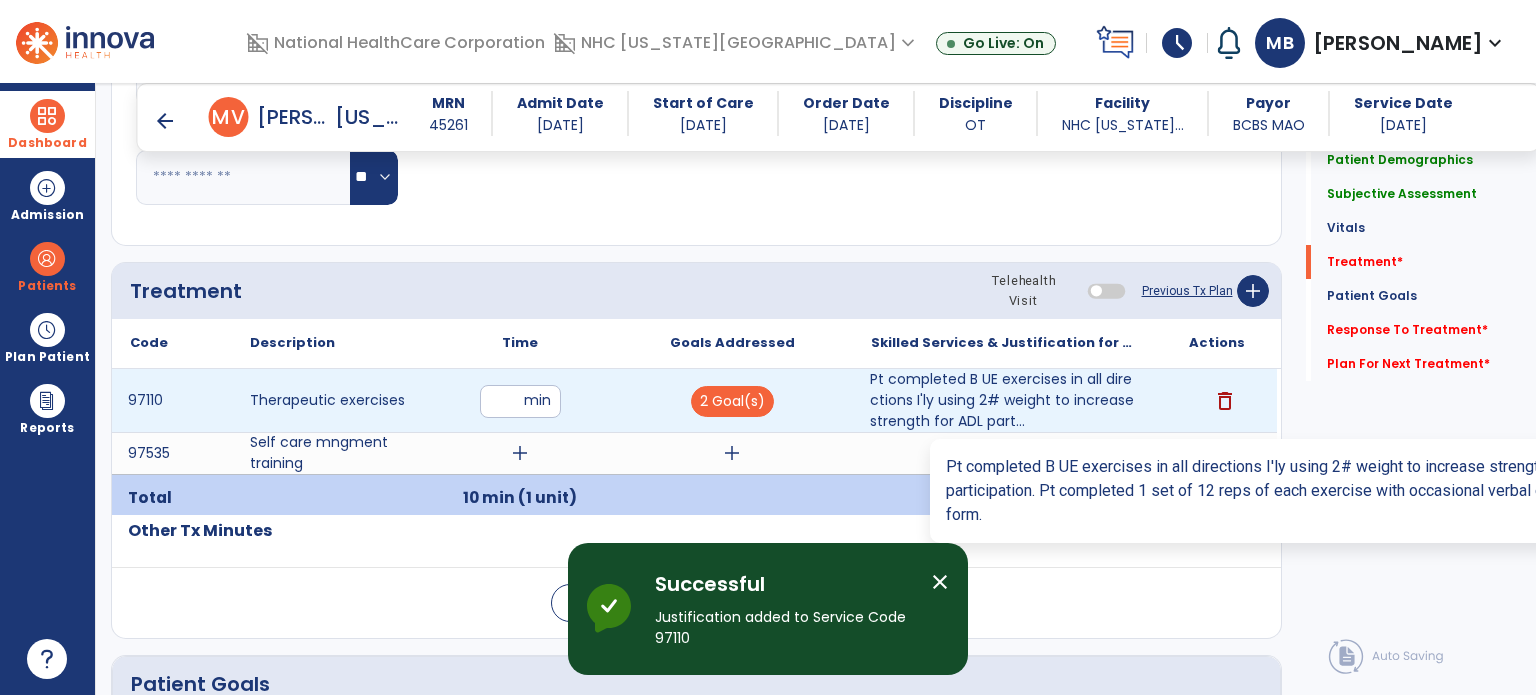 click on "Pt completed B UE exercises in all directions I'ly using 2# weight to increase strength for ADL part..." at bounding box center (1004, 400) 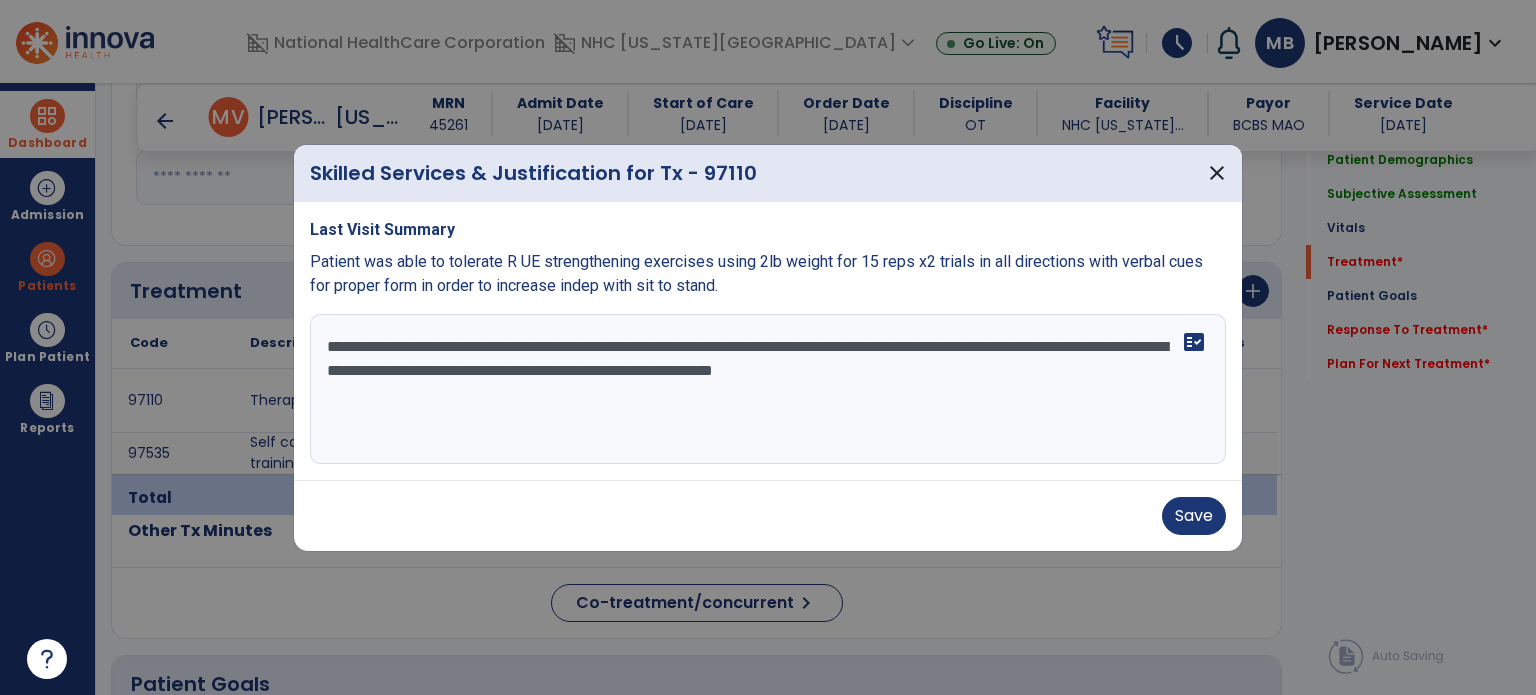 click on "**********" at bounding box center (768, 389) 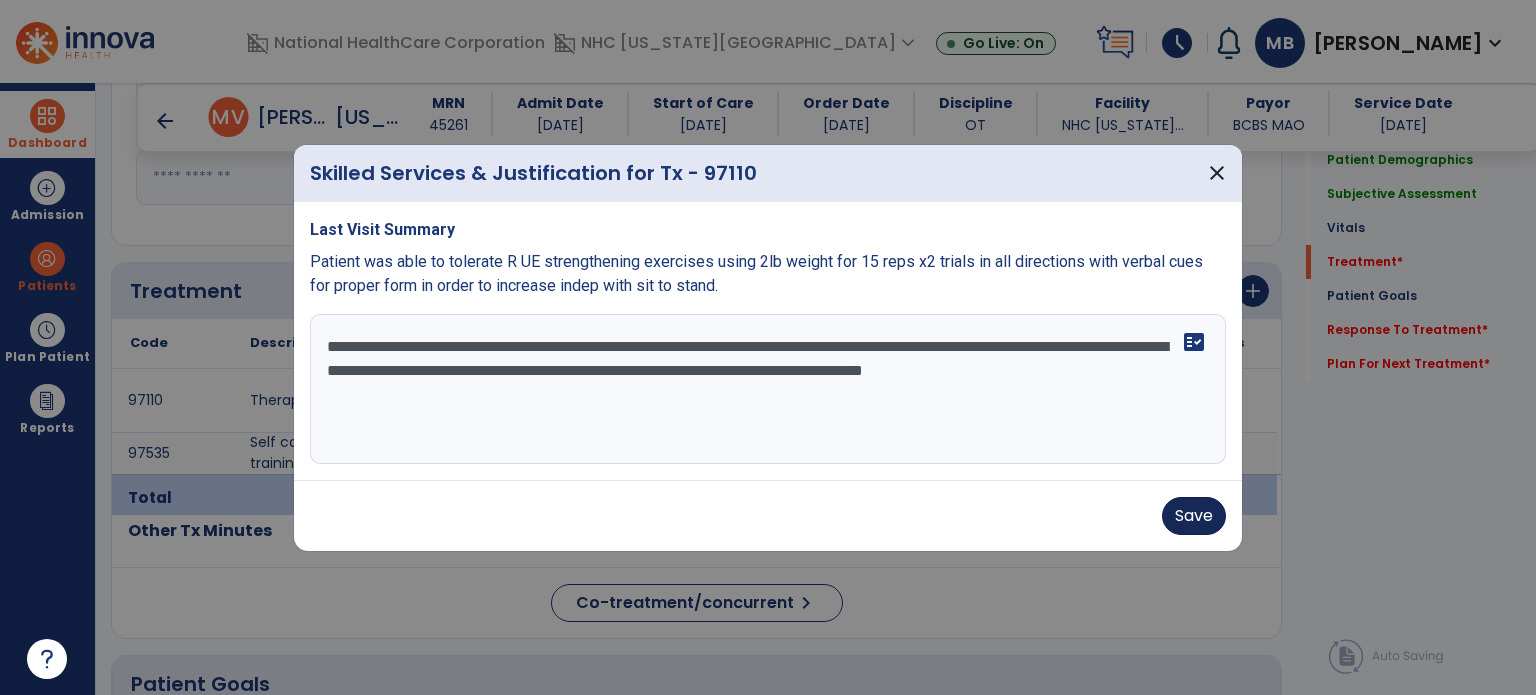 type on "**********" 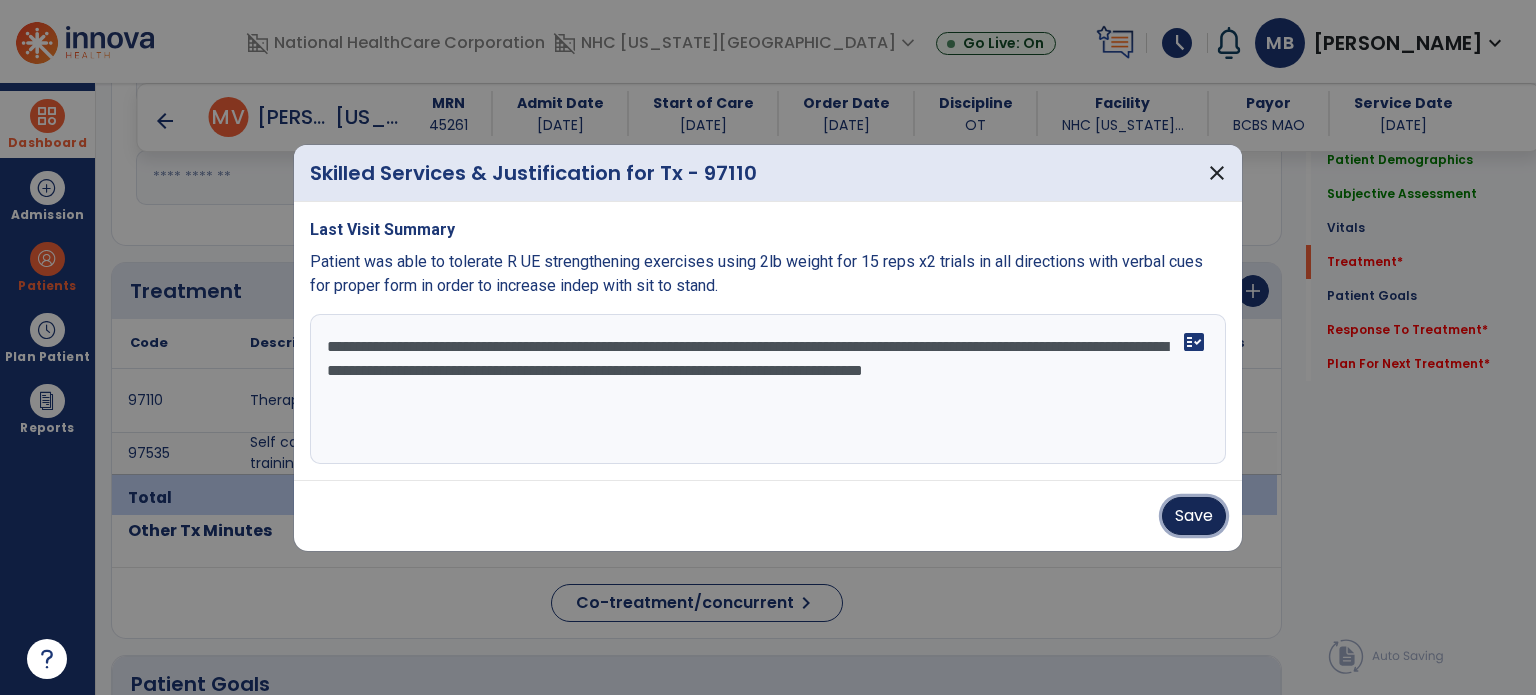 click on "Save" at bounding box center (1194, 516) 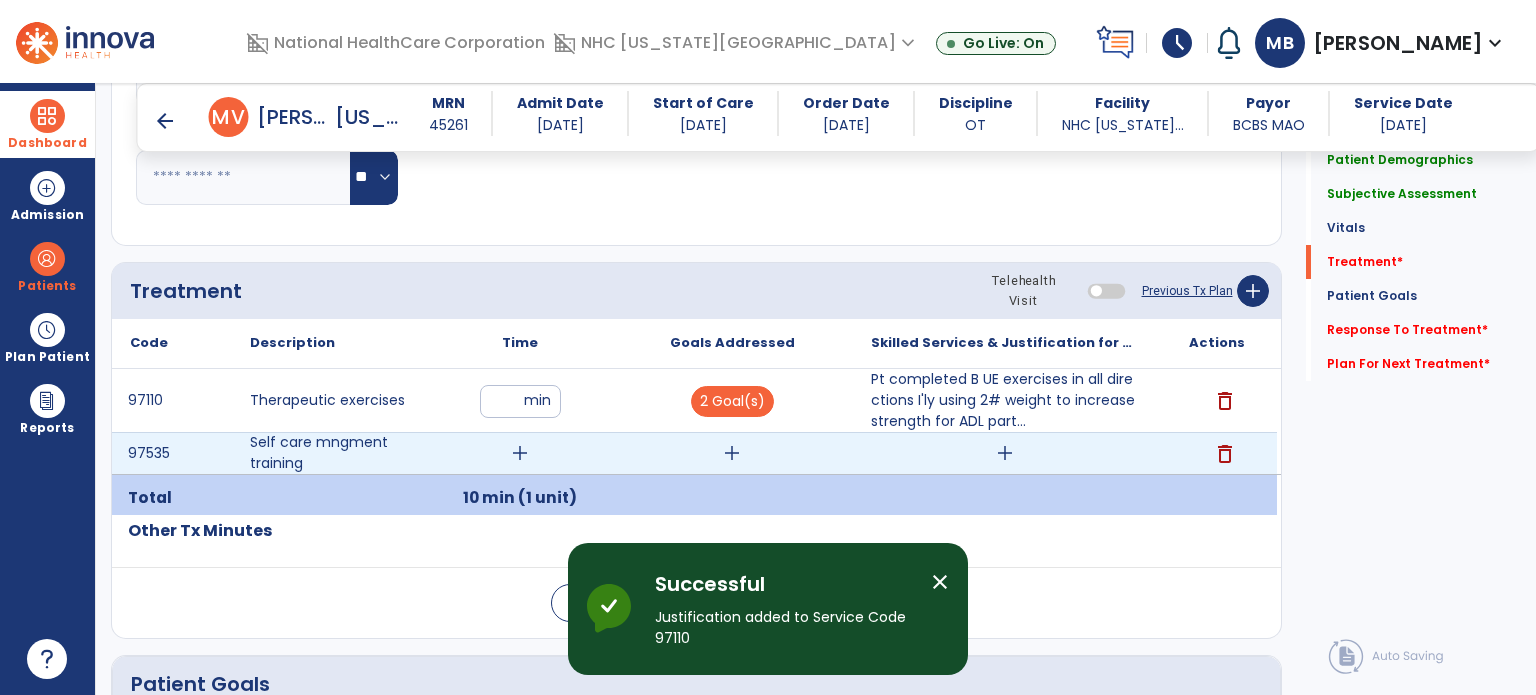 click on "add" at bounding box center [520, 453] 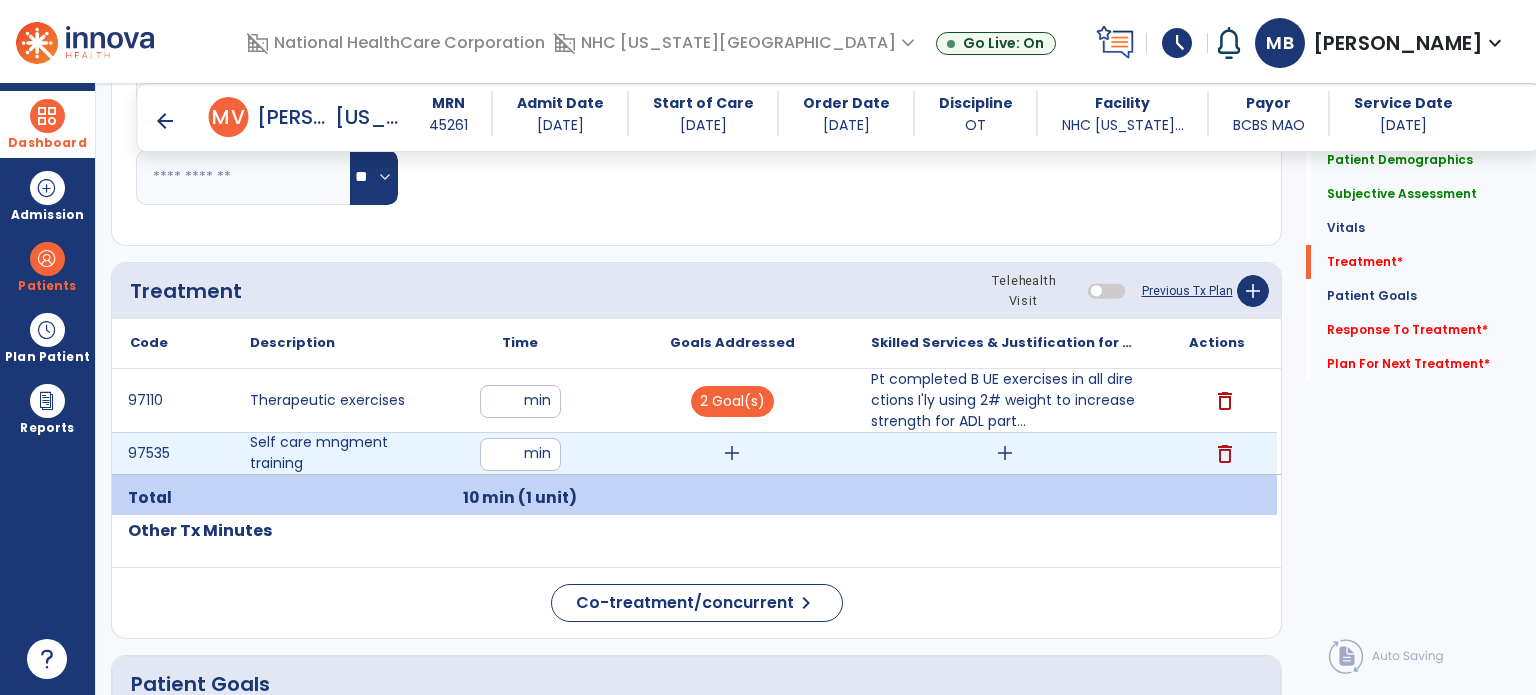 type on "**" 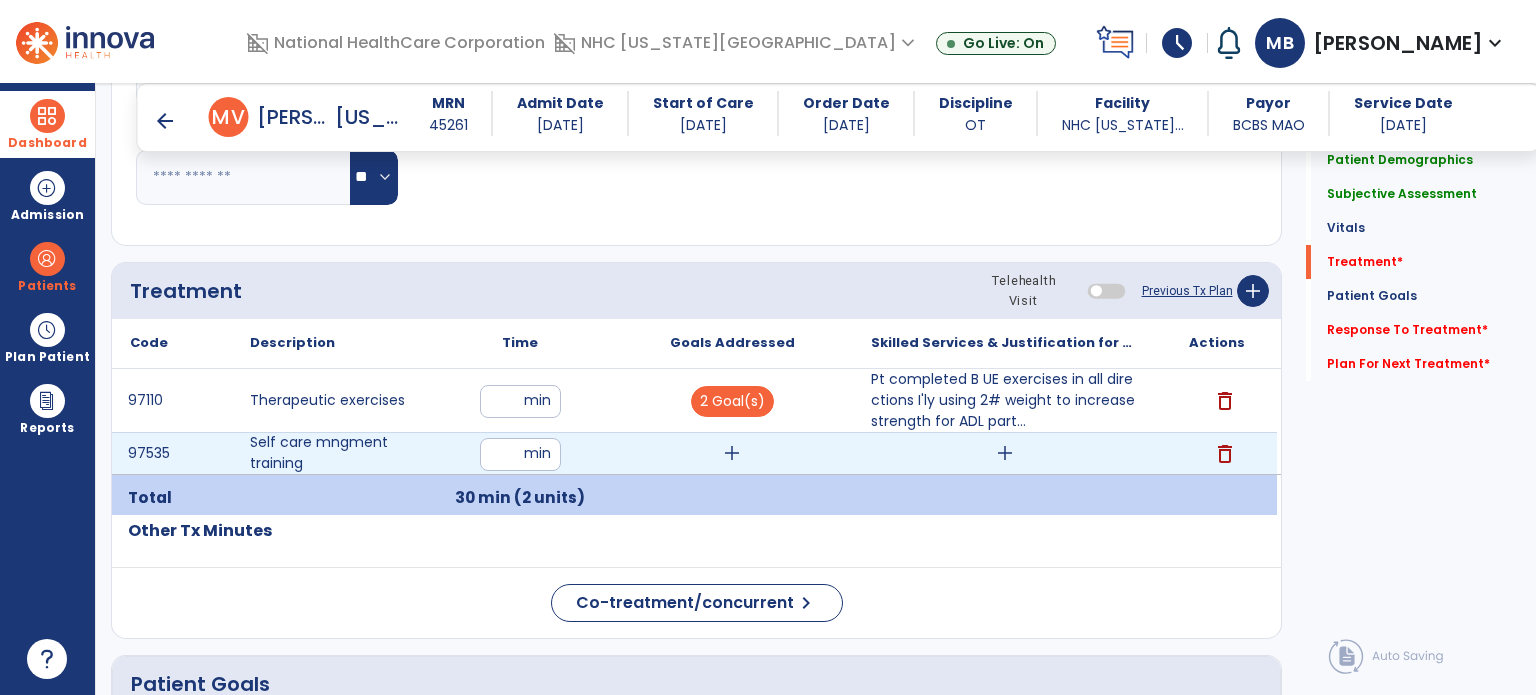 click on "add" at bounding box center (732, 453) 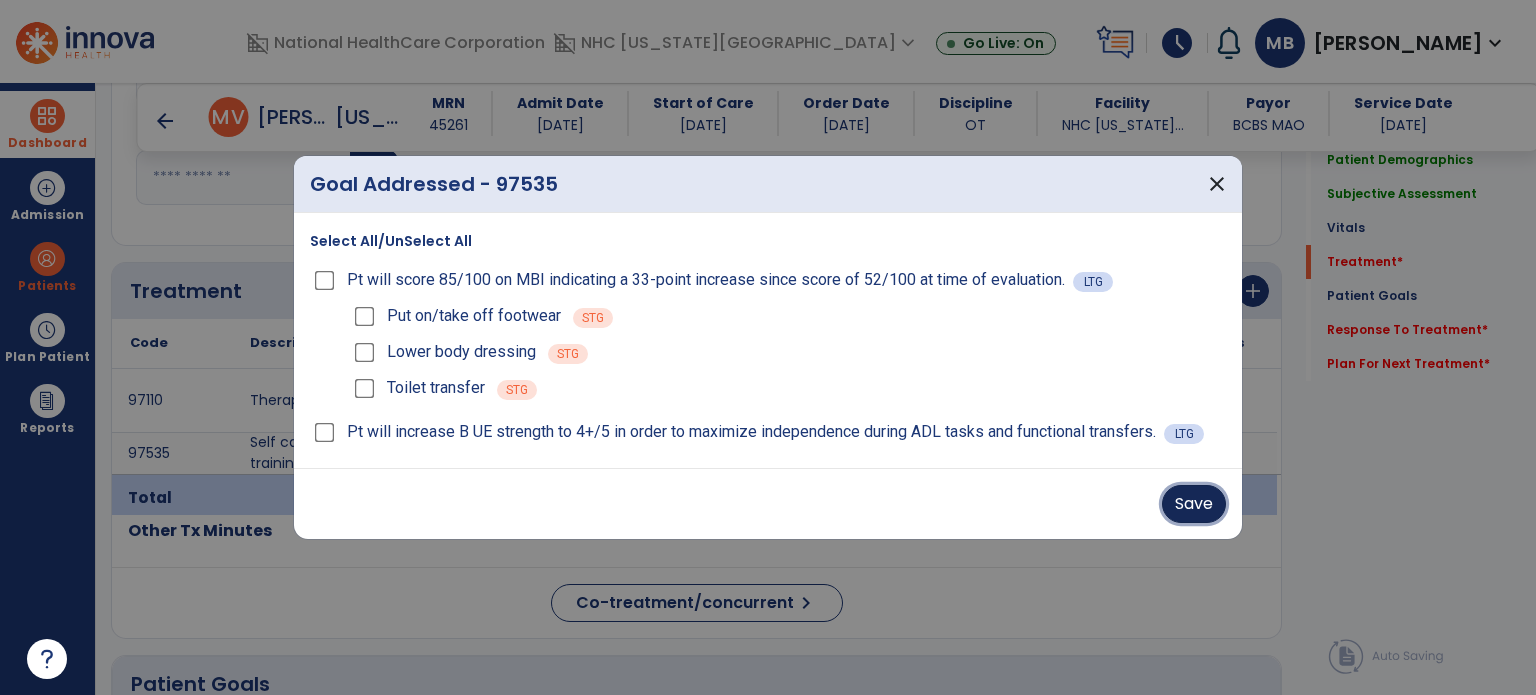 click on "Save" at bounding box center [1194, 504] 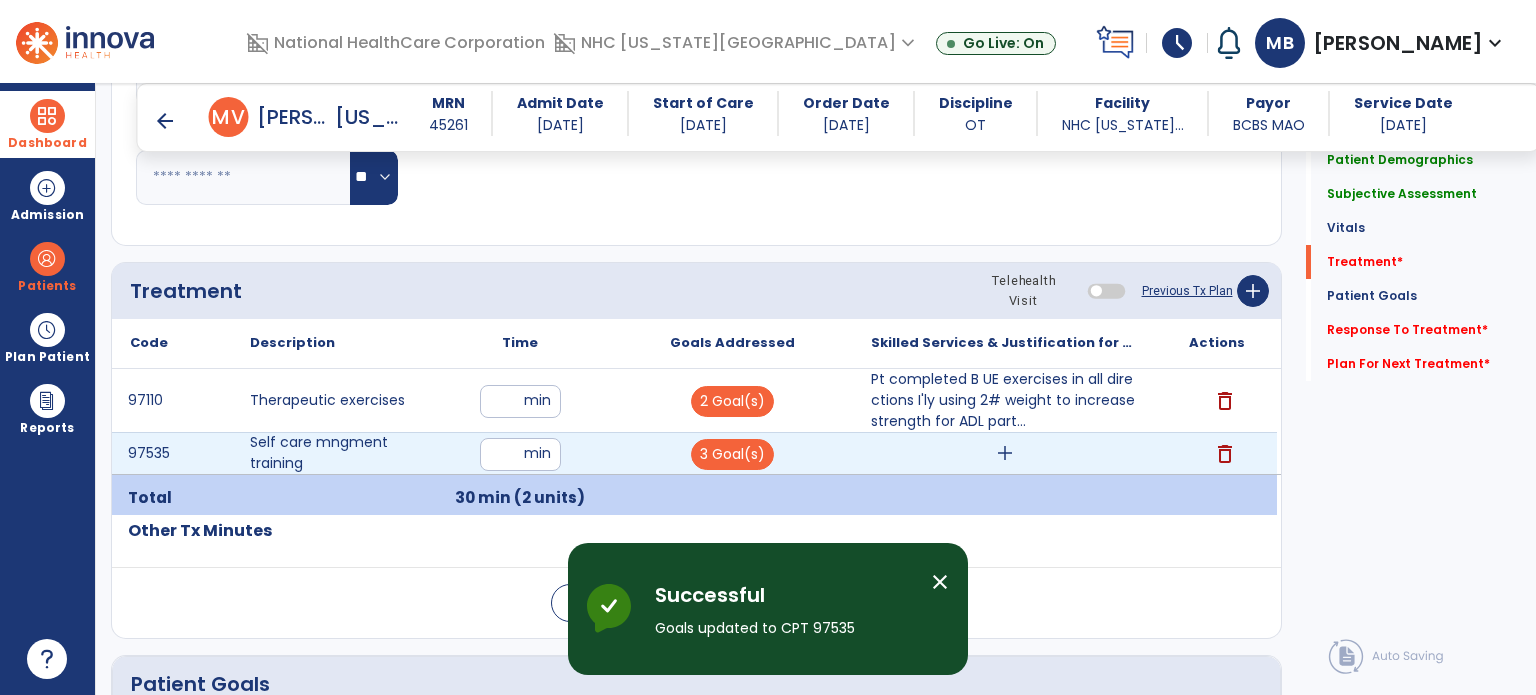 click on "add" at bounding box center (1005, 453) 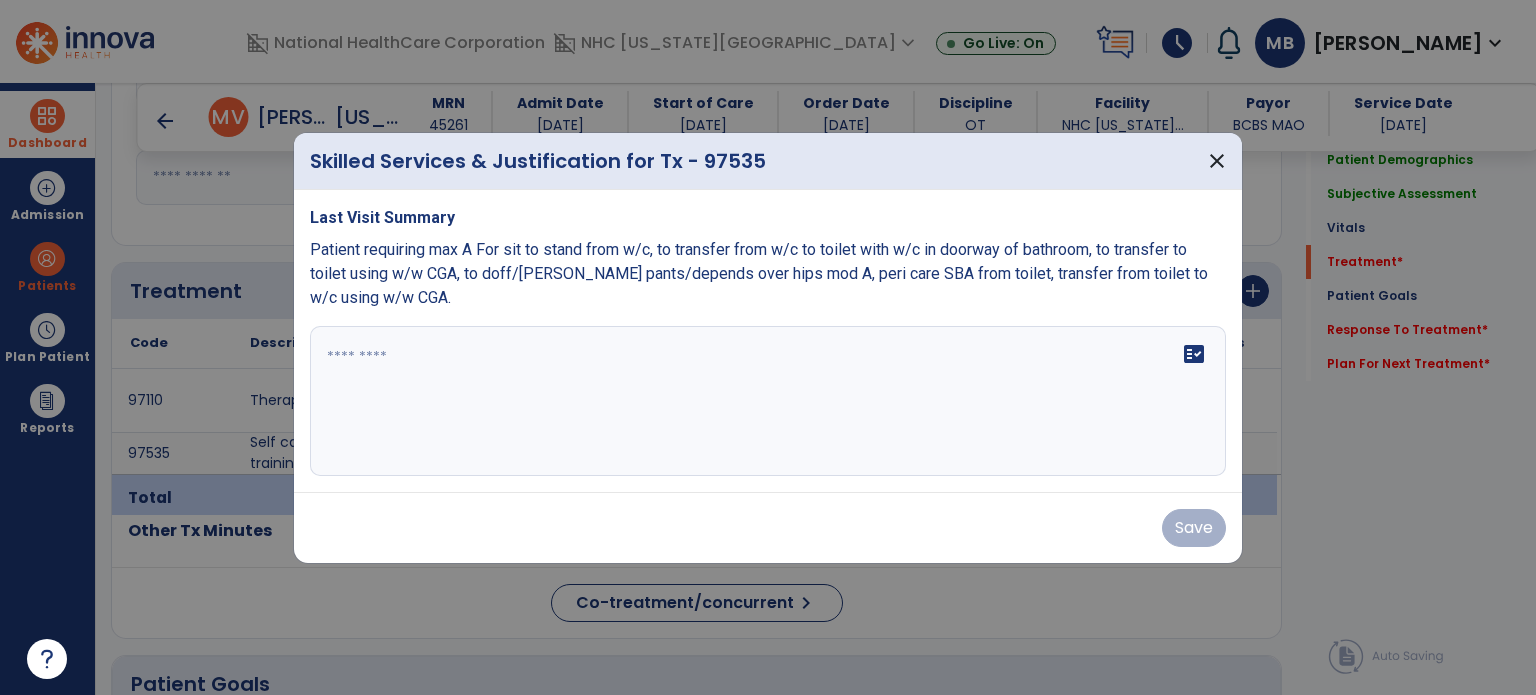 click at bounding box center [768, 401] 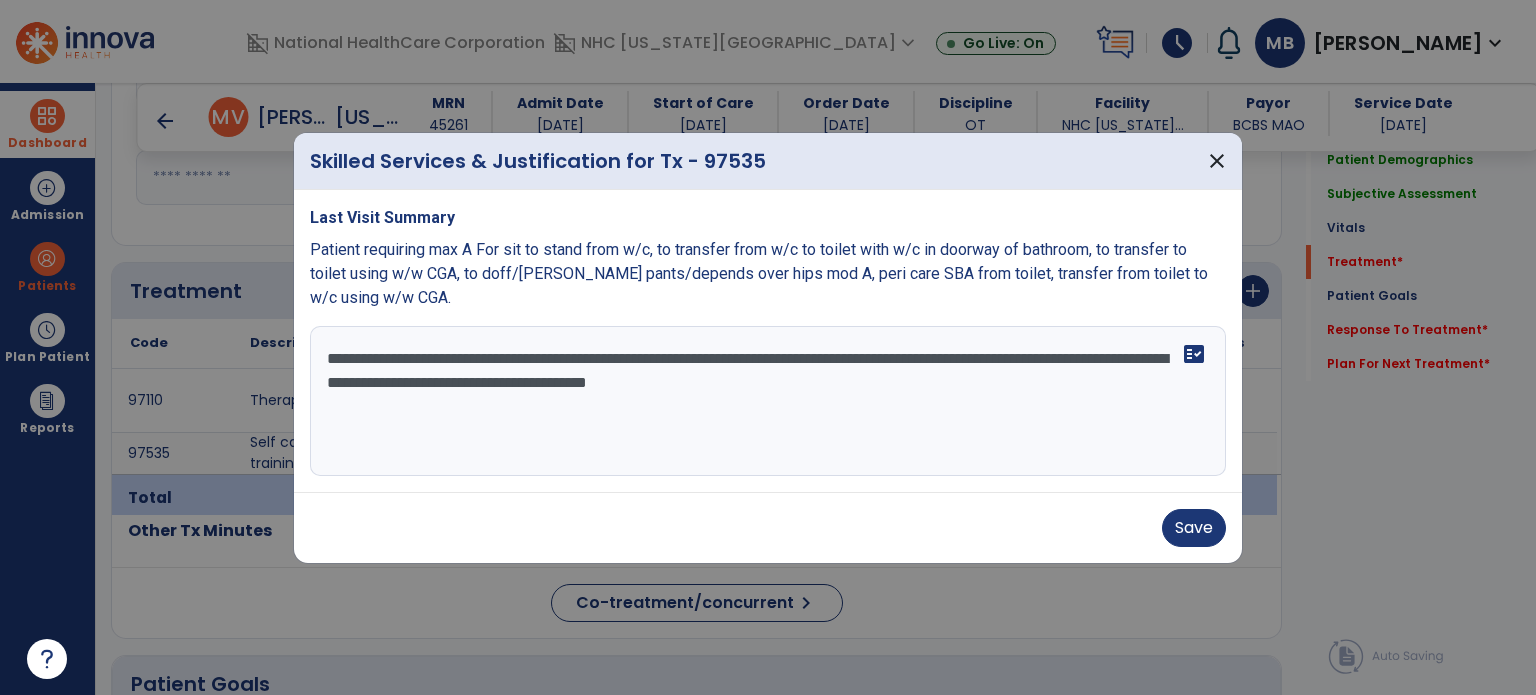 click on "**********" at bounding box center [768, 401] 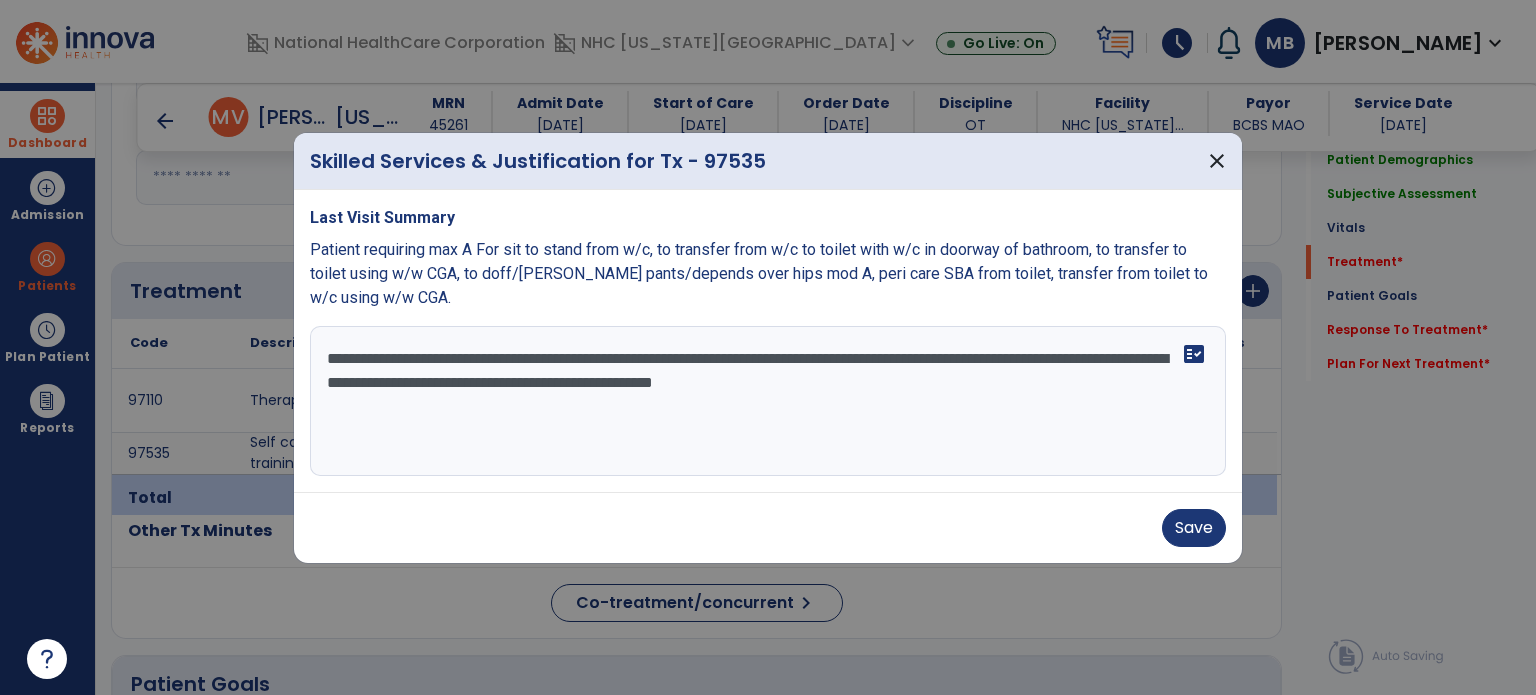 click on "**********" at bounding box center [768, 401] 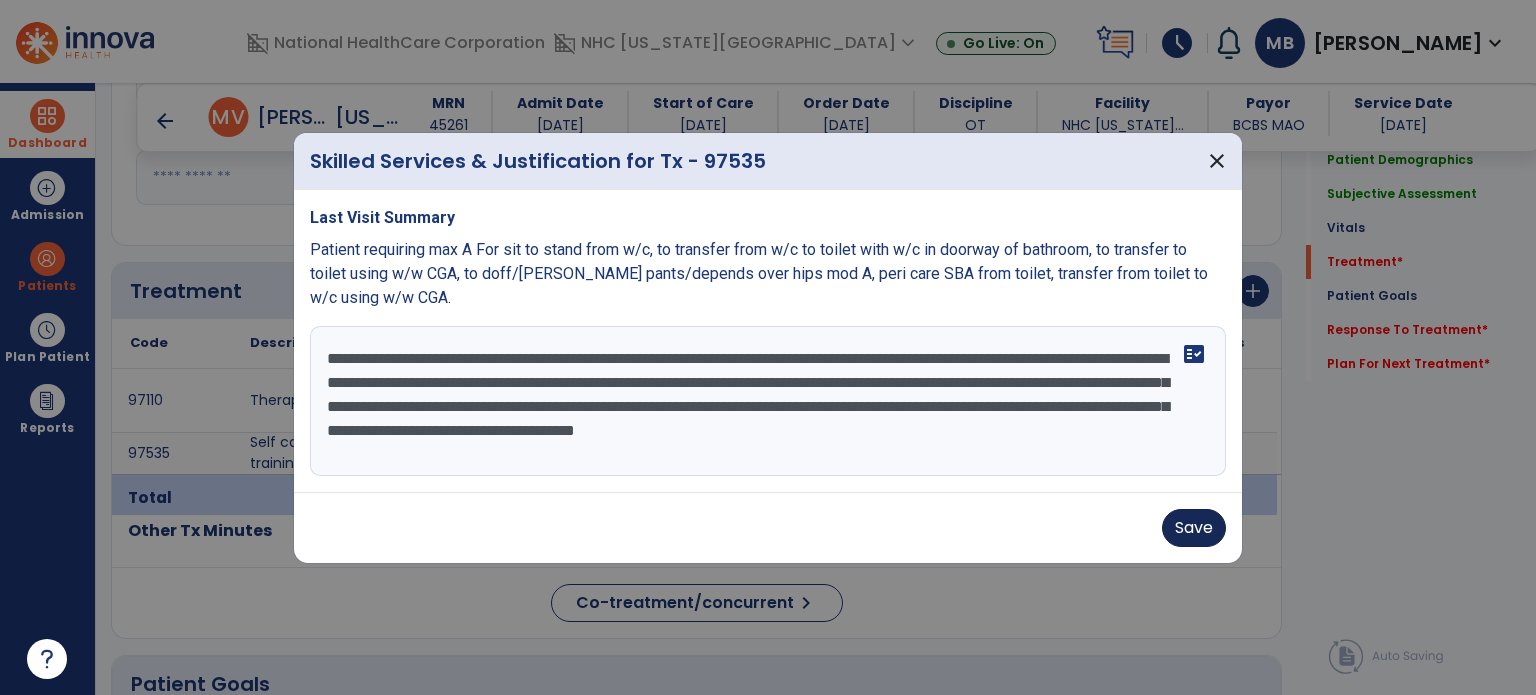 type on "**********" 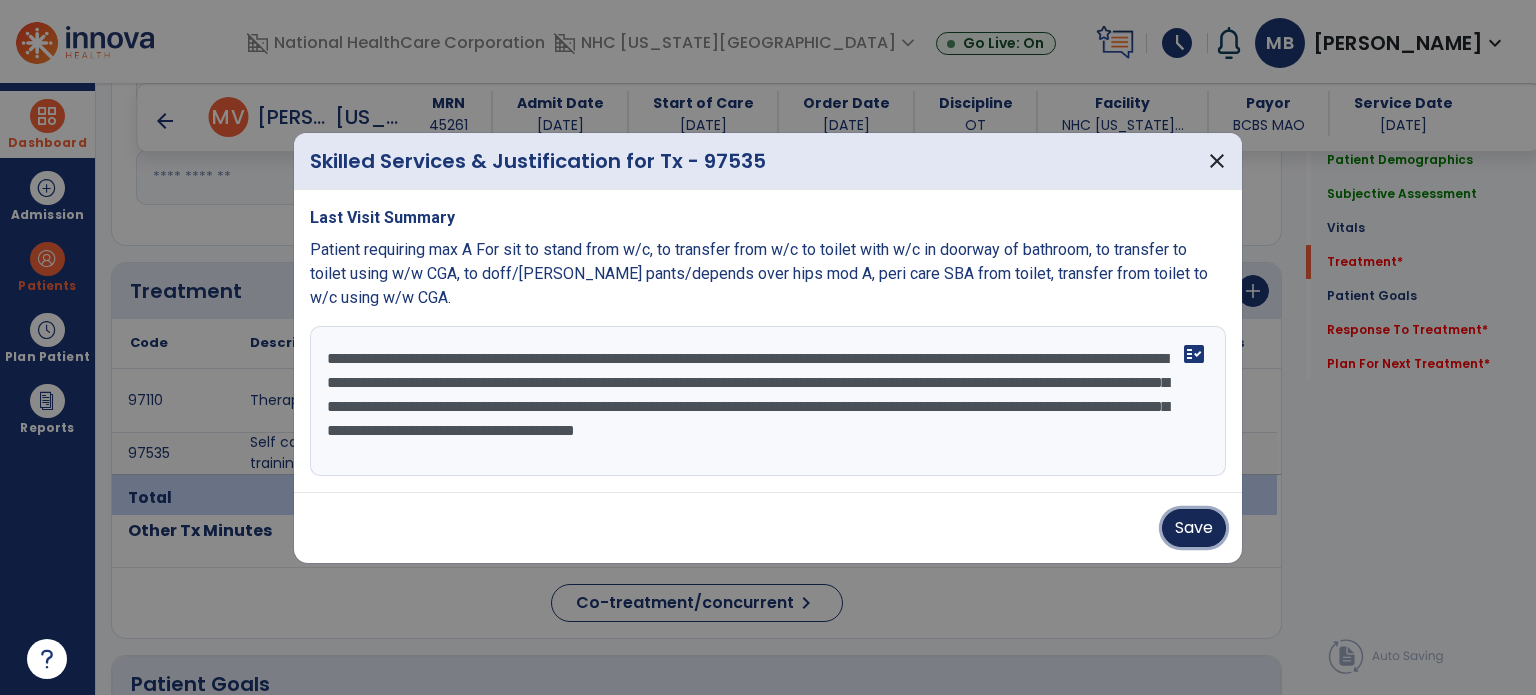 click on "Save" at bounding box center [1194, 528] 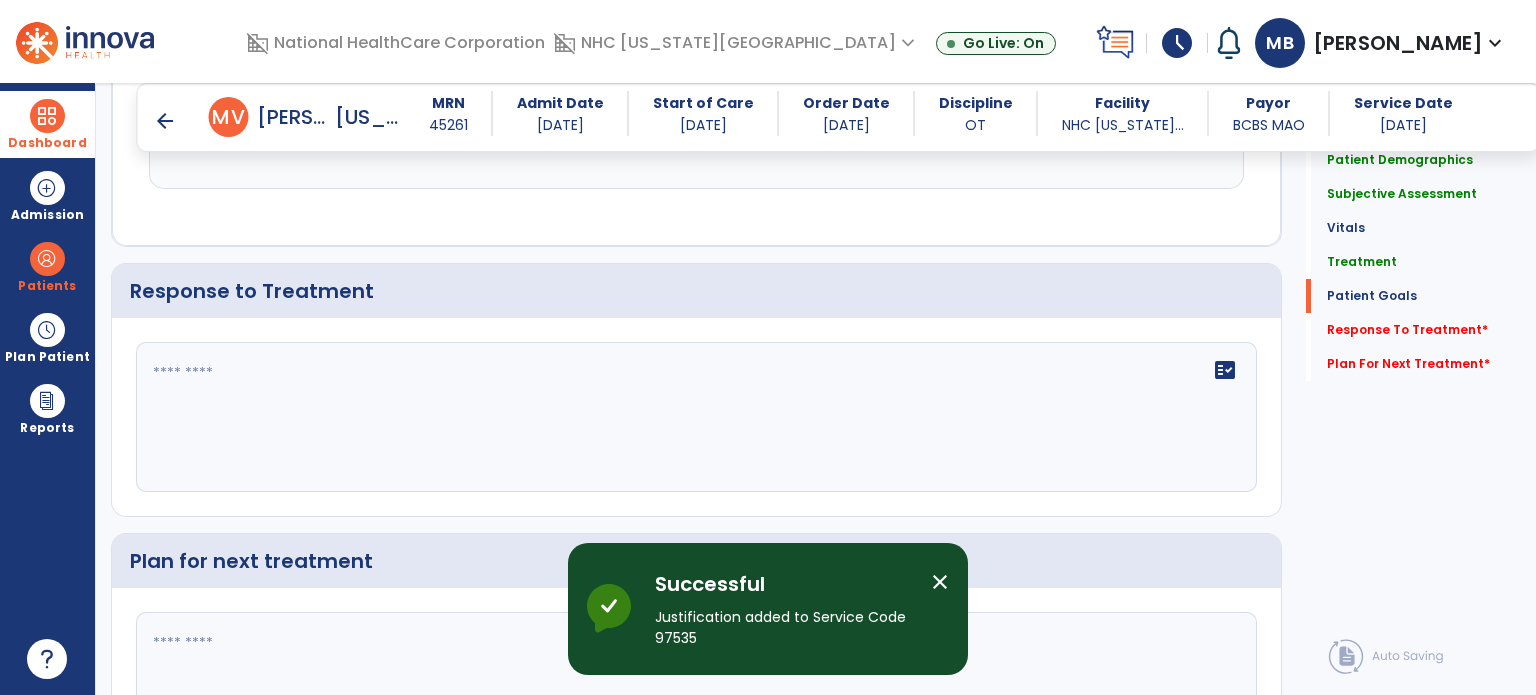 scroll, scrollTop: 2427, scrollLeft: 0, axis: vertical 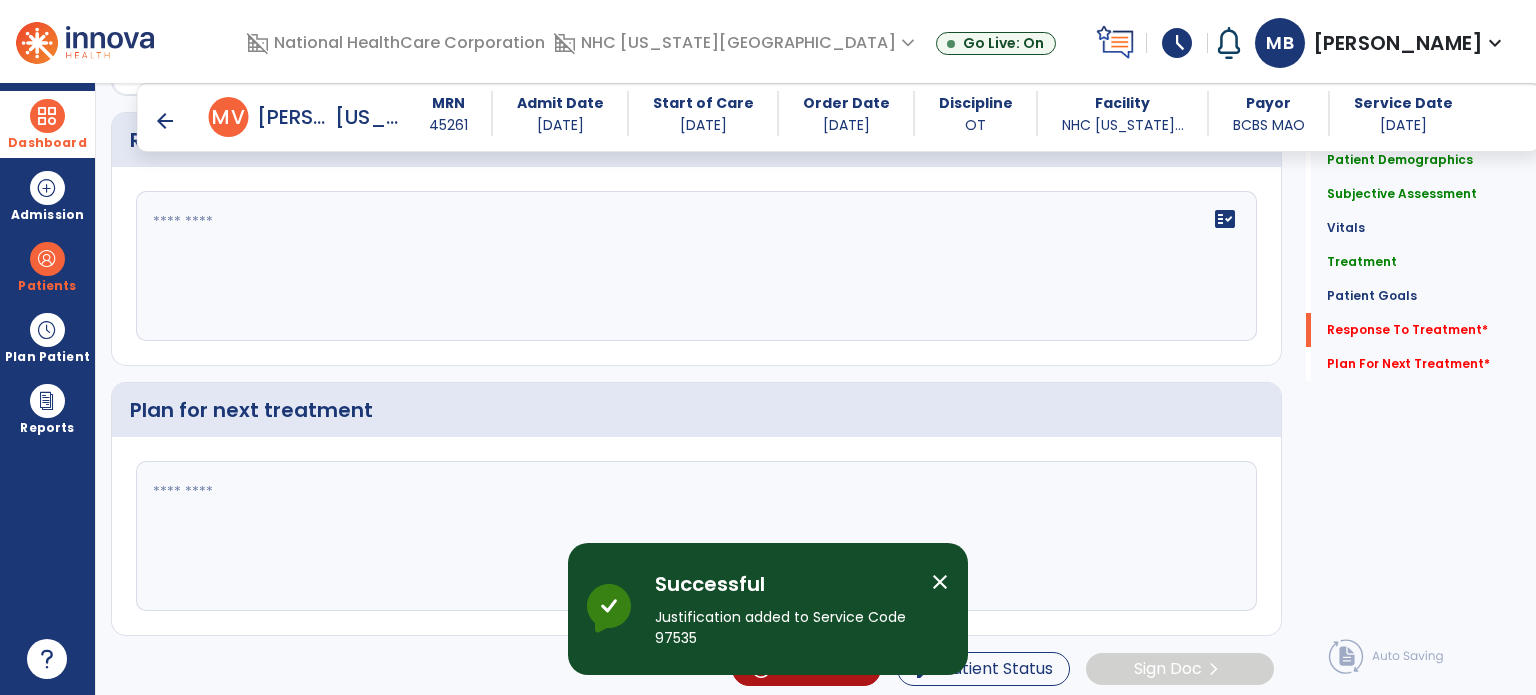 click on "fact_check" 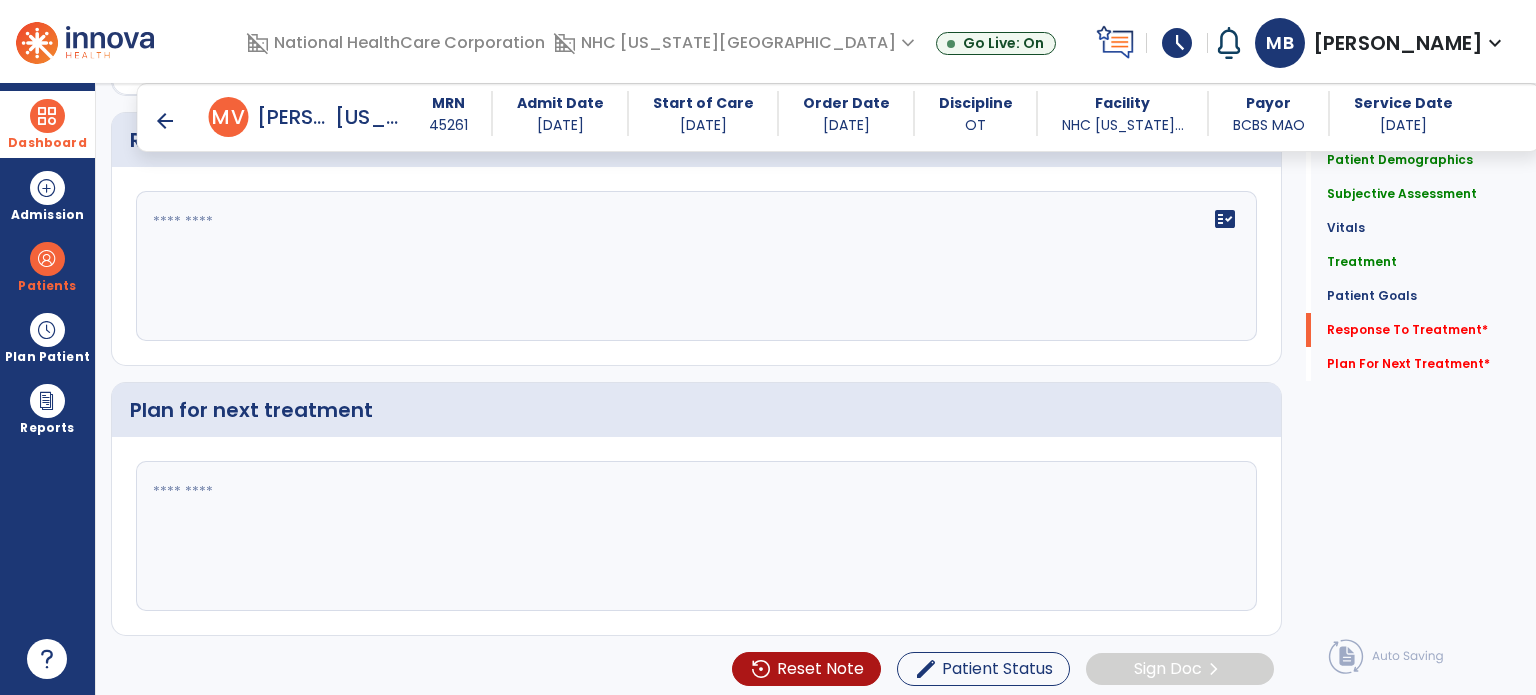 click on "fact_check" 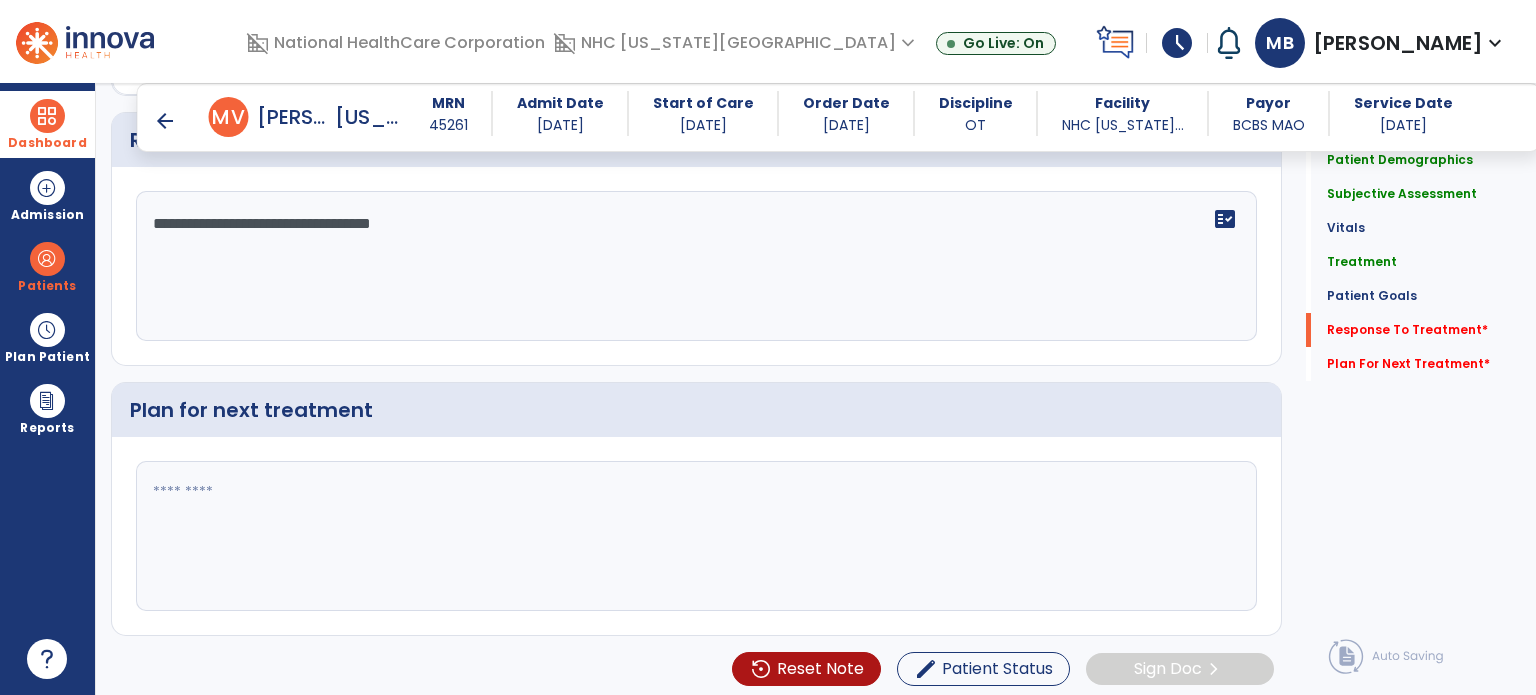 type on "**********" 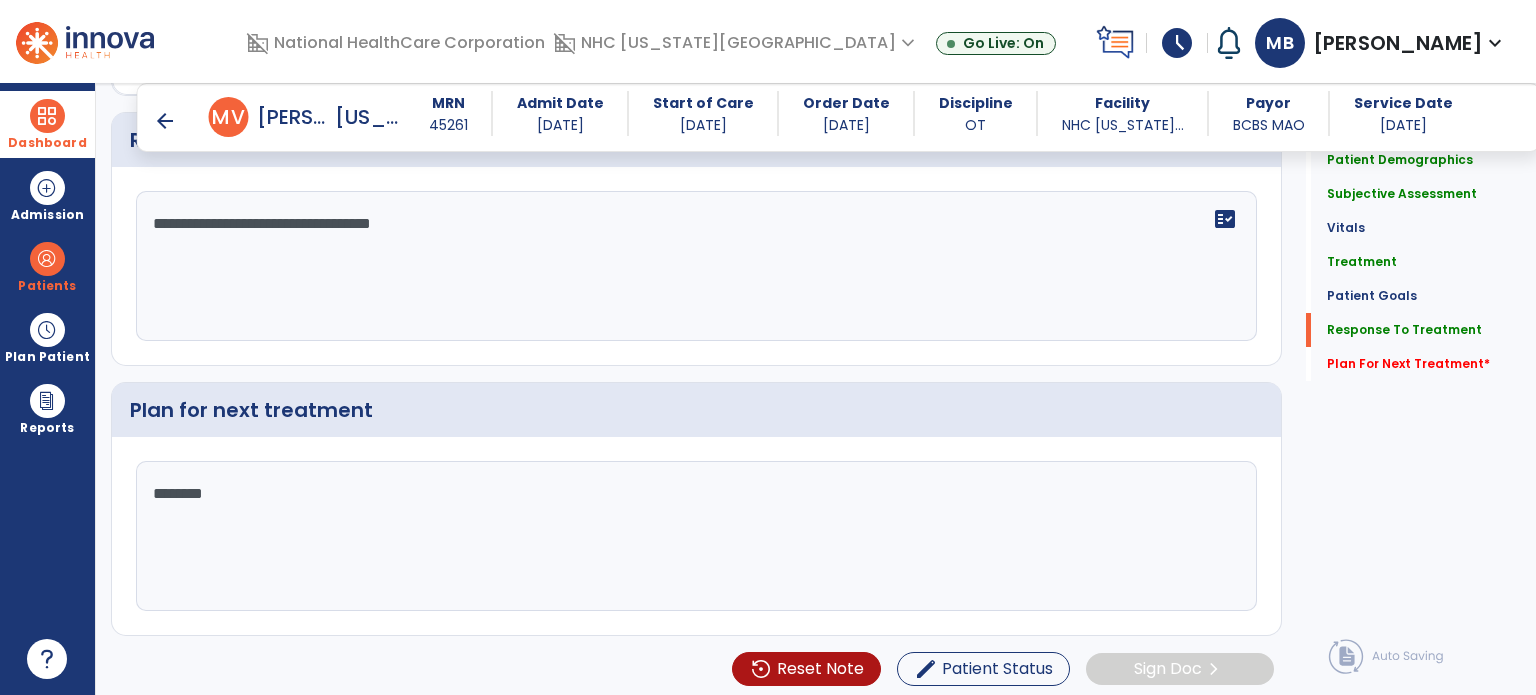 scroll, scrollTop: 2427, scrollLeft: 0, axis: vertical 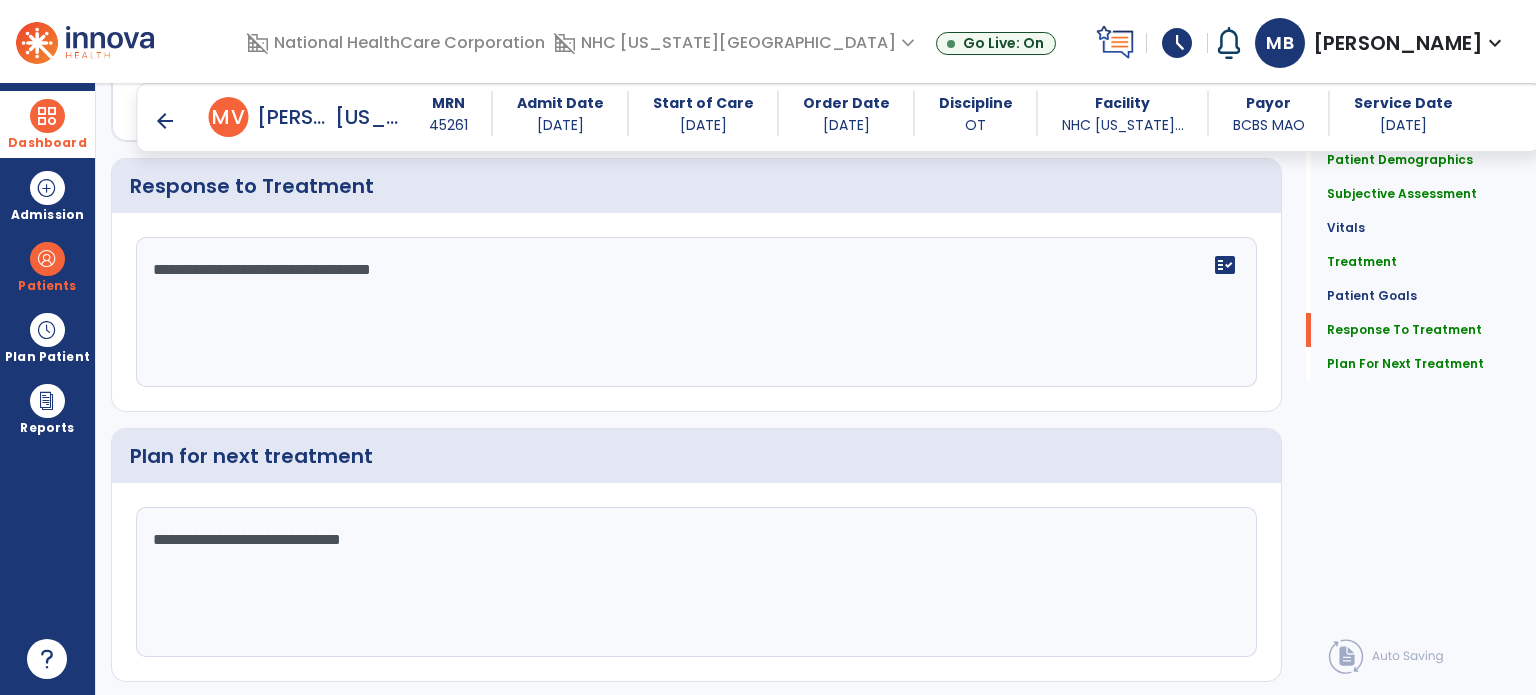 type on "**********" 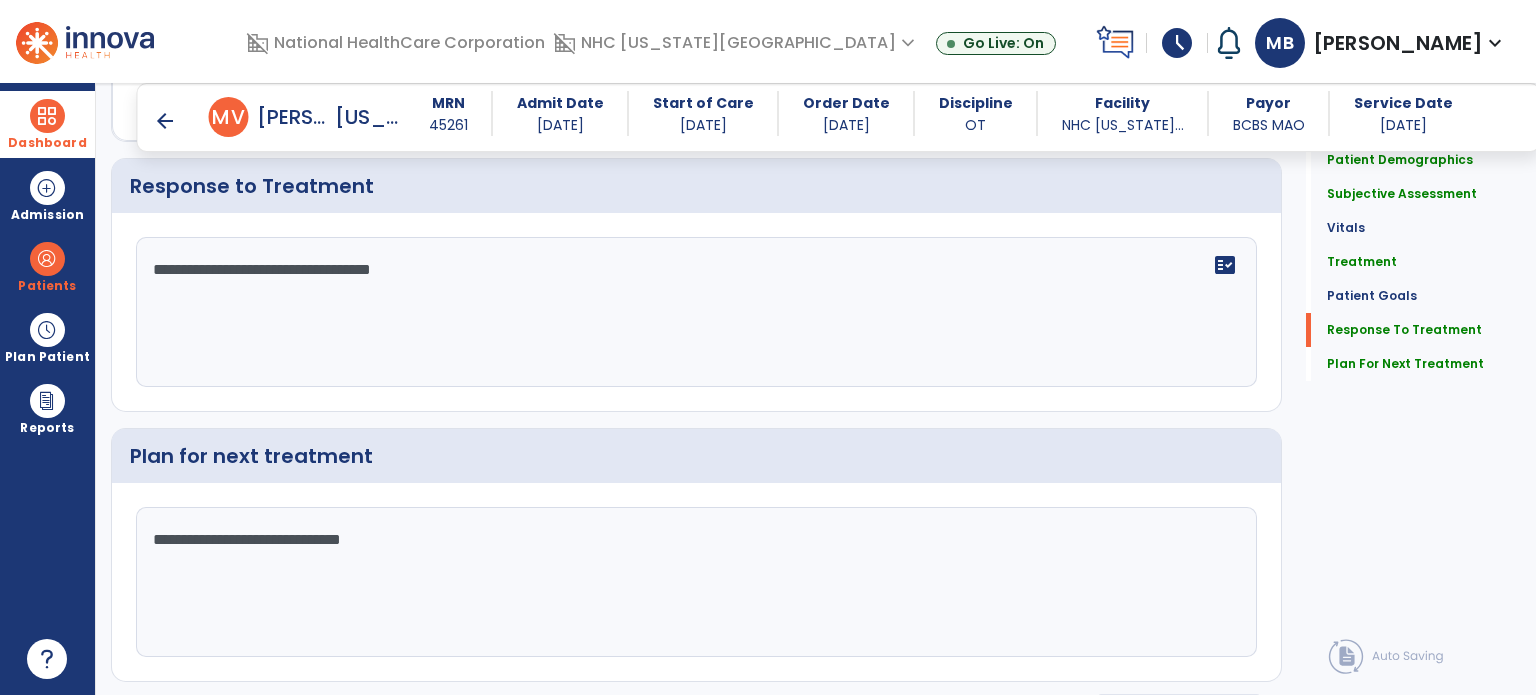 scroll, scrollTop: 2427, scrollLeft: 0, axis: vertical 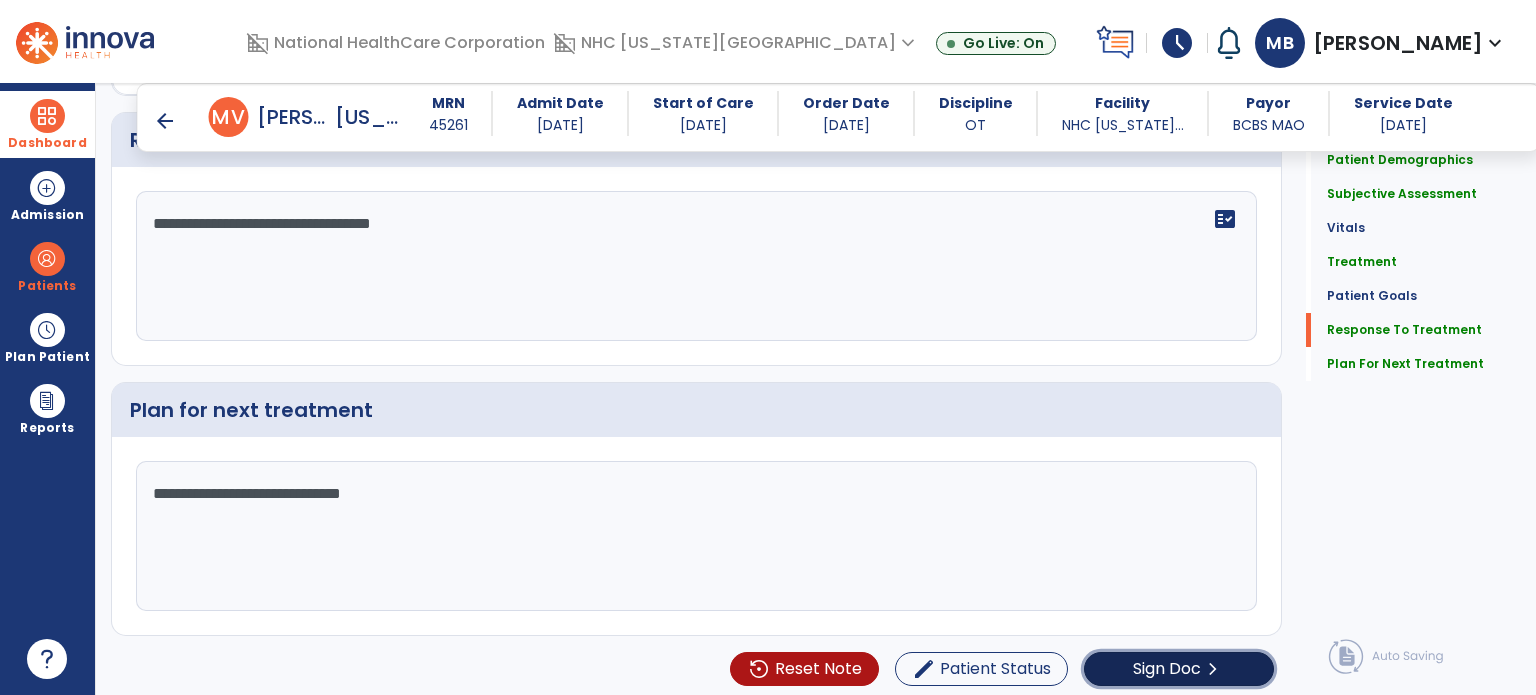 click on "Sign Doc  chevron_right" 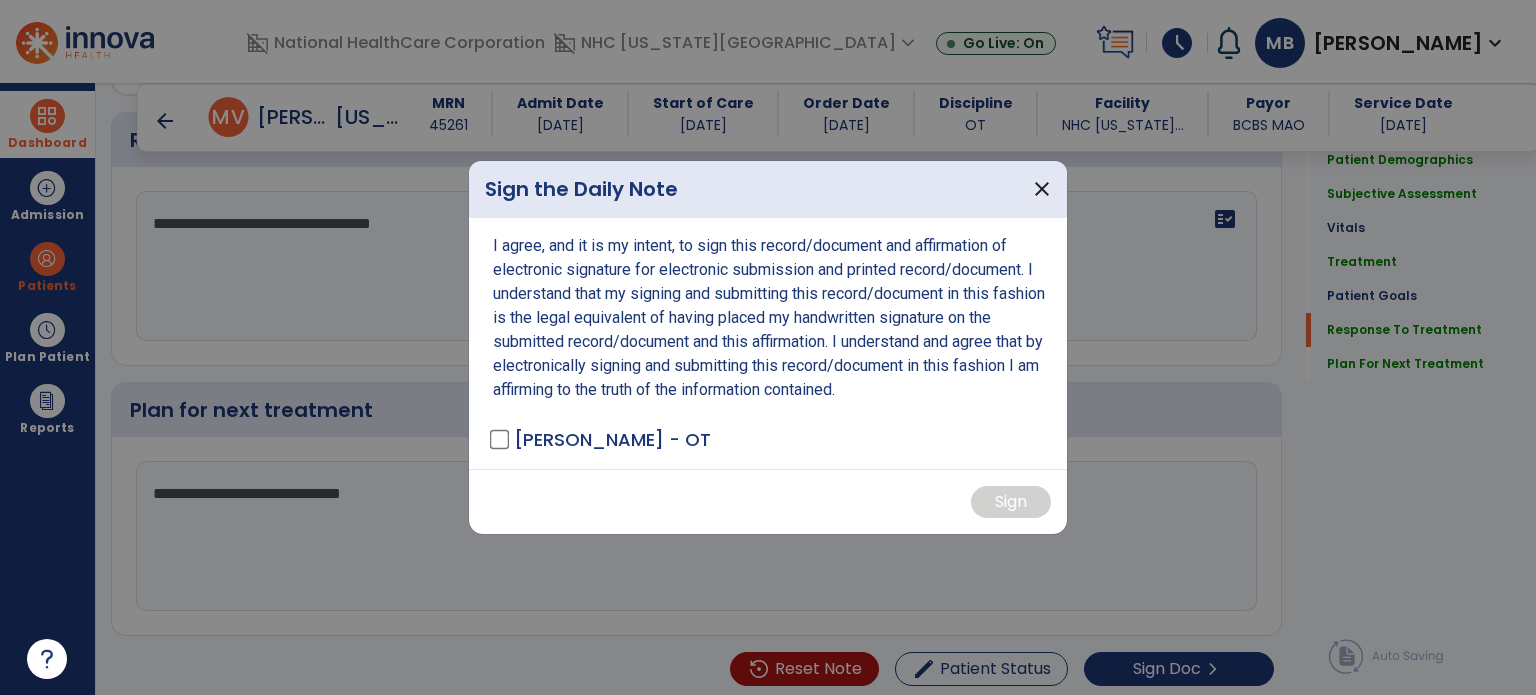 click on "[PERSON_NAME]  - OT" at bounding box center (602, 439) 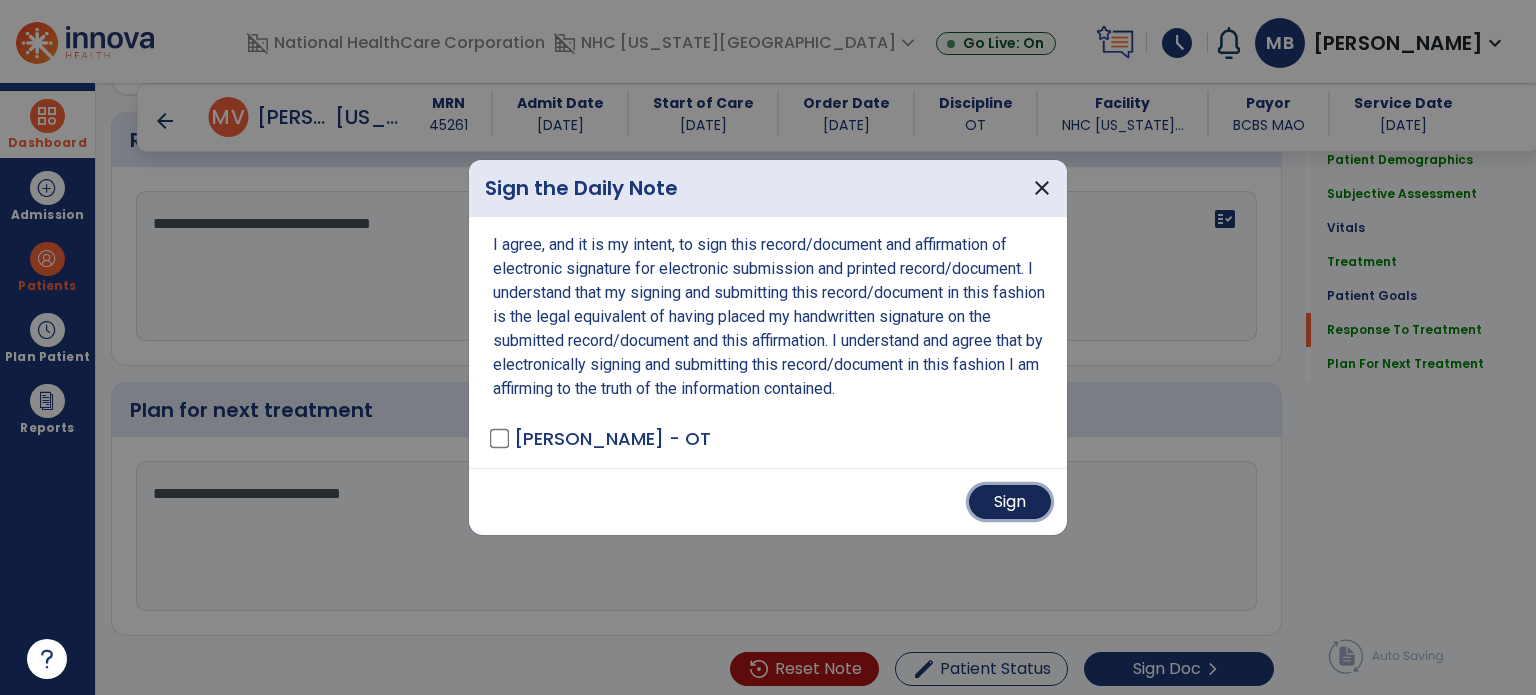 click on "Sign" at bounding box center (1010, 502) 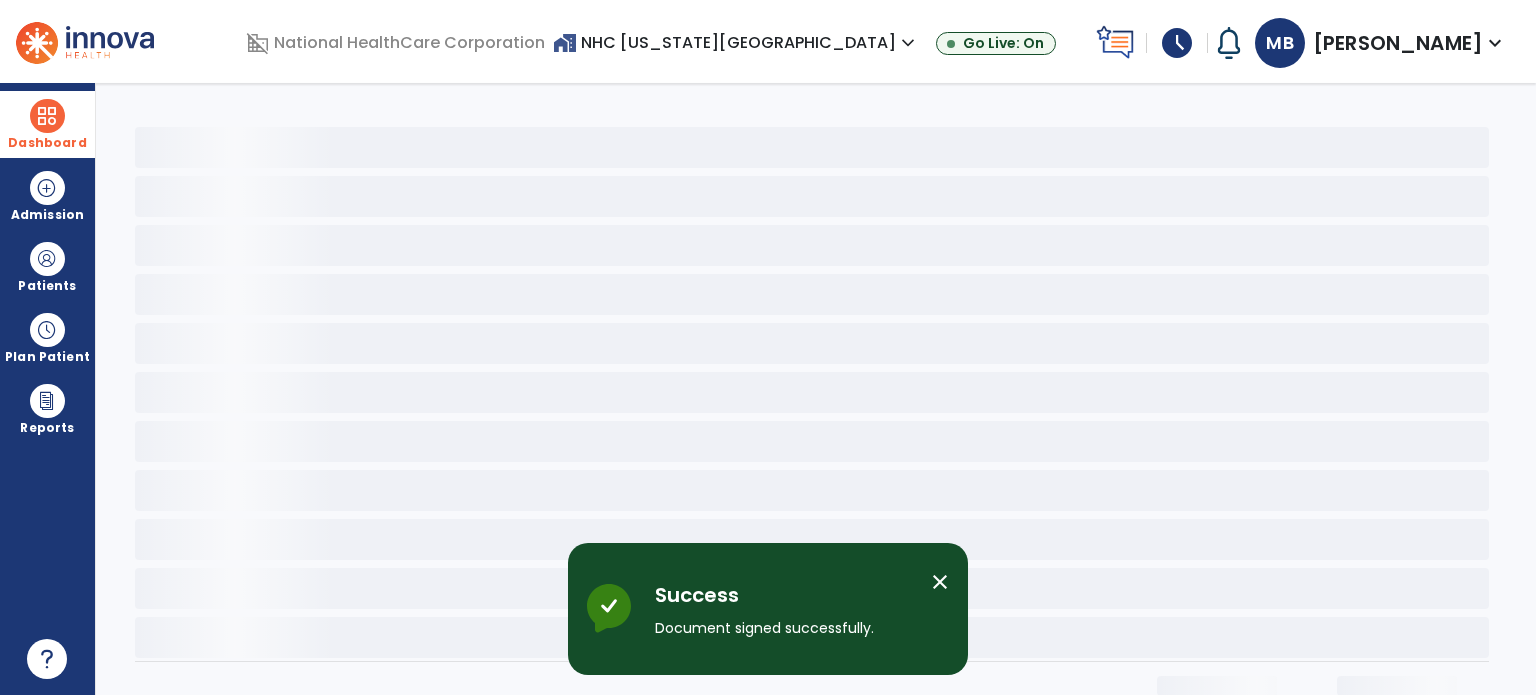 scroll, scrollTop: 0, scrollLeft: 0, axis: both 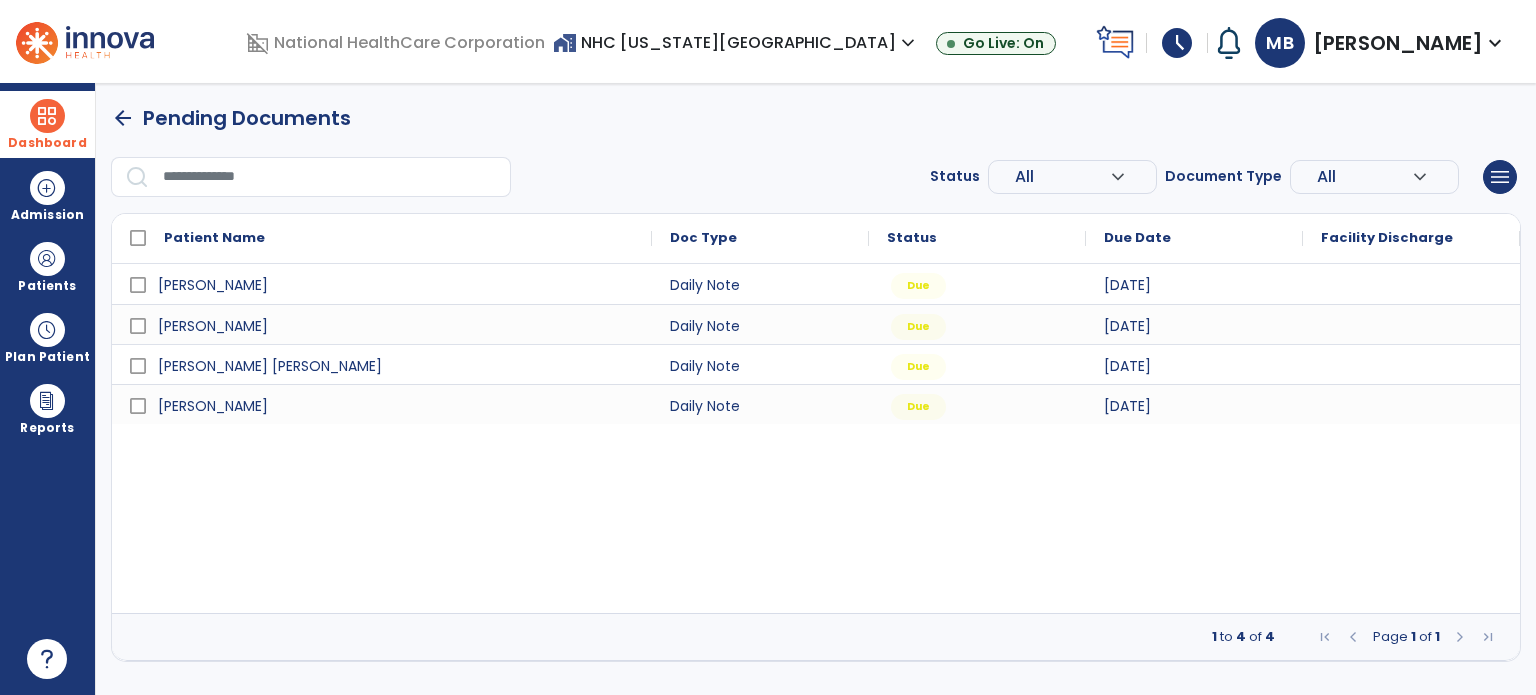 drag, startPoint x: 980, startPoint y: 491, endPoint x: 1348, endPoint y: 530, distance: 370.0608 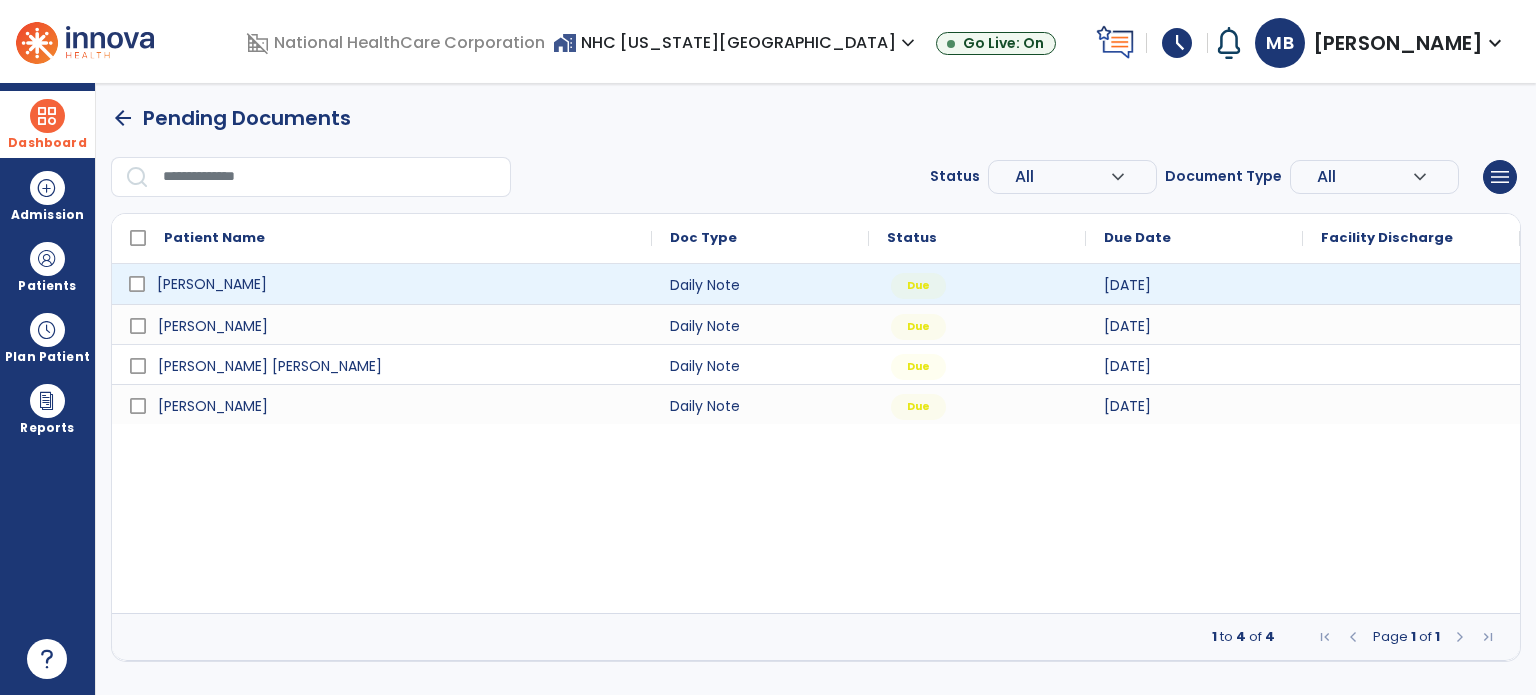 click on "[PERSON_NAME]" at bounding box center [396, 284] 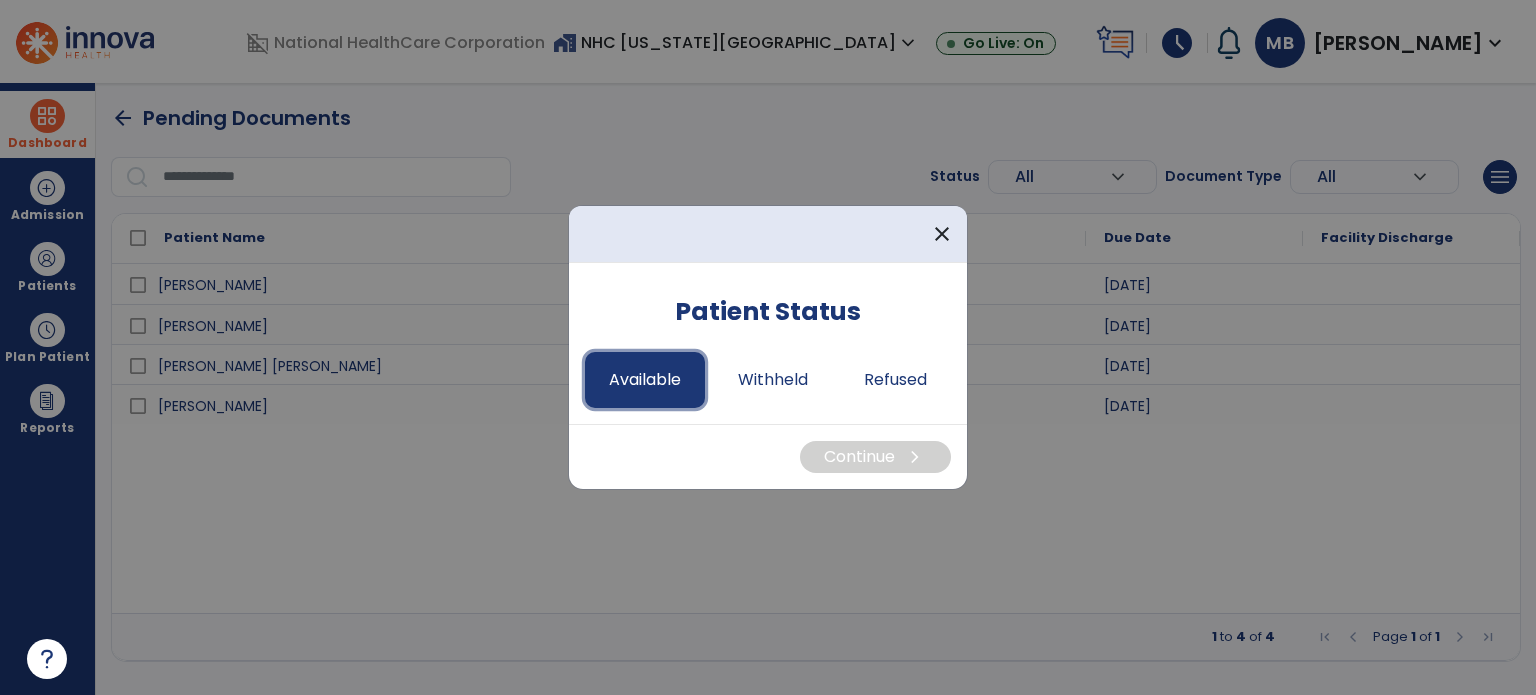 click on "Available" at bounding box center [645, 380] 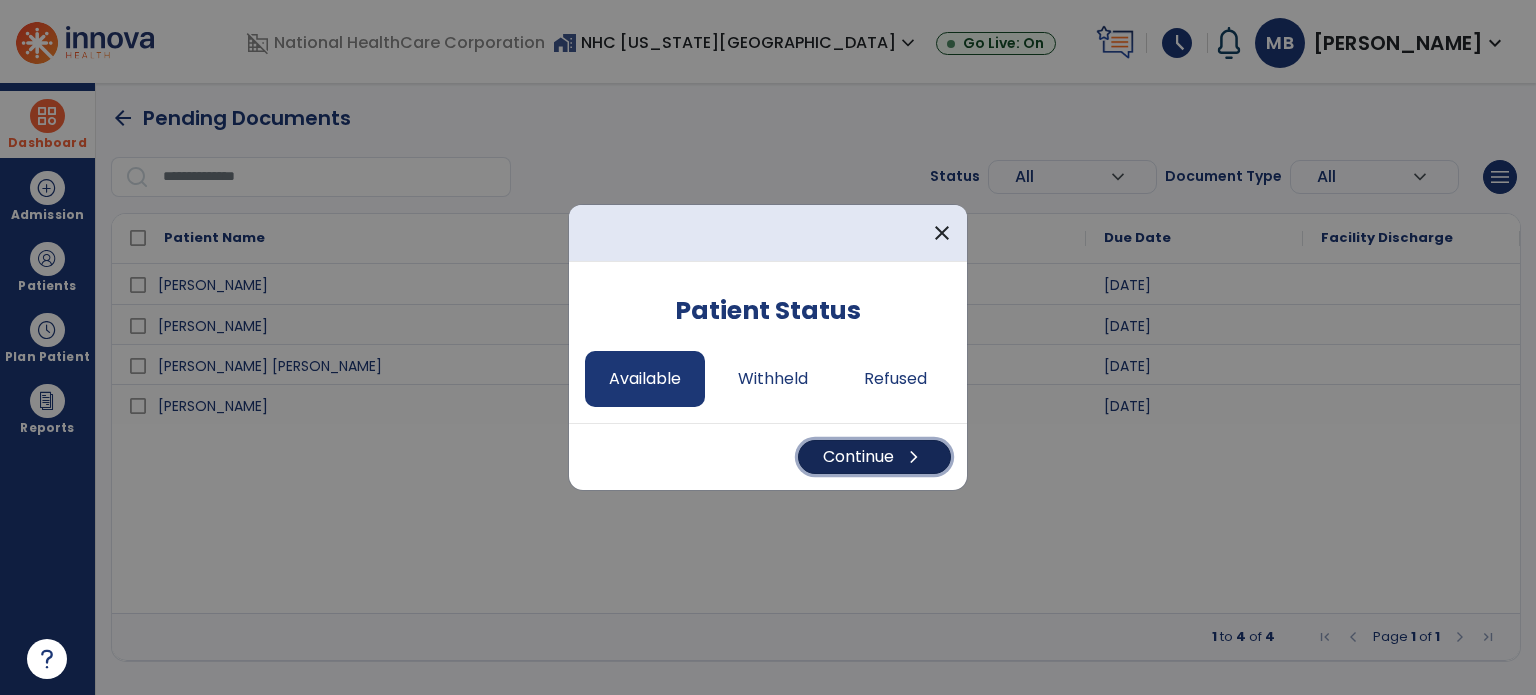 click on "Continue   chevron_right" at bounding box center [874, 457] 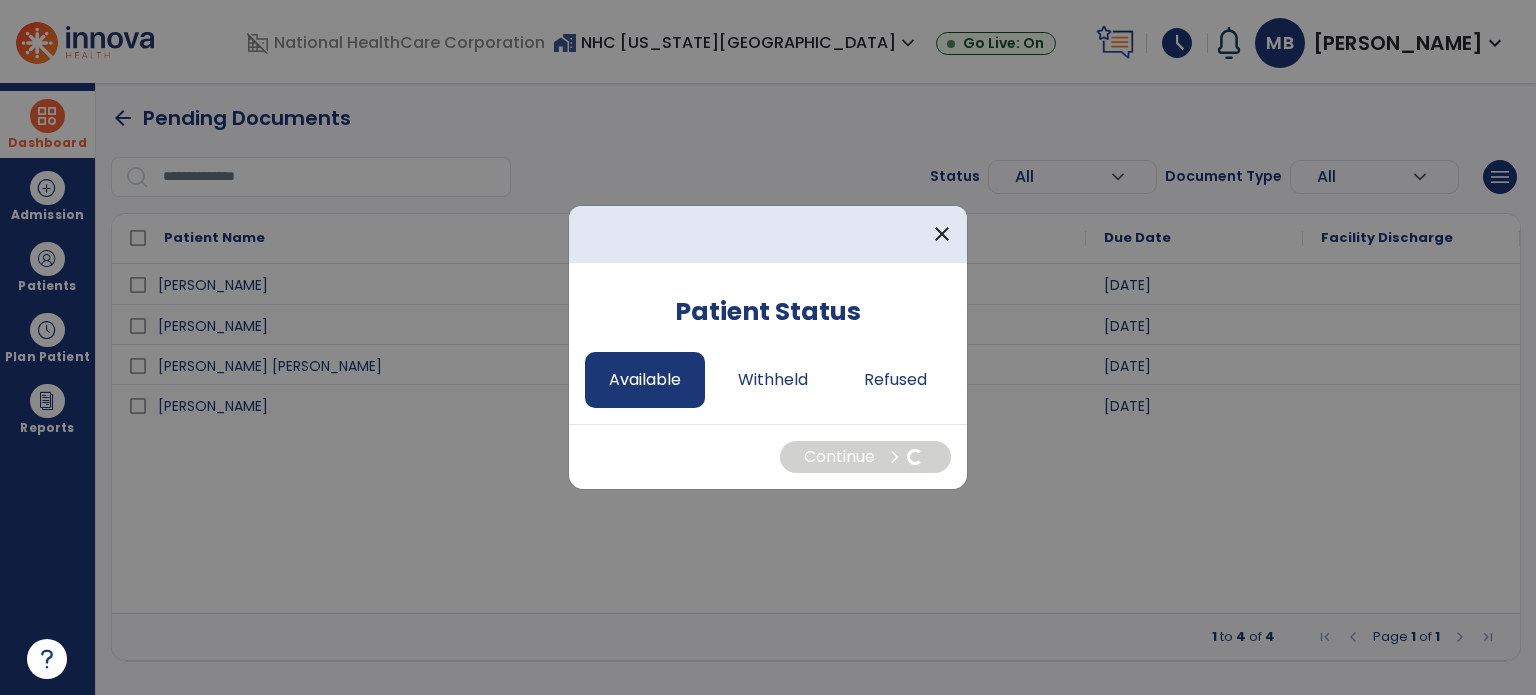 select on "*" 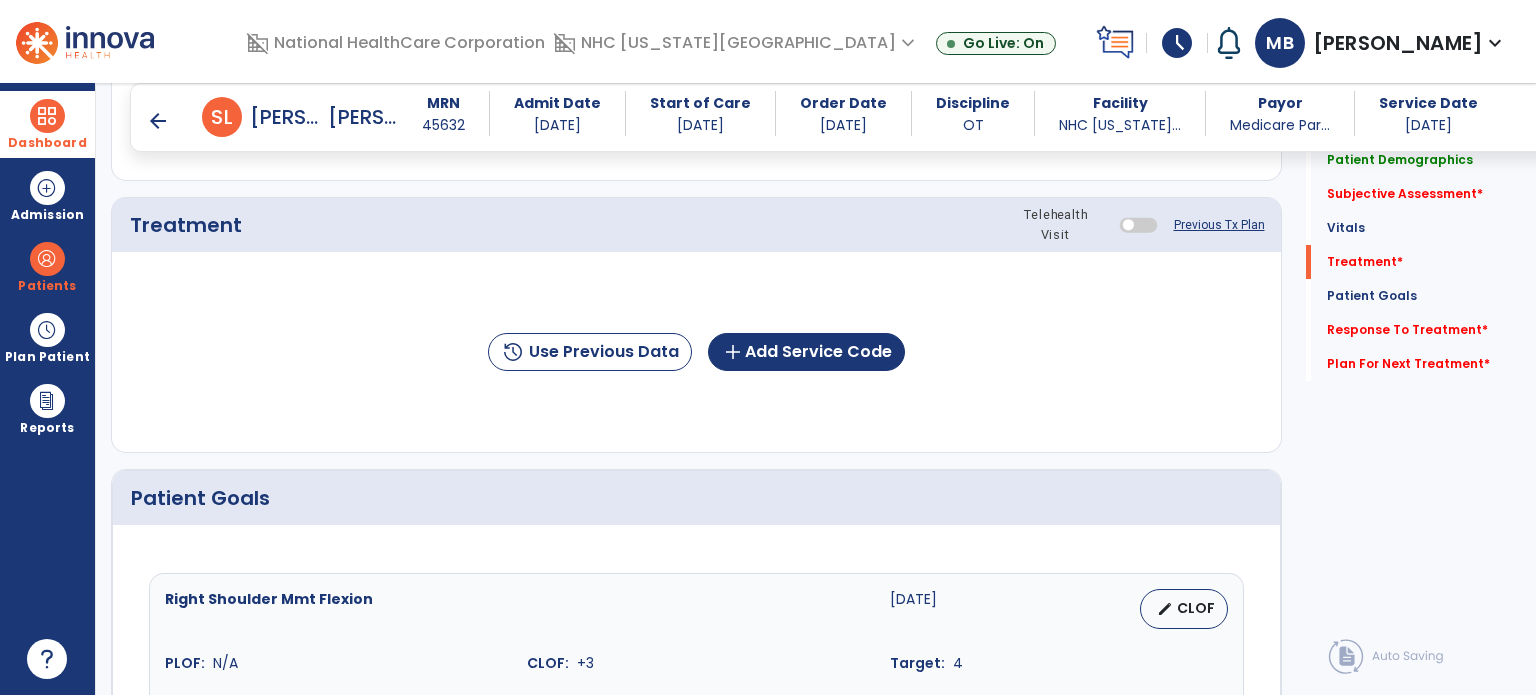 scroll, scrollTop: 1055, scrollLeft: 0, axis: vertical 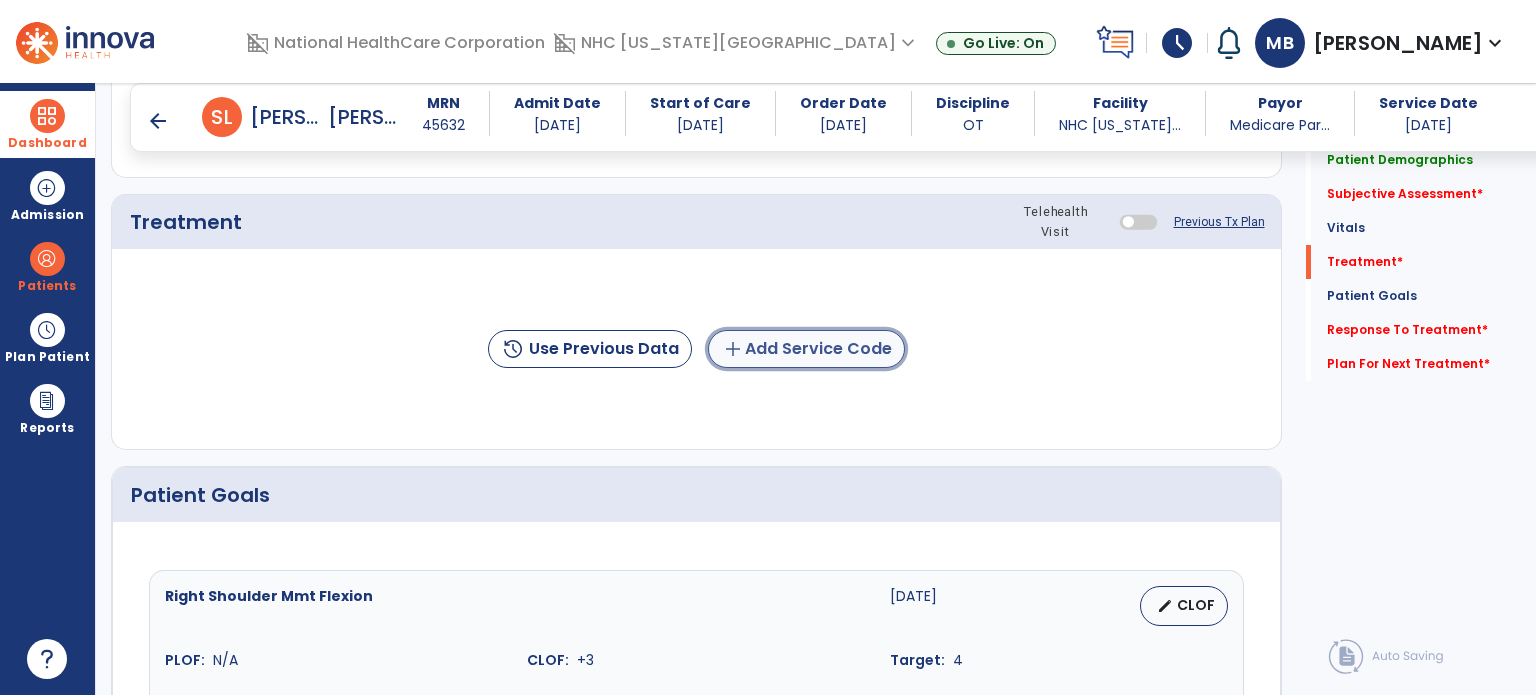 click on "add  Add Service Code" 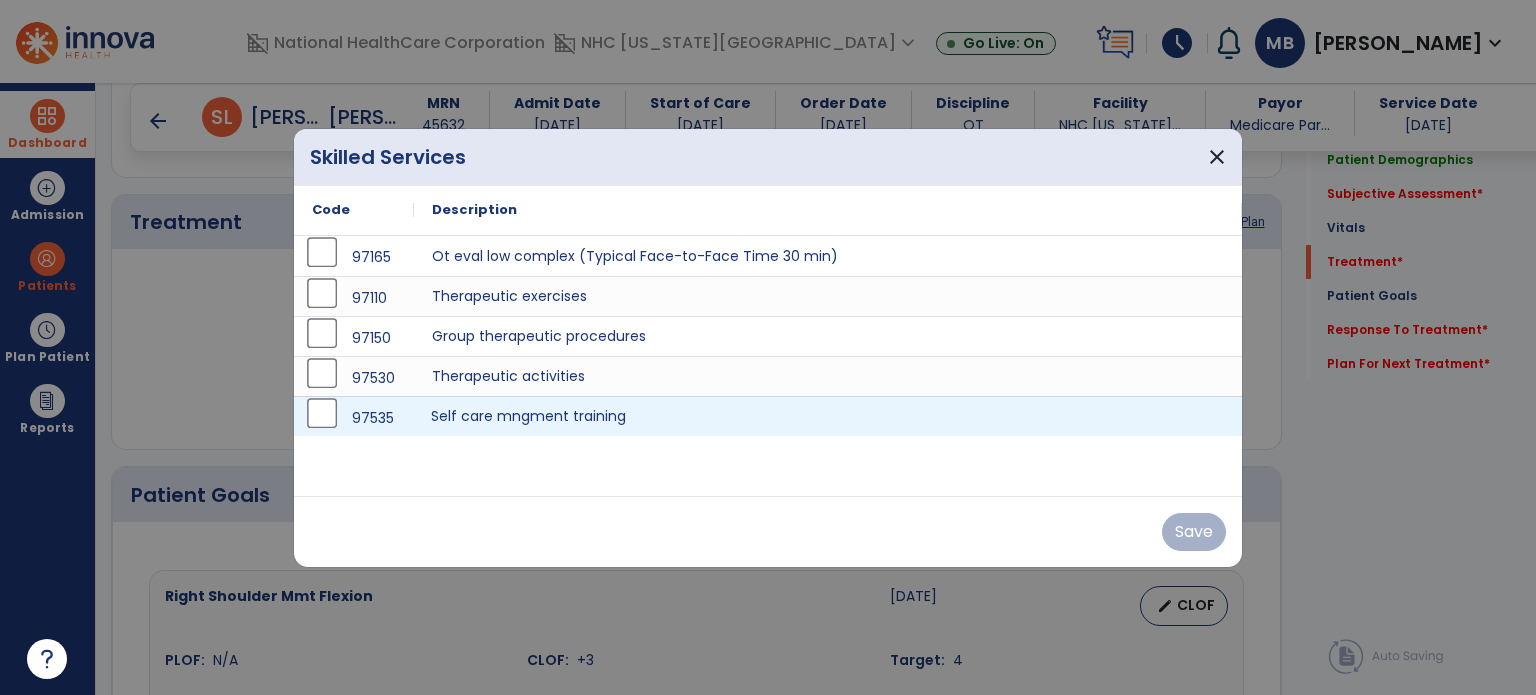 click on "Self care mngment training" at bounding box center (828, 416) 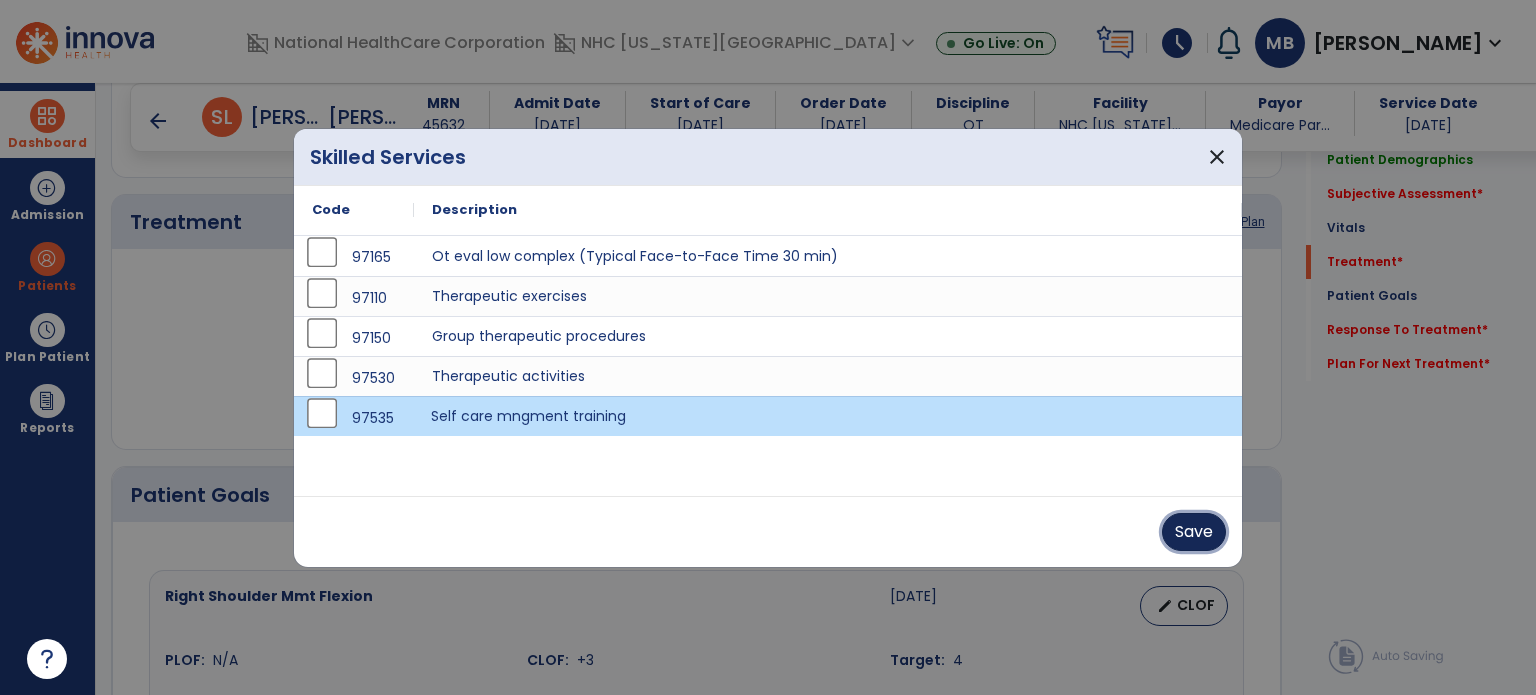 click on "Save" at bounding box center (1194, 532) 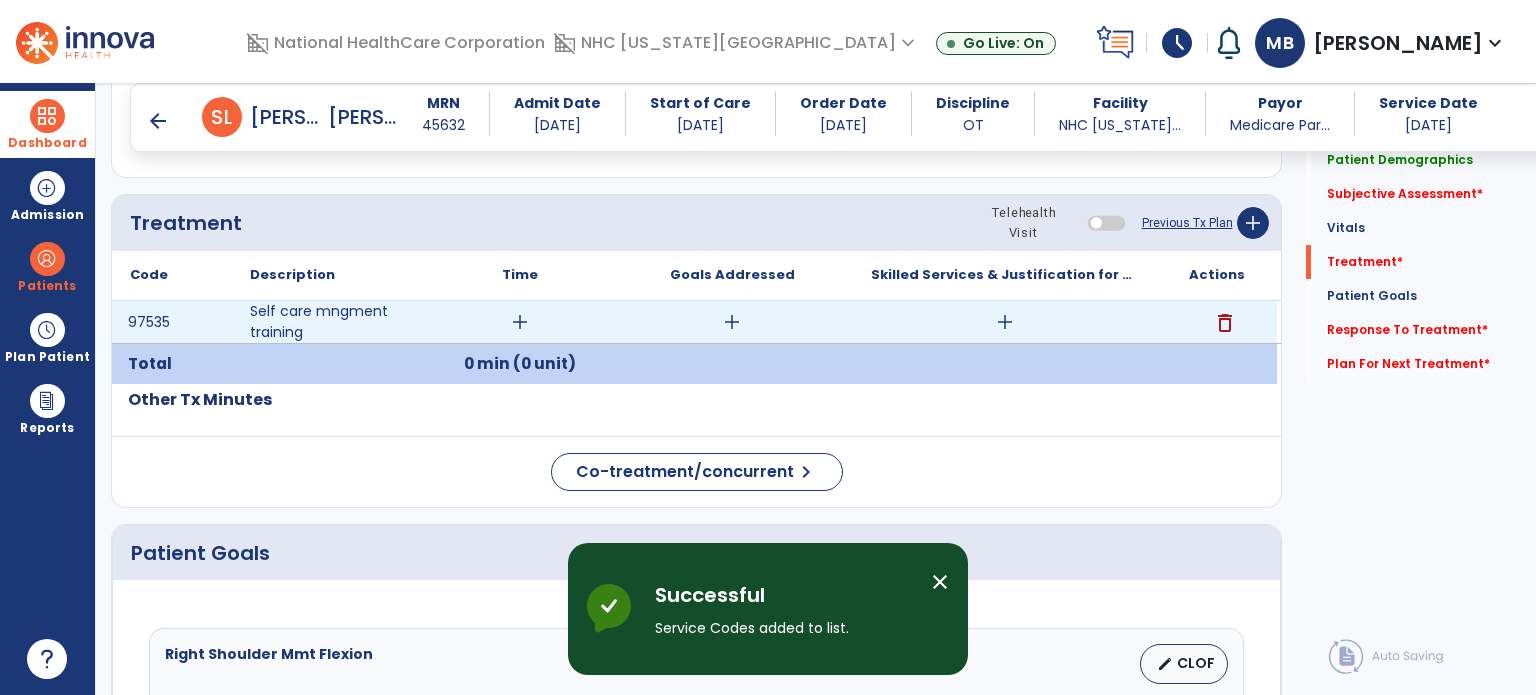 click on "add" at bounding box center (520, 322) 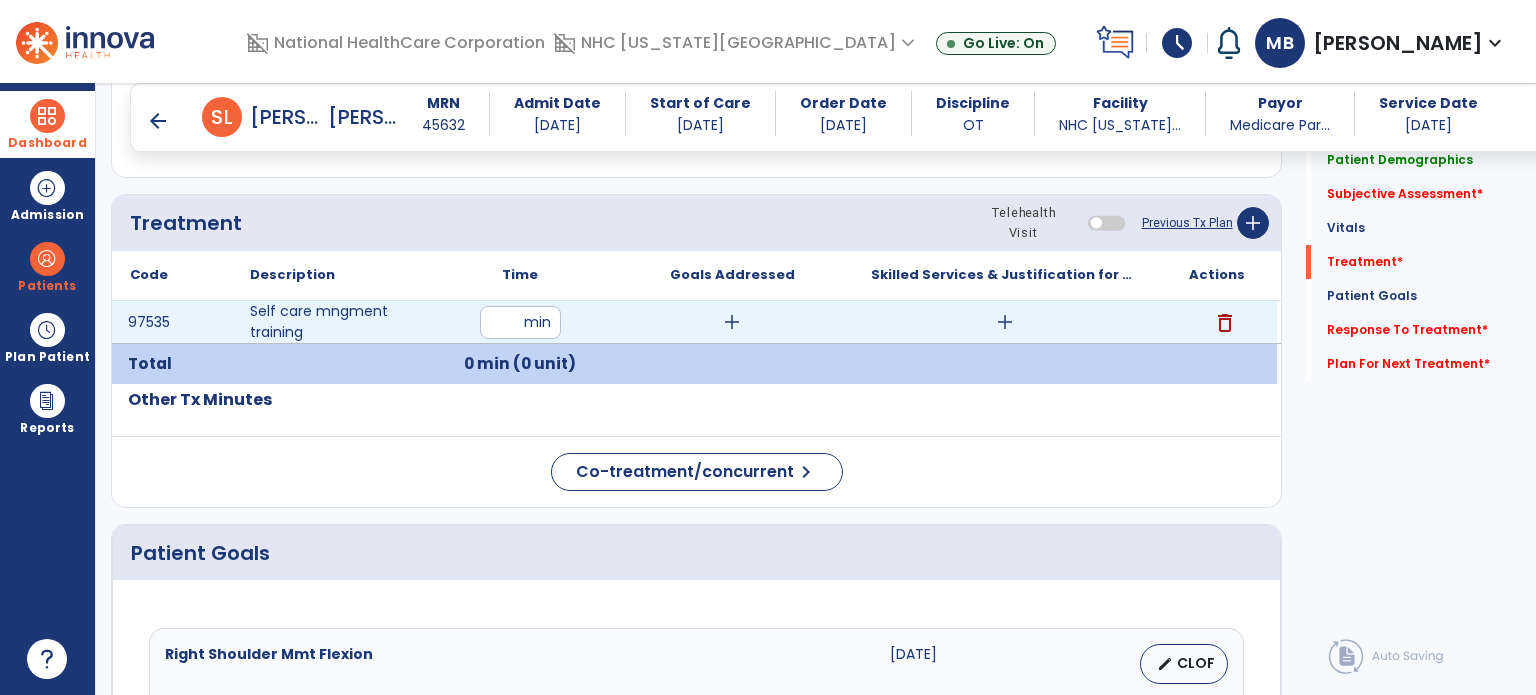 type on "**" 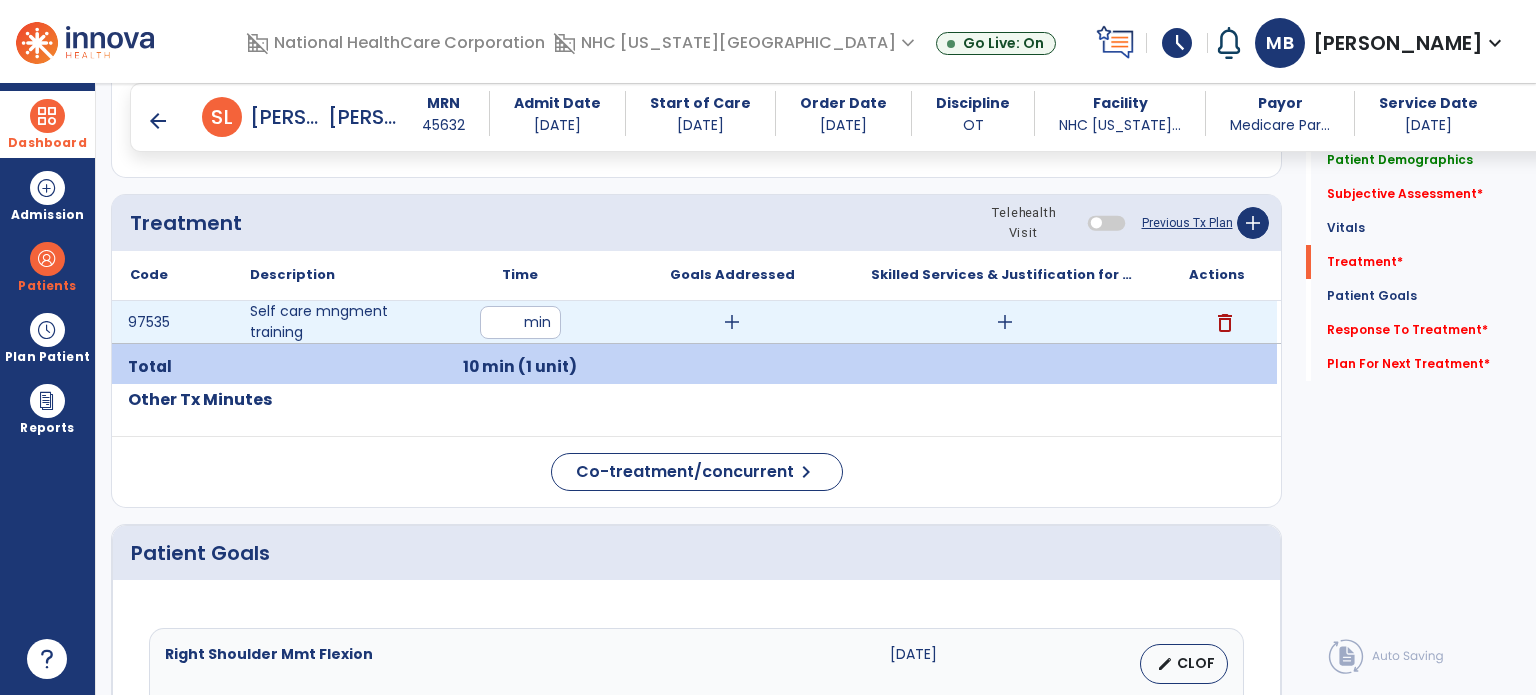 click on "add" at bounding box center (732, 322) 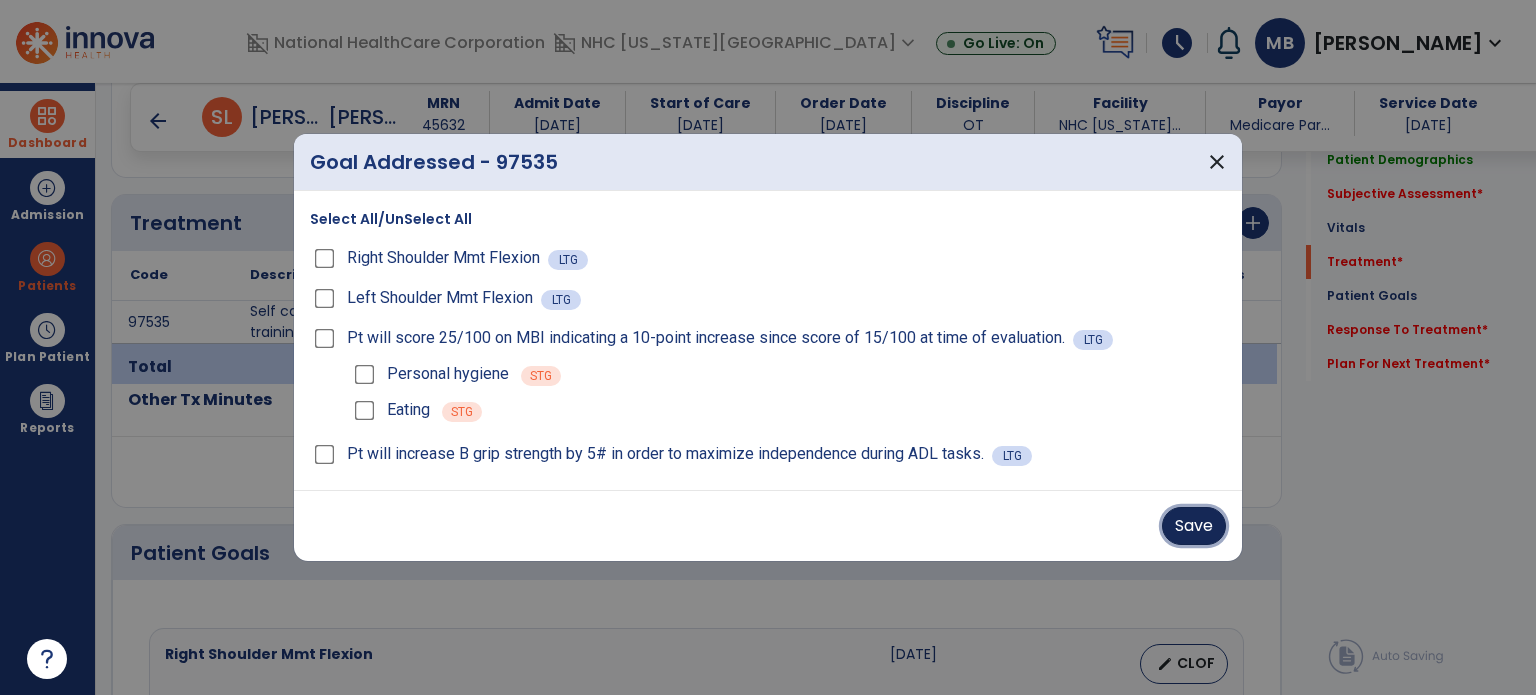 click on "Save" at bounding box center [1194, 526] 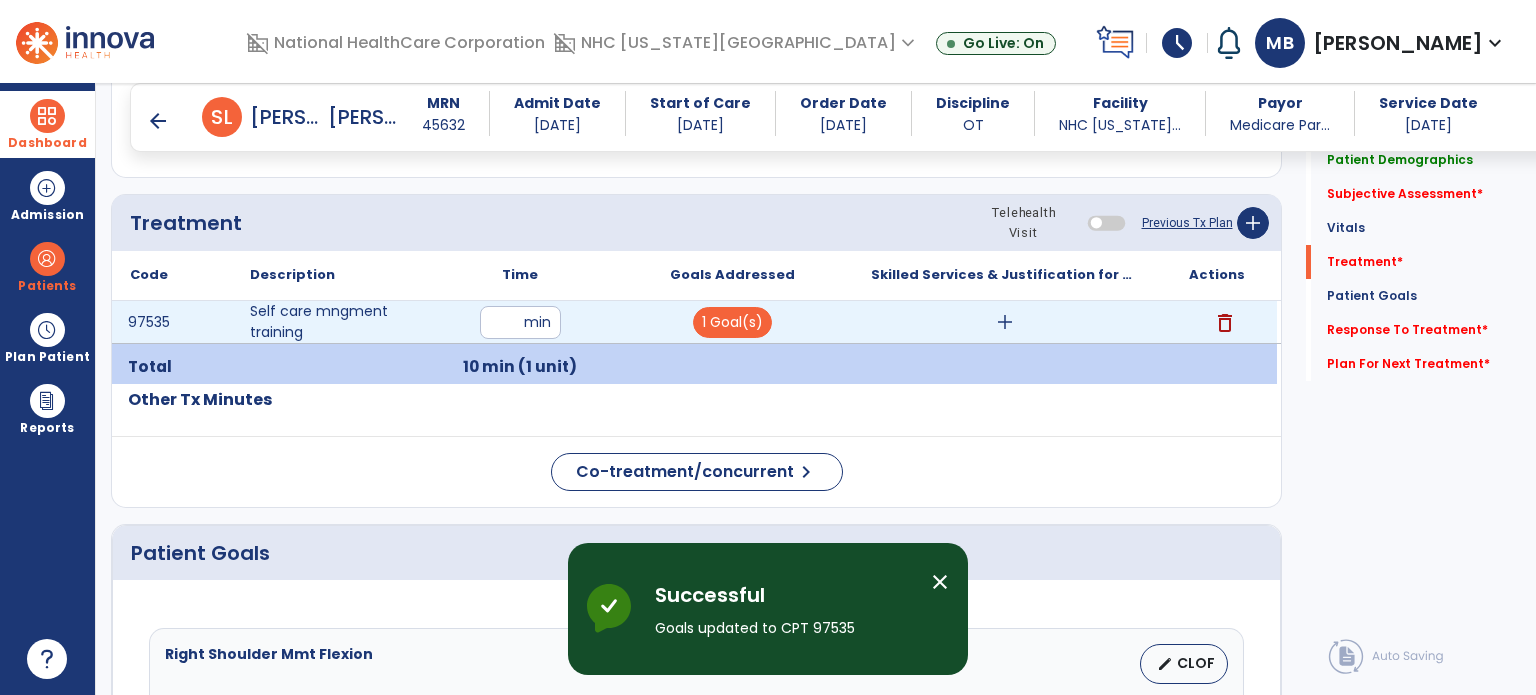 click on "add" at bounding box center [1005, 322] 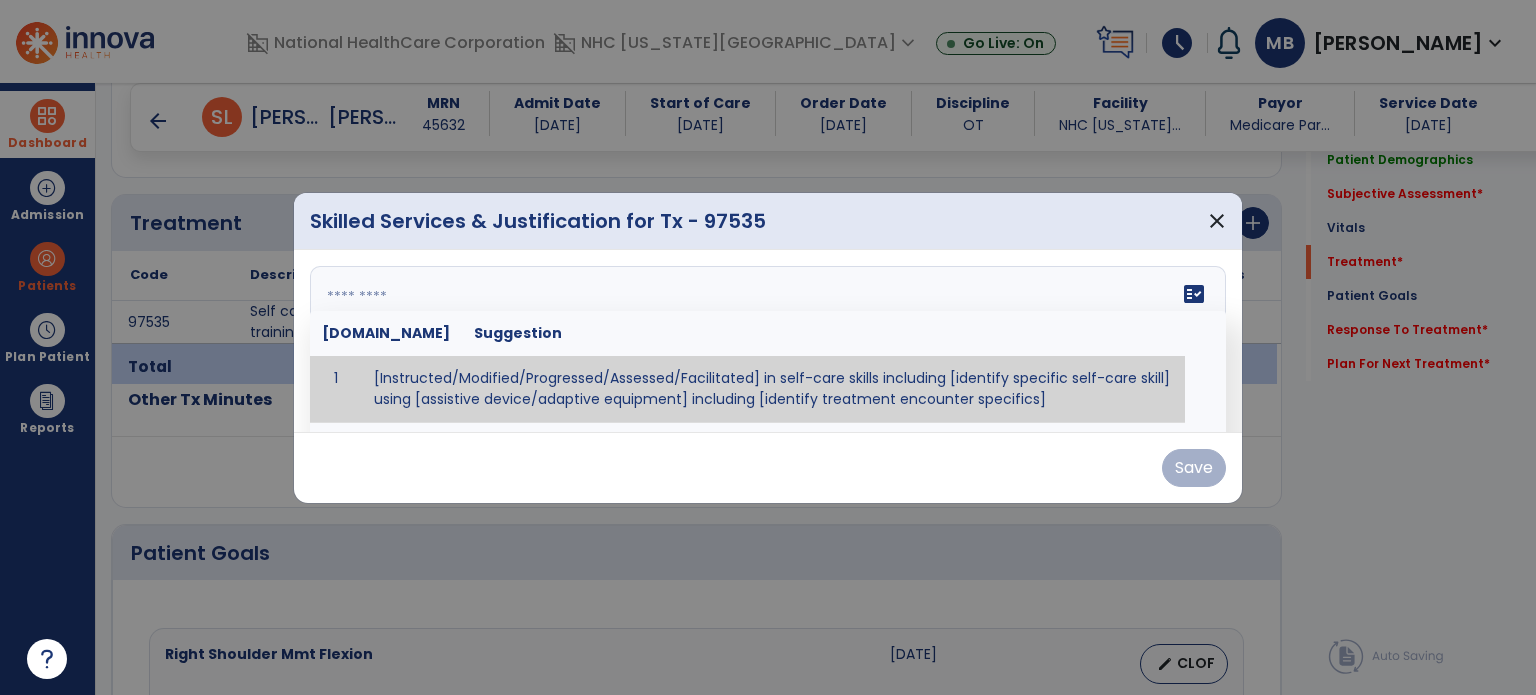 click on "fact_check  [DOMAIN_NAME] Suggestion 1 [Instructed/Modified/Progressed/Assessed/Facilitated] in self-care skills including [identify specific self-care skill] using [assistive device/adaptive equipment] including [identify treatment encounter specifics]" at bounding box center [768, 341] 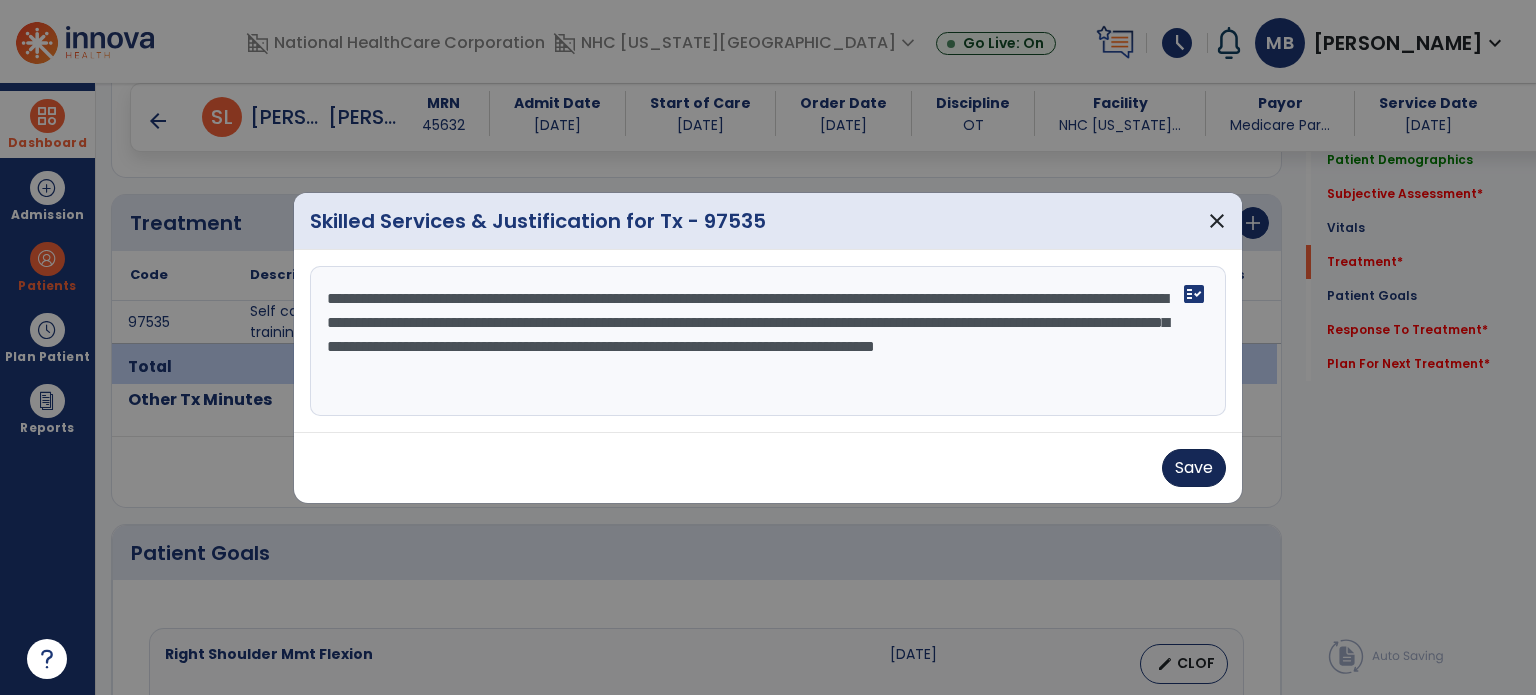 type on "**********" 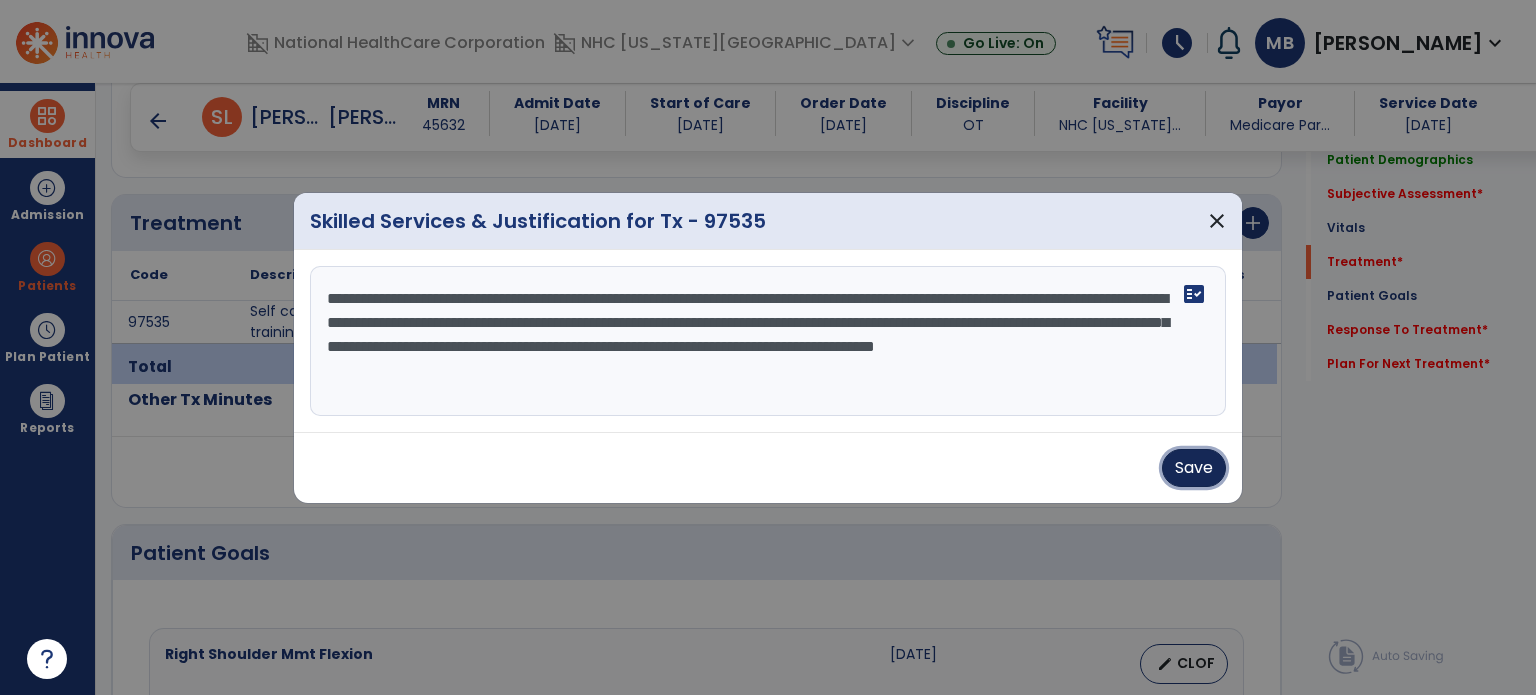 click on "Save" at bounding box center [1194, 468] 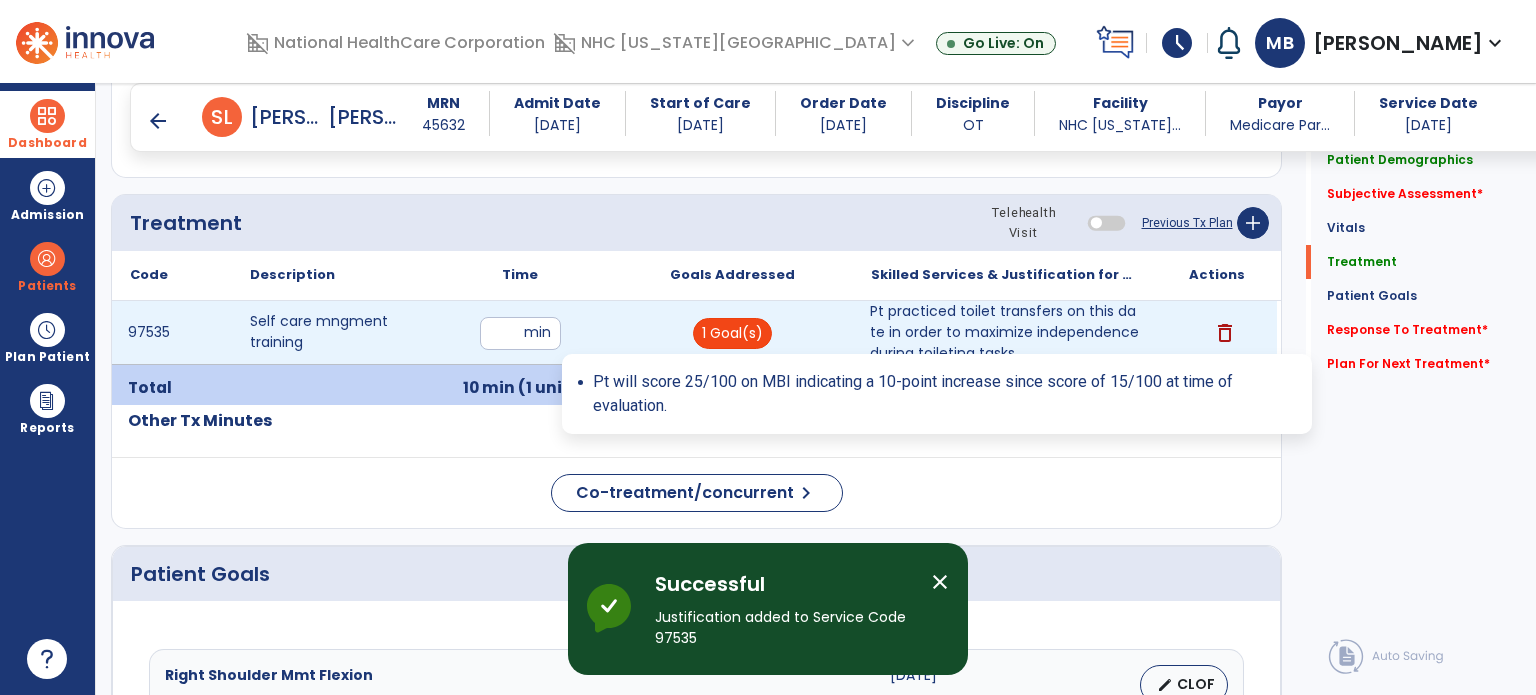 click on "1 Goal(s)" at bounding box center (732, 333) 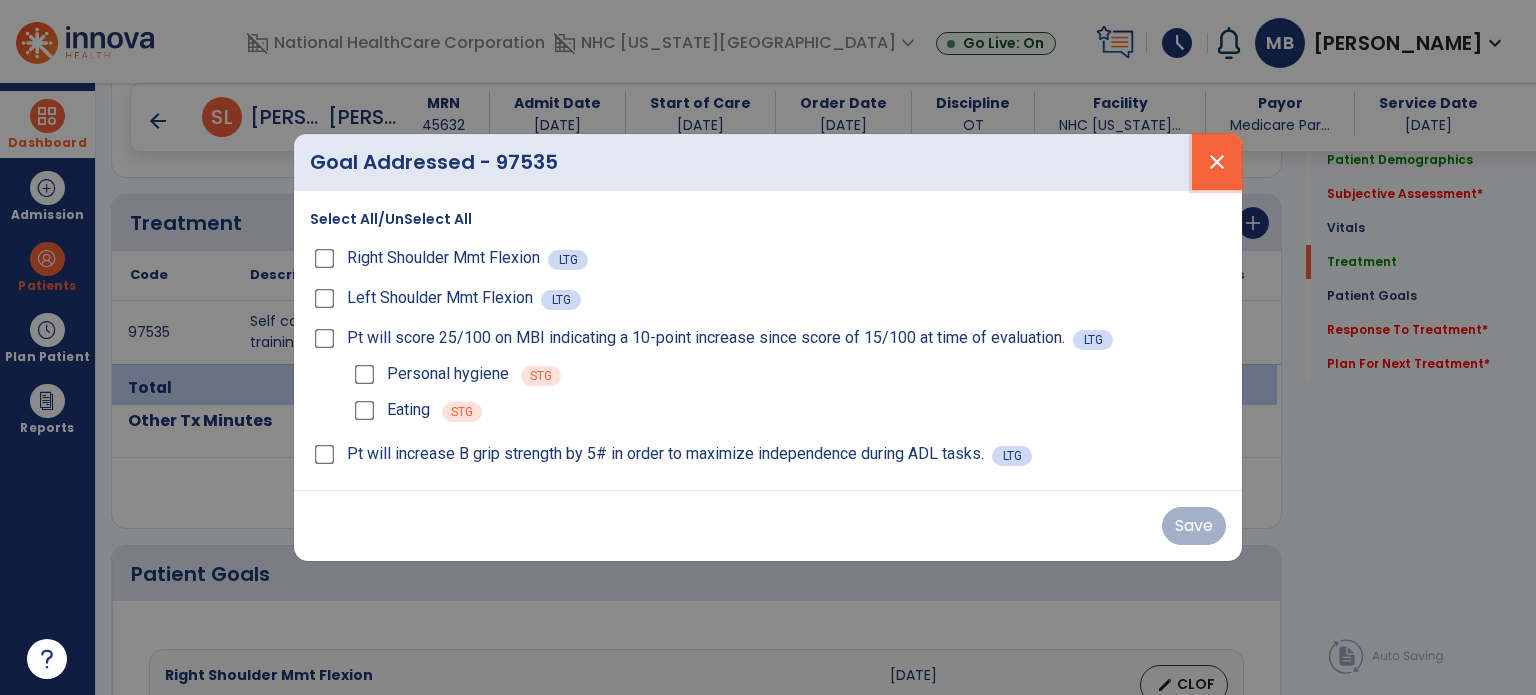 click on "close" at bounding box center (1217, 162) 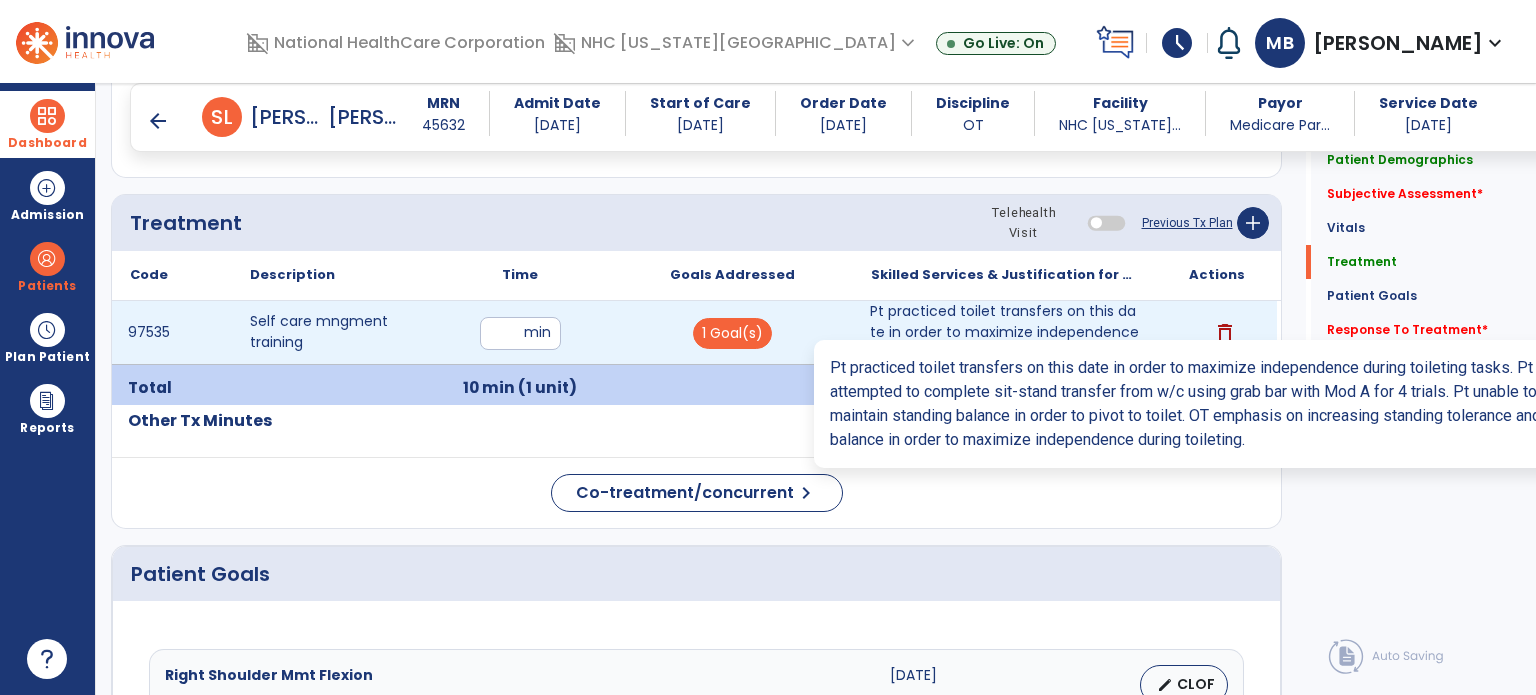 click on "Pt practiced toilet transfers on this date in order to maximize independence during toileting tasks...." at bounding box center [1004, 332] 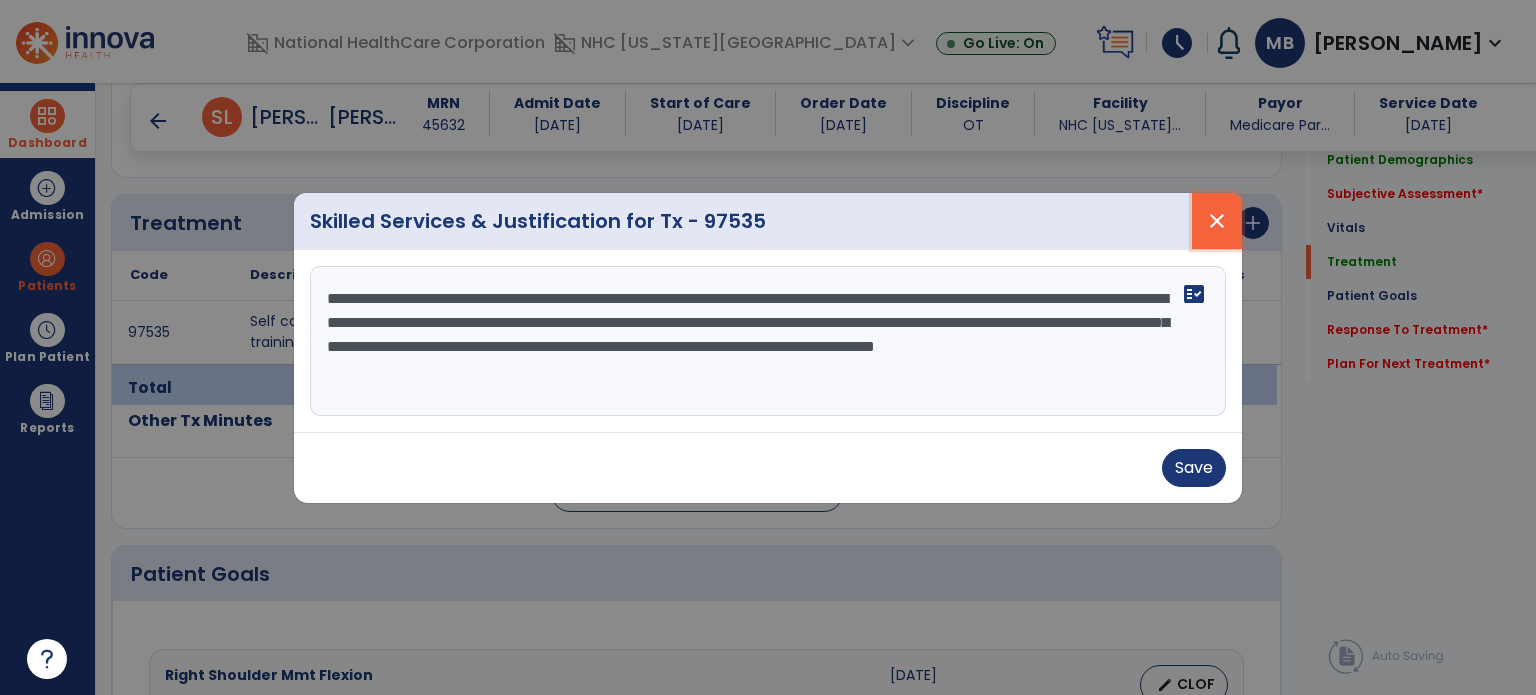 click on "close" at bounding box center [1217, 221] 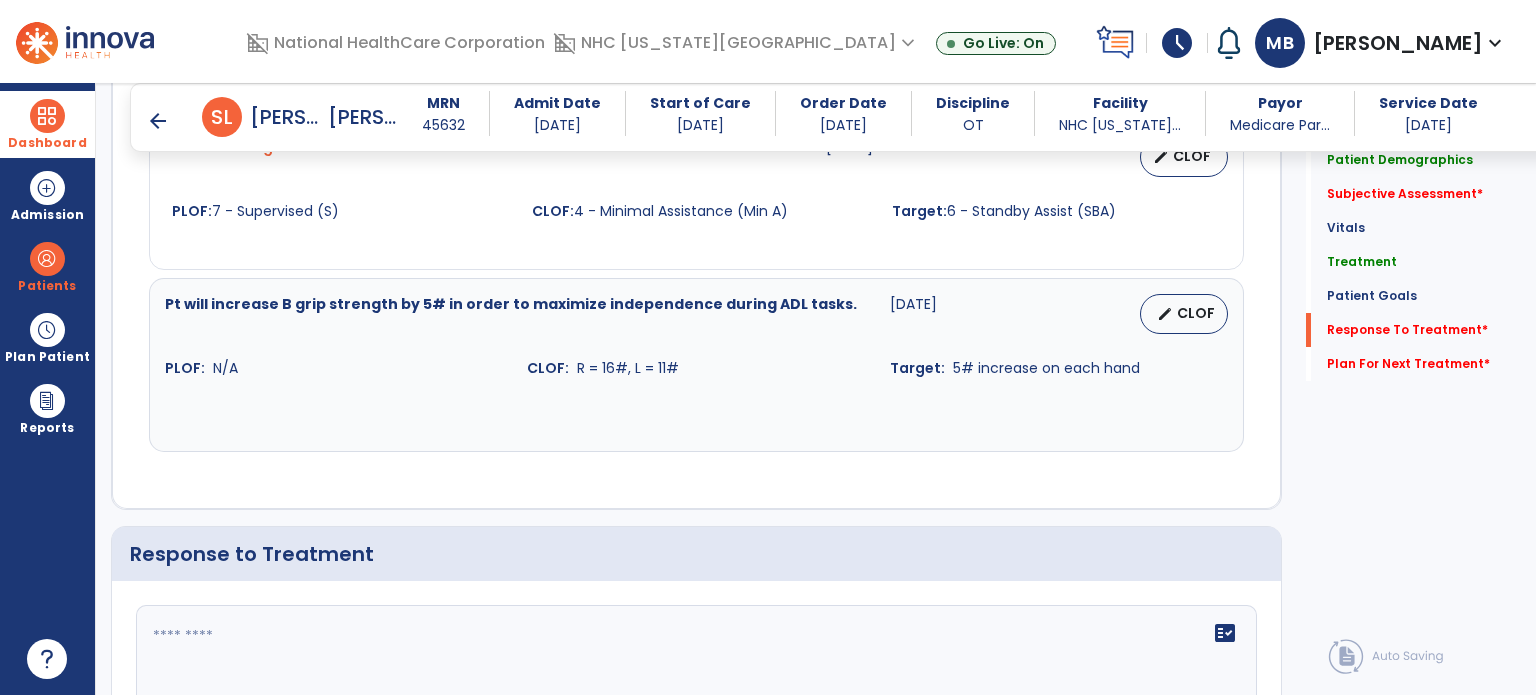 scroll, scrollTop: 2601, scrollLeft: 0, axis: vertical 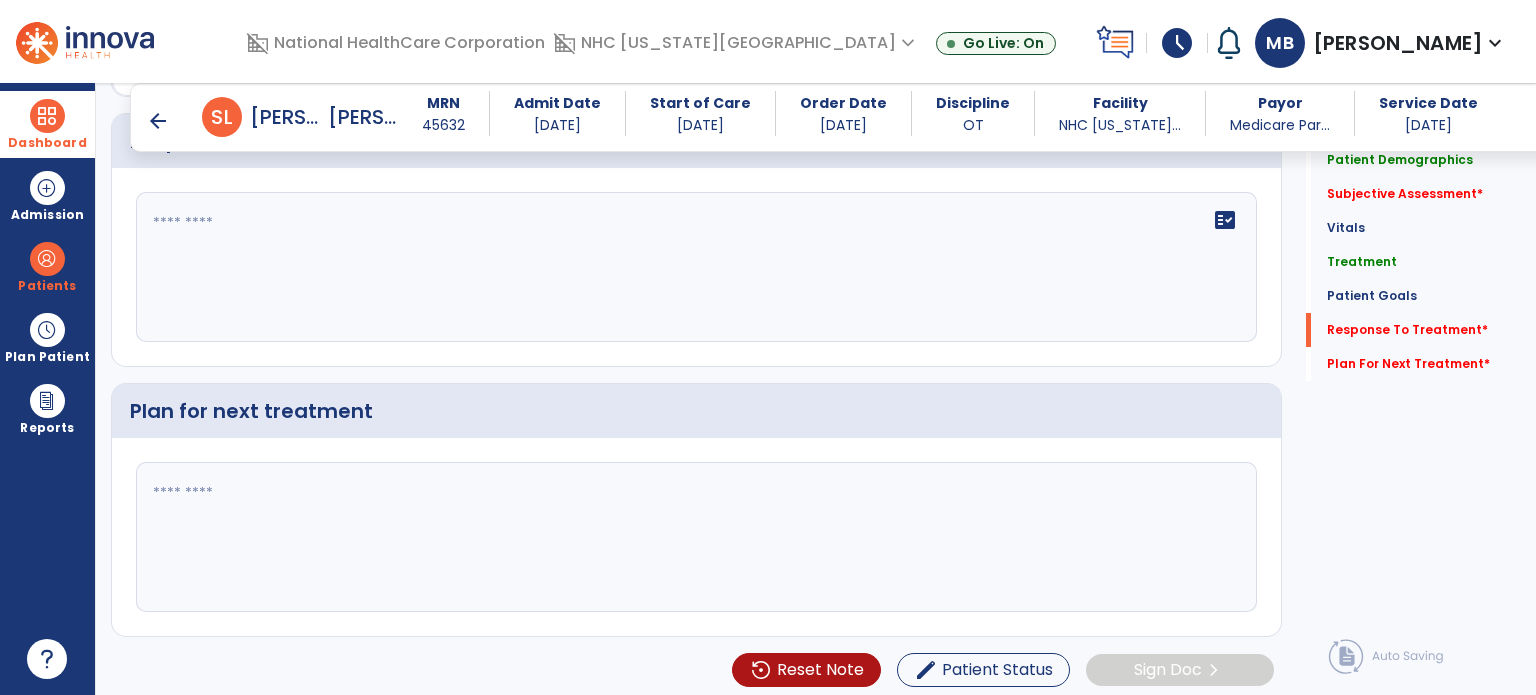 click 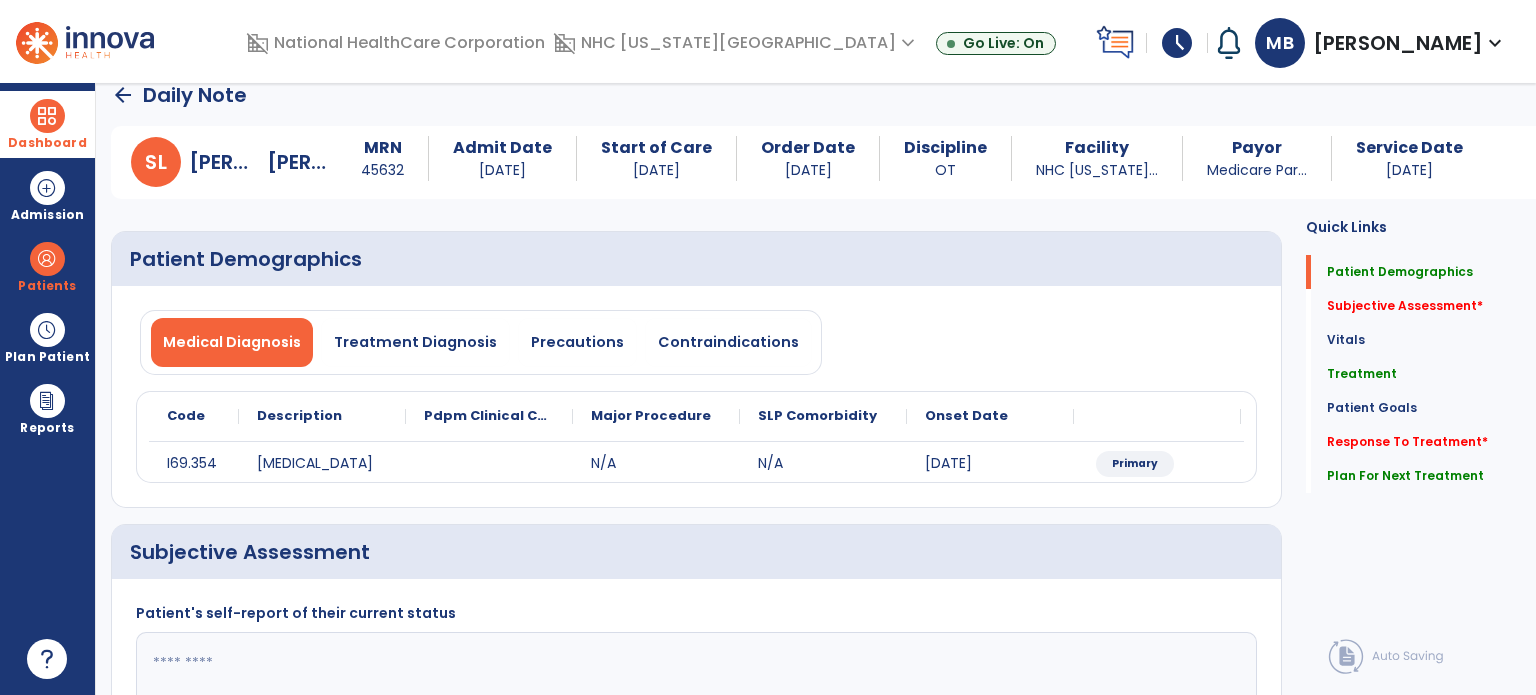 scroll, scrollTop: 0, scrollLeft: 0, axis: both 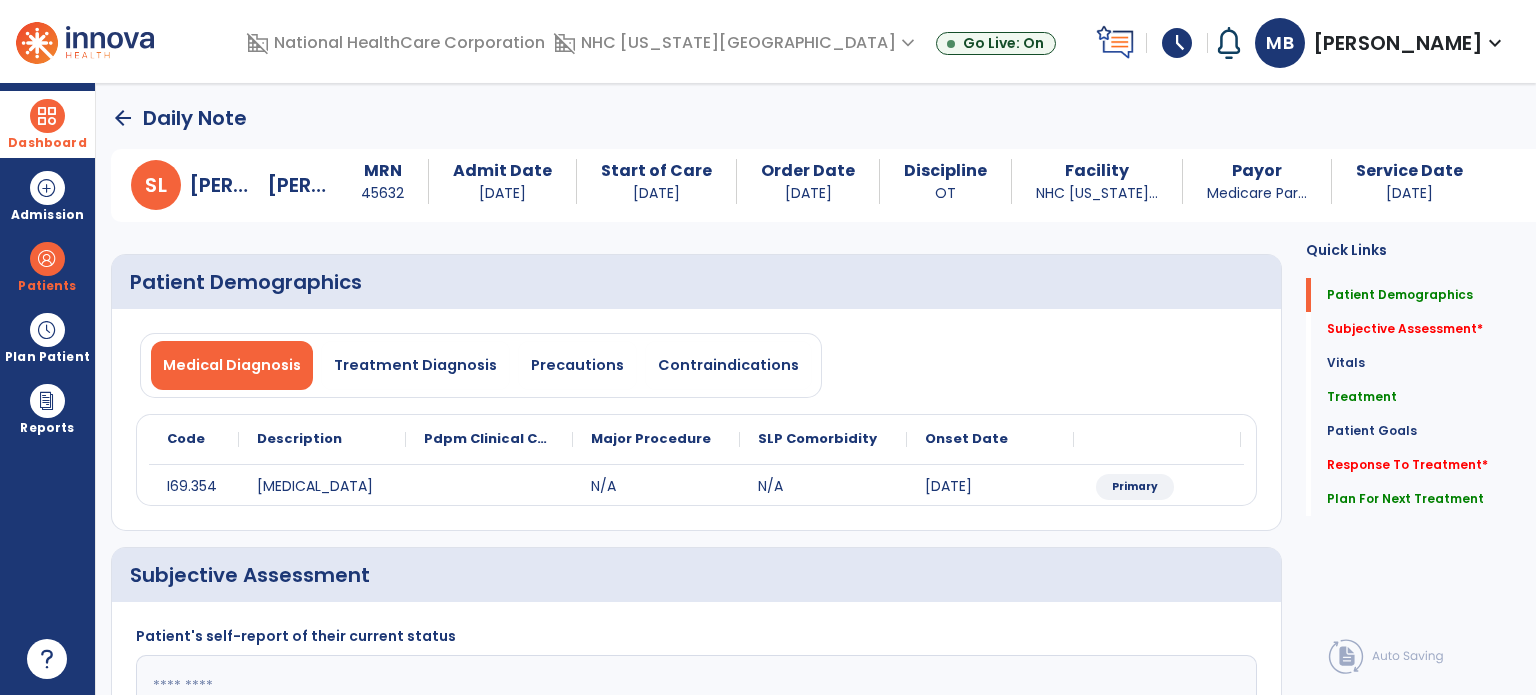 type on "**********" 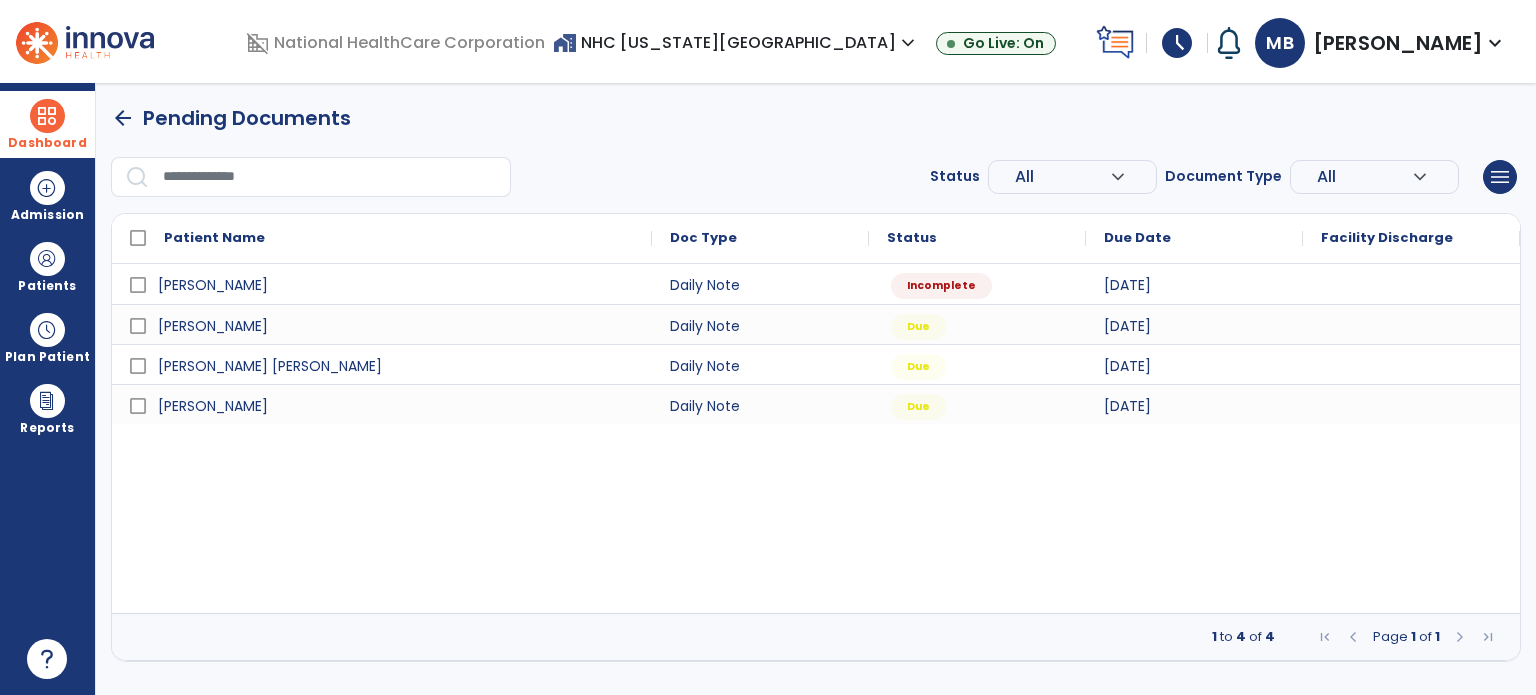 click on "Dashboard" at bounding box center (47, 124) 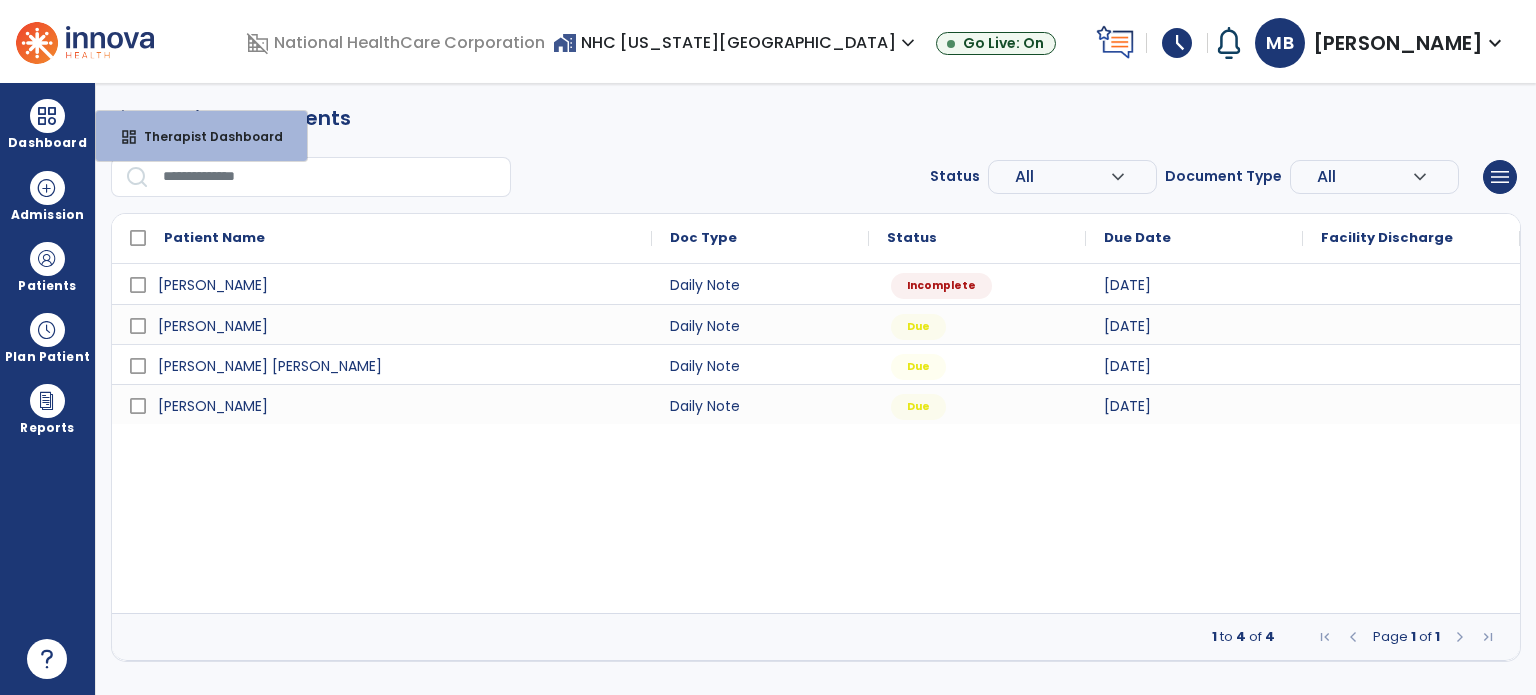 click at bounding box center (311, 177) 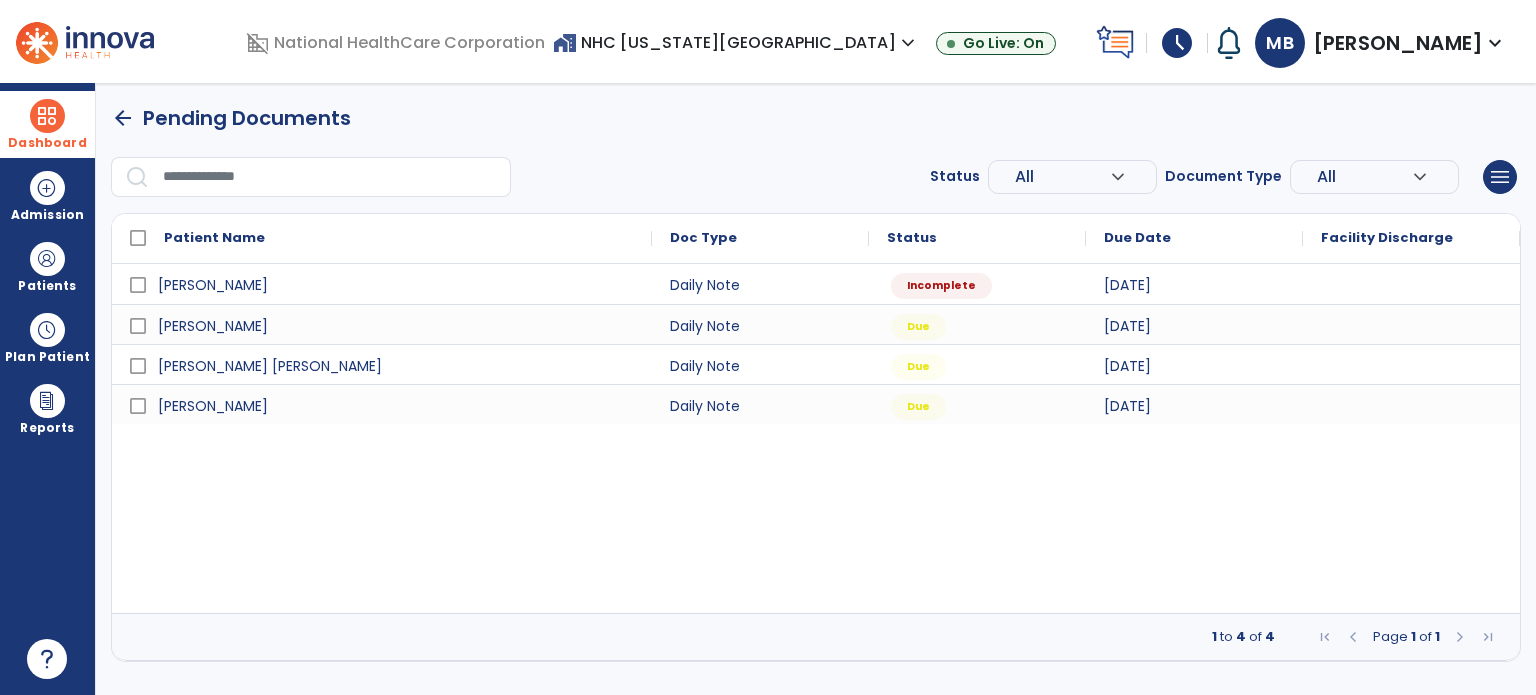 click at bounding box center (47, 116) 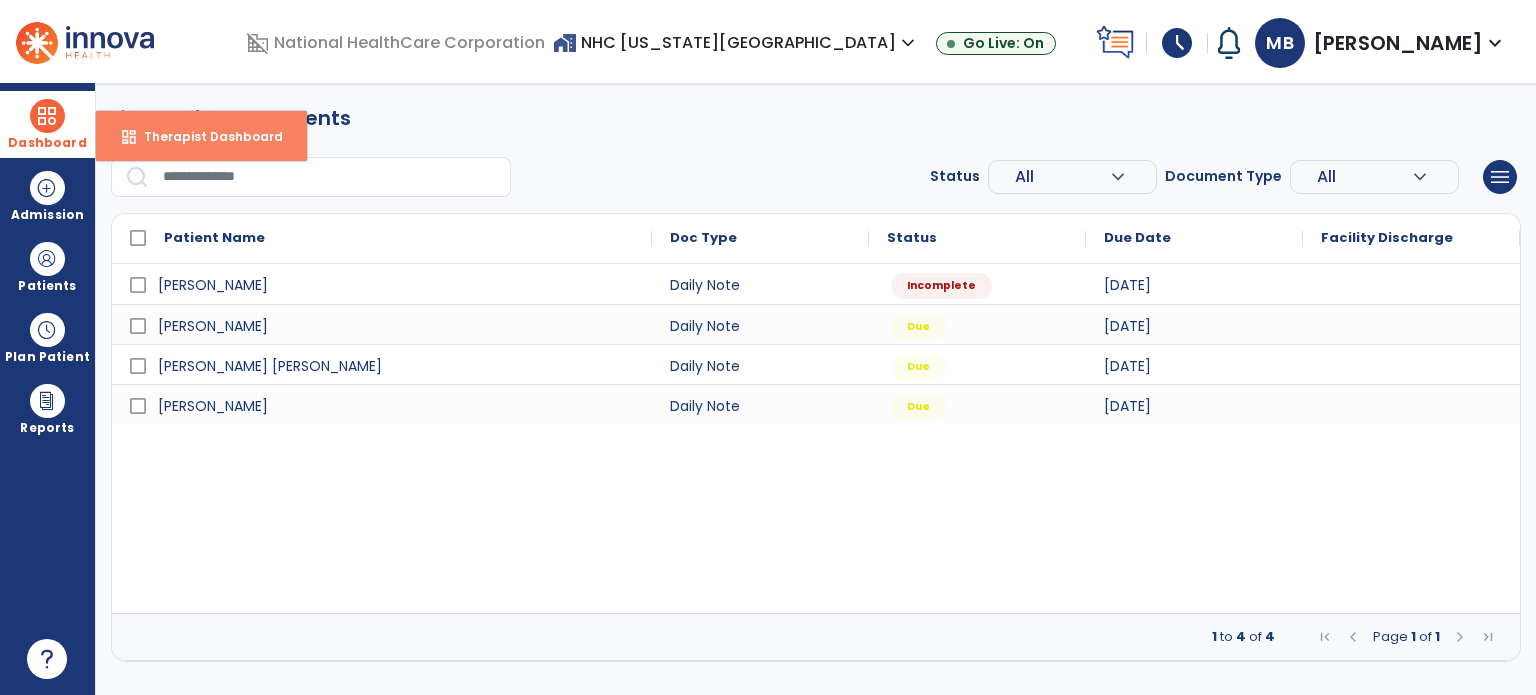 click on "Therapist Dashboard" at bounding box center (205, 136) 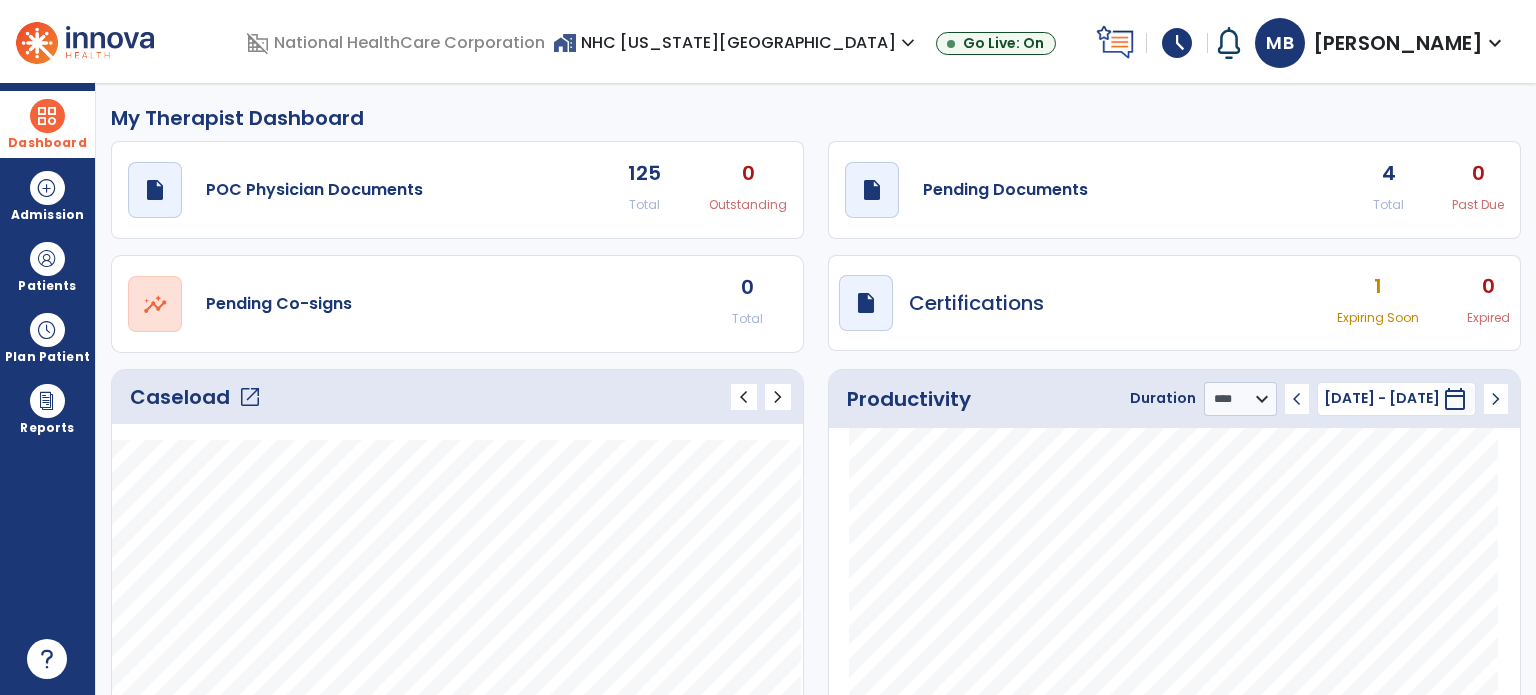 click on "schedule" at bounding box center [1177, 43] 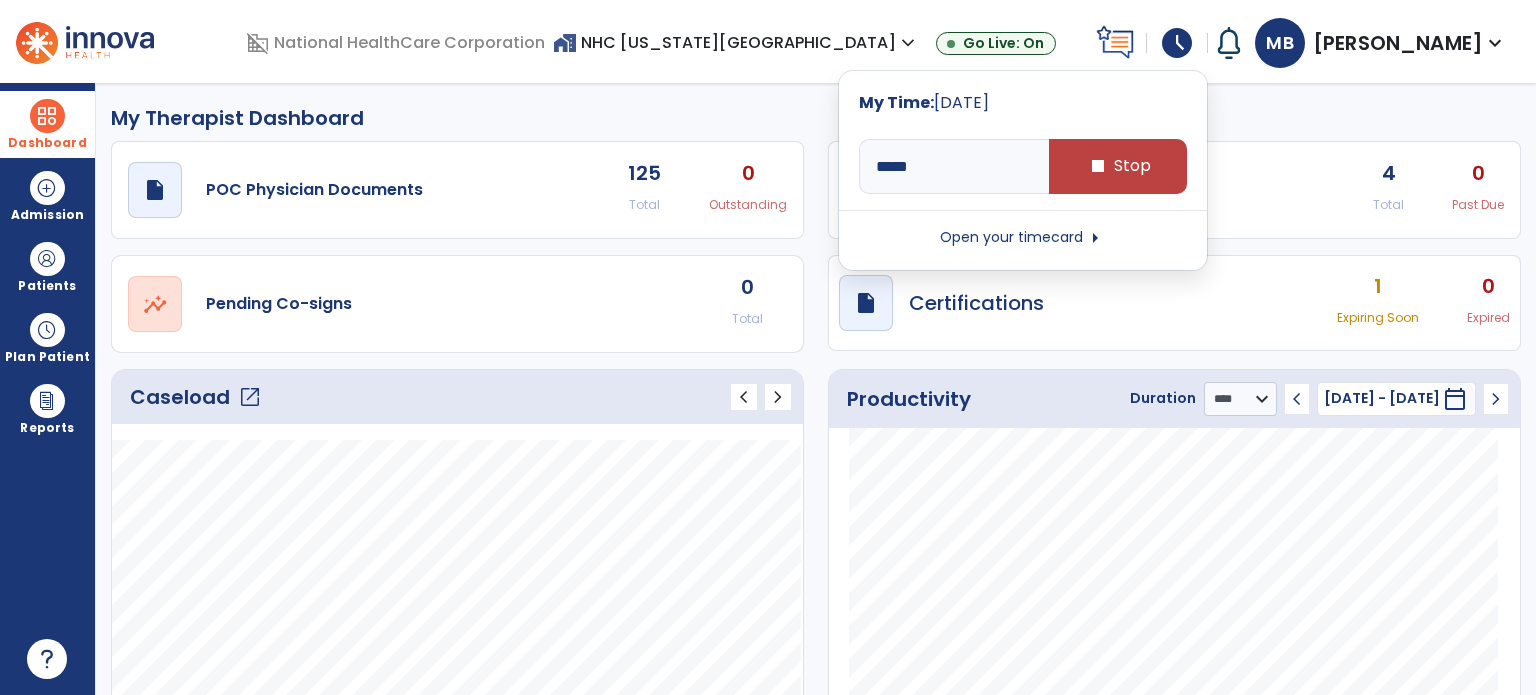 click on "My Therapist Dashboard" 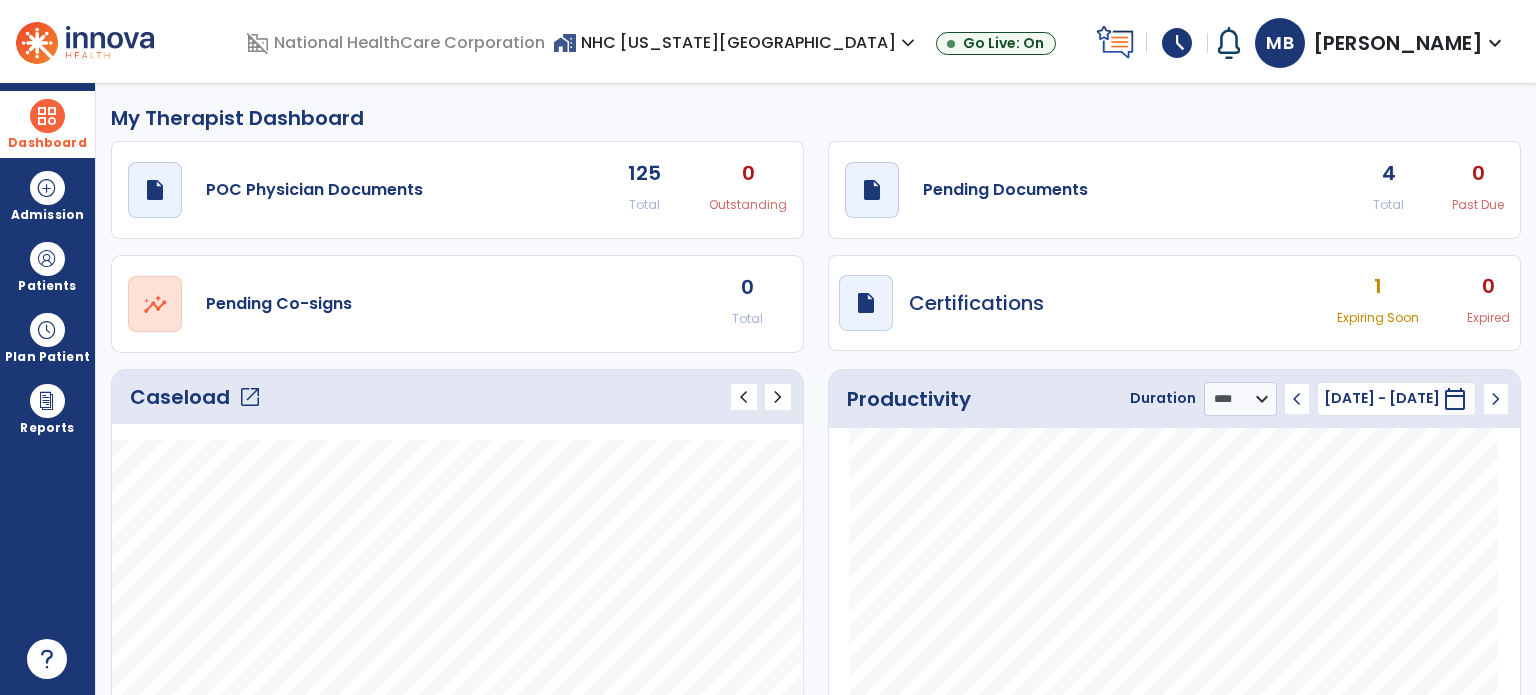 click on "[PERSON_NAME]" at bounding box center [1398, 43] 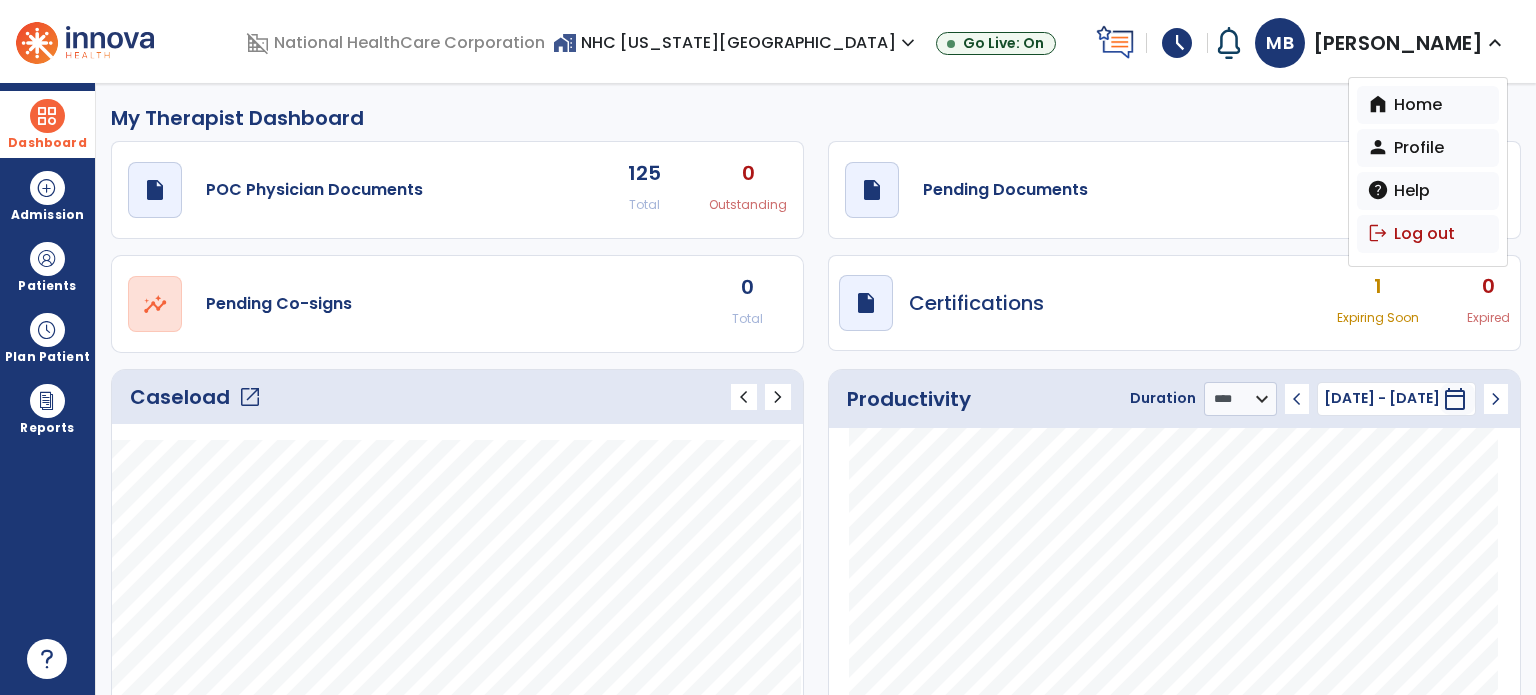 click on "[PERSON_NAME]" at bounding box center (1398, 43) 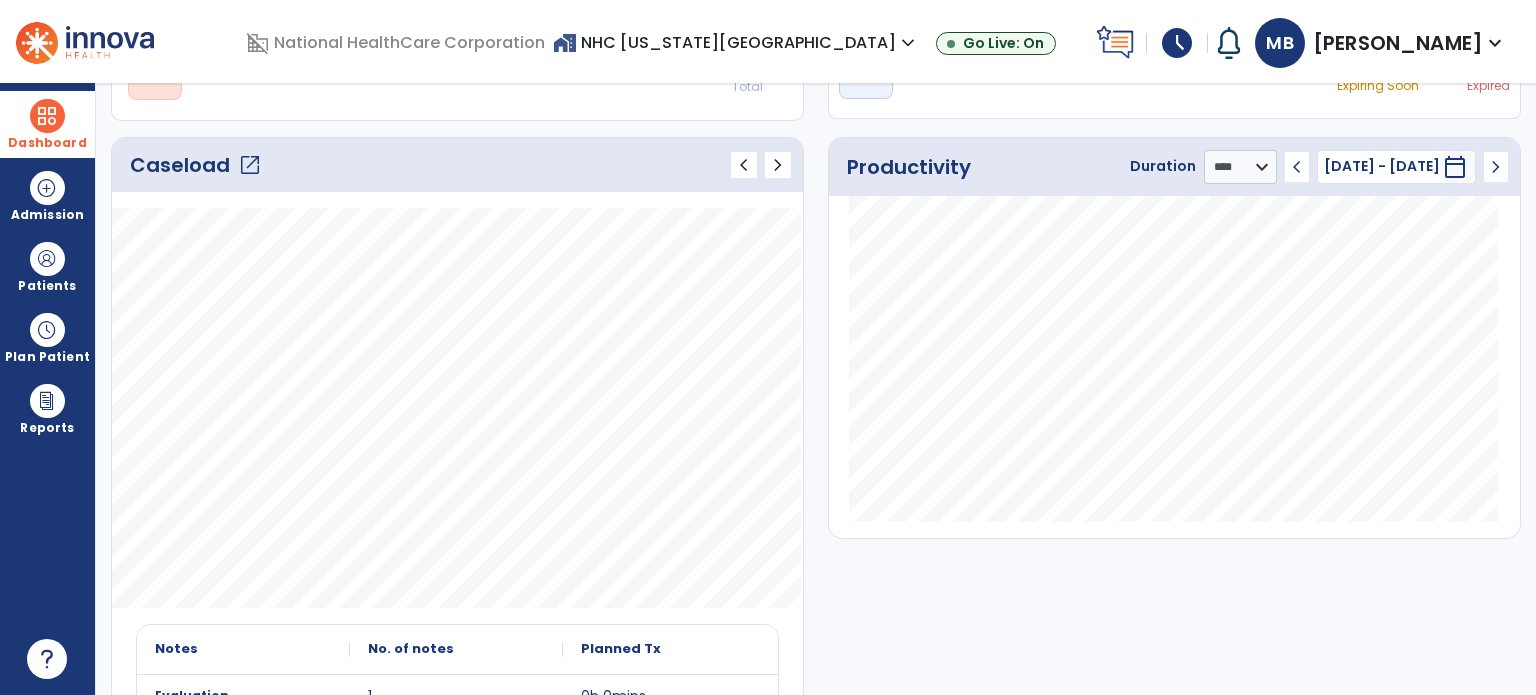 scroll, scrollTop: 0, scrollLeft: 0, axis: both 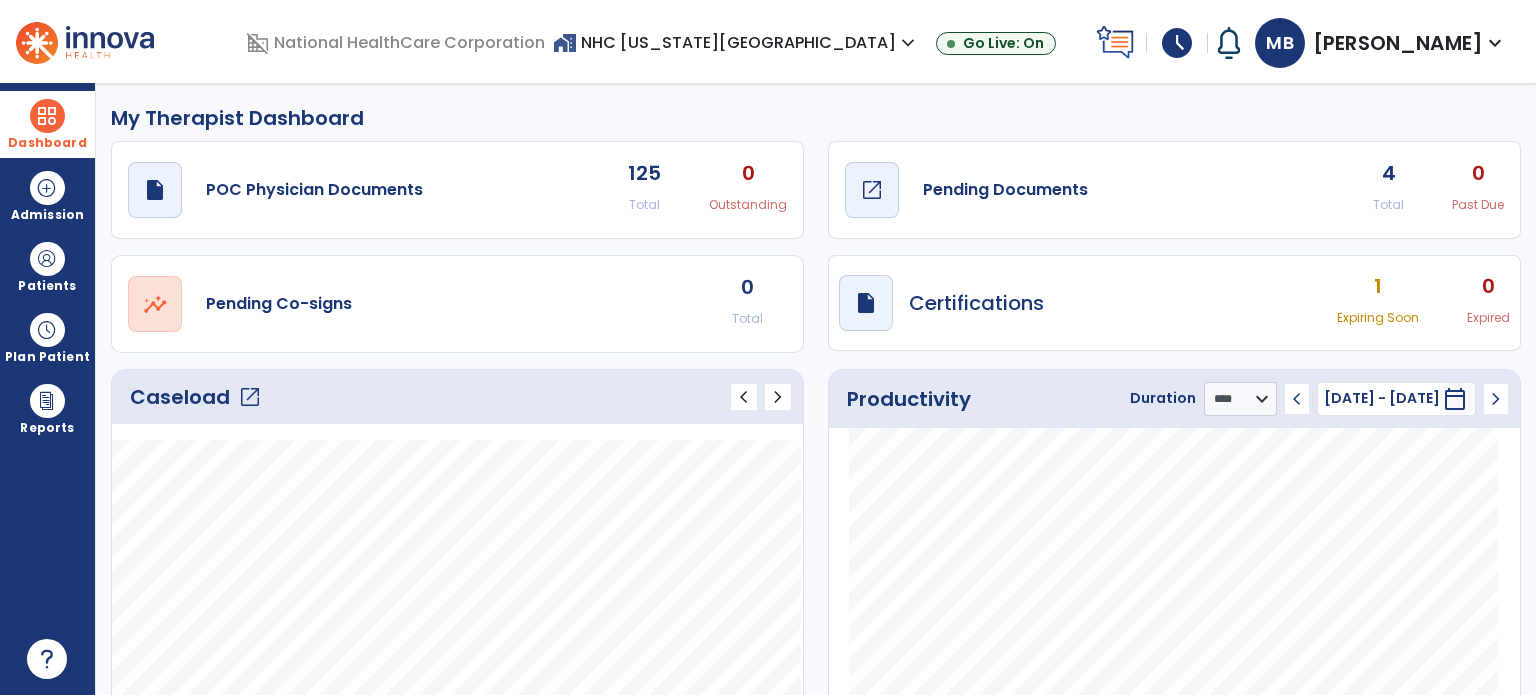 click on "draft   open_in_new  Pending Documents" 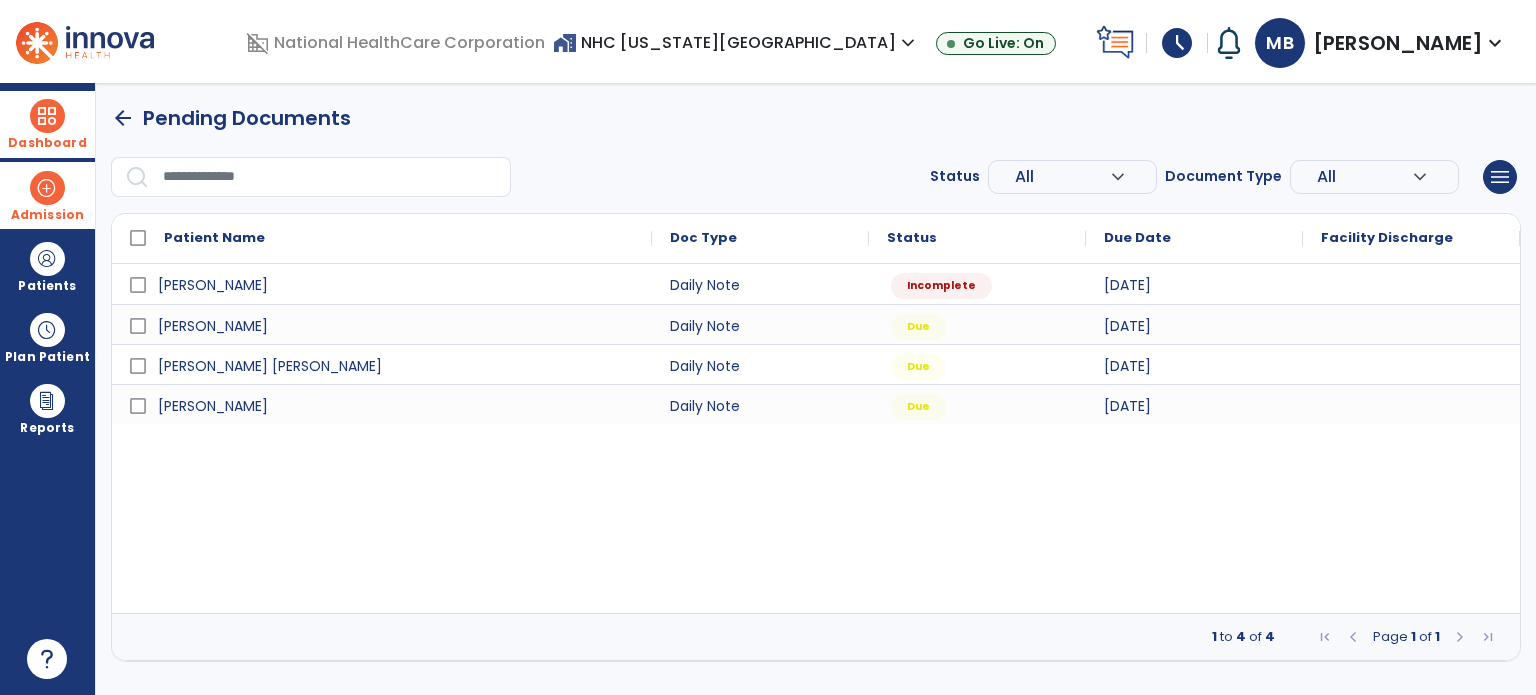 click on "Admission" at bounding box center [47, 195] 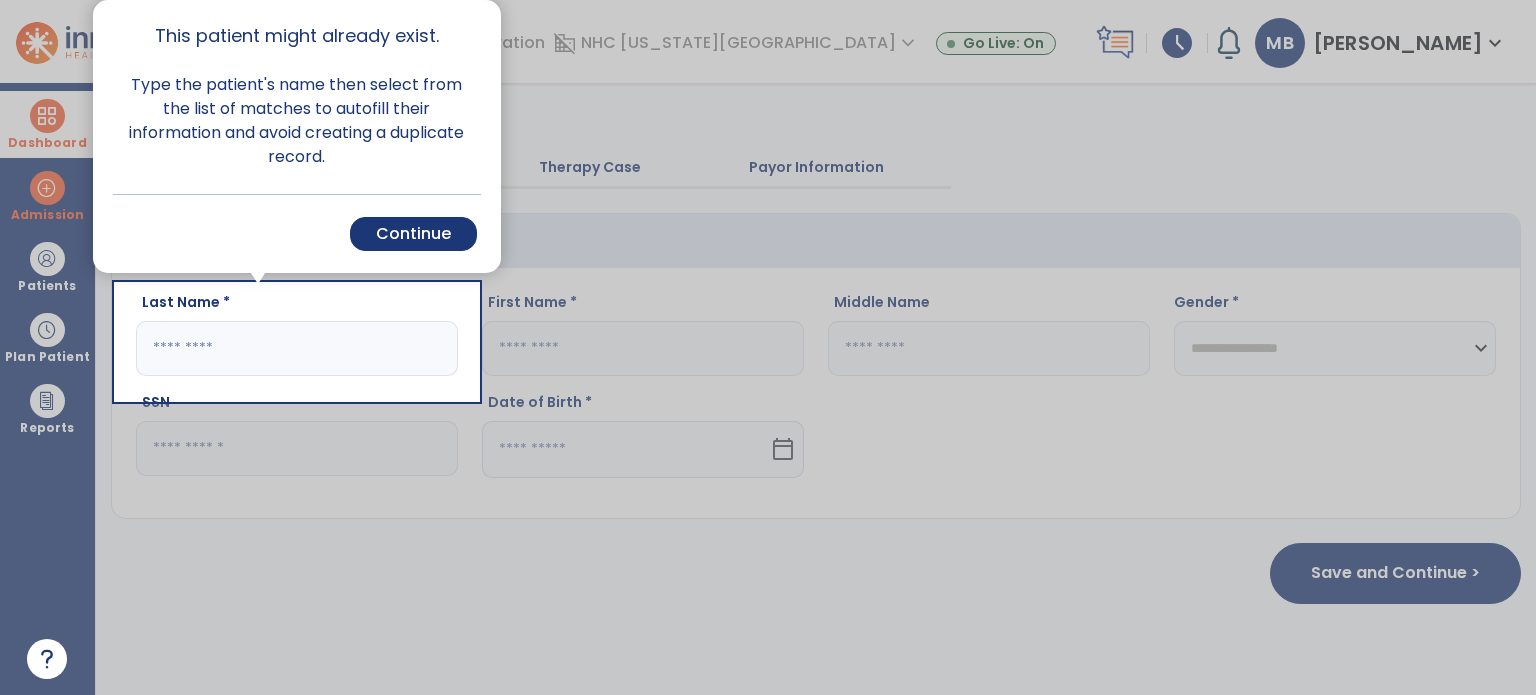click at bounding box center [58, 347] 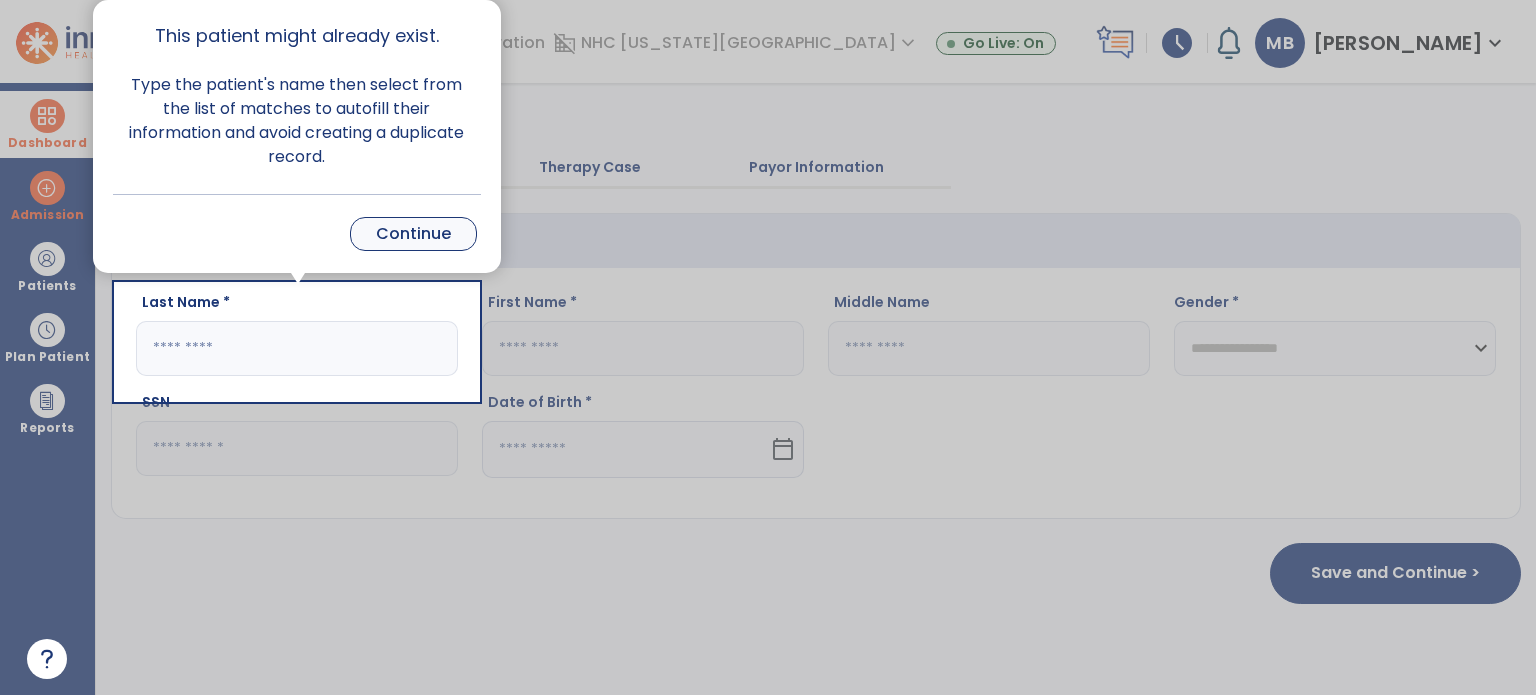 click on "Continue" at bounding box center [413, 234] 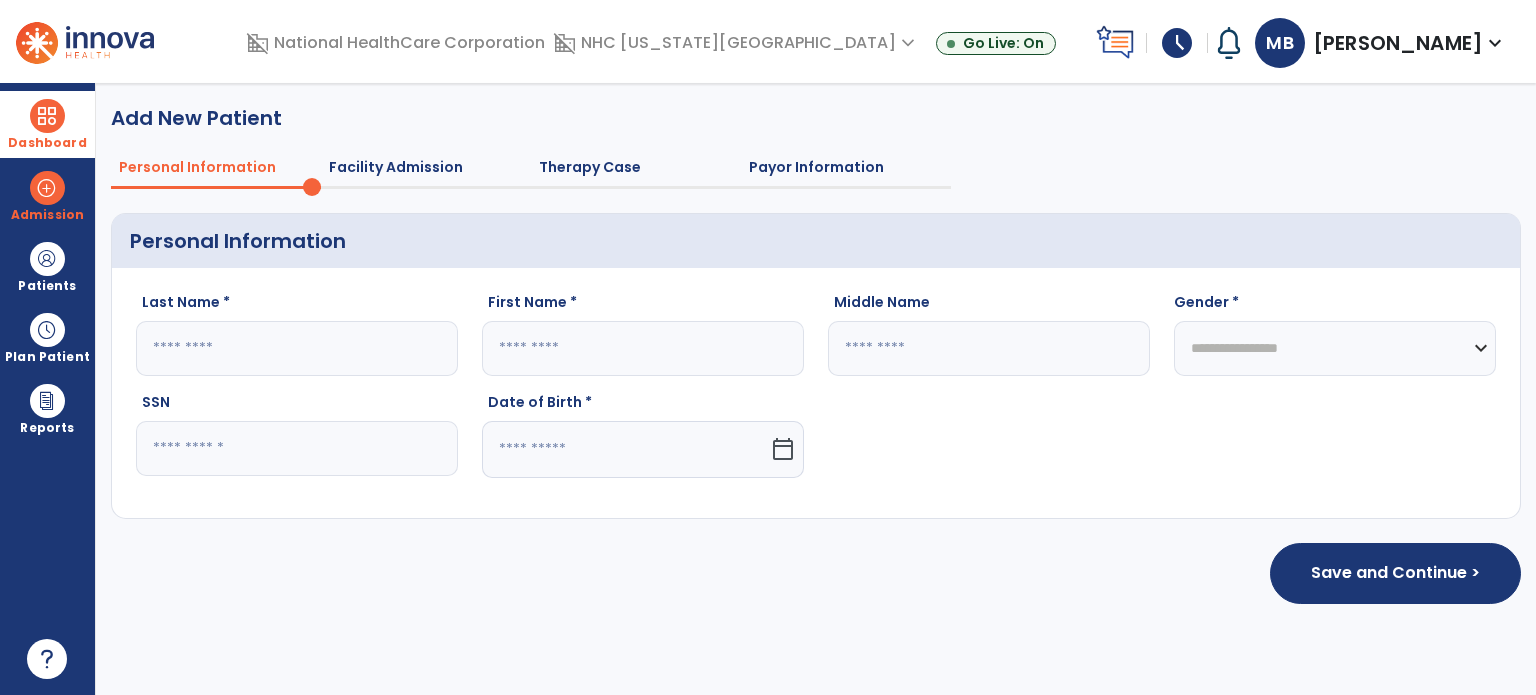 click on "Dashboard" at bounding box center [47, 124] 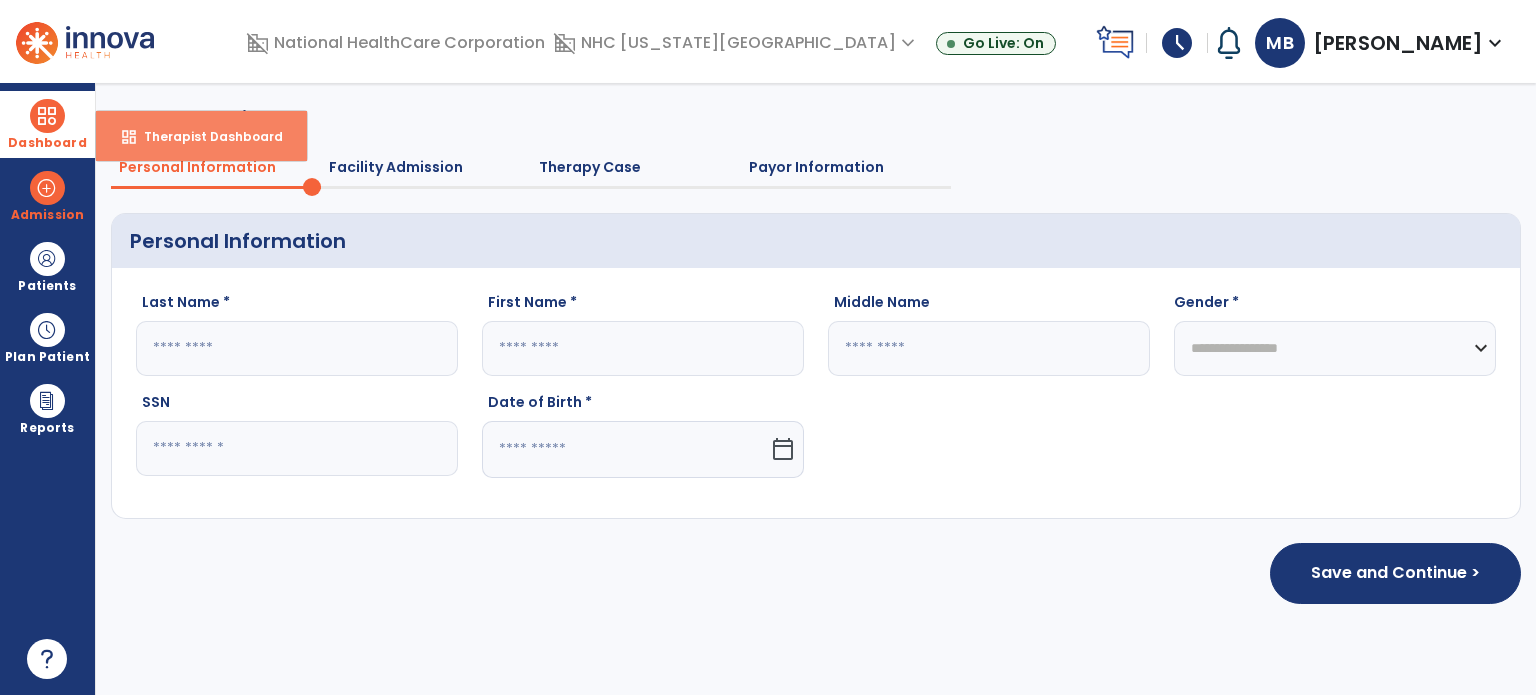 click on "dashboard  Therapist Dashboard" at bounding box center (201, 136) 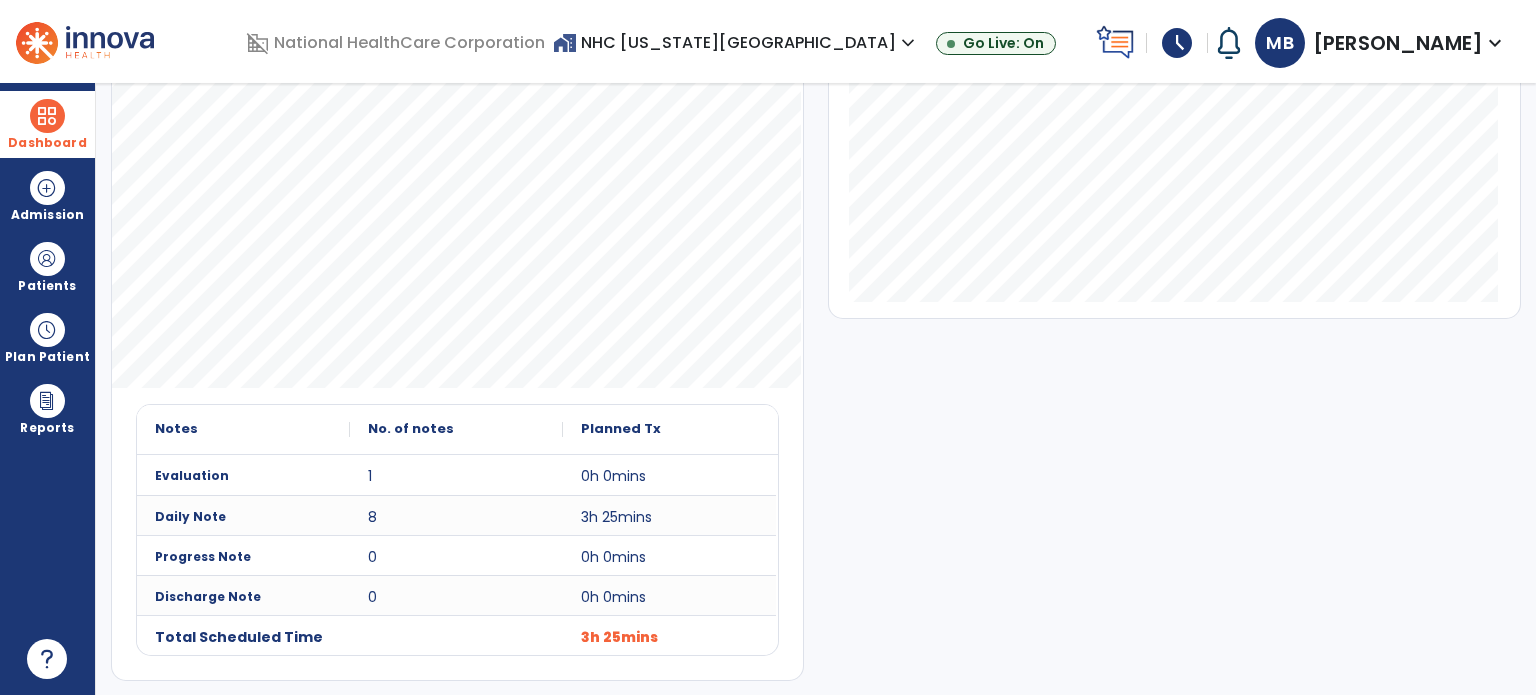 scroll, scrollTop: 0, scrollLeft: 0, axis: both 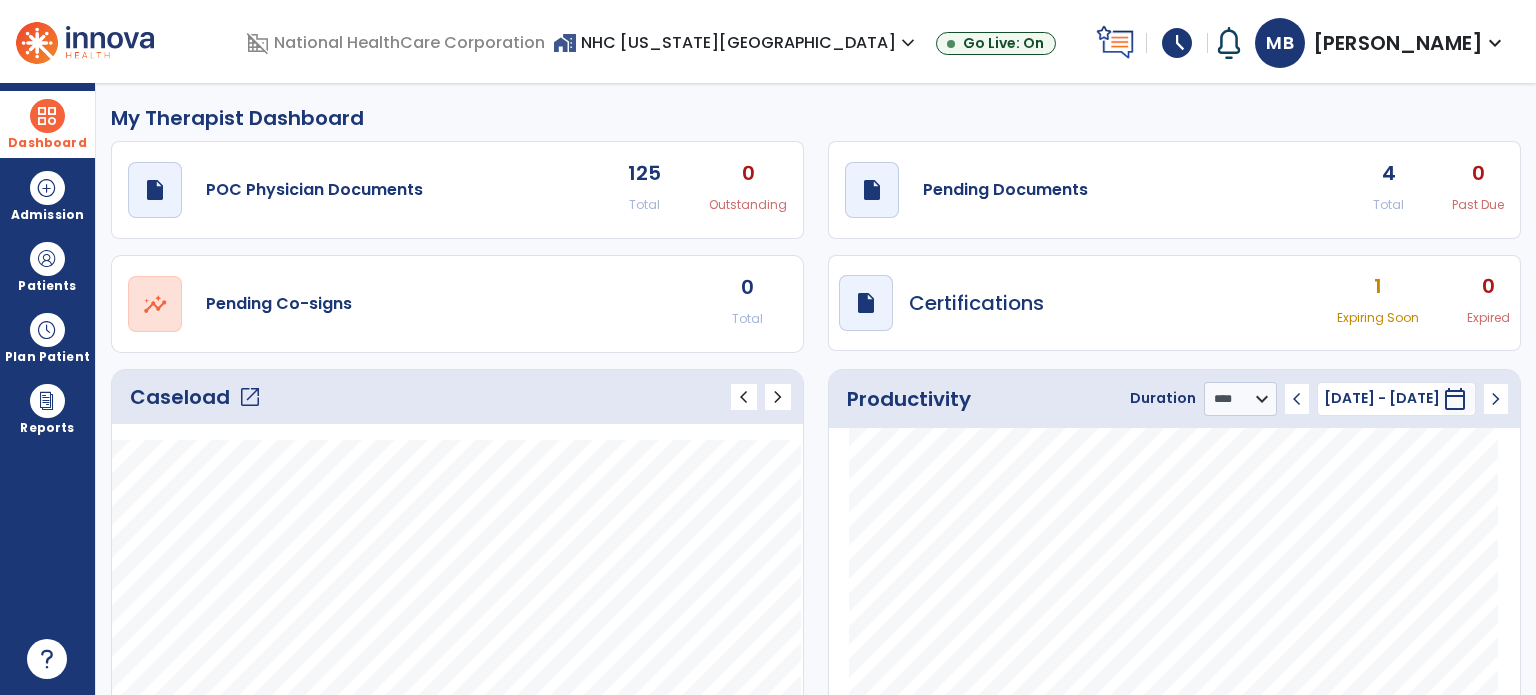 click on "schedule" at bounding box center [1177, 43] 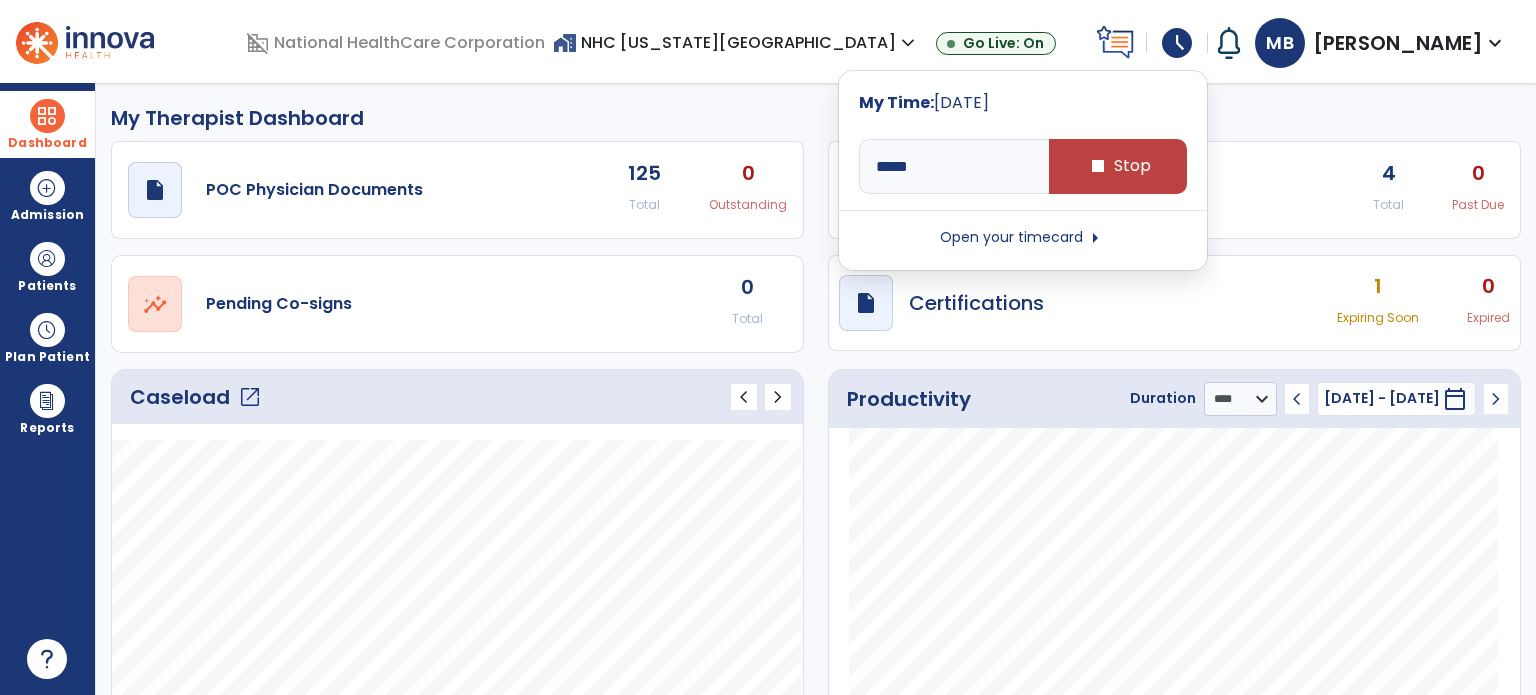 click on "schedule" at bounding box center [1177, 43] 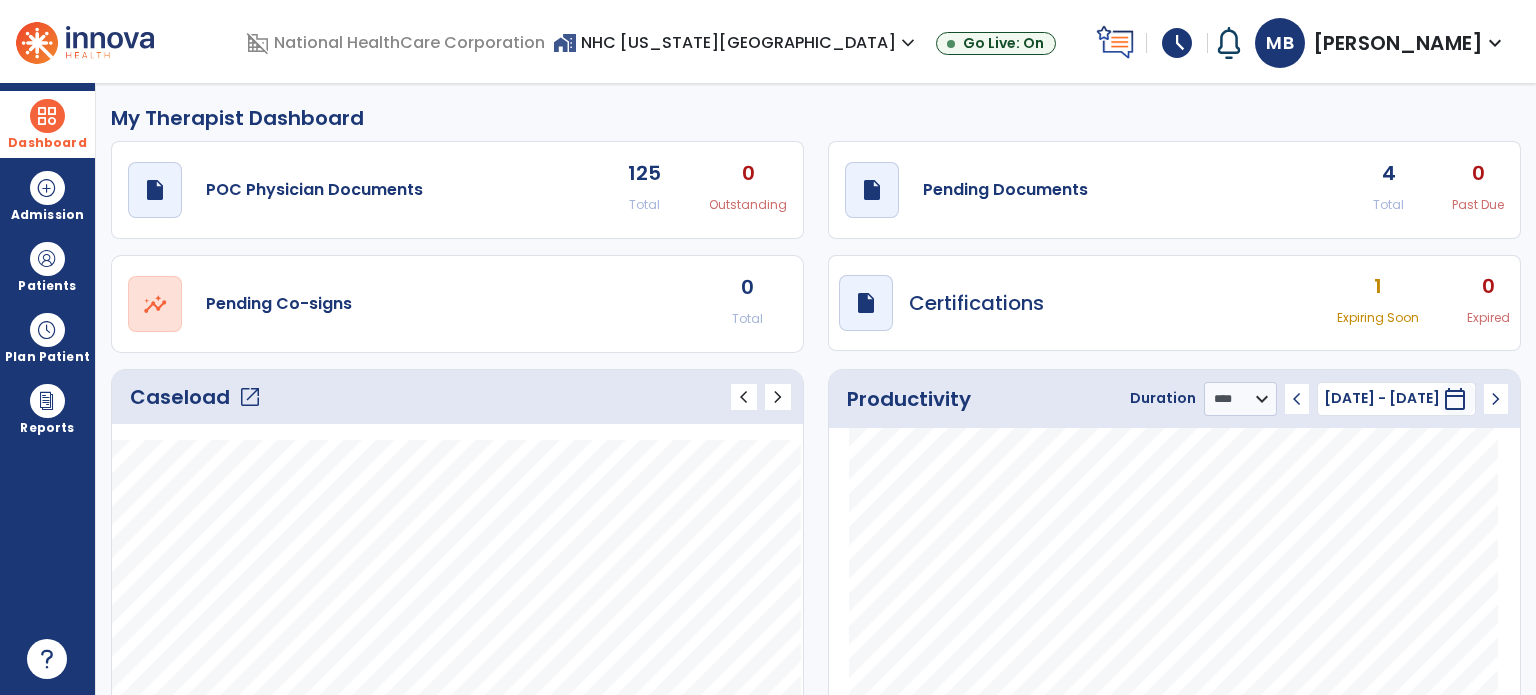 click on "schedule" at bounding box center [1177, 43] 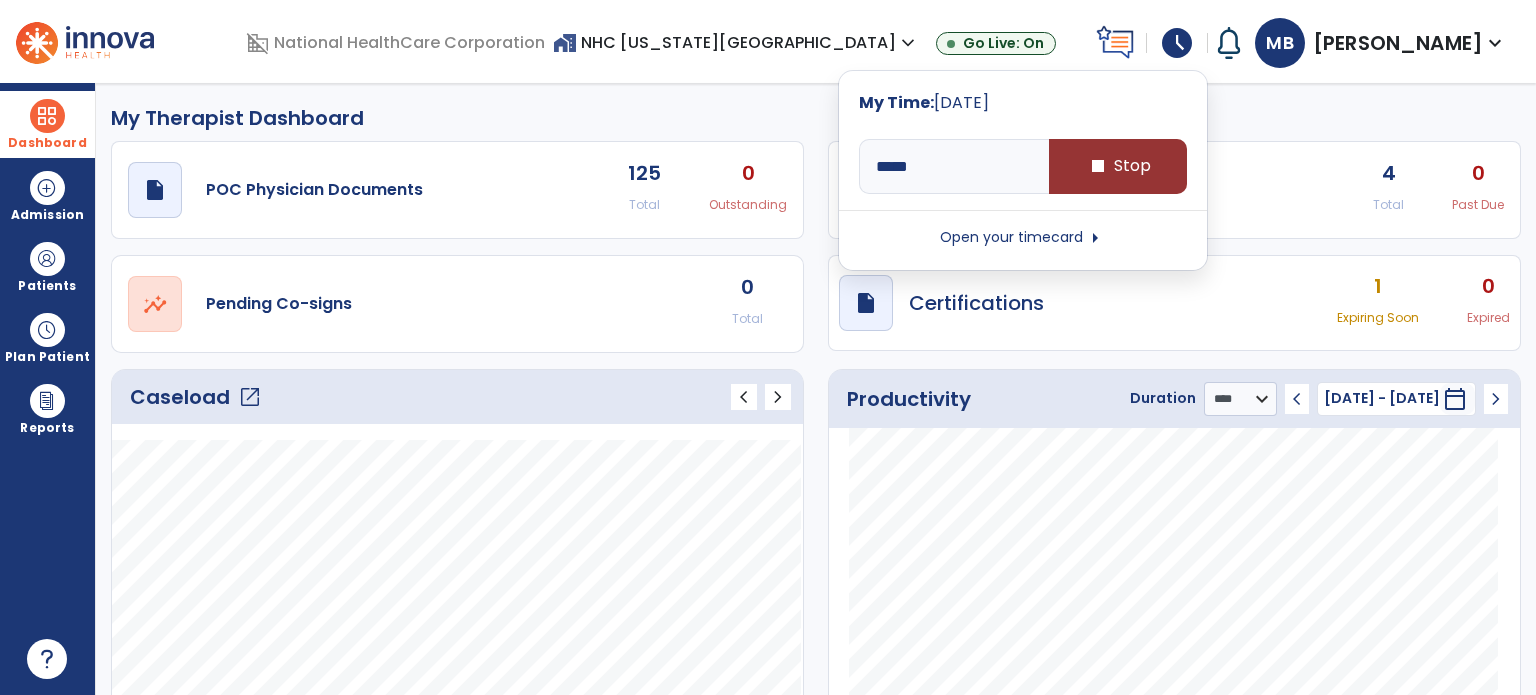 click on "stop" at bounding box center [1098, 166] 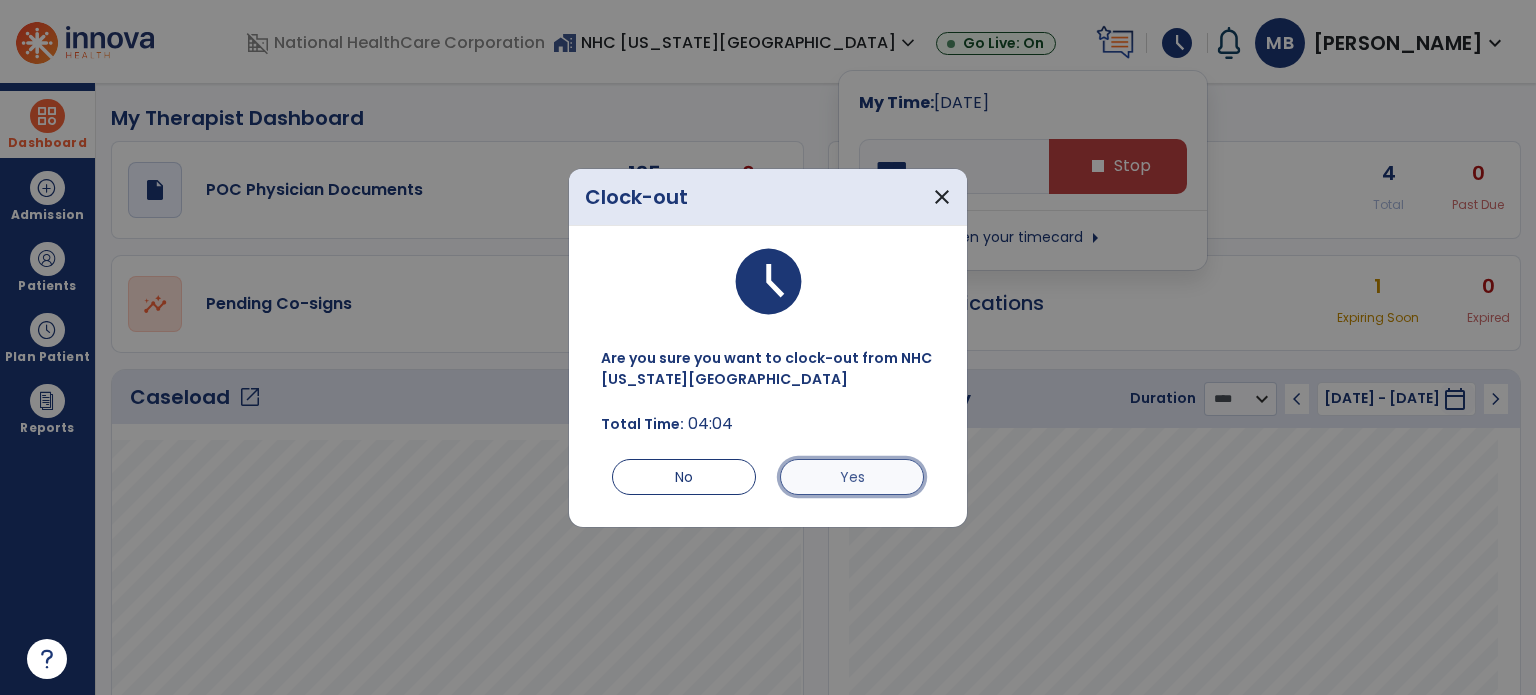 click on "Yes" at bounding box center [852, 477] 